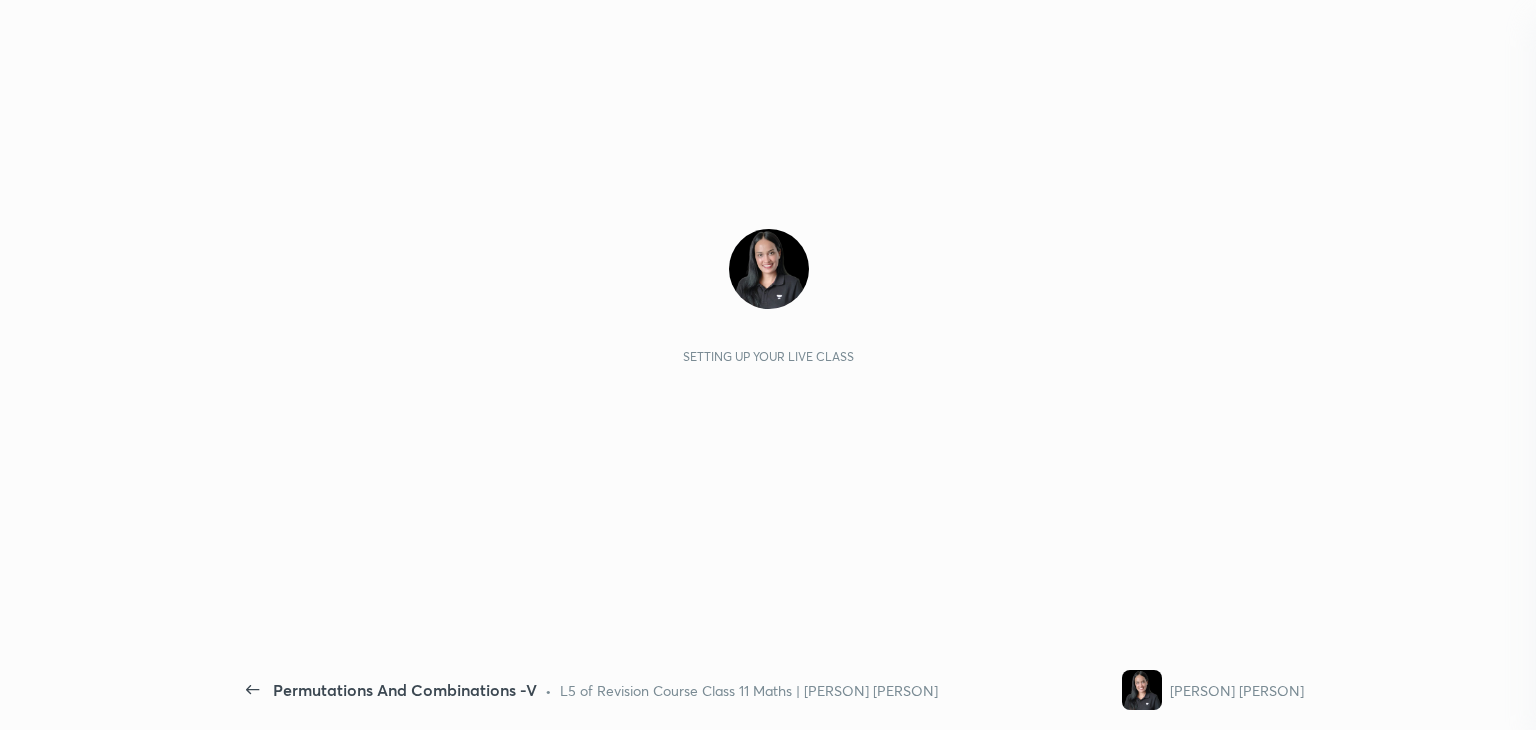 scroll, scrollTop: 0, scrollLeft: 0, axis: both 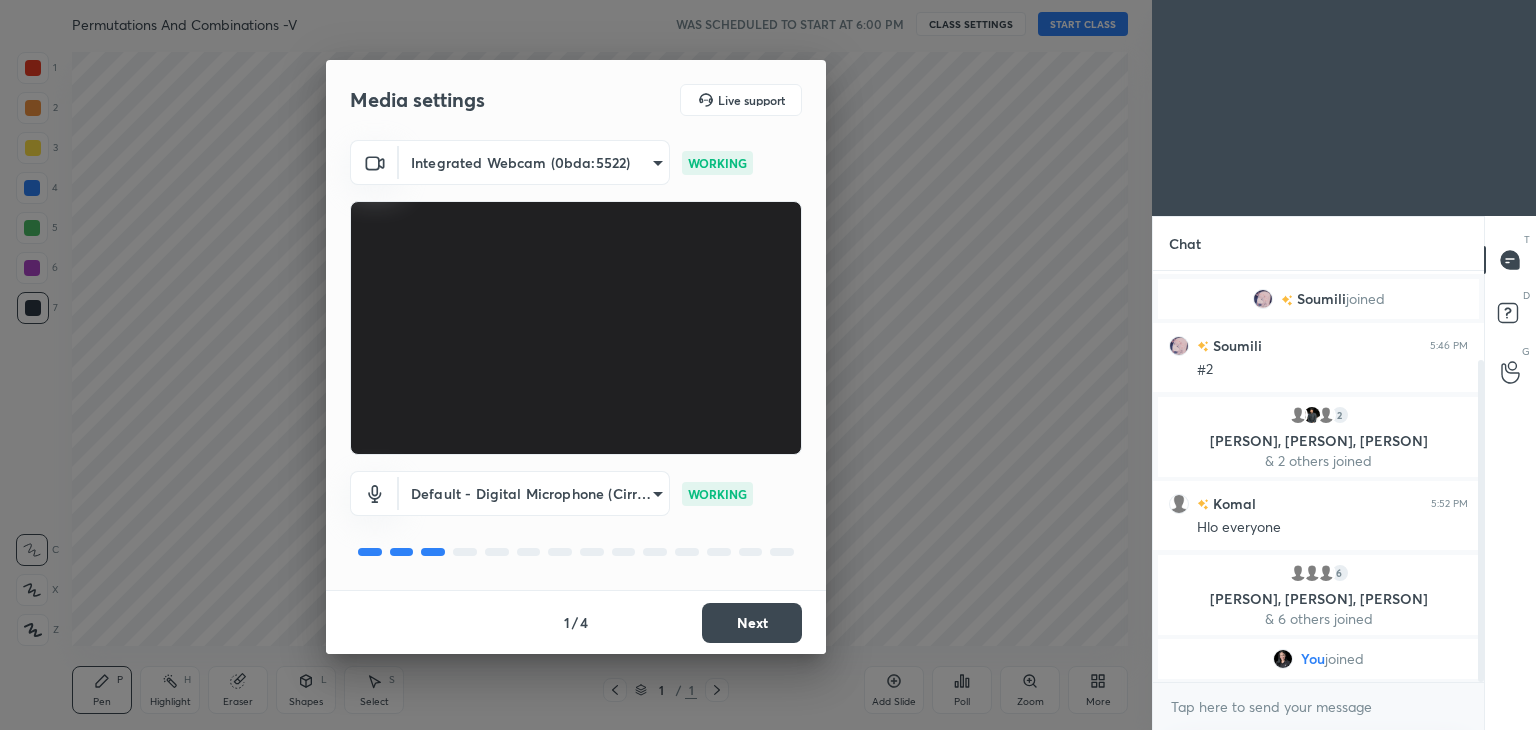 click on "Next" at bounding box center [752, 623] 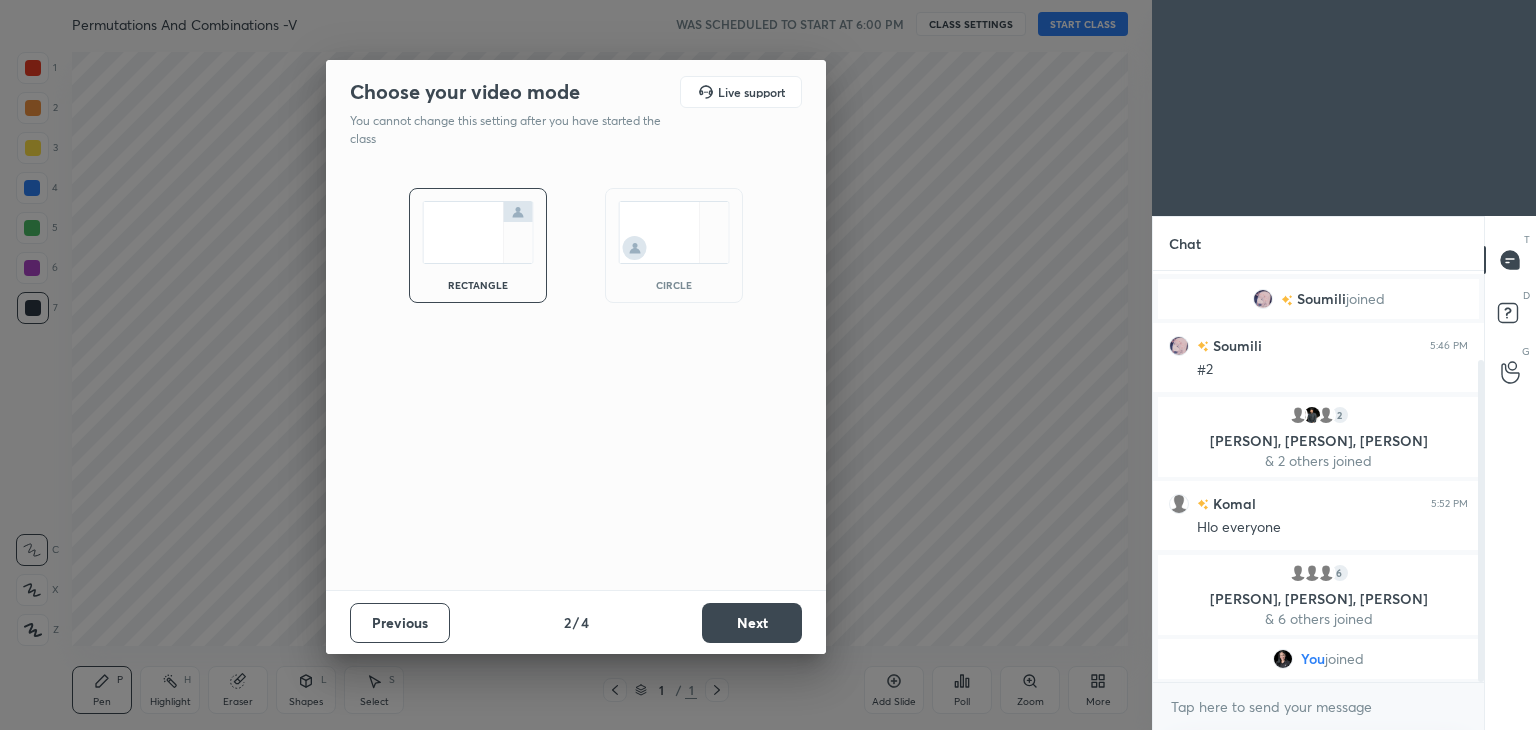 click on "Next" at bounding box center [752, 623] 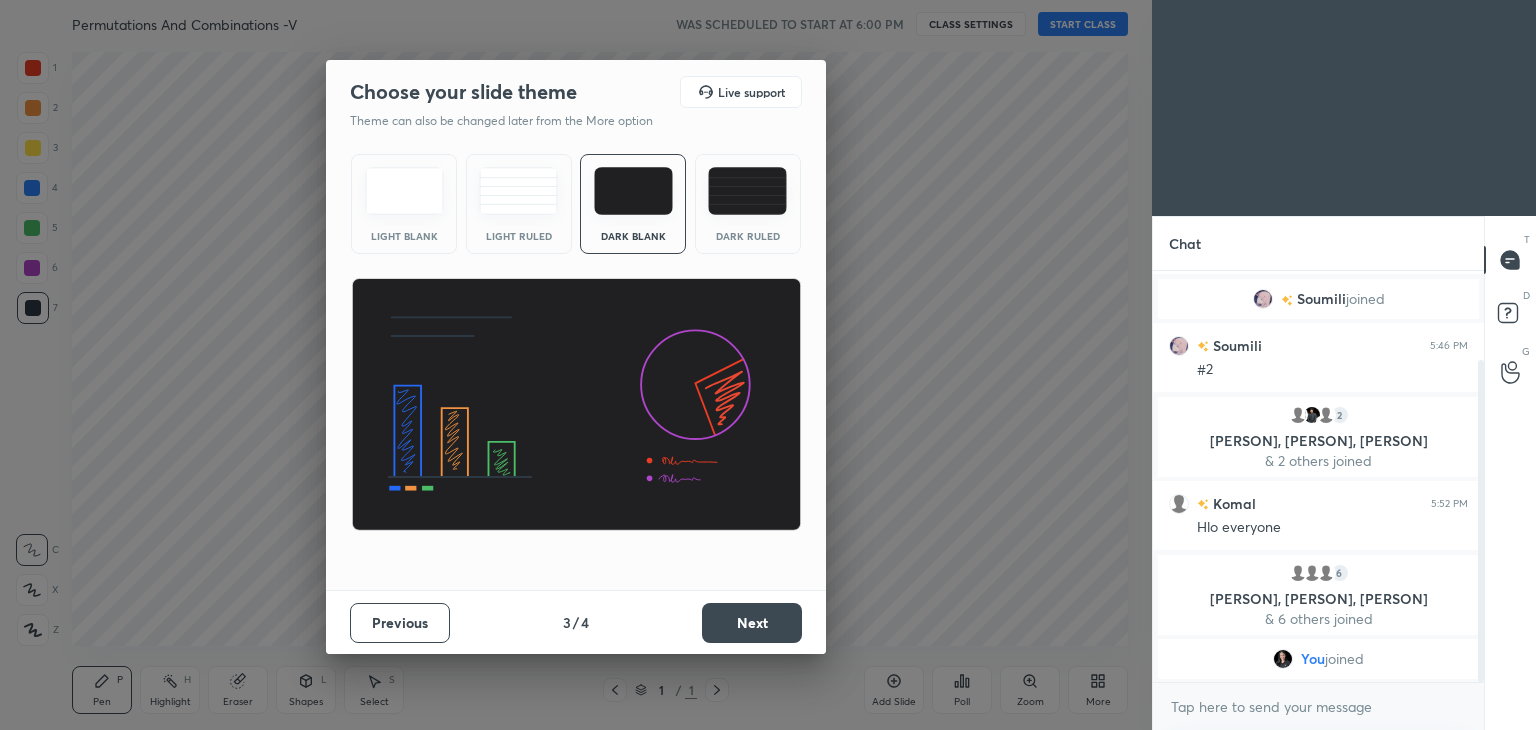 click on "Next" at bounding box center [752, 623] 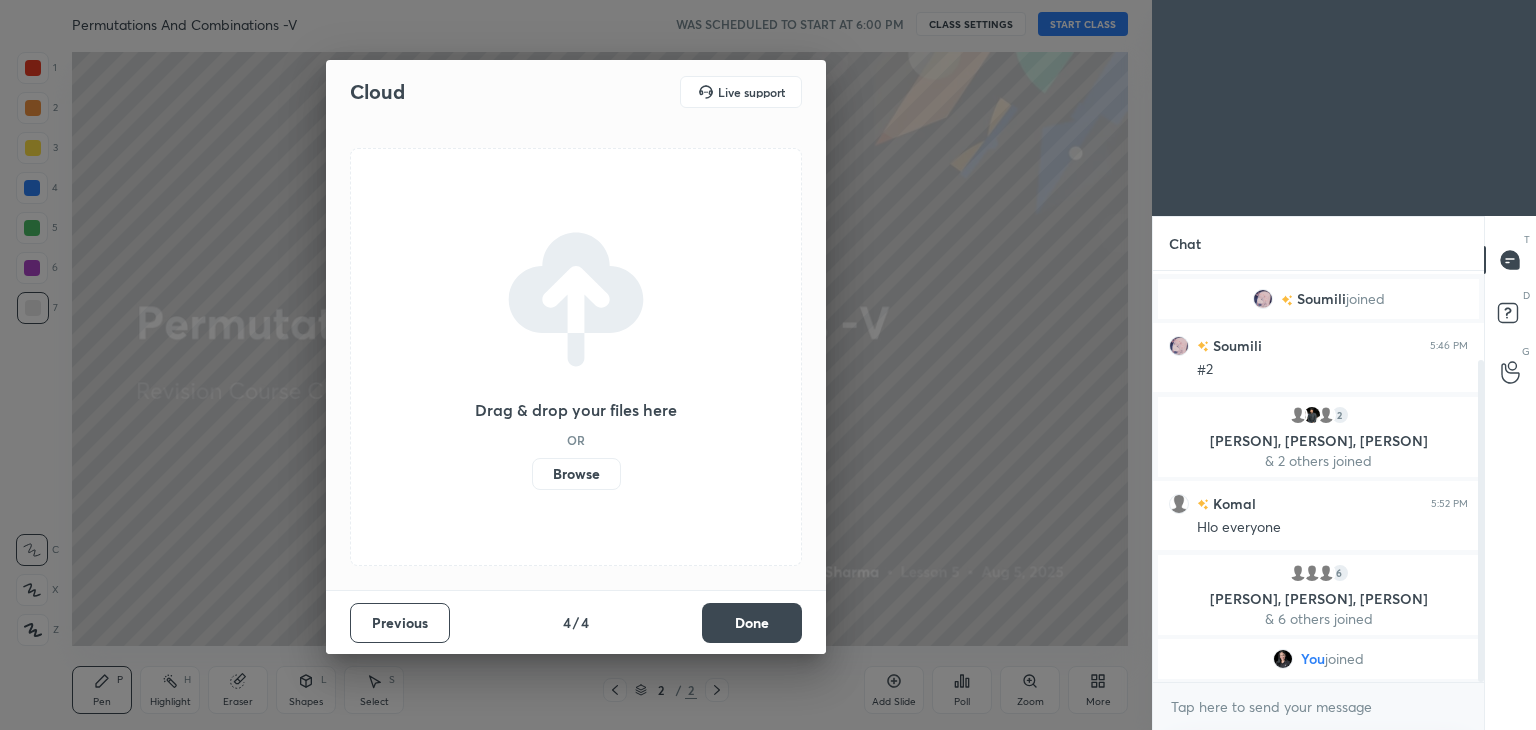 click on "Done" at bounding box center [752, 623] 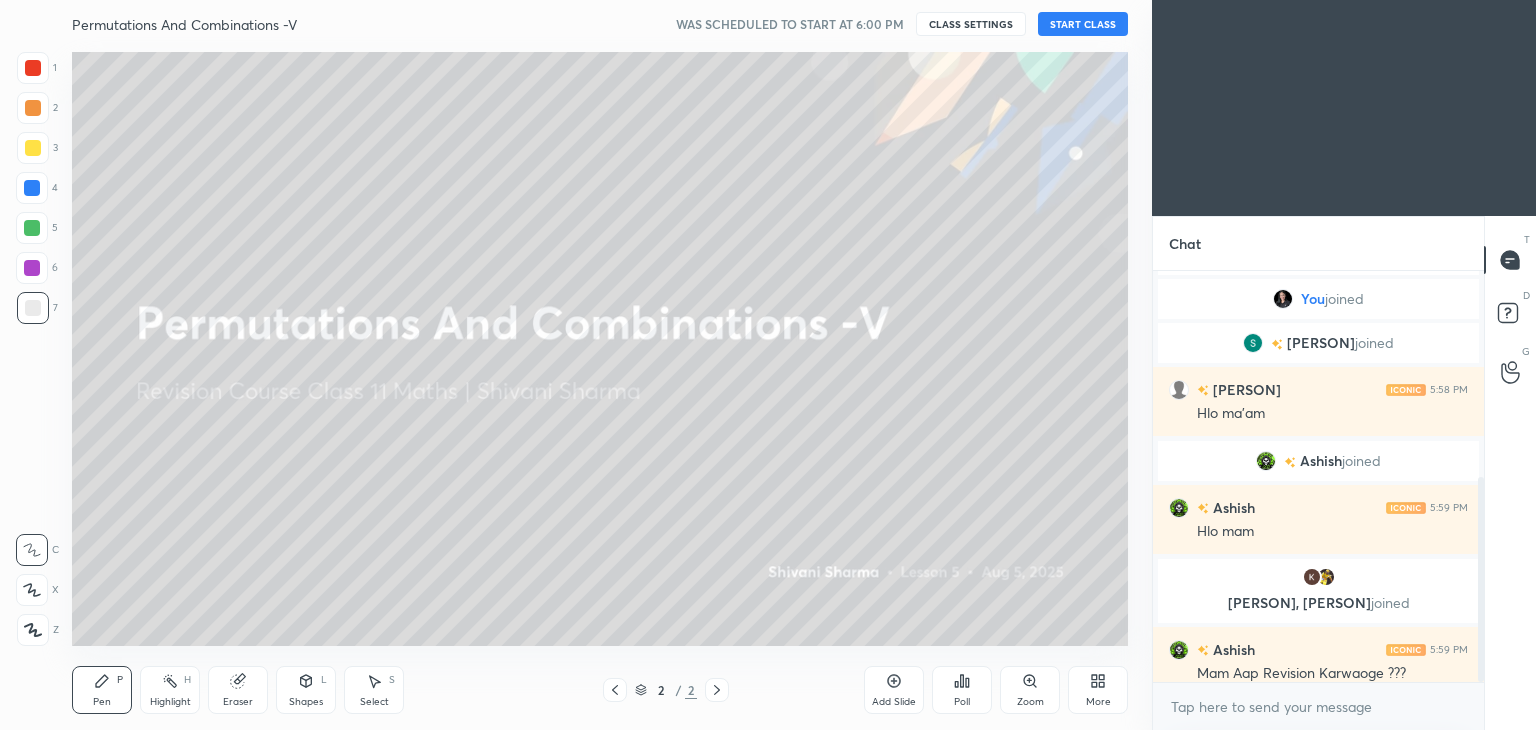 scroll, scrollTop: 414, scrollLeft: 0, axis: vertical 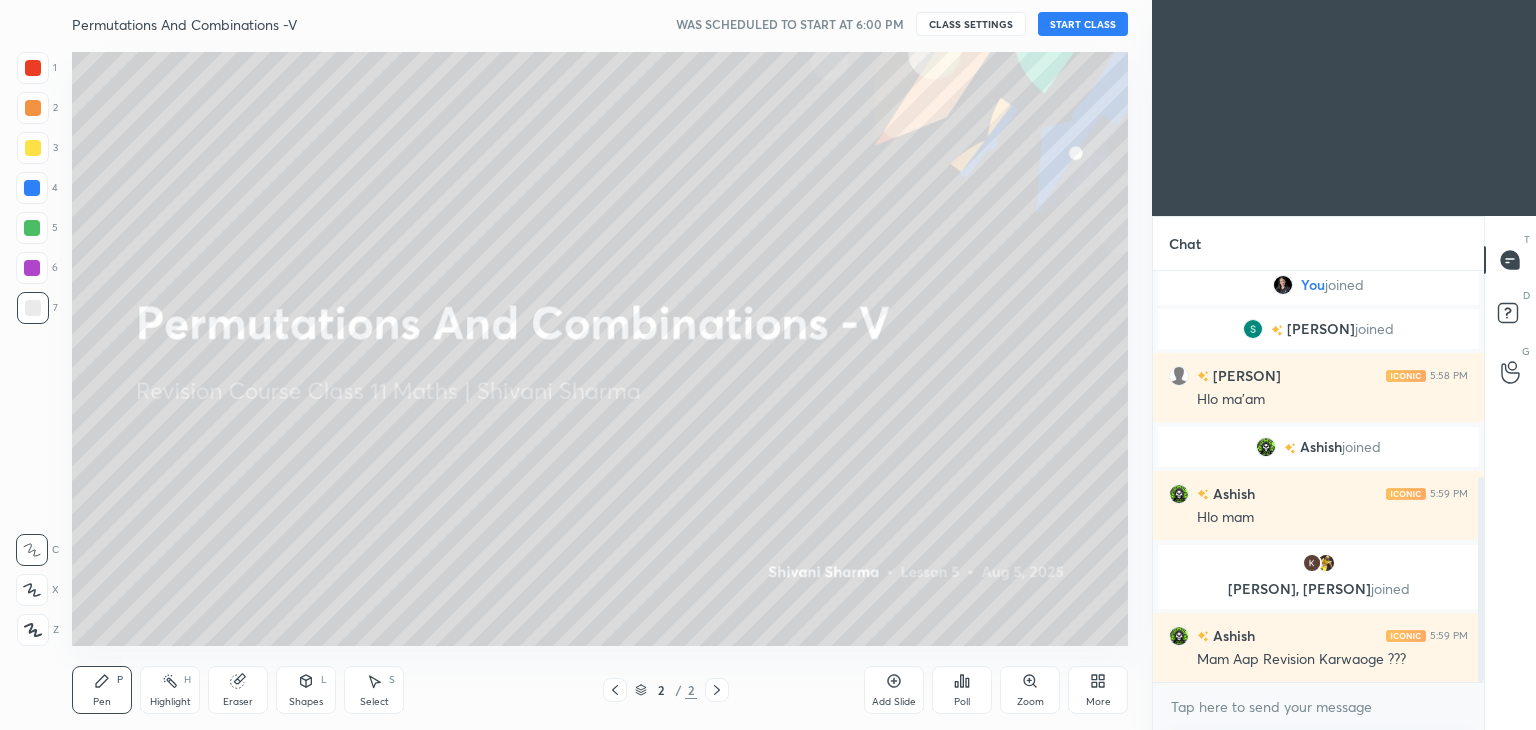 click on "START CLASS" at bounding box center [1083, 24] 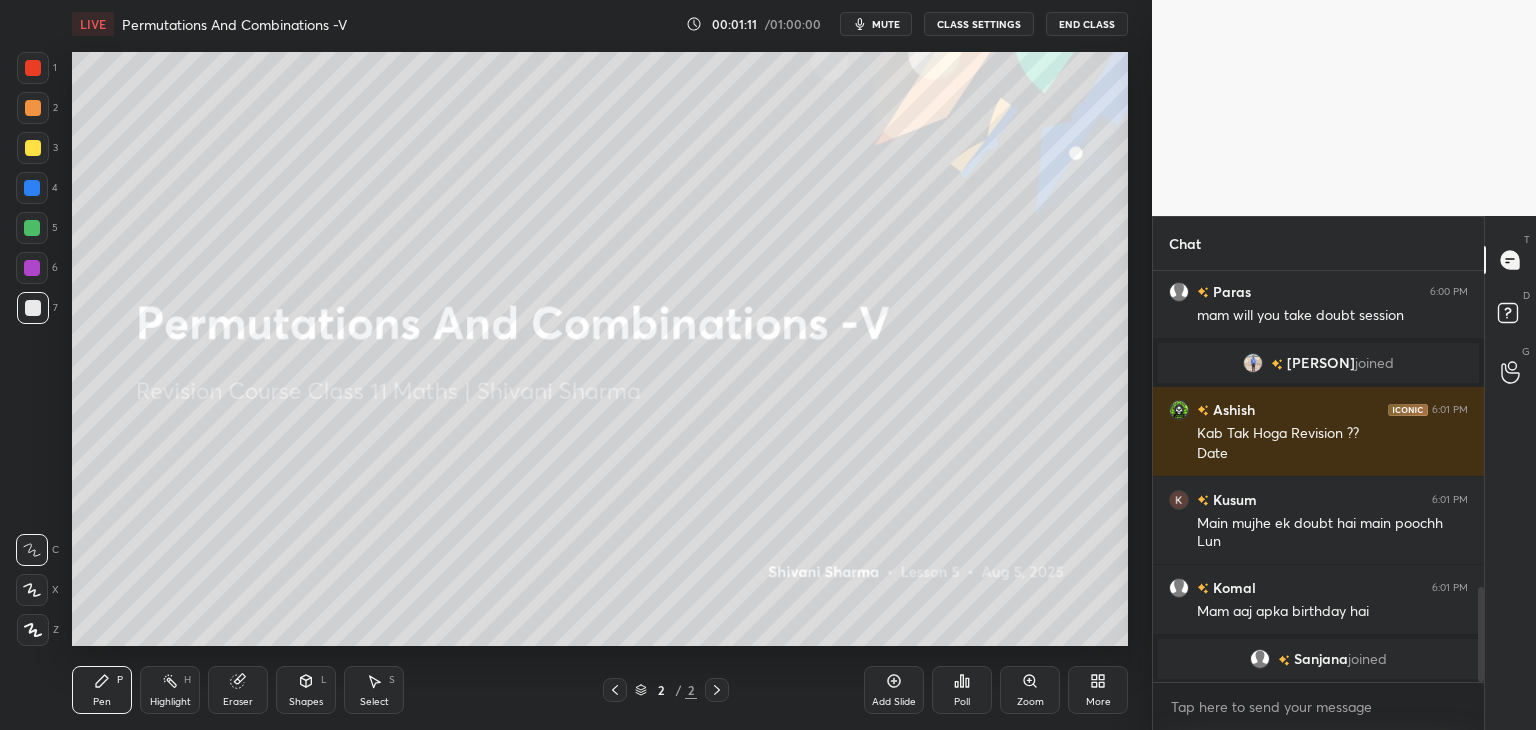 scroll, scrollTop: 1438, scrollLeft: 0, axis: vertical 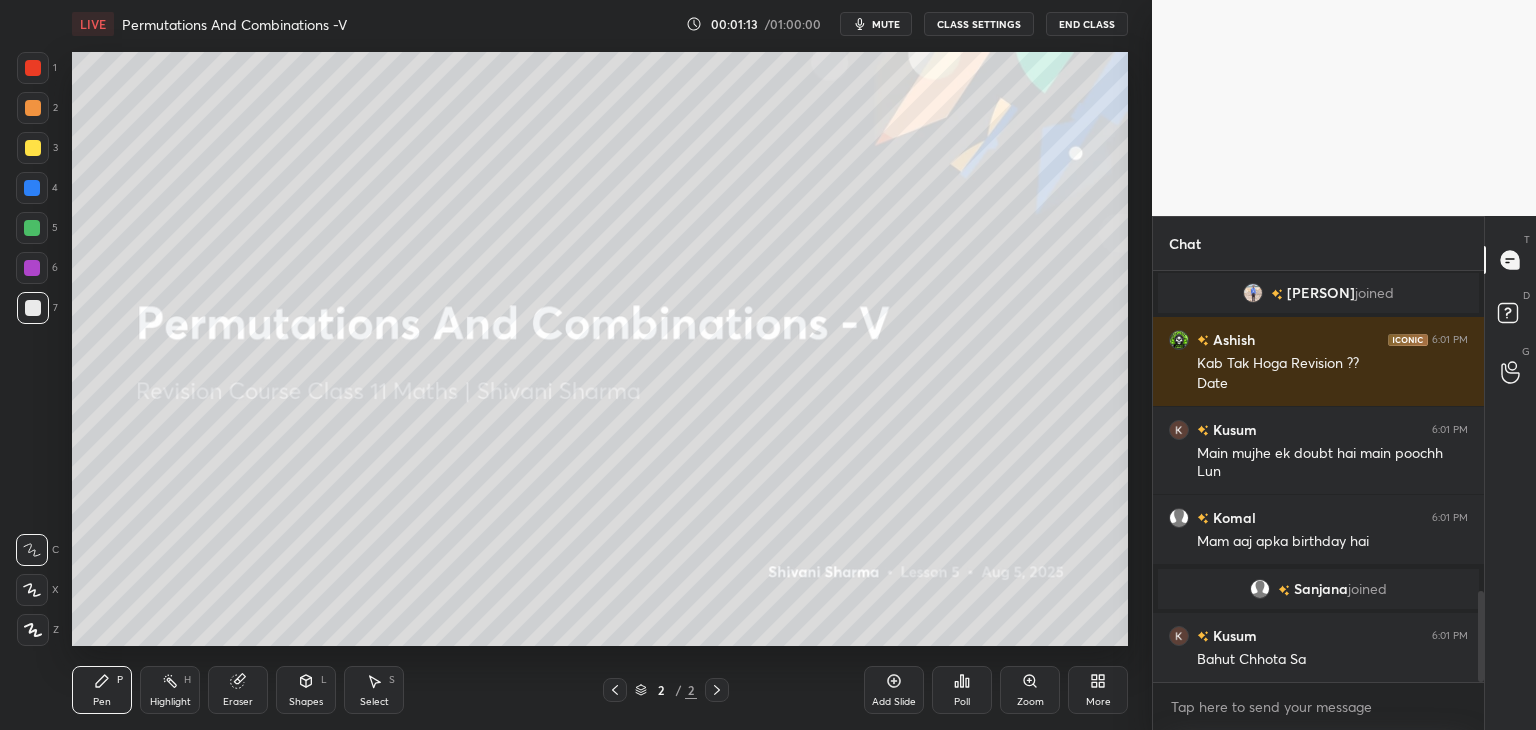 click on "More" at bounding box center [1098, 690] 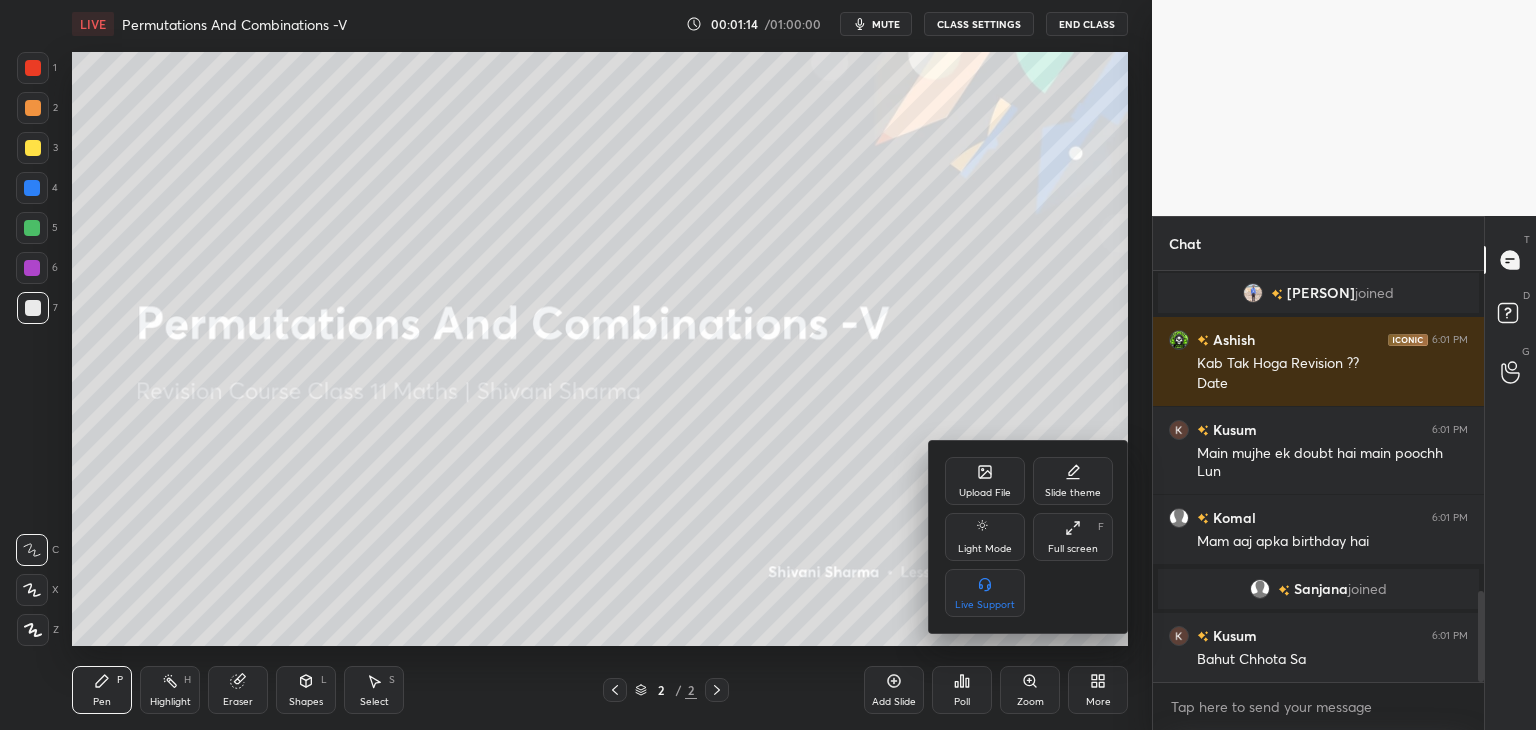 scroll, scrollTop: 1508, scrollLeft: 0, axis: vertical 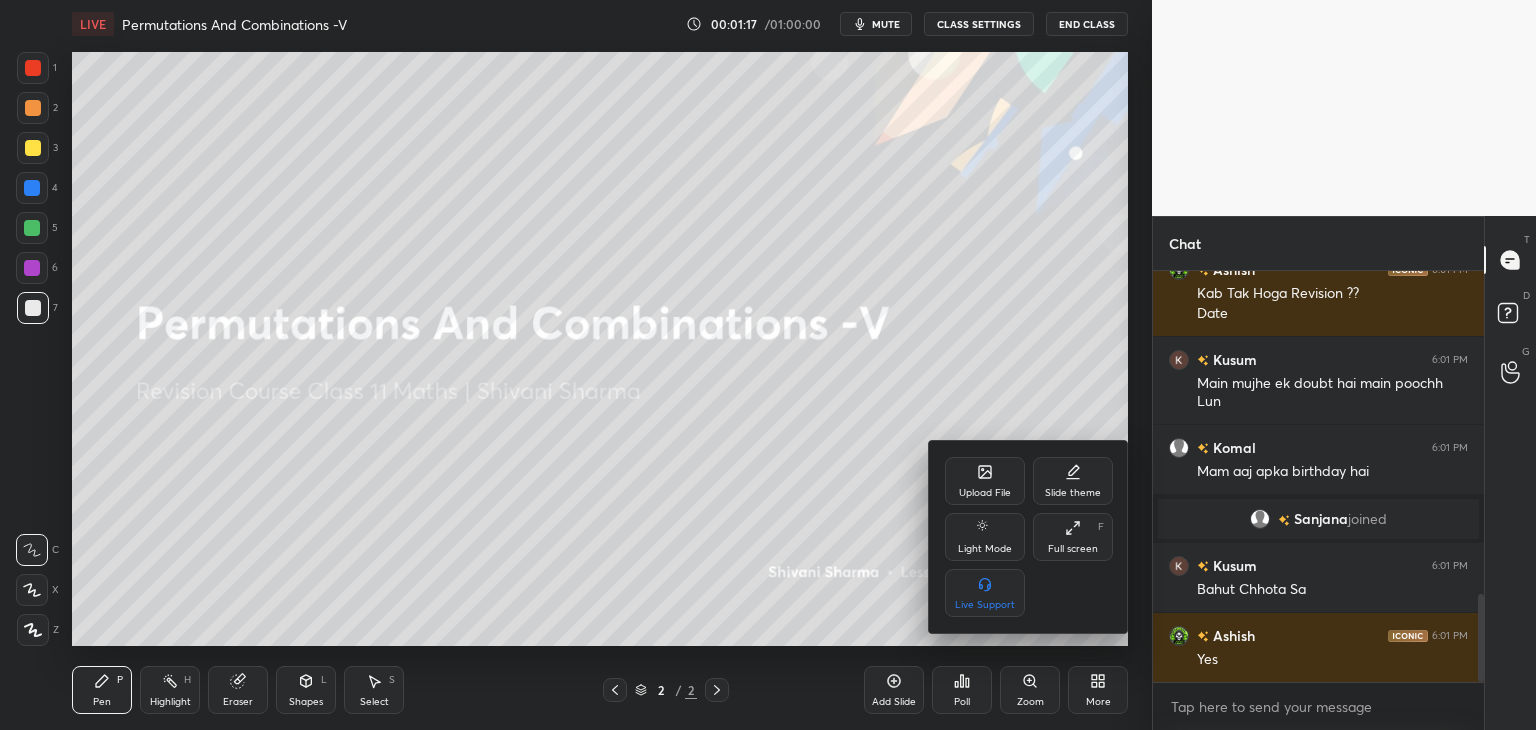 click on "Upload File" at bounding box center (985, 481) 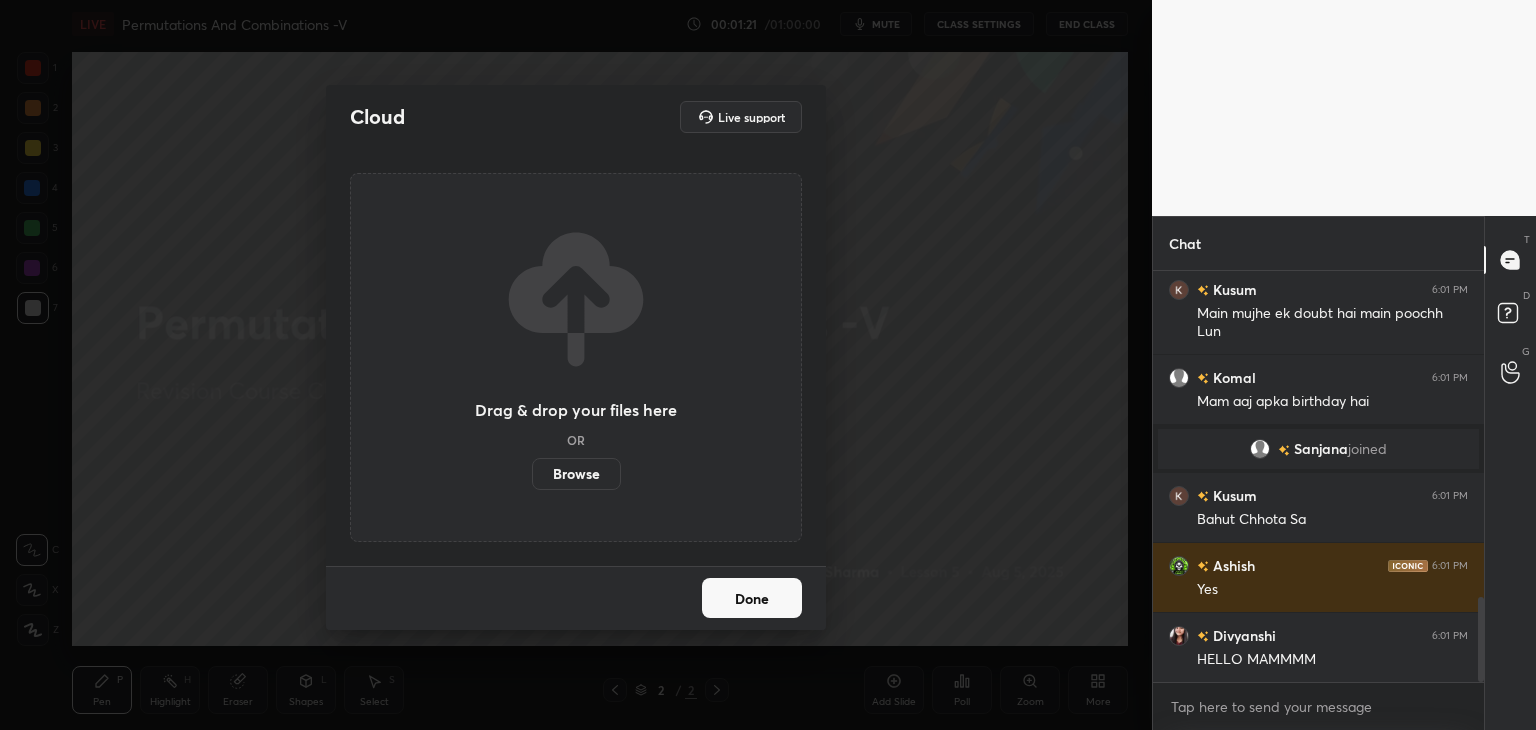 scroll, scrollTop: 1648, scrollLeft: 0, axis: vertical 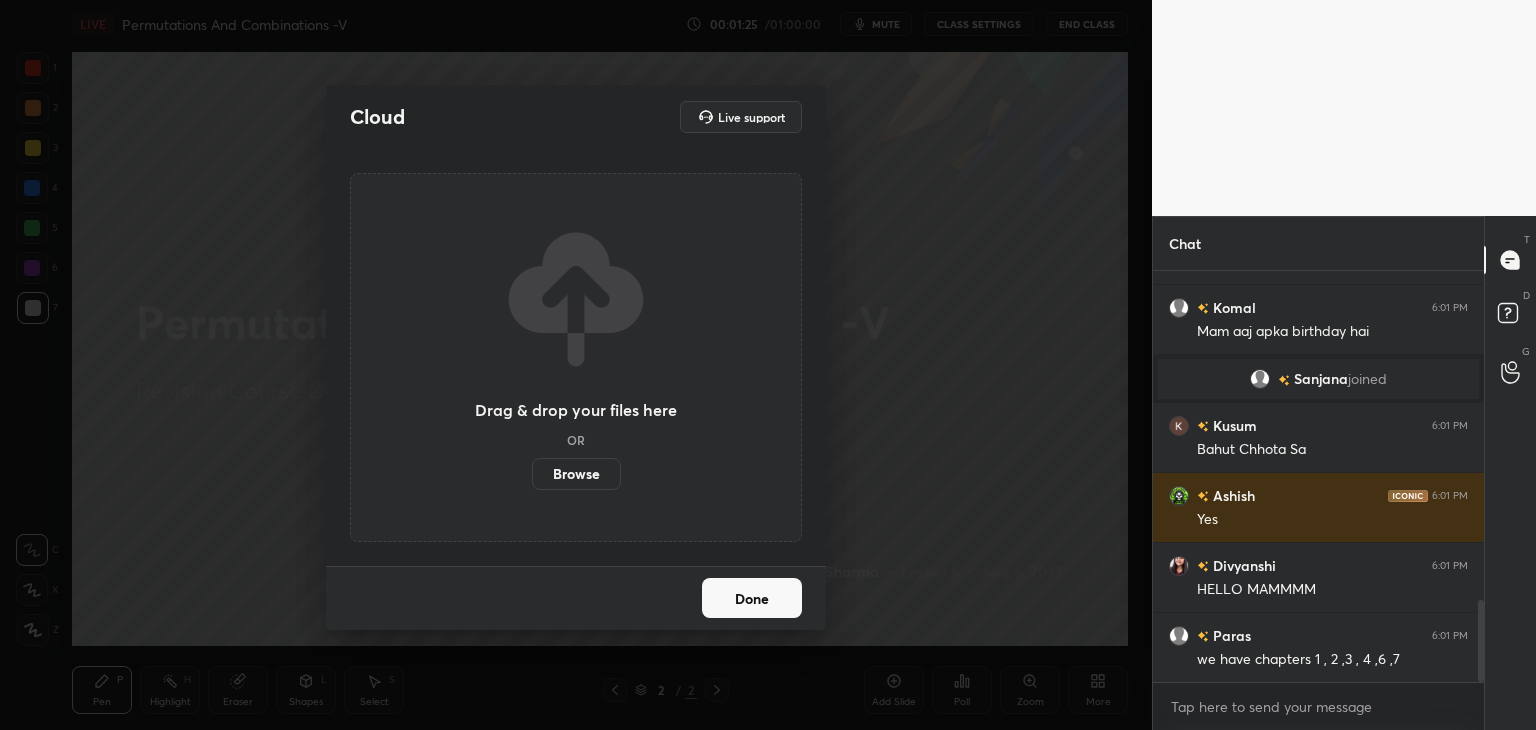 click on "Done" at bounding box center [752, 598] 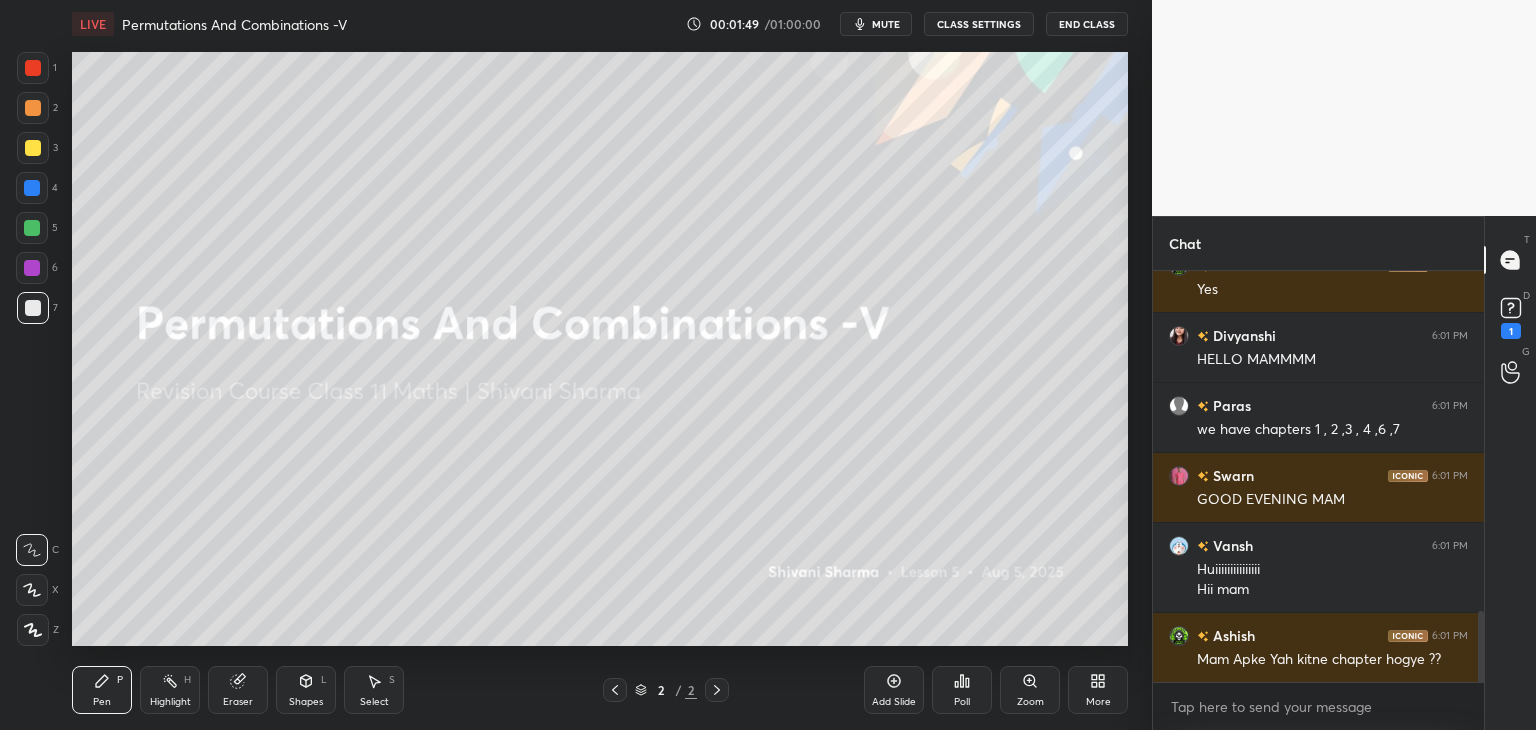 scroll, scrollTop: 1964, scrollLeft: 0, axis: vertical 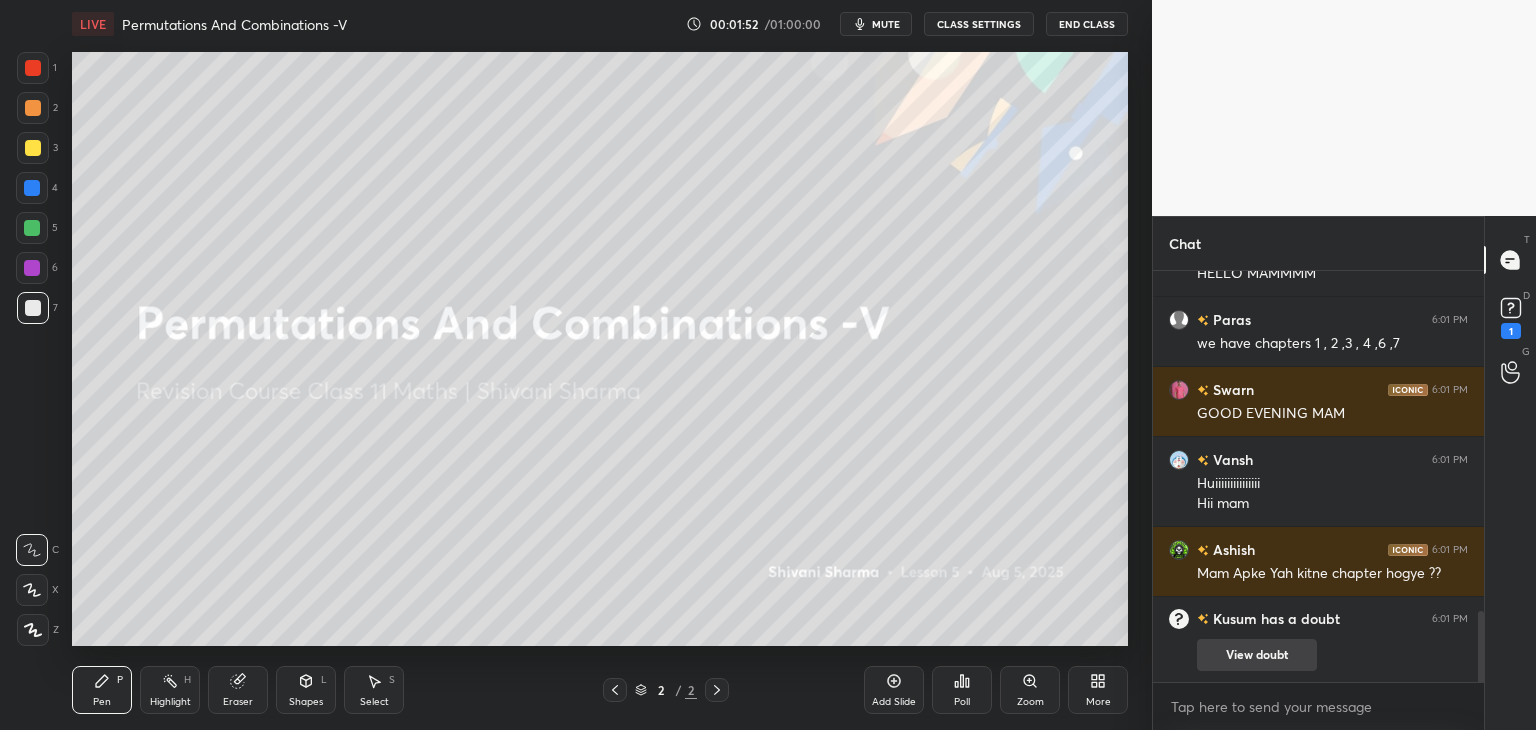 click on "View doubt" at bounding box center [1257, 655] 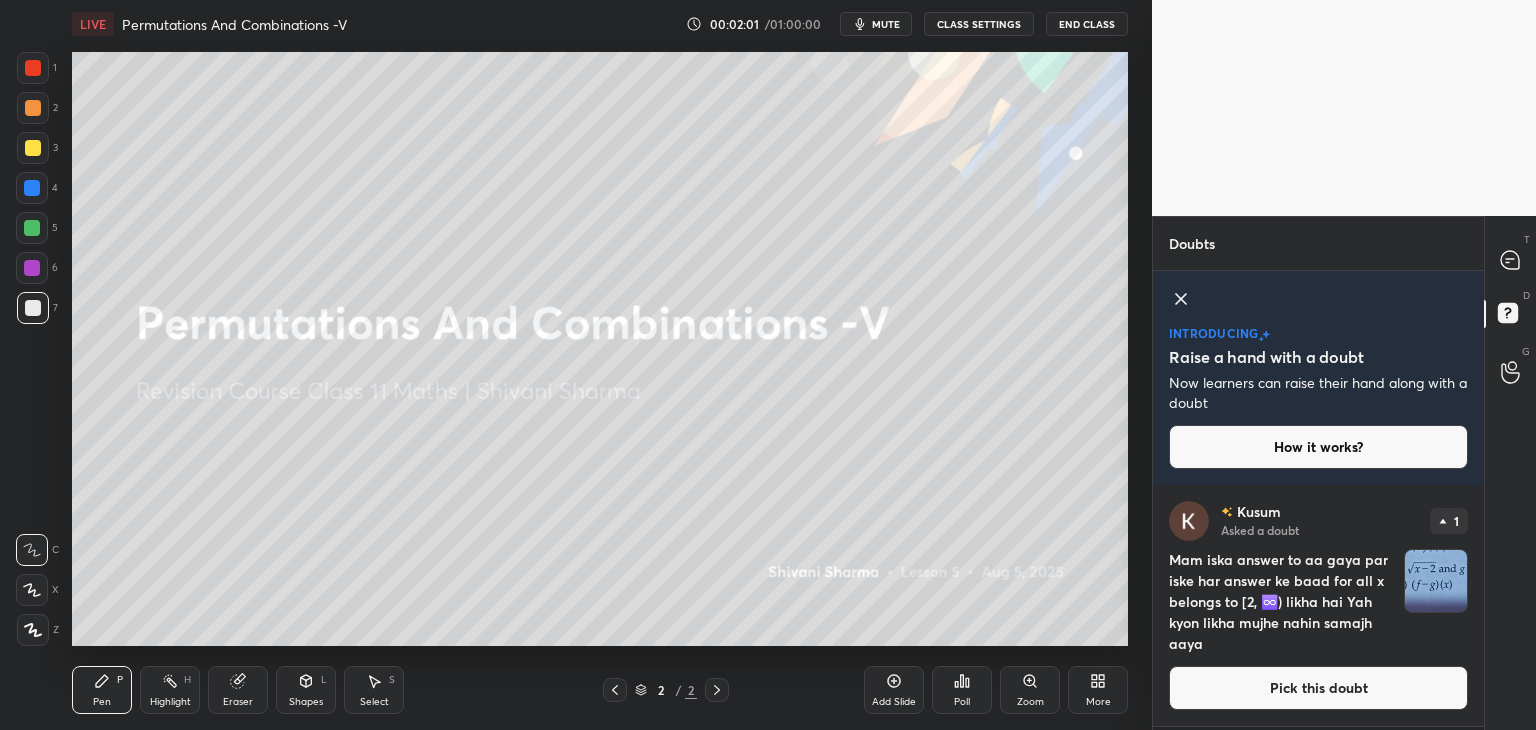 click at bounding box center [1436, 581] 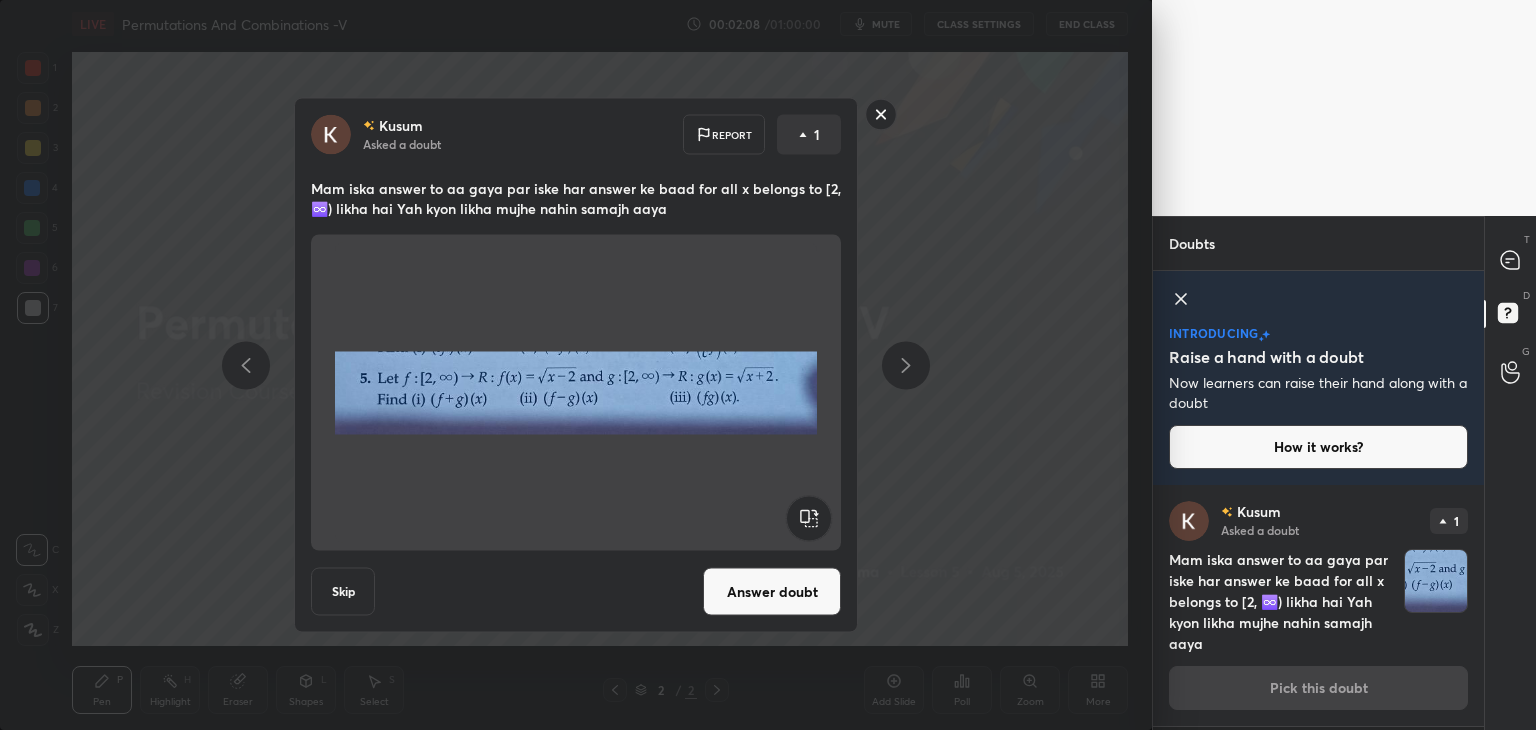 click 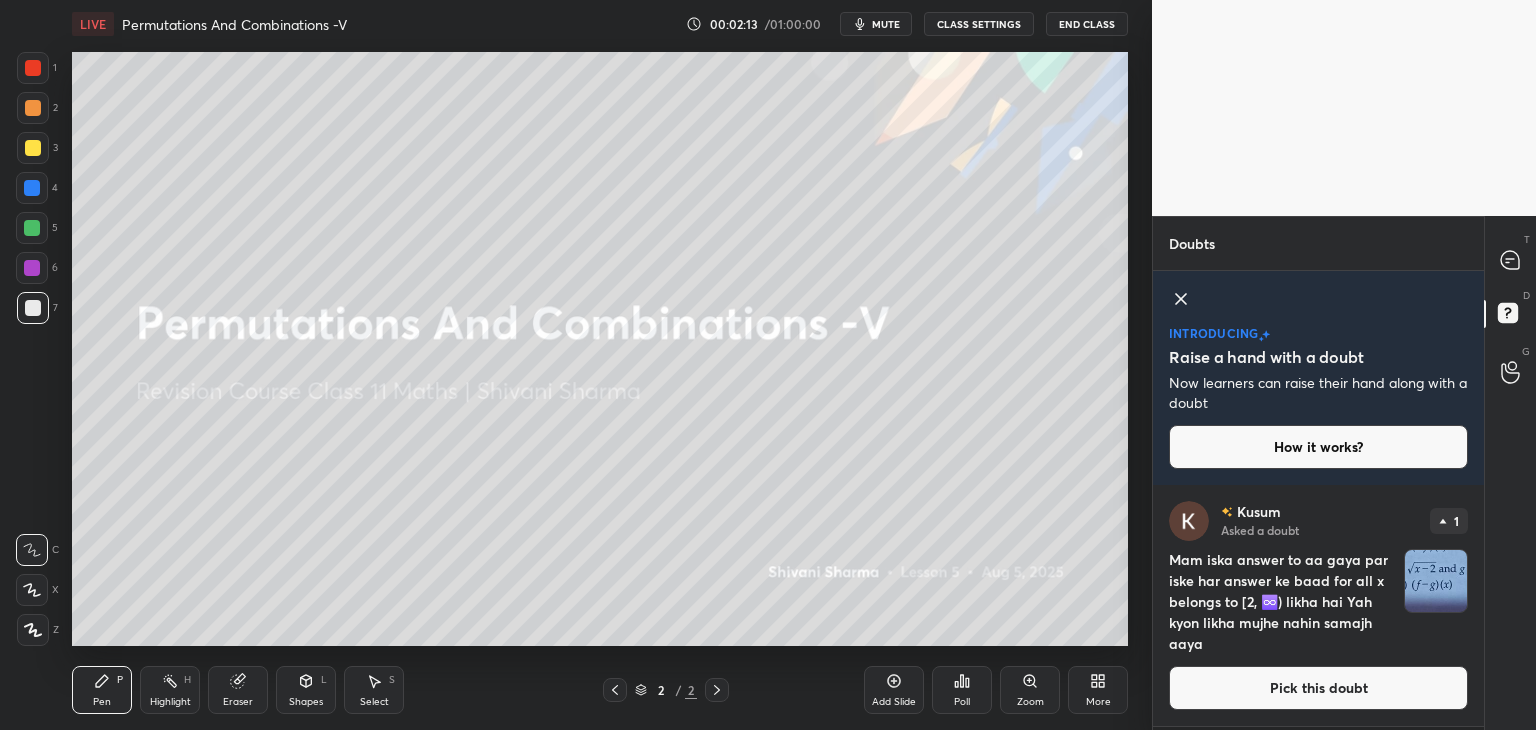 click on "mute" at bounding box center (886, 24) 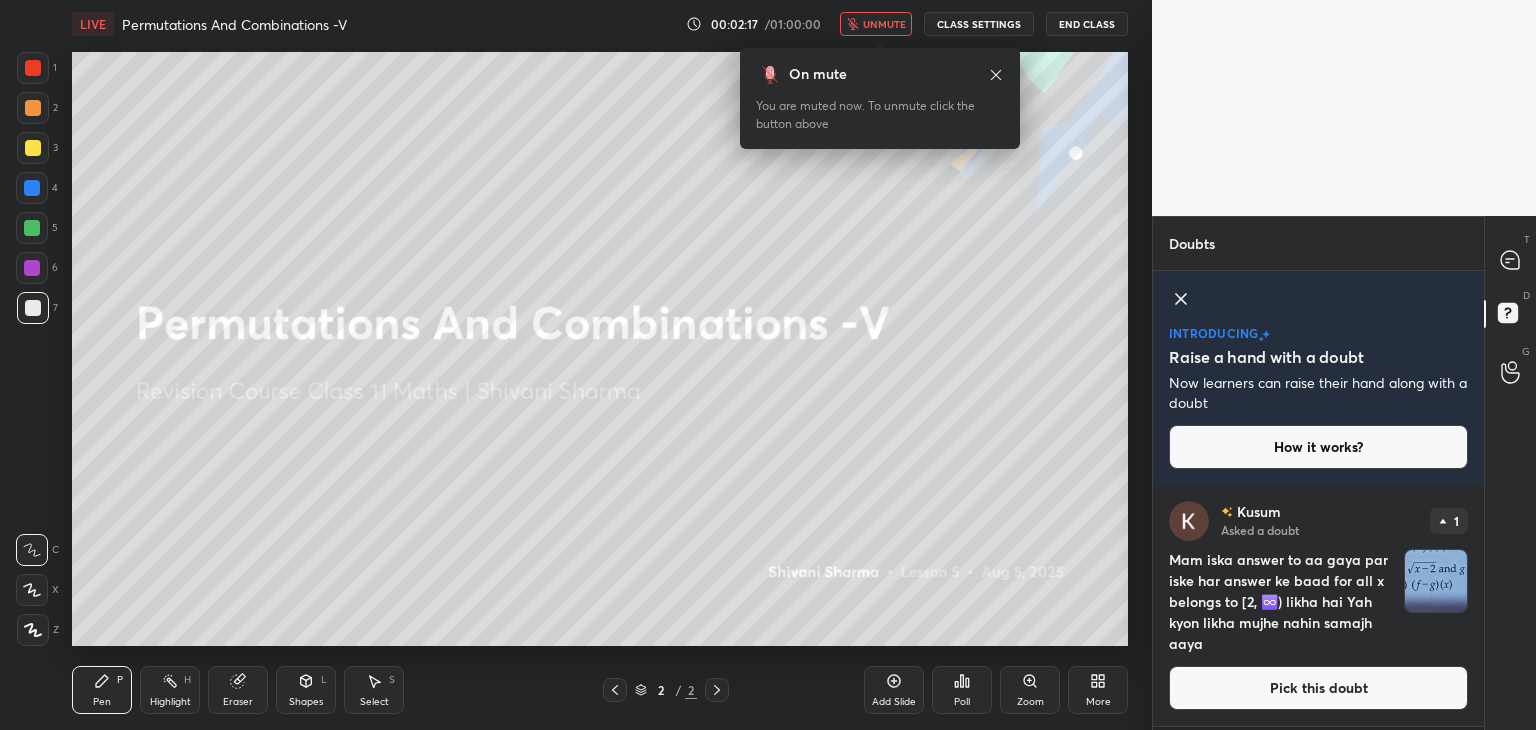 click on "unmute" at bounding box center (884, 24) 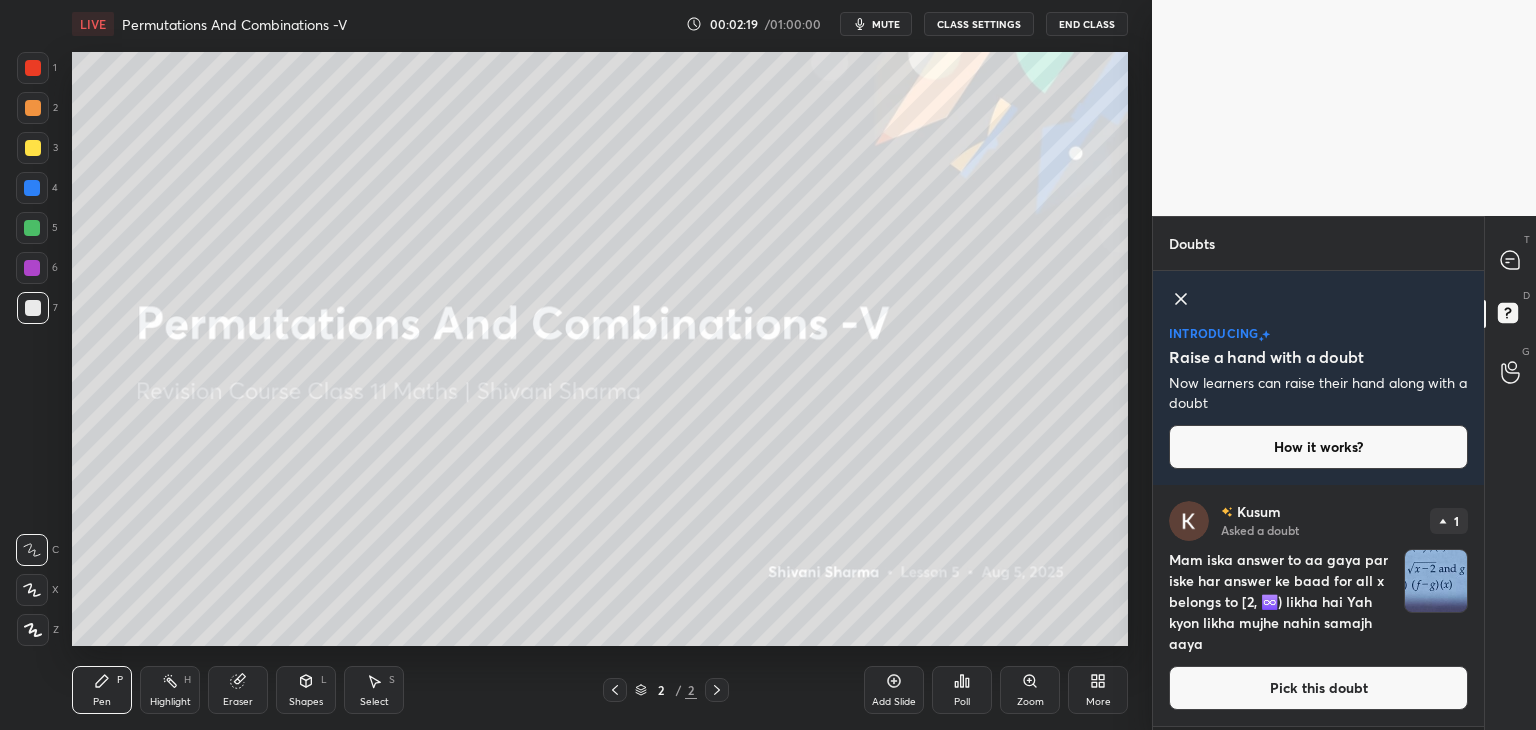 click on "T Messages (T)" at bounding box center [1510, 260] 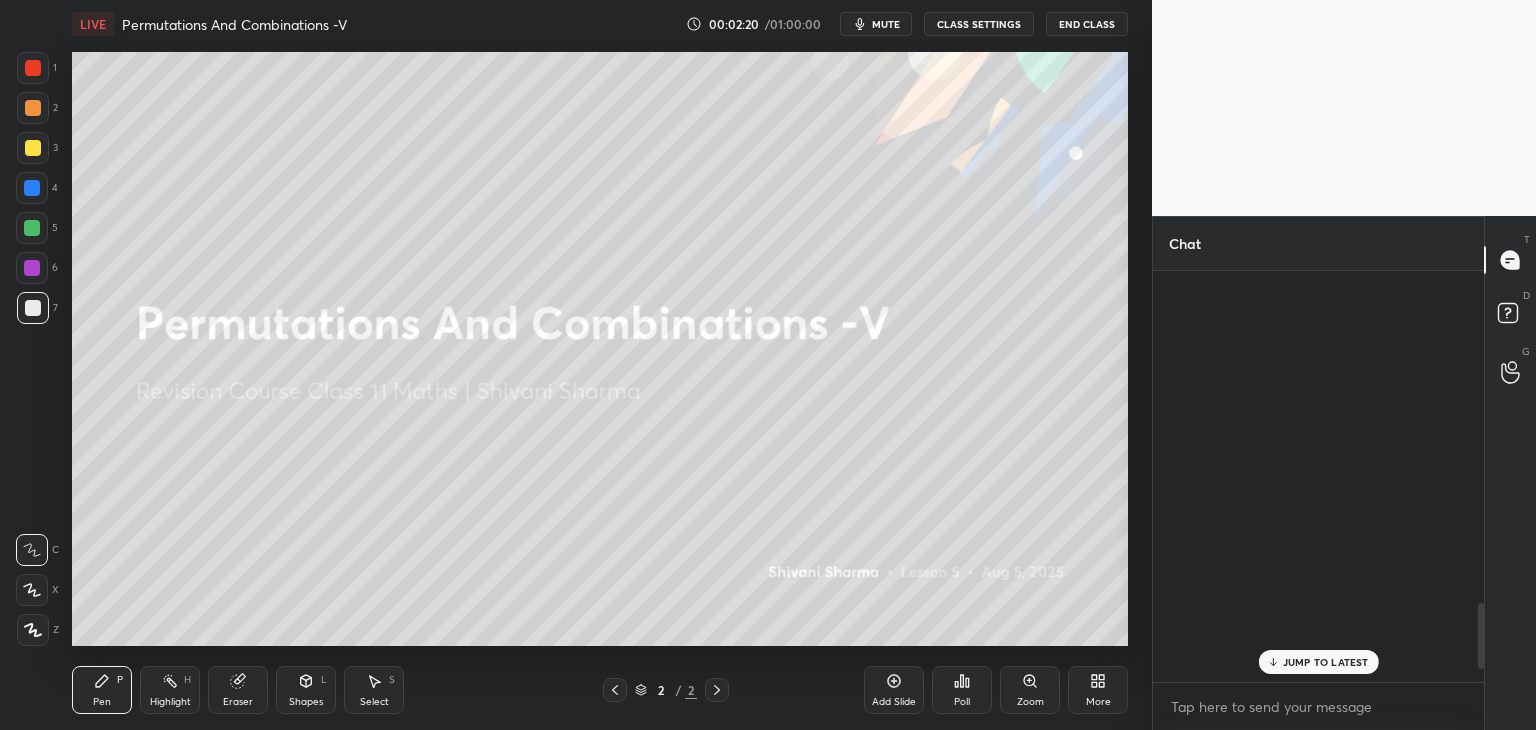 scroll, scrollTop: 2058, scrollLeft: 0, axis: vertical 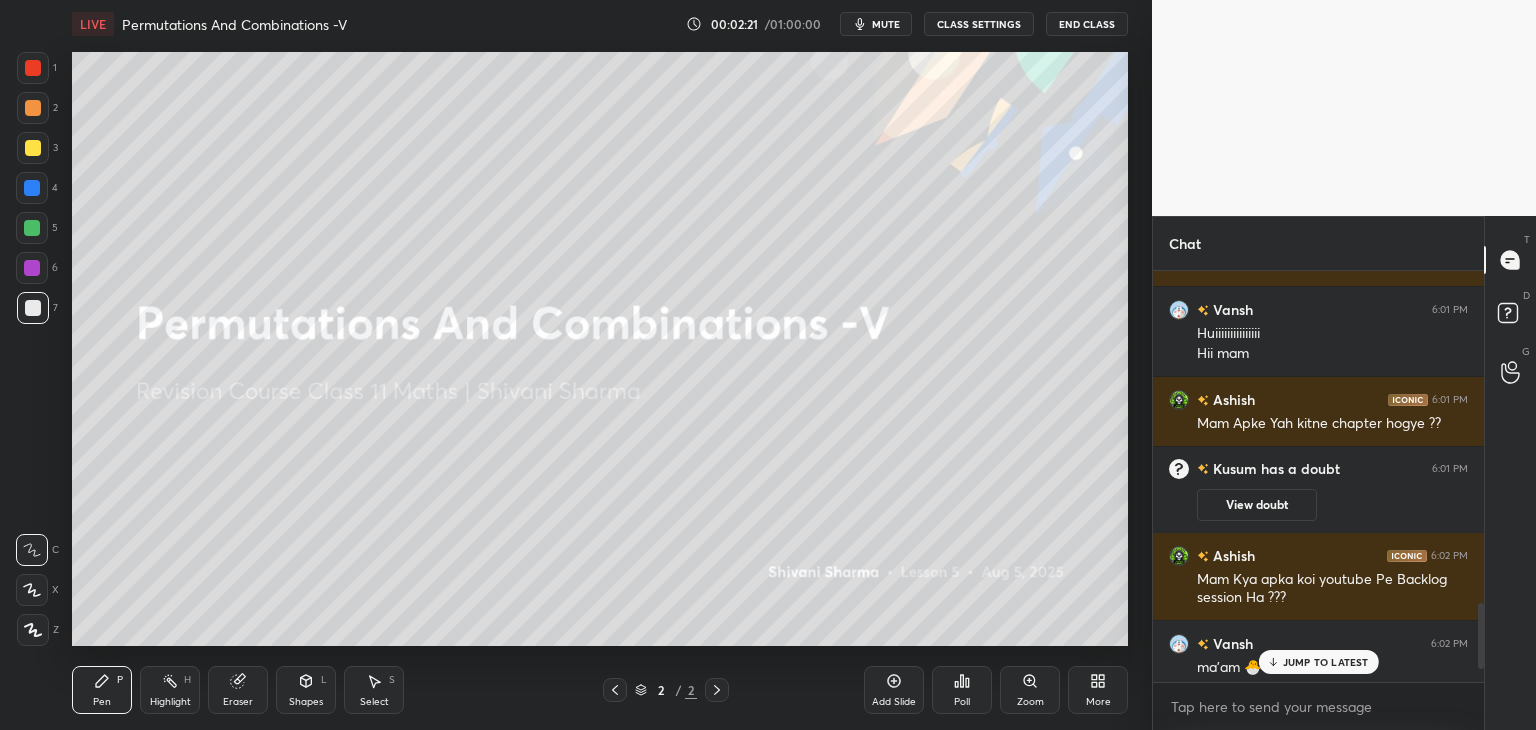 click on "JUMP TO LATEST" at bounding box center [1318, 662] 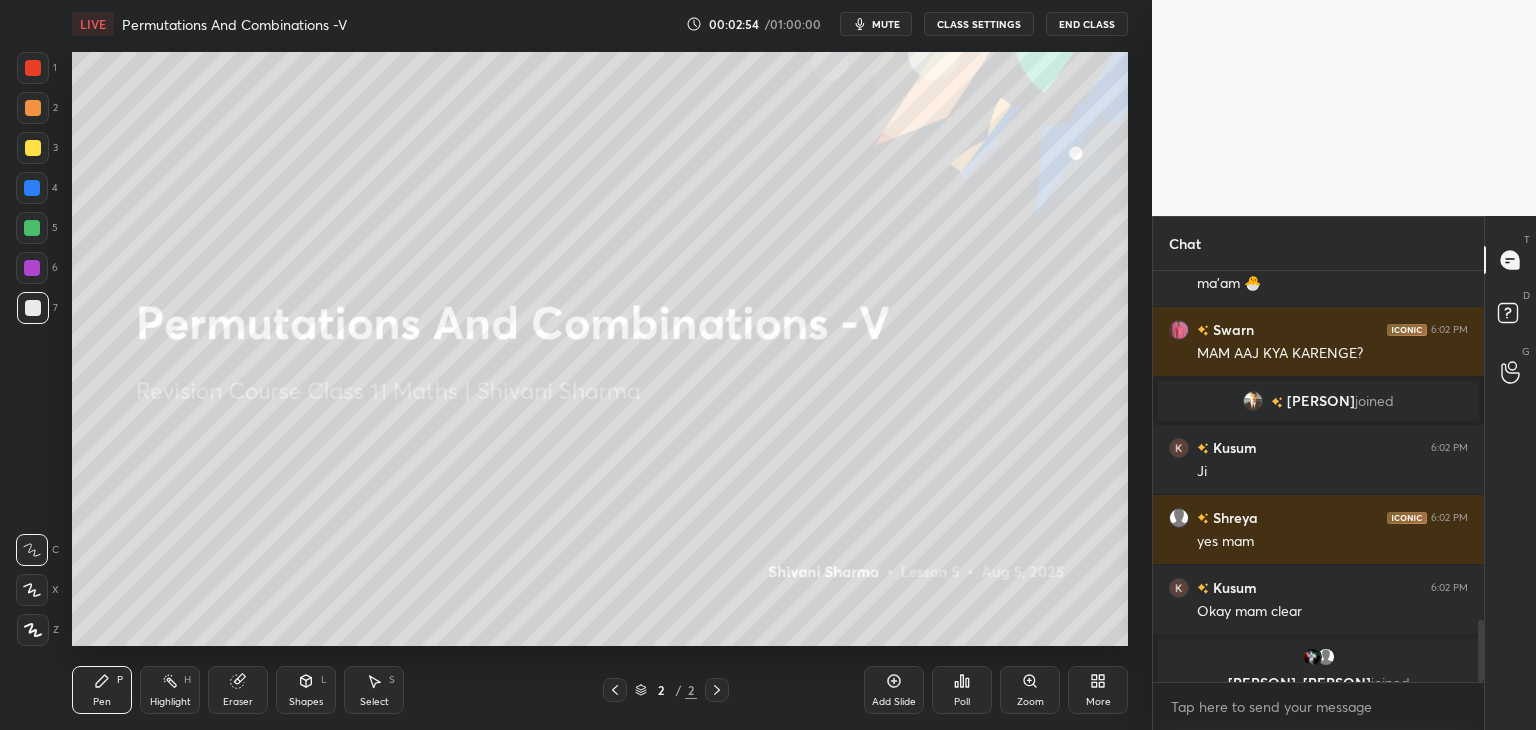 scroll, scrollTop: 2306, scrollLeft: 0, axis: vertical 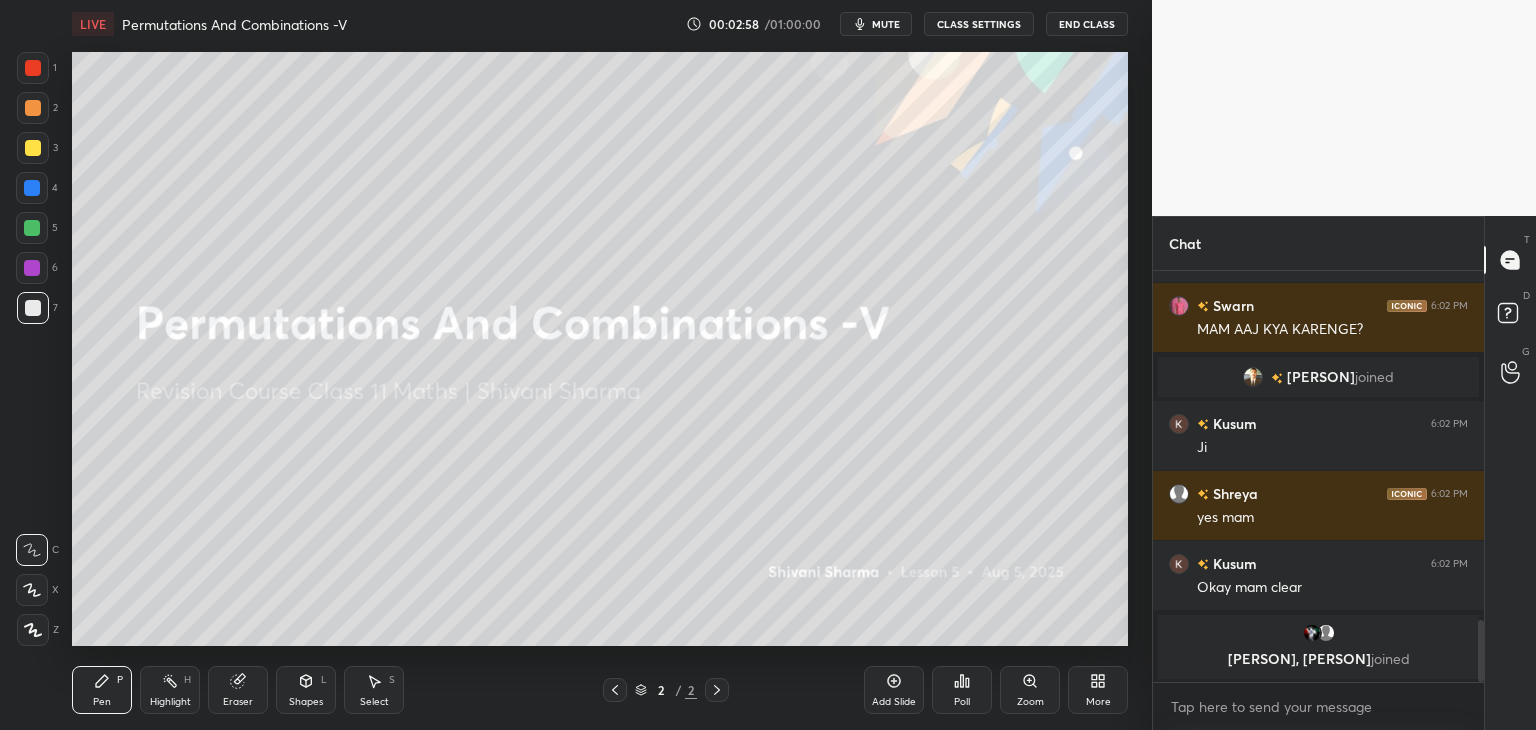 click on "More" at bounding box center [1098, 702] 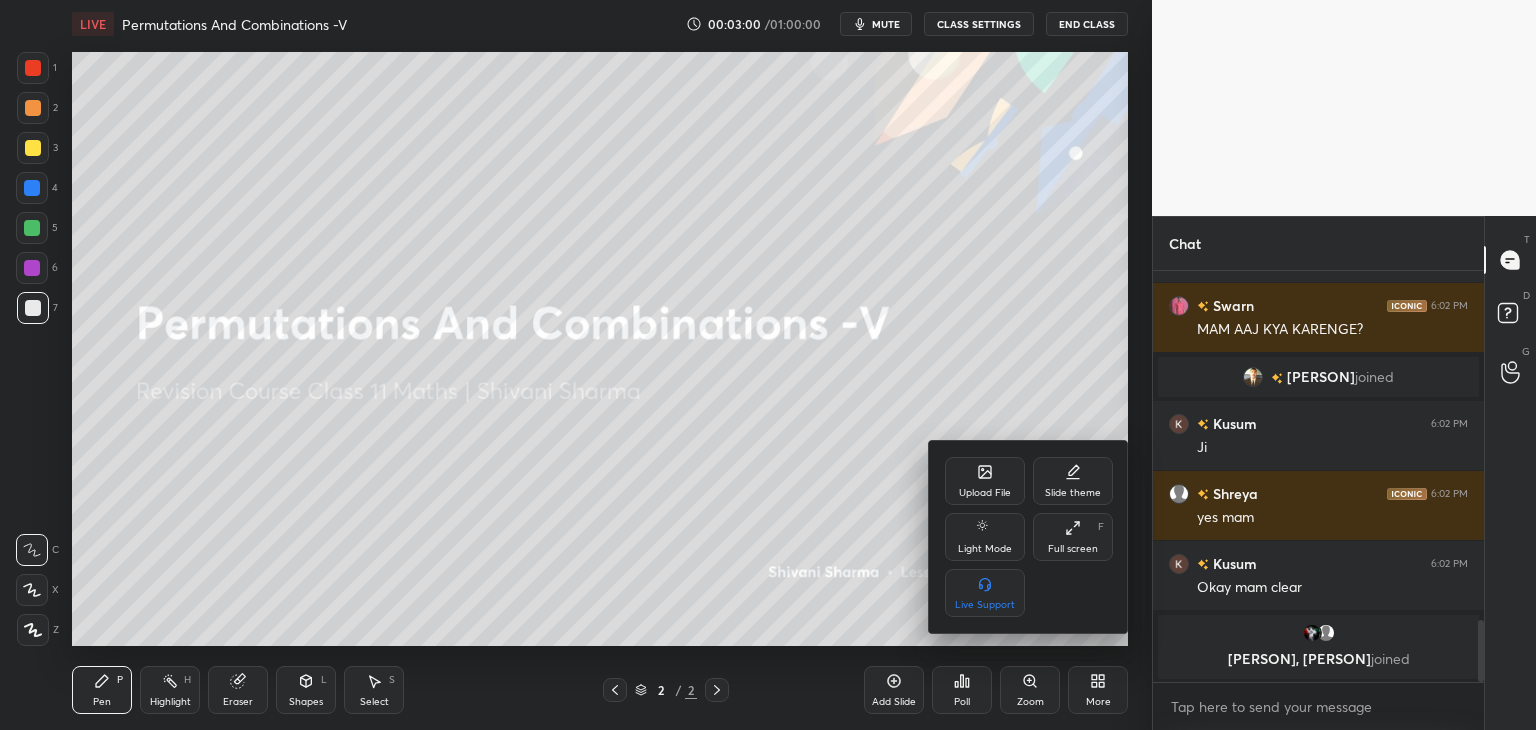 click on "Upload File" at bounding box center (985, 493) 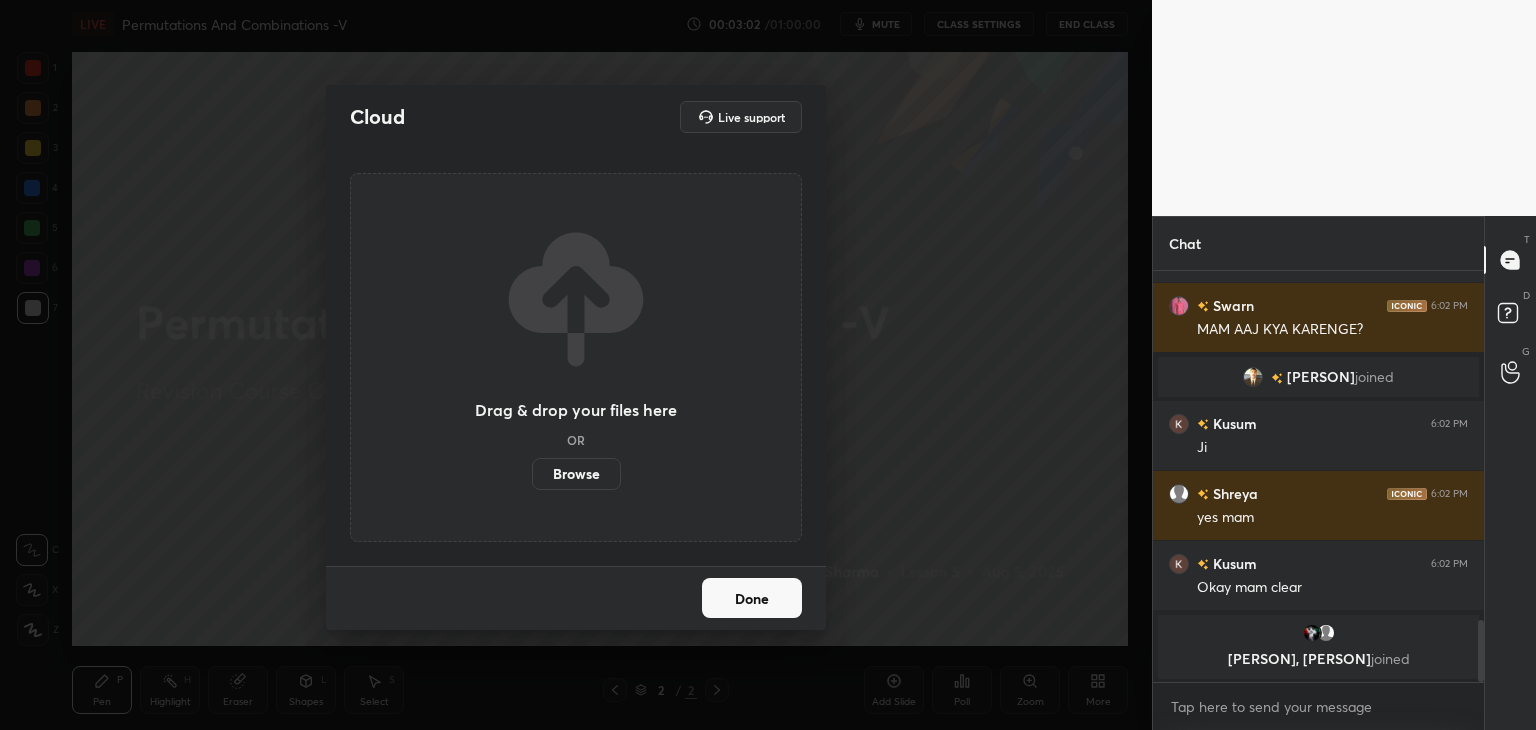 click on "Browse" at bounding box center [576, 474] 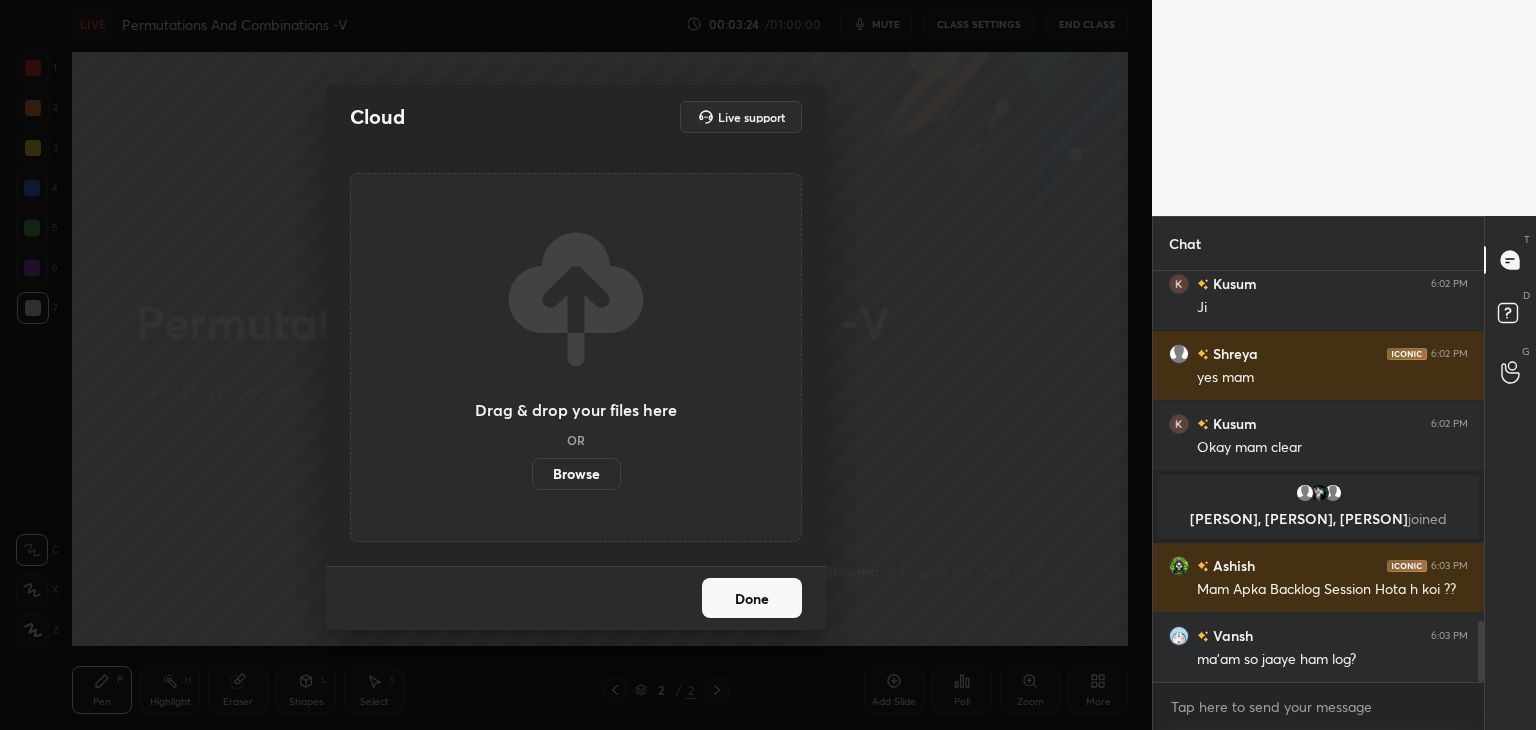scroll, scrollTop: 2398, scrollLeft: 0, axis: vertical 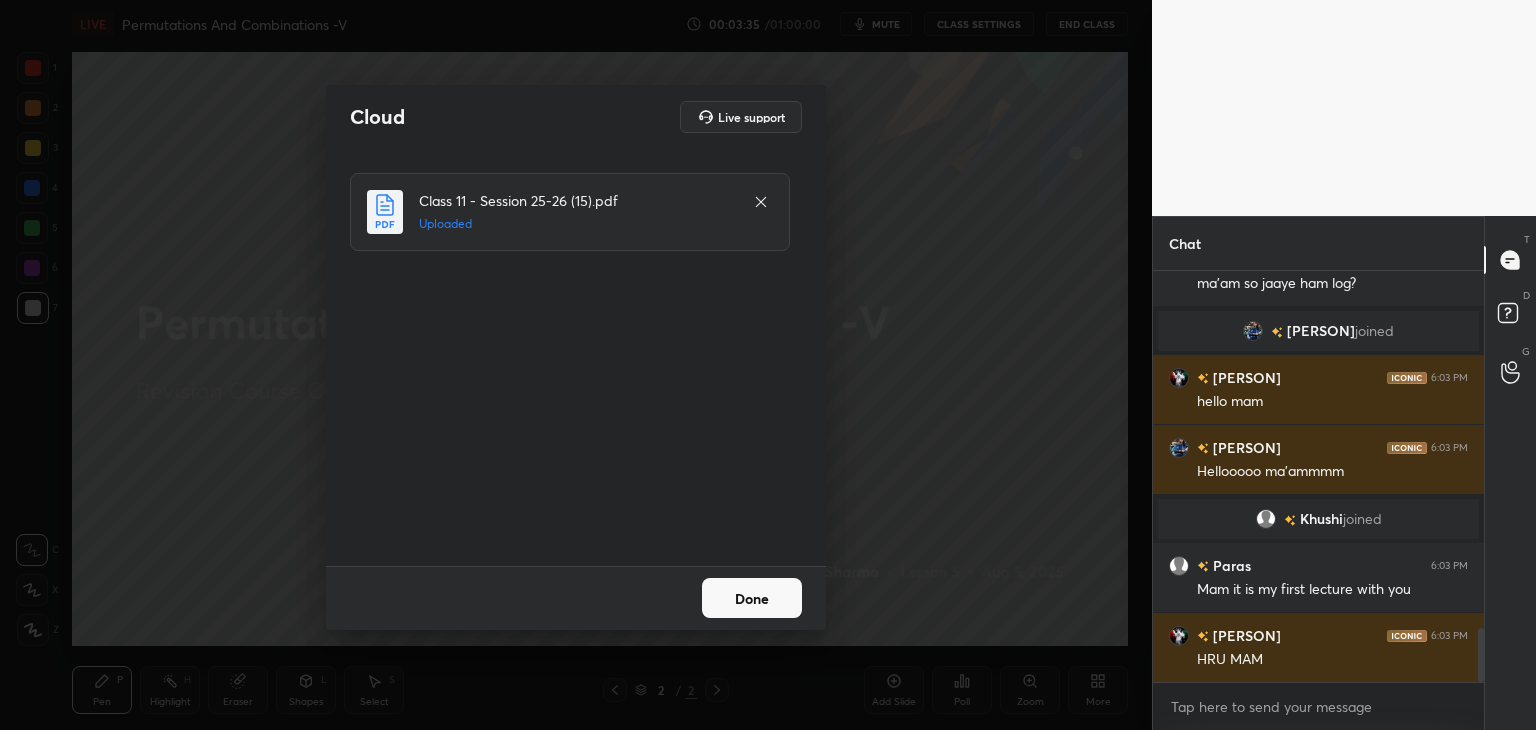 click on "Done" at bounding box center (752, 598) 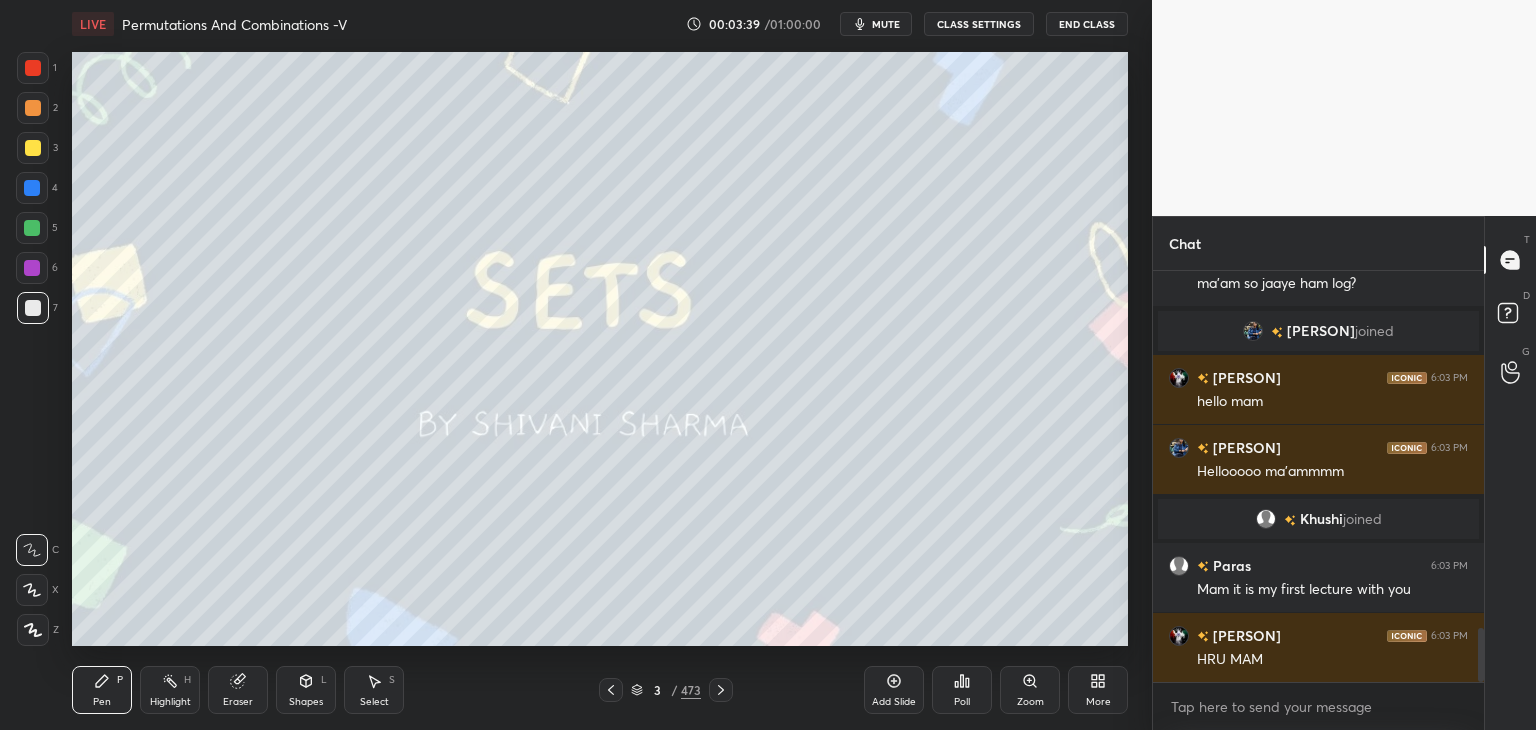 click 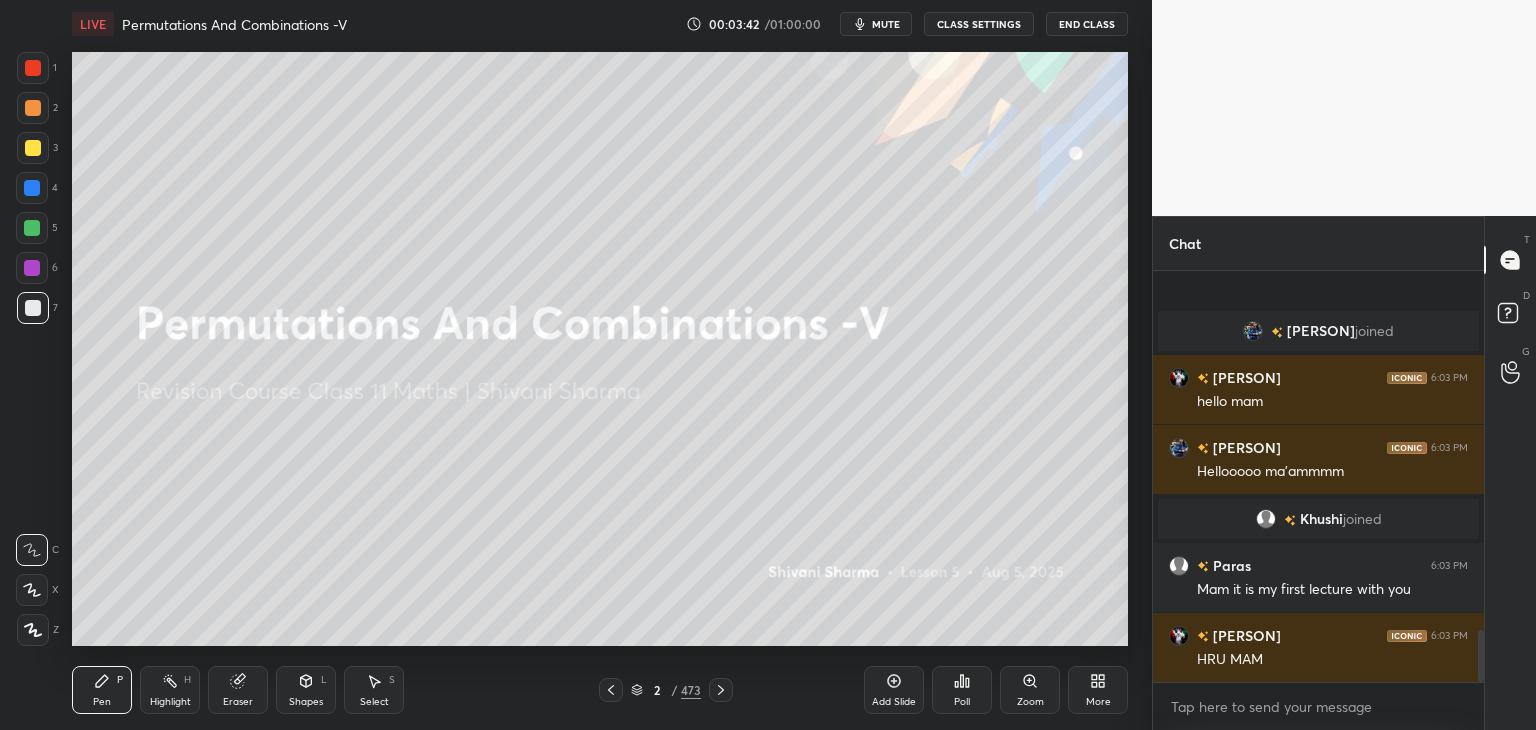 scroll, scrollTop: 2830, scrollLeft: 0, axis: vertical 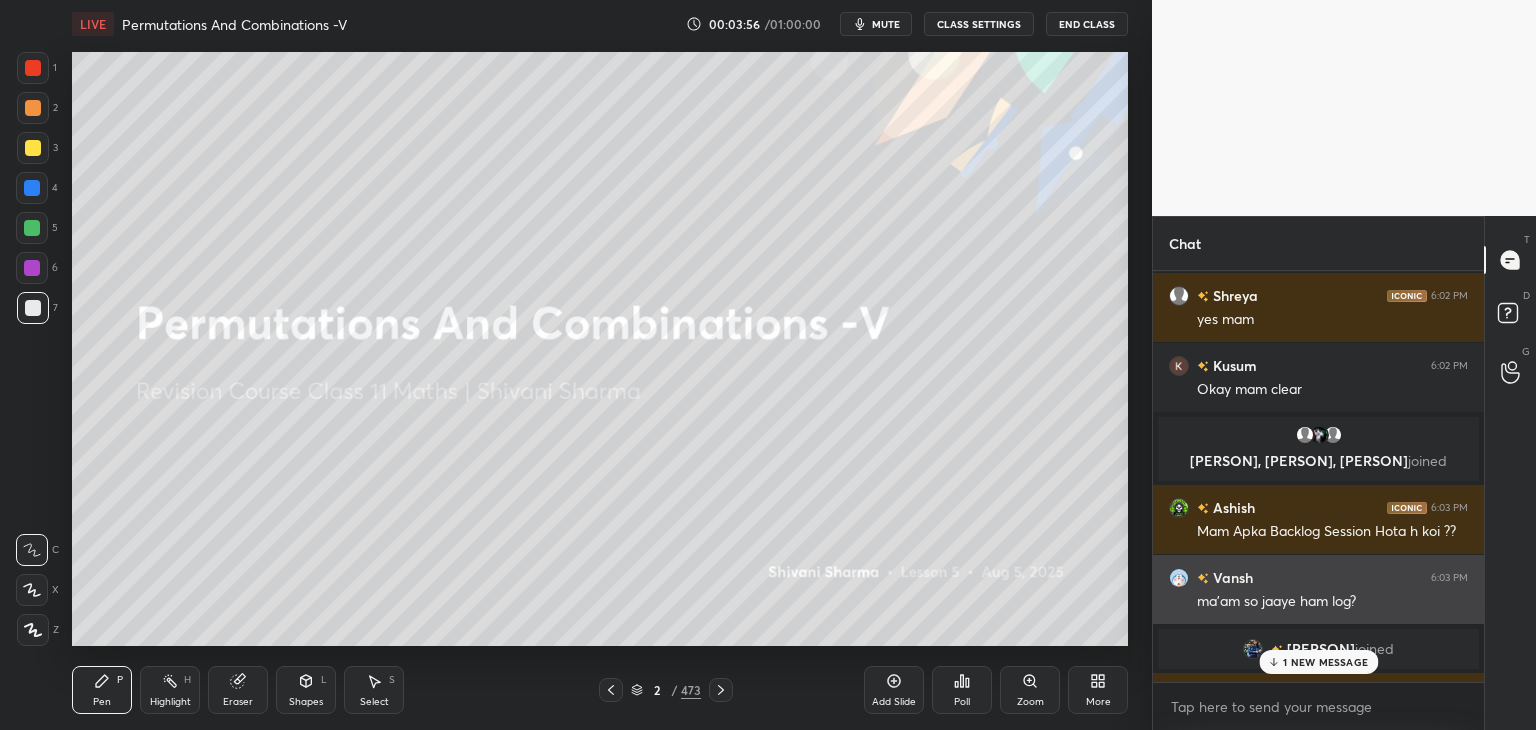 drag, startPoint x: 1481, startPoint y: 669, endPoint x: 1468, endPoint y: 604, distance: 66.287254 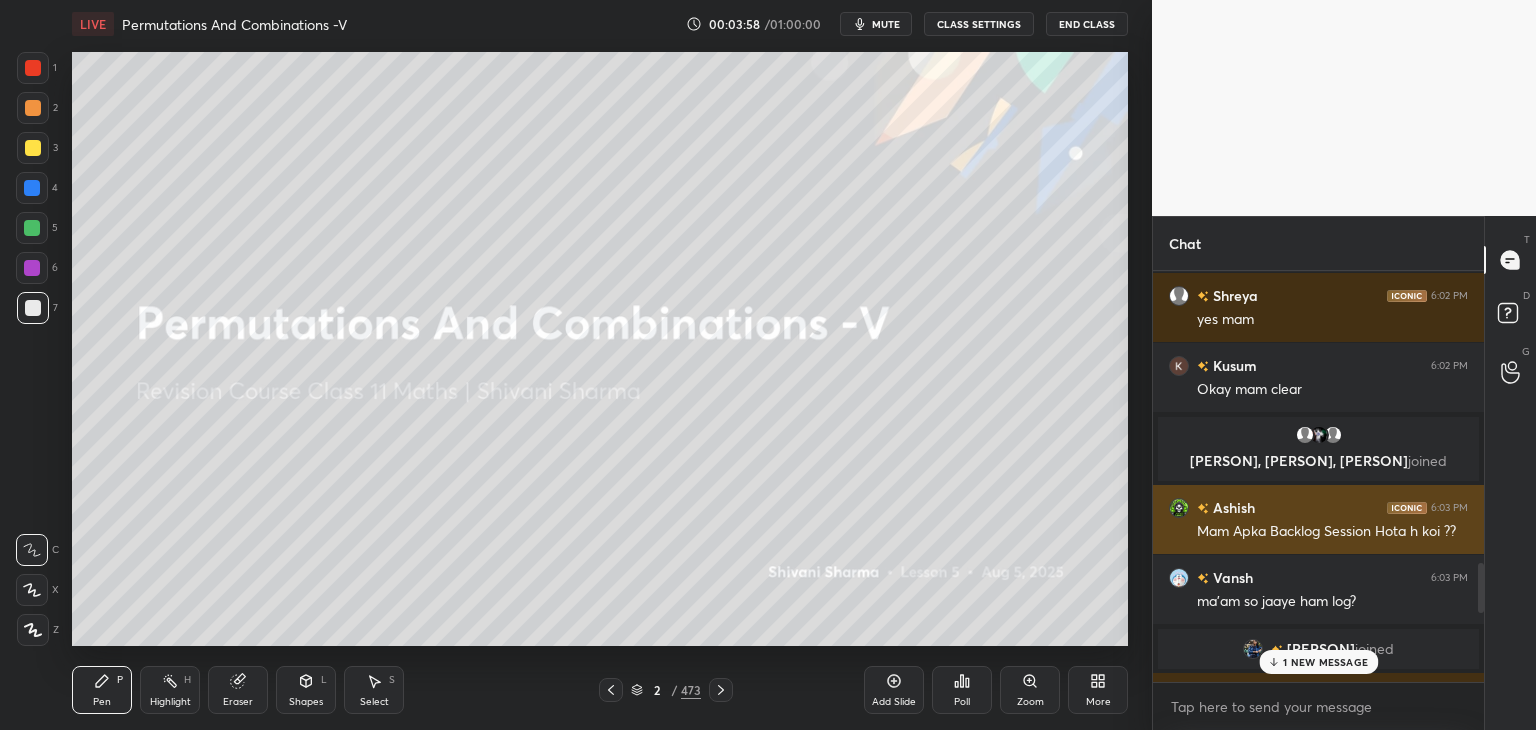 click at bounding box center (1179, 508) 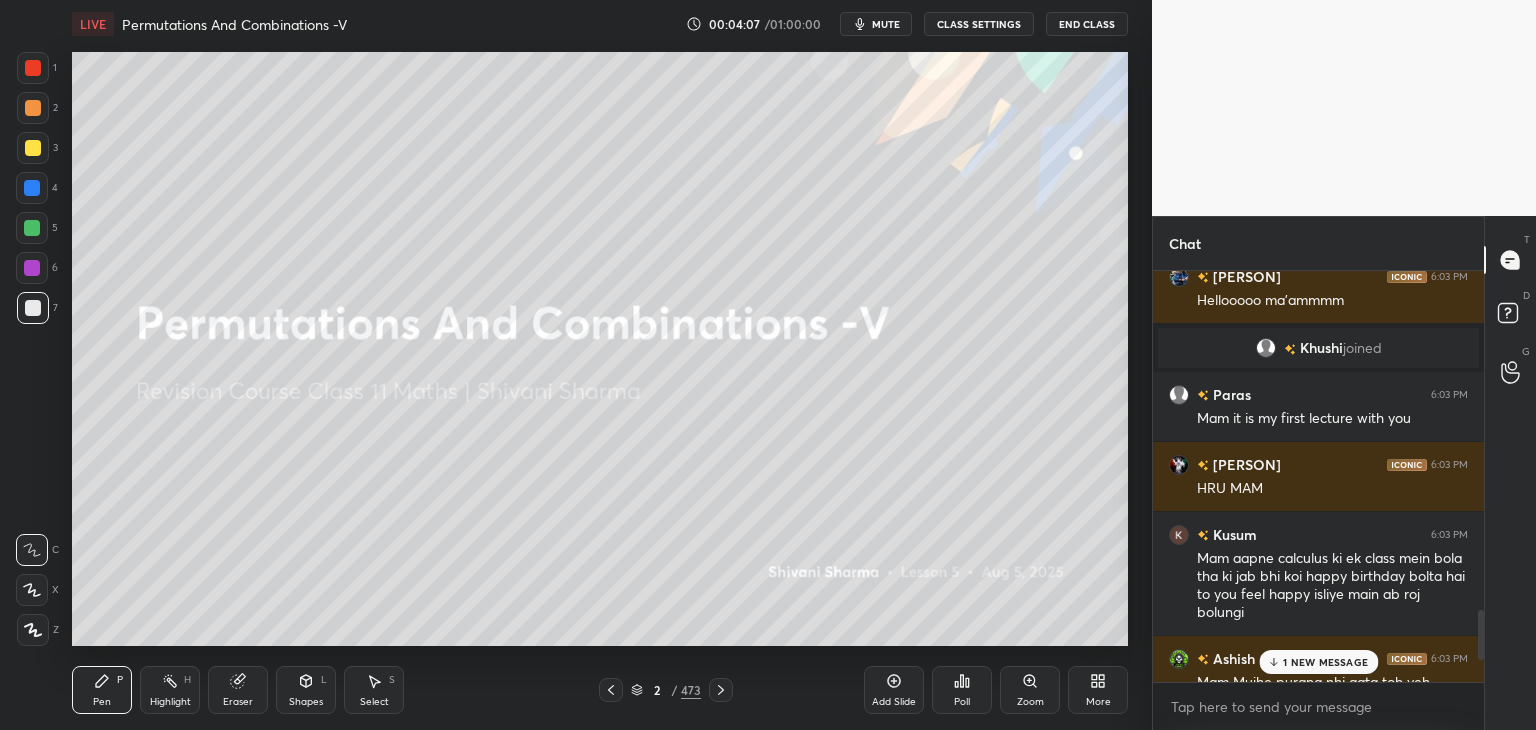 scroll, scrollTop: 2988, scrollLeft: 0, axis: vertical 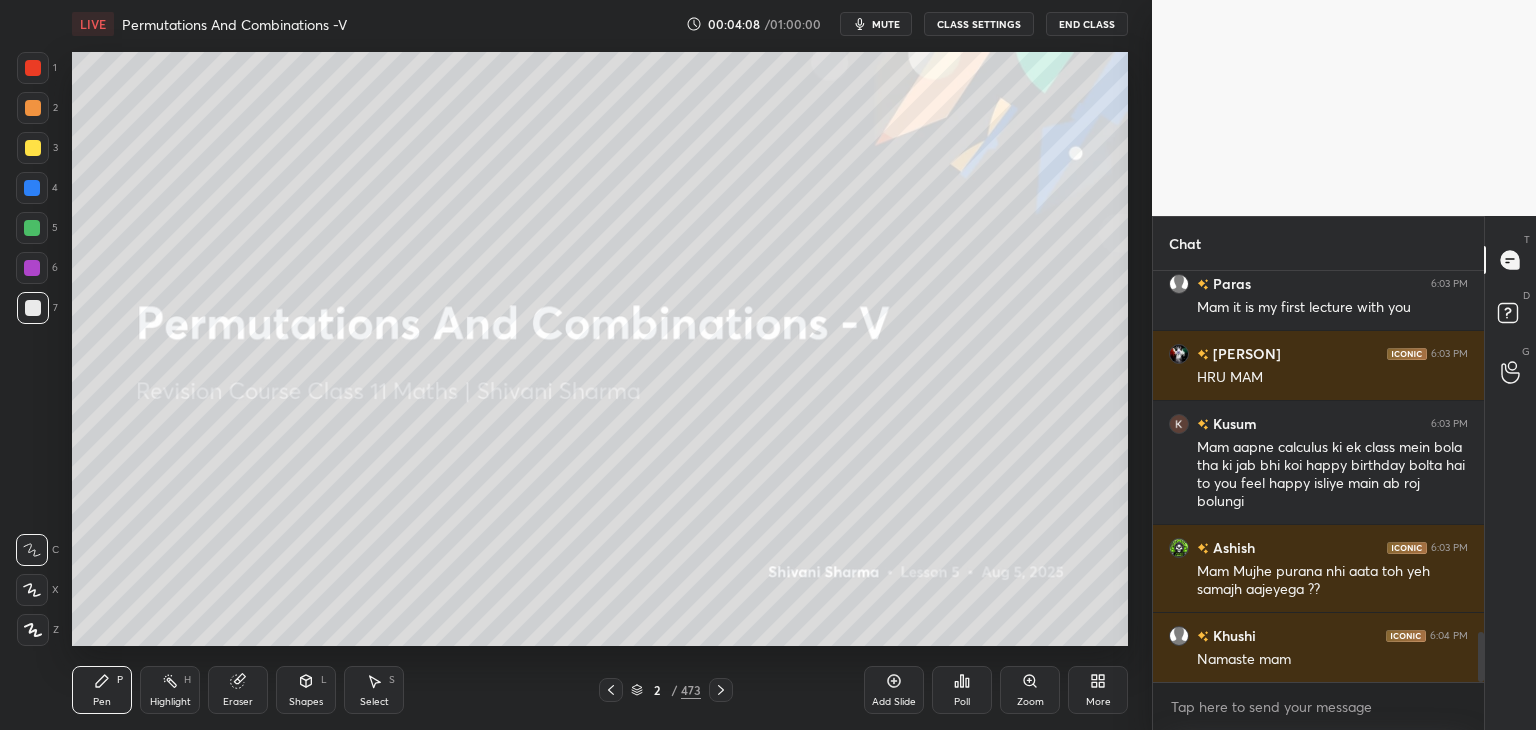 drag, startPoint x: 1481, startPoint y: 577, endPoint x: 1496, endPoint y: 725, distance: 148.7582 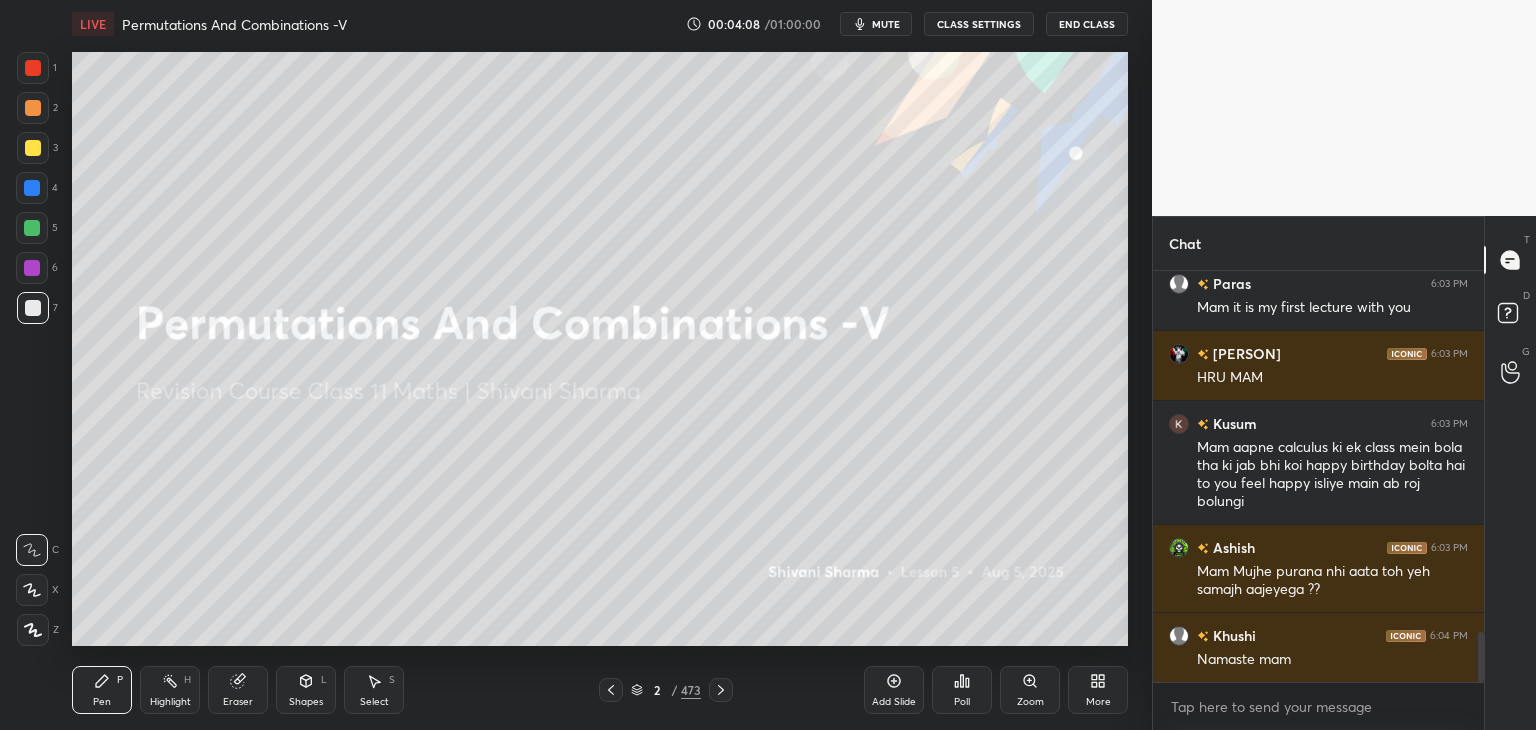 click on "Chat [PERSON] joined [PERSON] 6:03 PM Mam it is my first lecture with you [PERSON] 6:03 PM HRU MAM [PERSON] 6:03 PM Mam aapne calculus ki ek class mein bola tha ki jab bhi koi happy birthday bolta hai to you feel happy isliye main ab roj bolungi [PERSON] 6:03 PM Mam Mujhe purana nhi aata toh yeh samajh aajeyega ?? [PERSON] 6:04 PM Namaste mam JUMP TO LATEST Enable hand raising Enable raise hand to speak to learners. Once enabled, chat will be turned off temporarily. Enable x   introducing Raise a hand with a doubt Now learners can raise their hand along with a doubt  How it works? [PERSON] Asked a doubt 1 Mam iska answer to aa gaya par iske har answer ke baad for all x belongs to [2, ♾️) likha hai
Yah kyon likha mujhe nahin samajh aaya Pick this doubt NEW DOUBTS ASKED No one has raised a hand yet Looks like educator just invited you to speak. Please wait before you can raise your hand again. Got it T Messages (T) D Doubts (D) G Raise Hand (G)" at bounding box center (1344, 473) 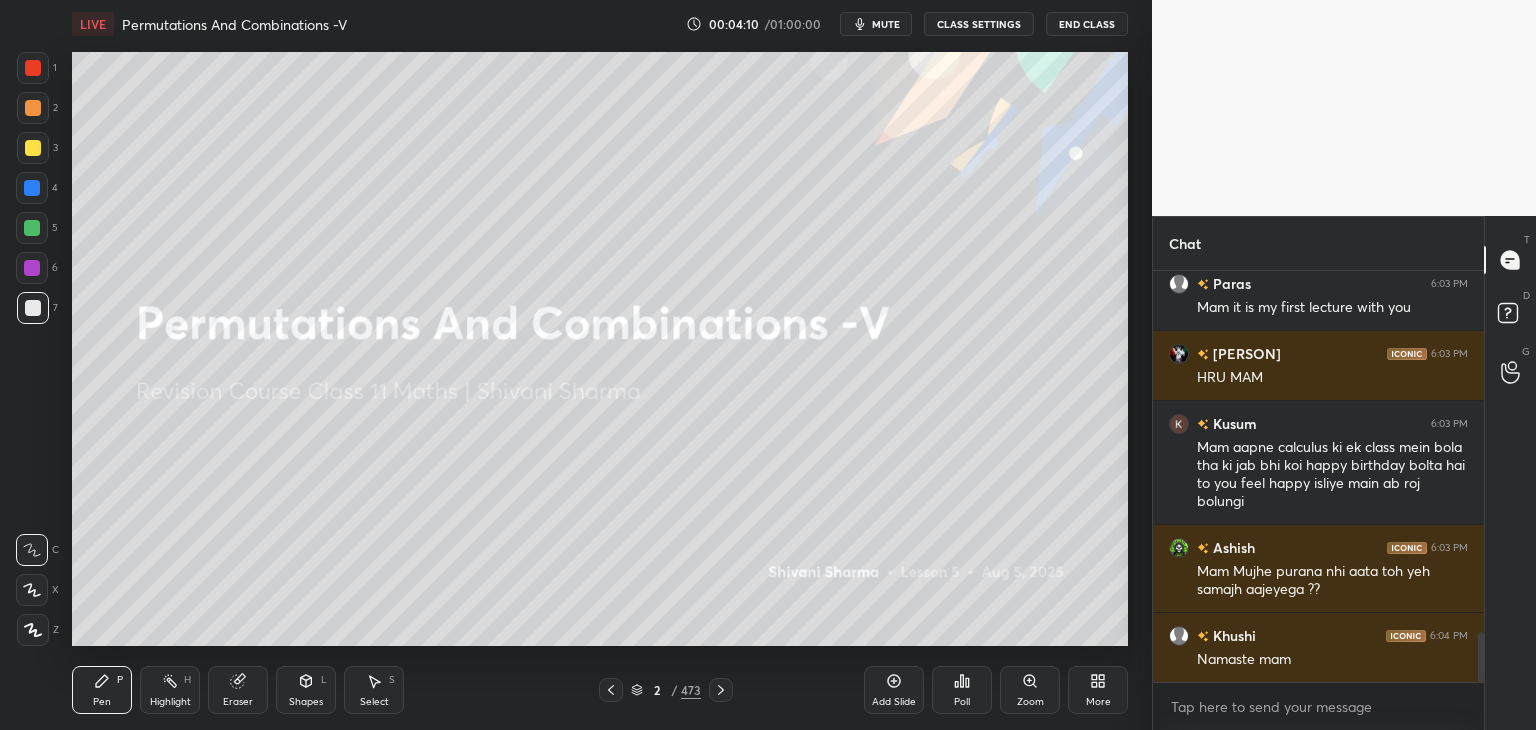 click on "/" at bounding box center [674, 690] 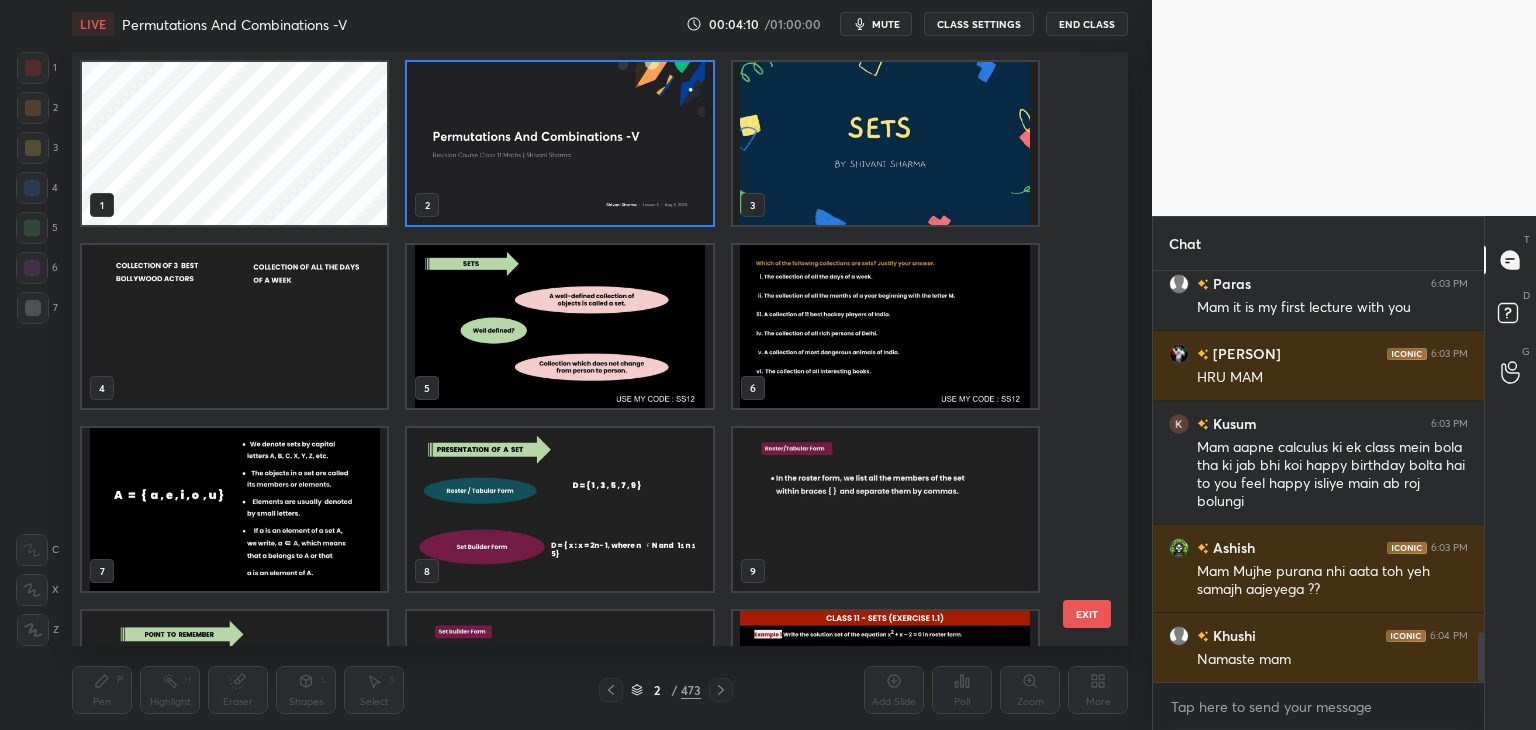 scroll, scrollTop: 588, scrollLeft: 1046, axis: both 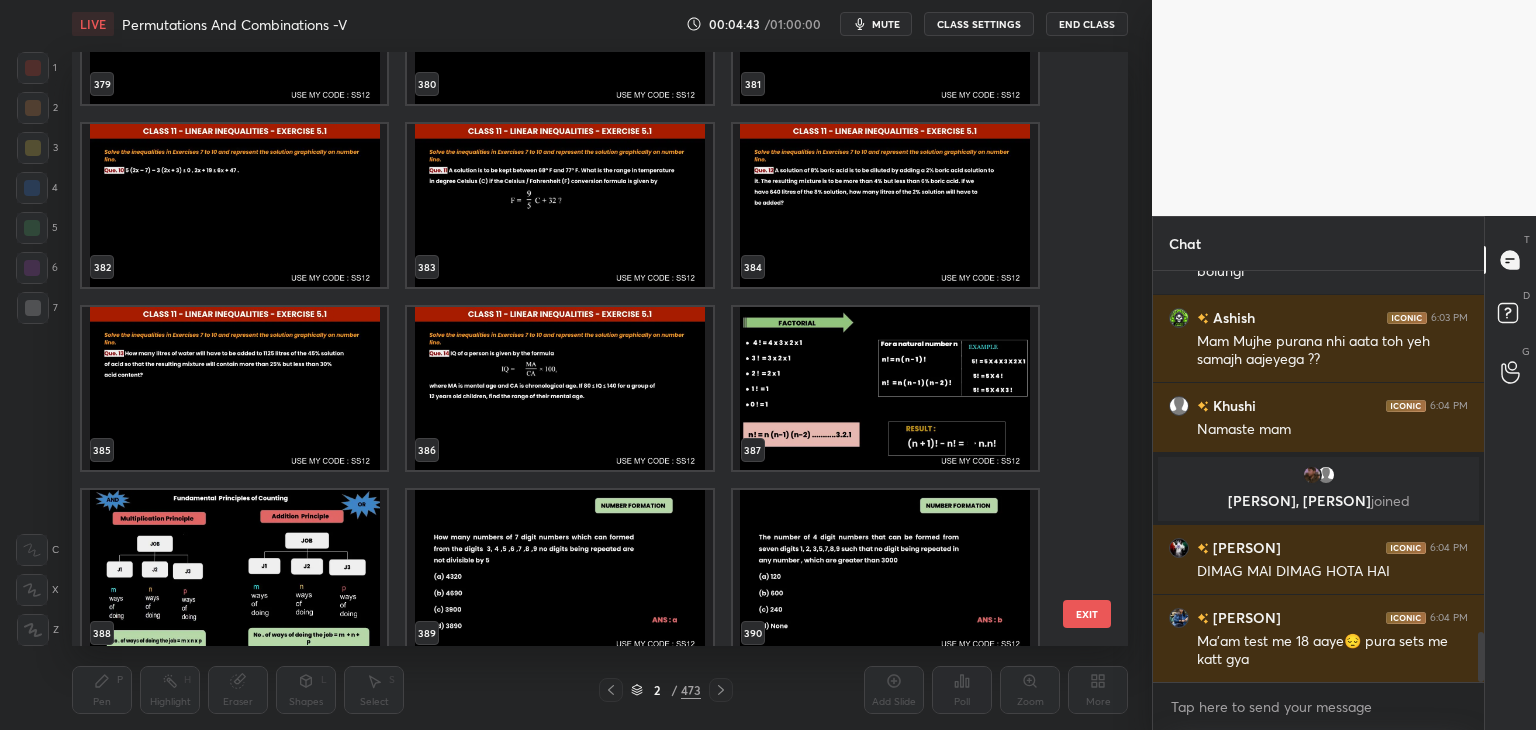click at bounding box center (885, 388) 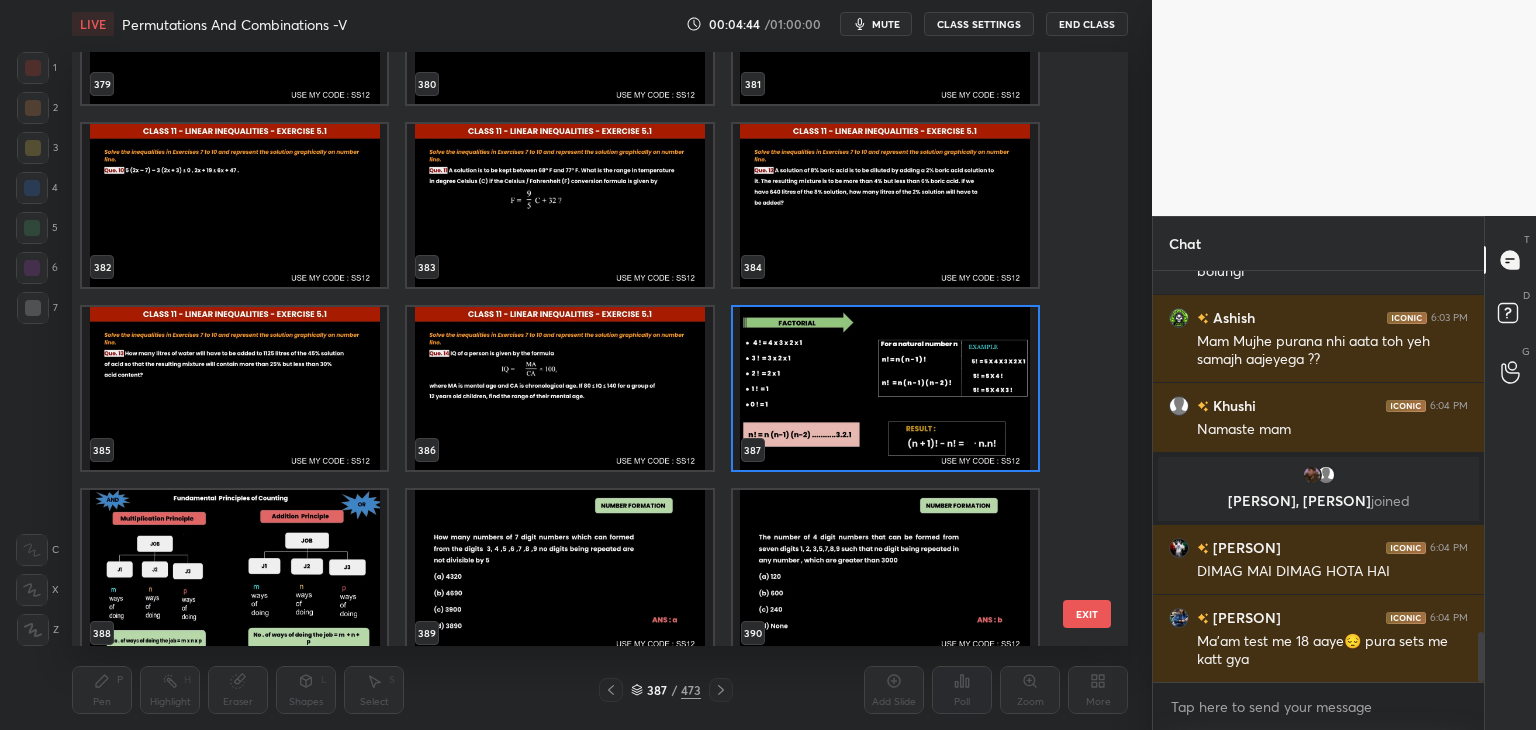 click at bounding box center (885, 388) 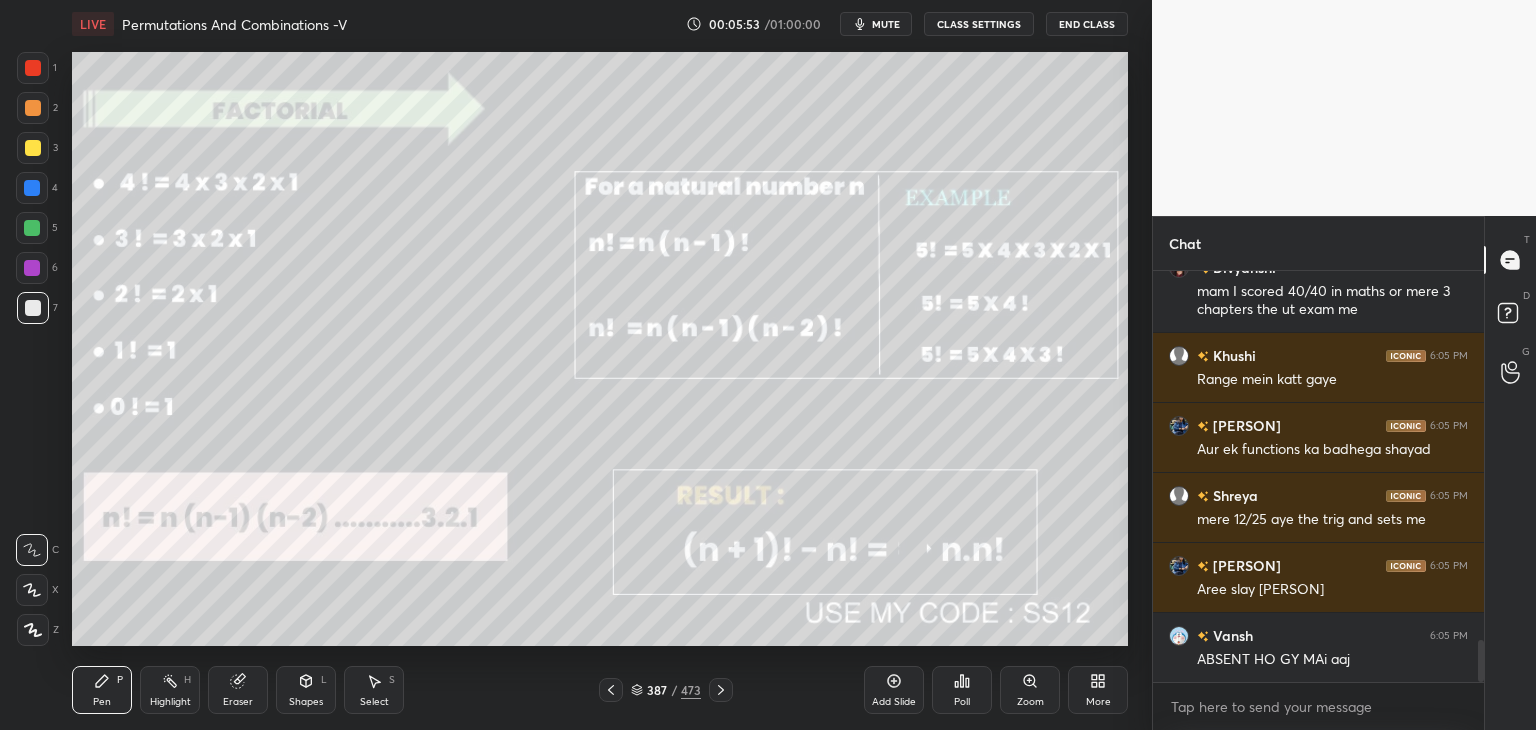 scroll, scrollTop: 3654, scrollLeft: 0, axis: vertical 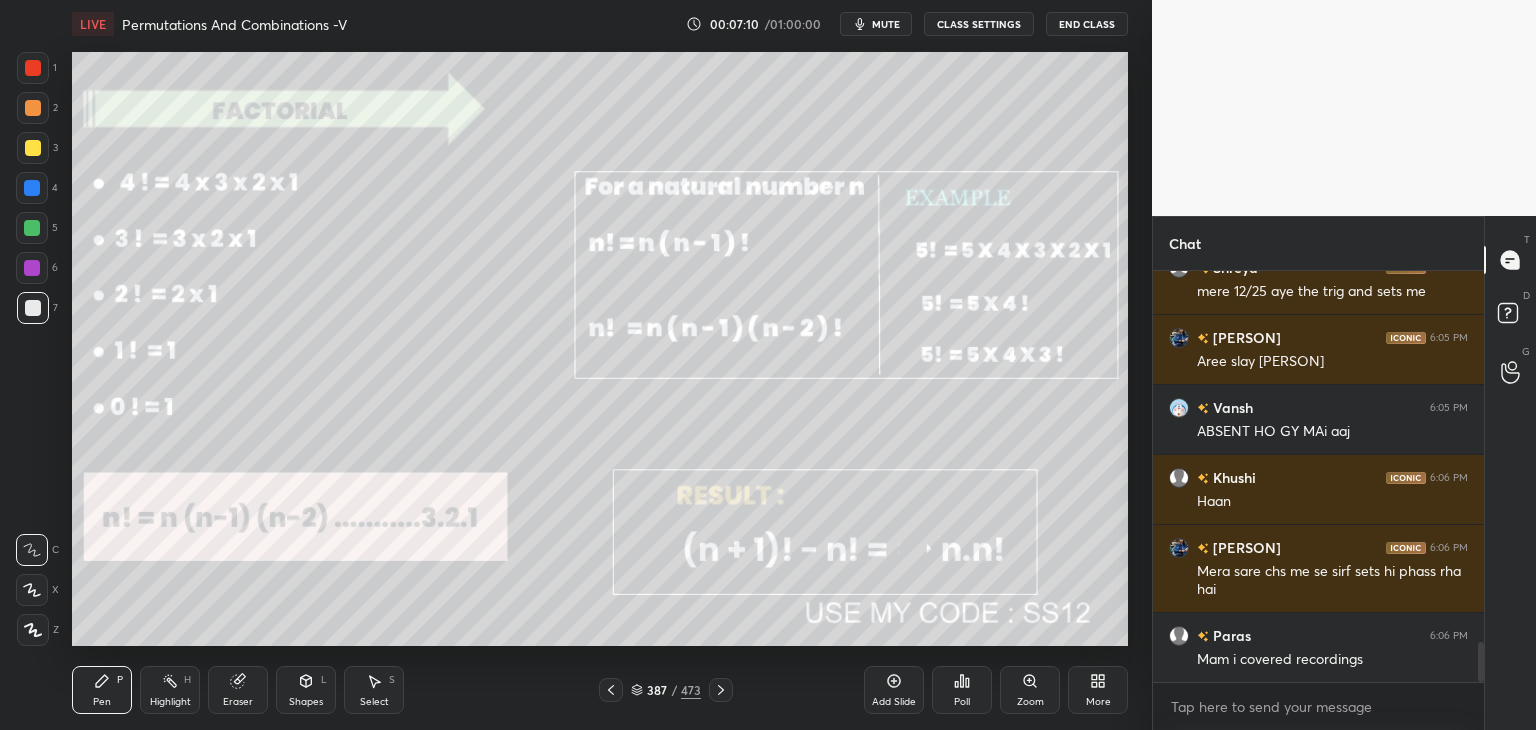 click 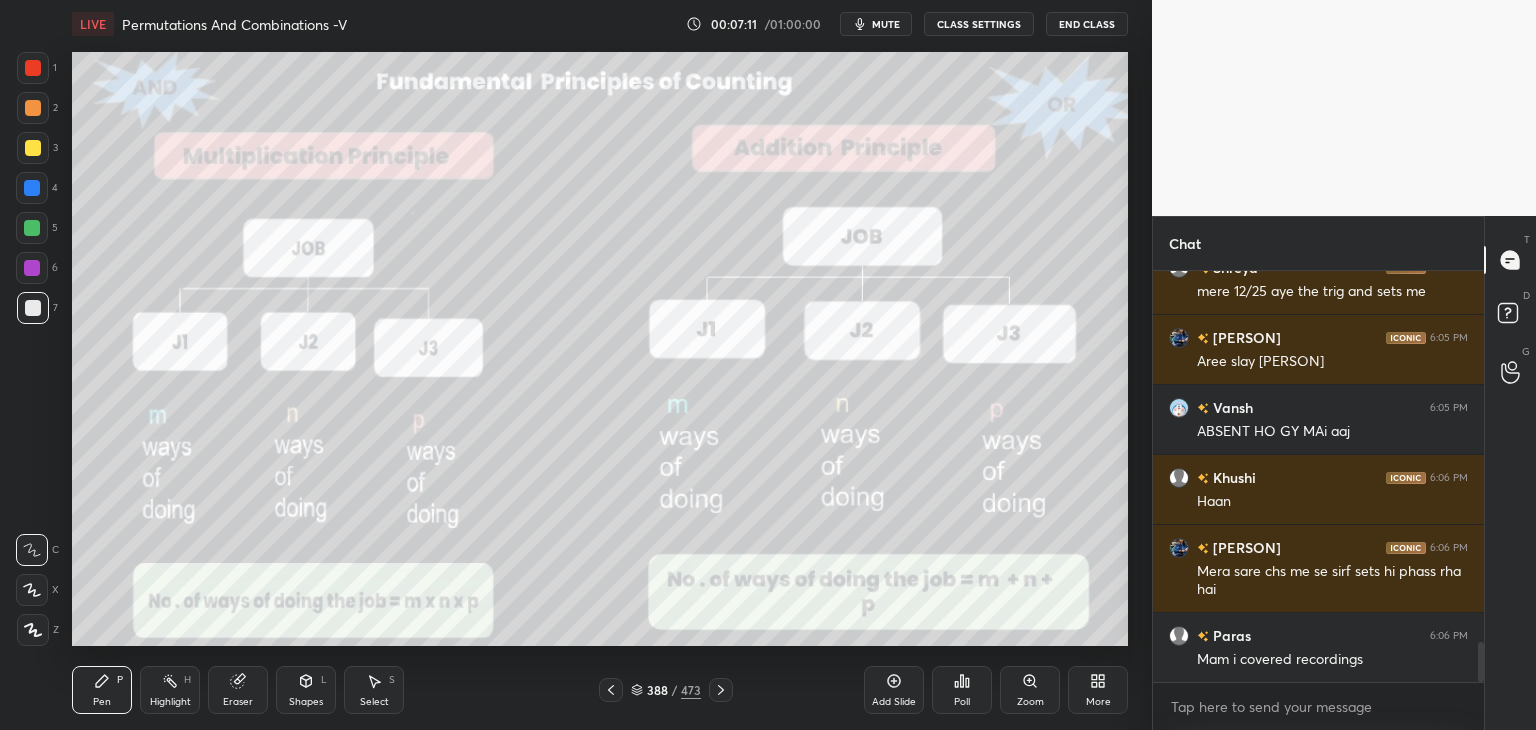 click 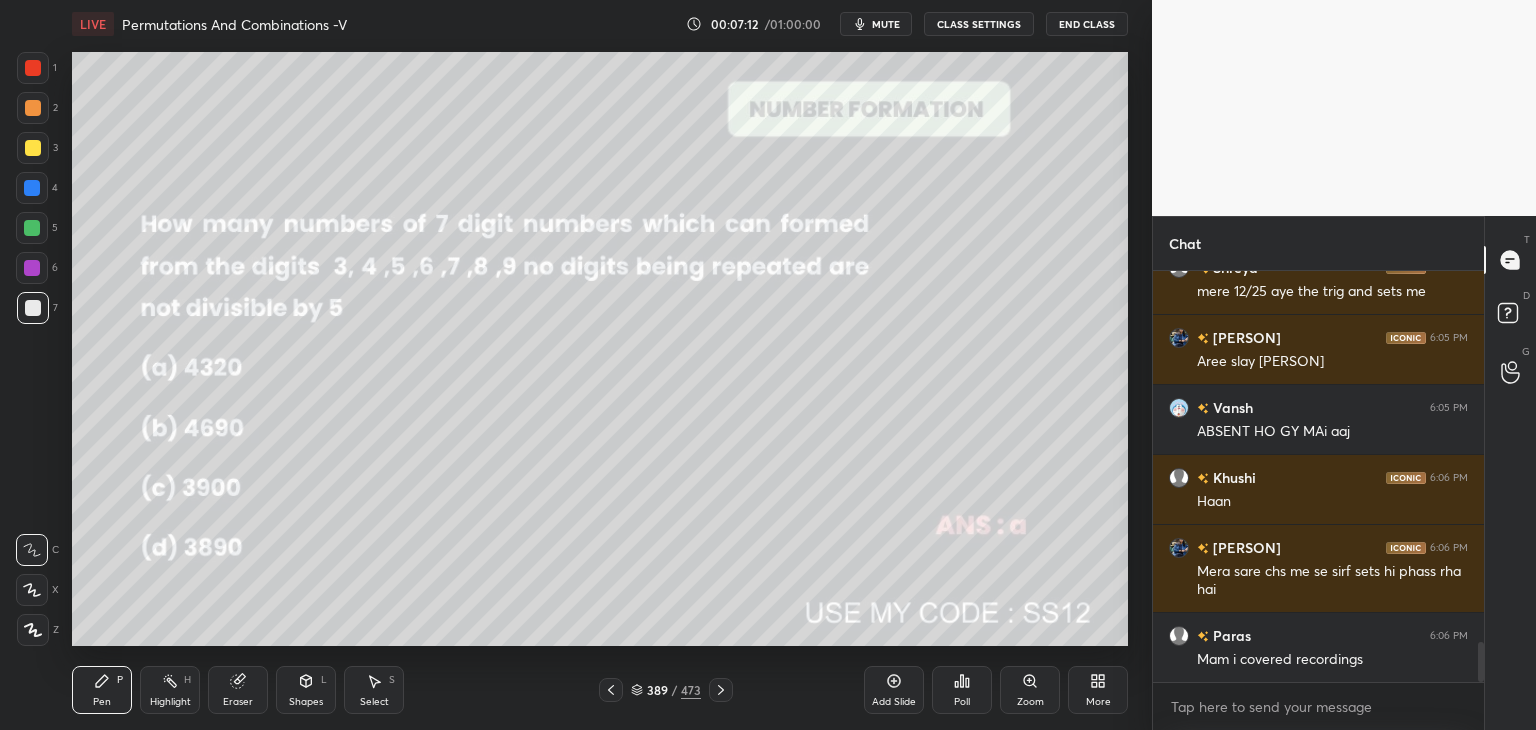 click 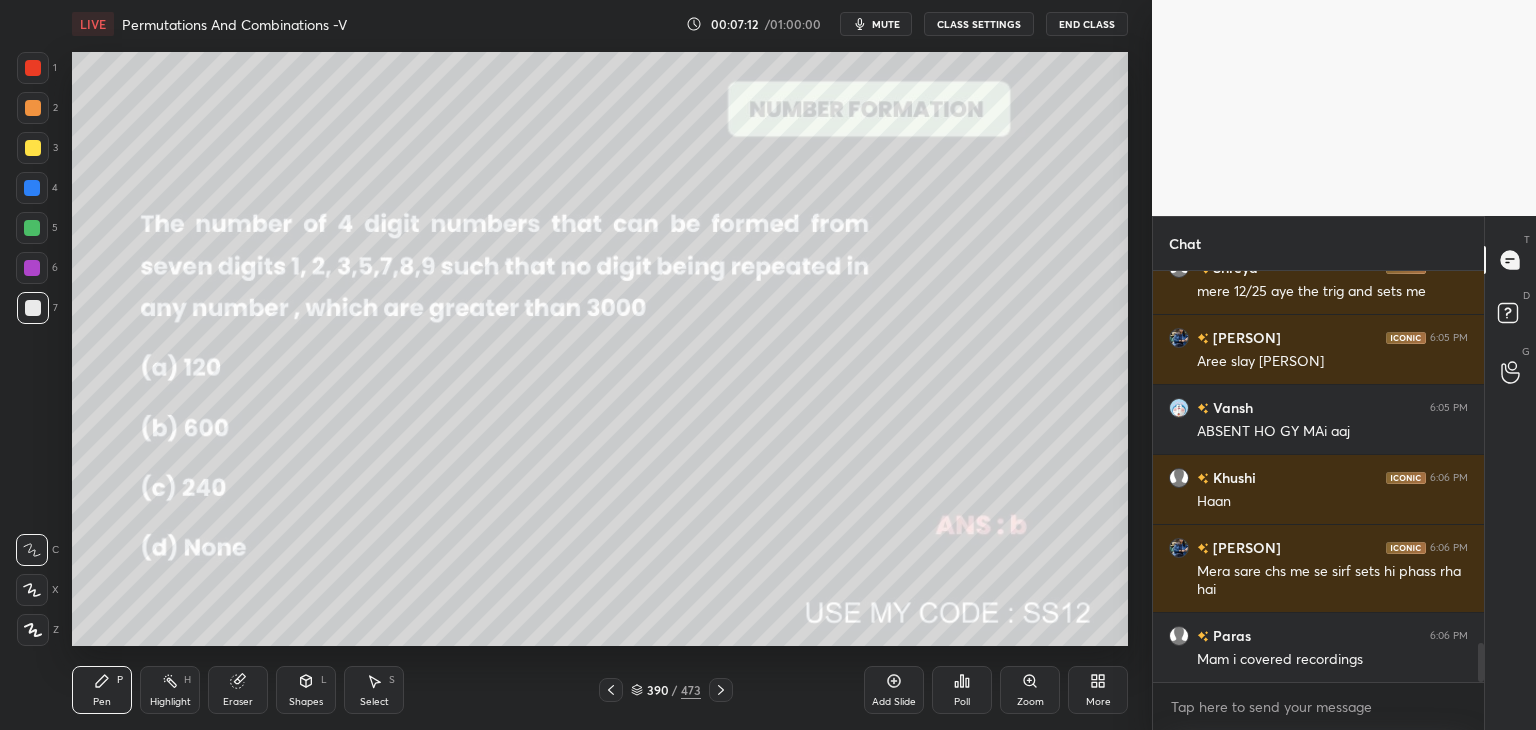 scroll, scrollTop: 3900, scrollLeft: 0, axis: vertical 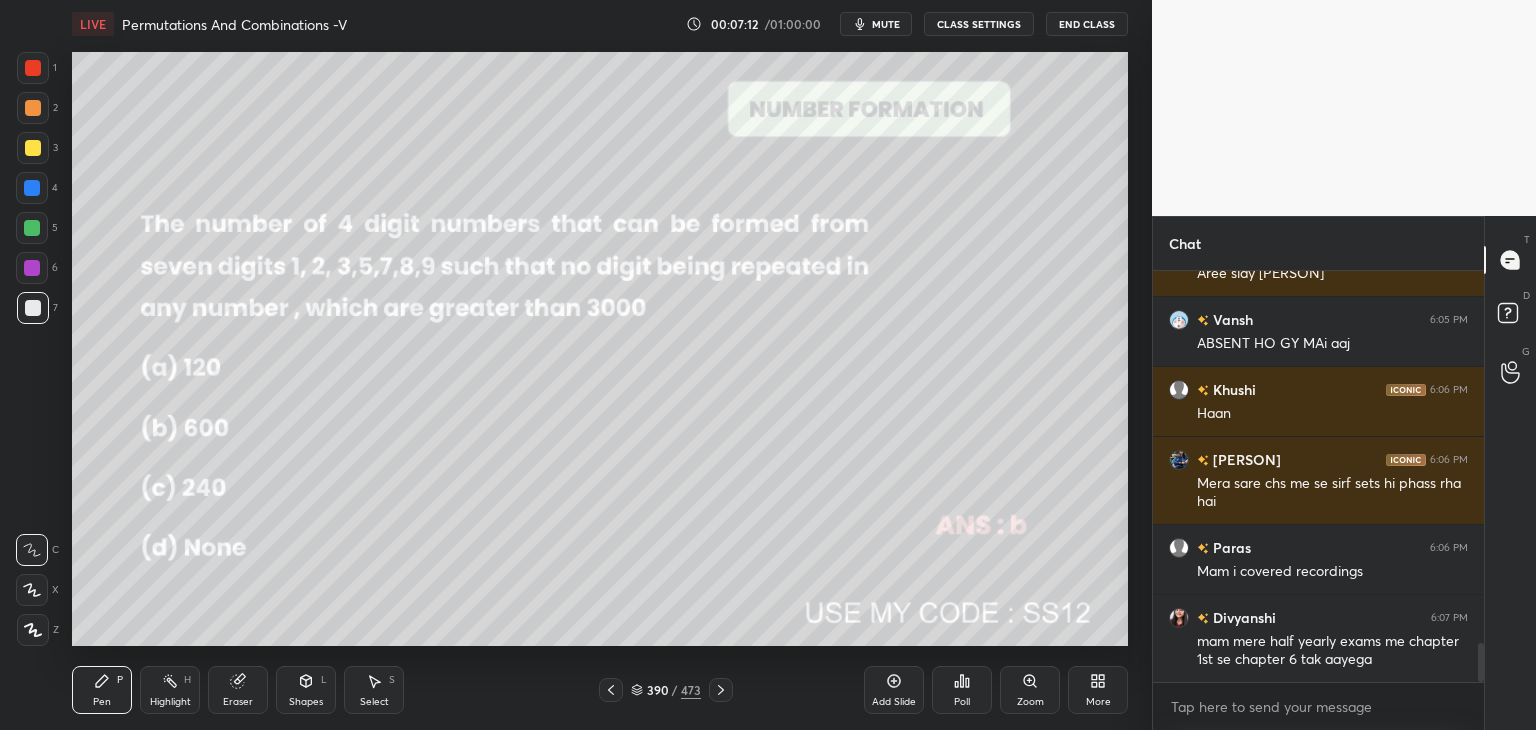 click 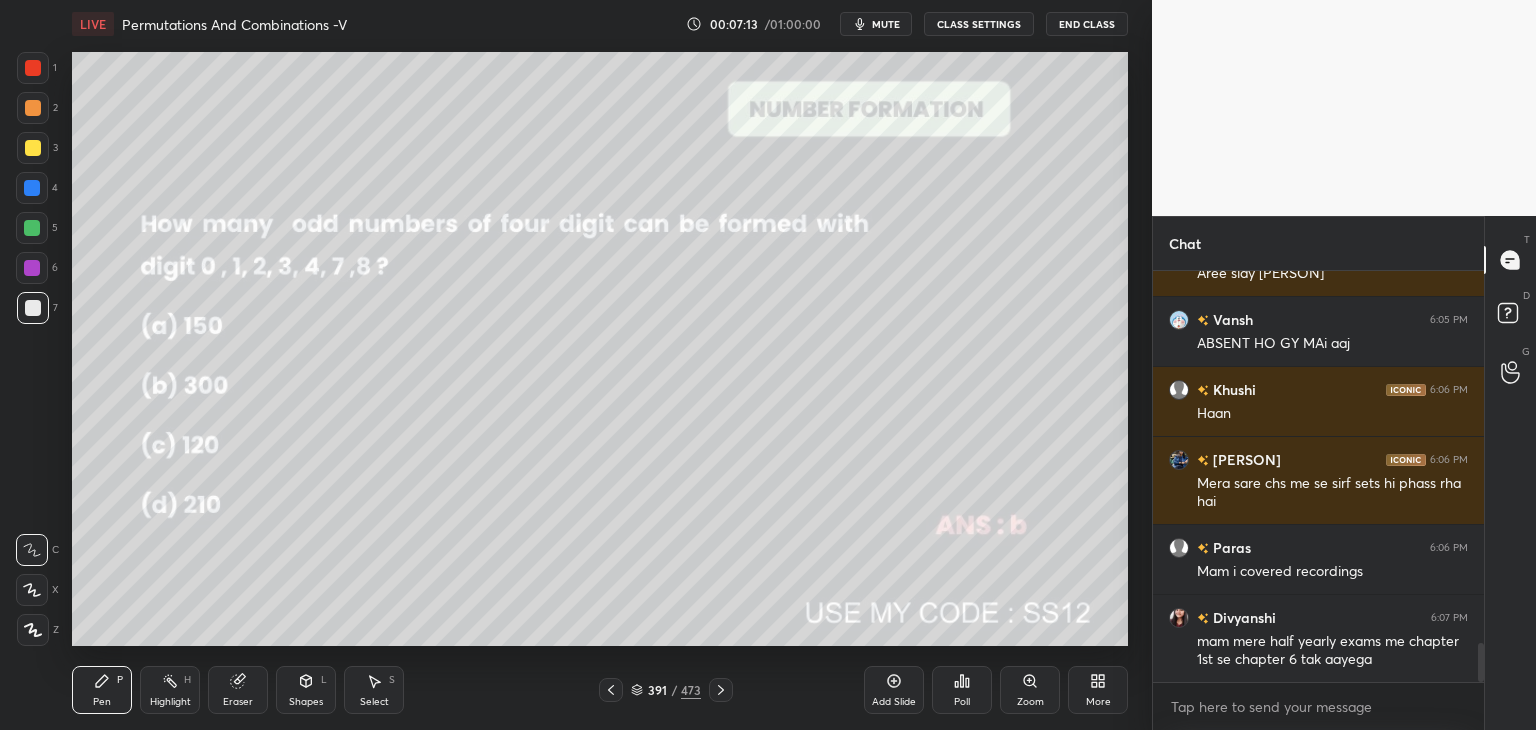 click 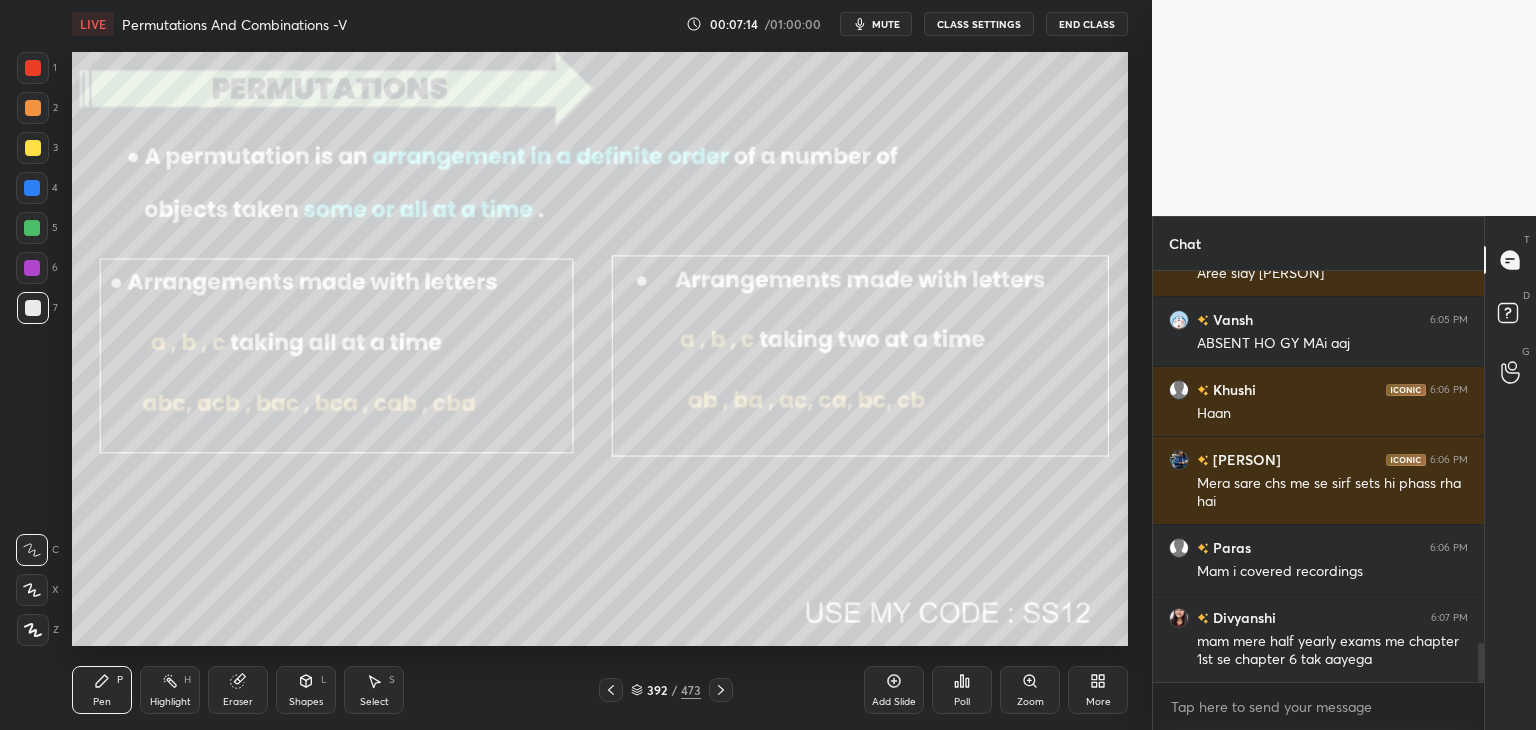 click 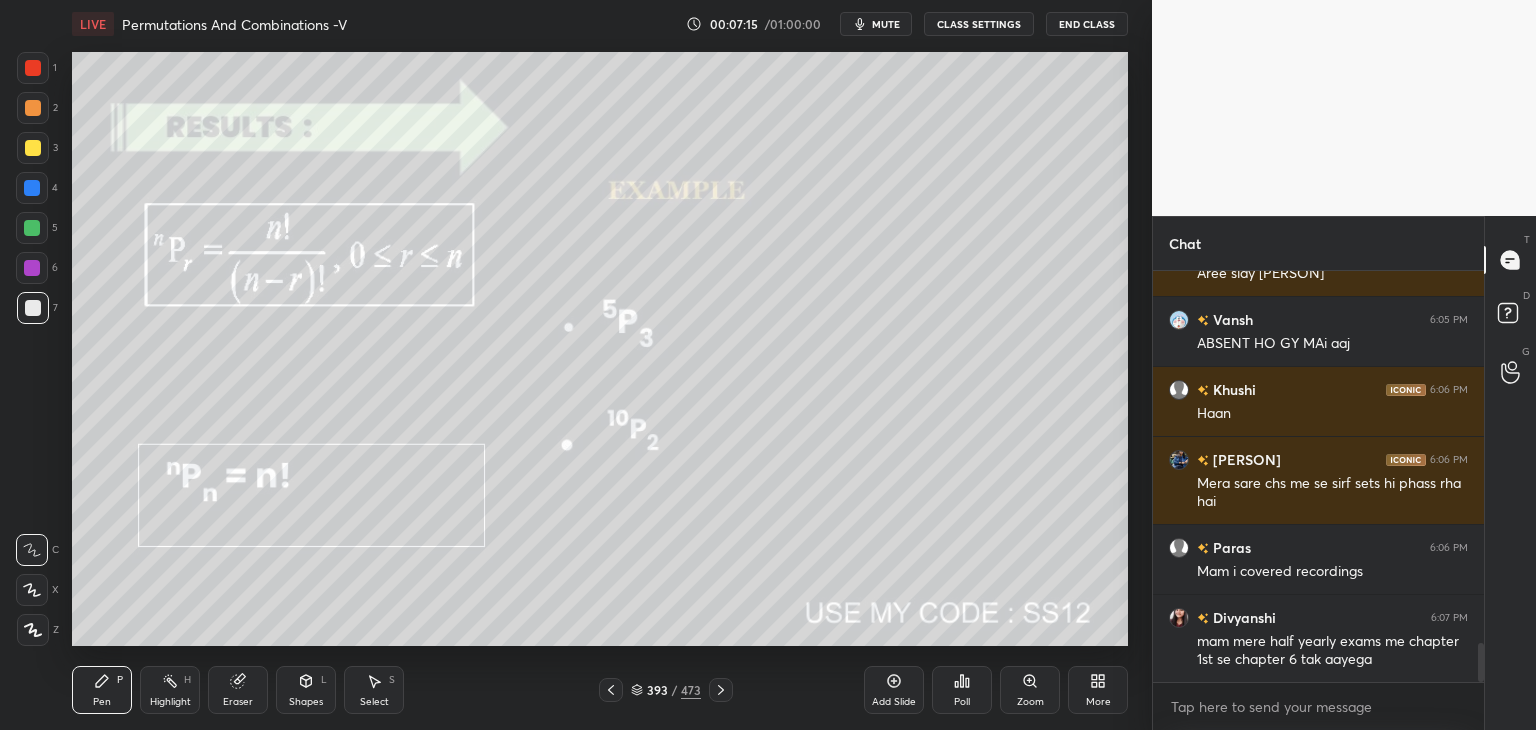 click 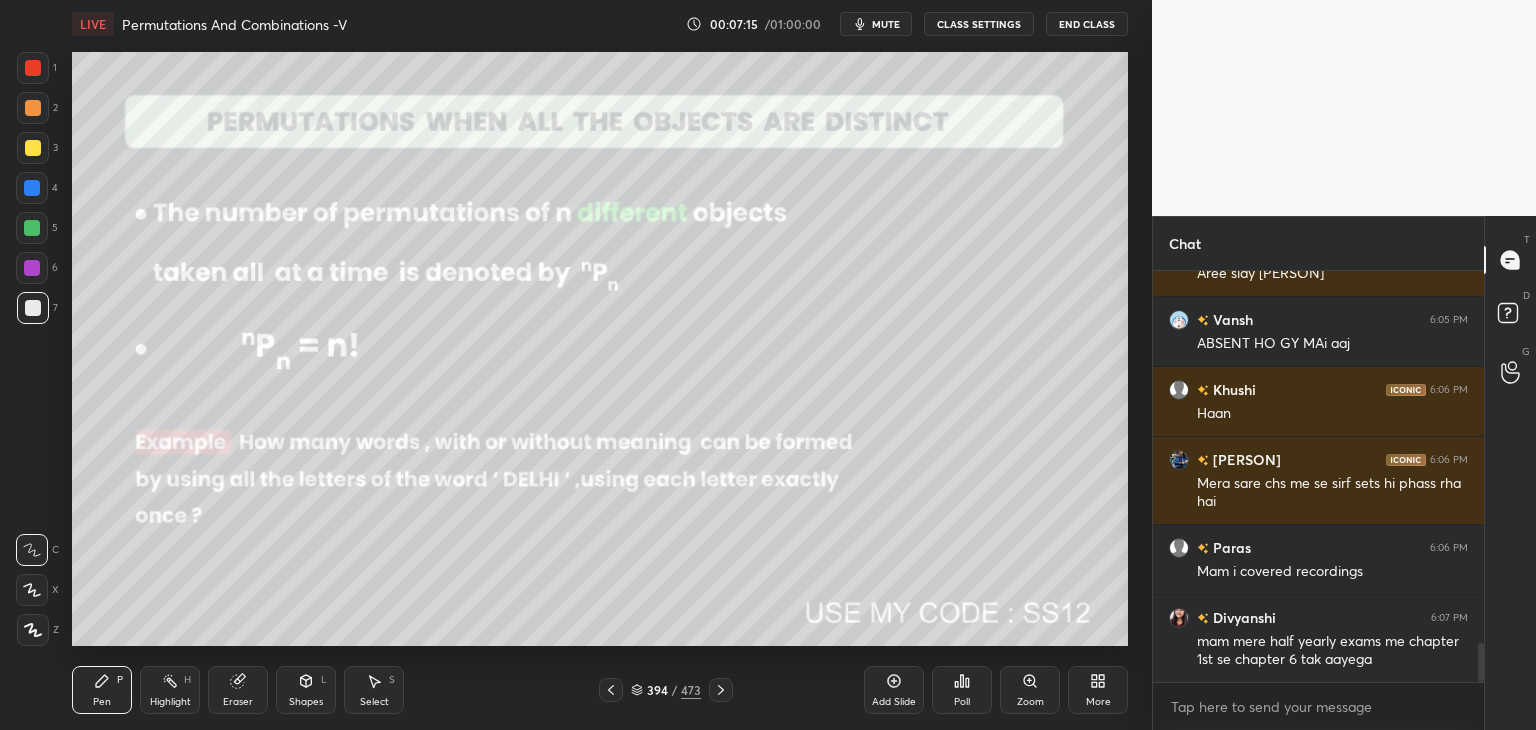 click 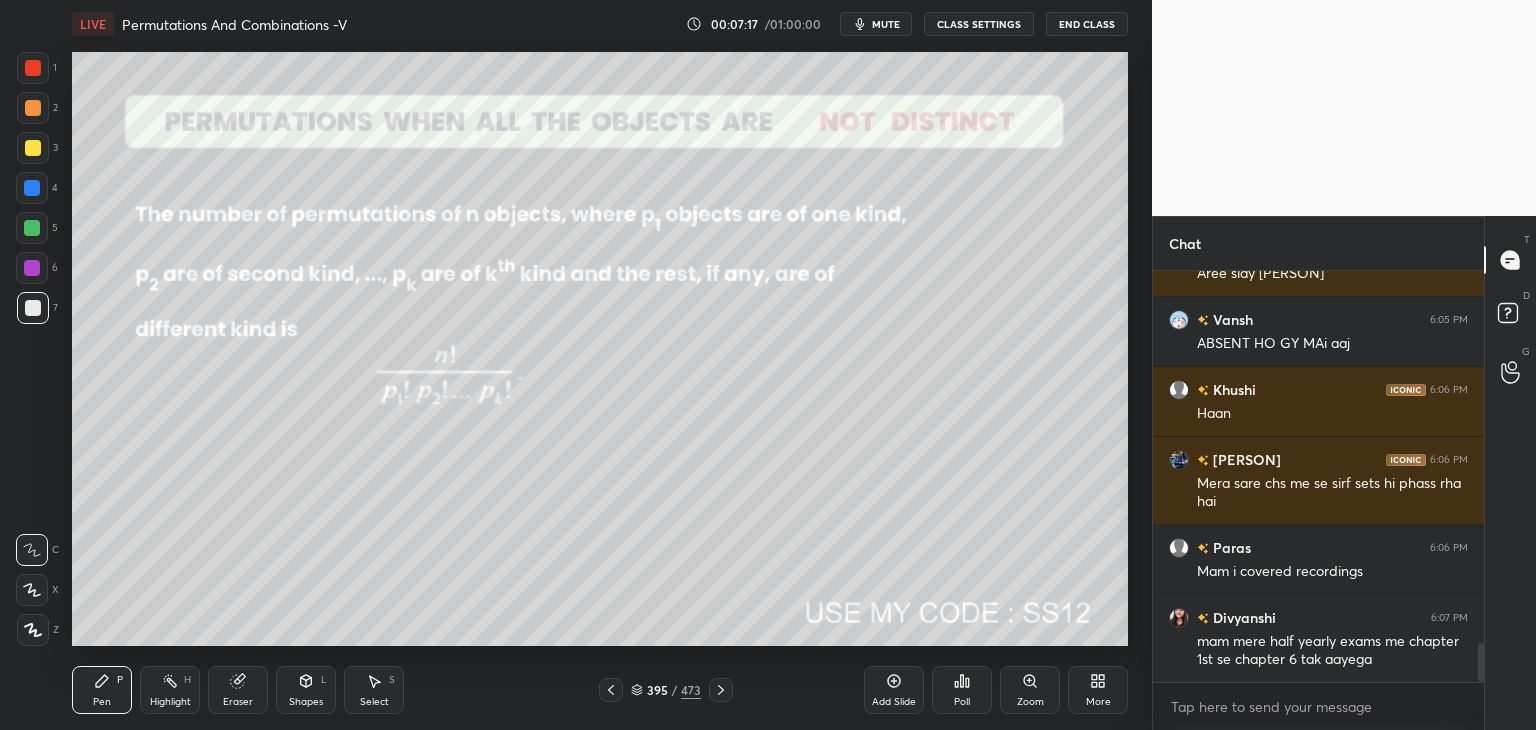 click 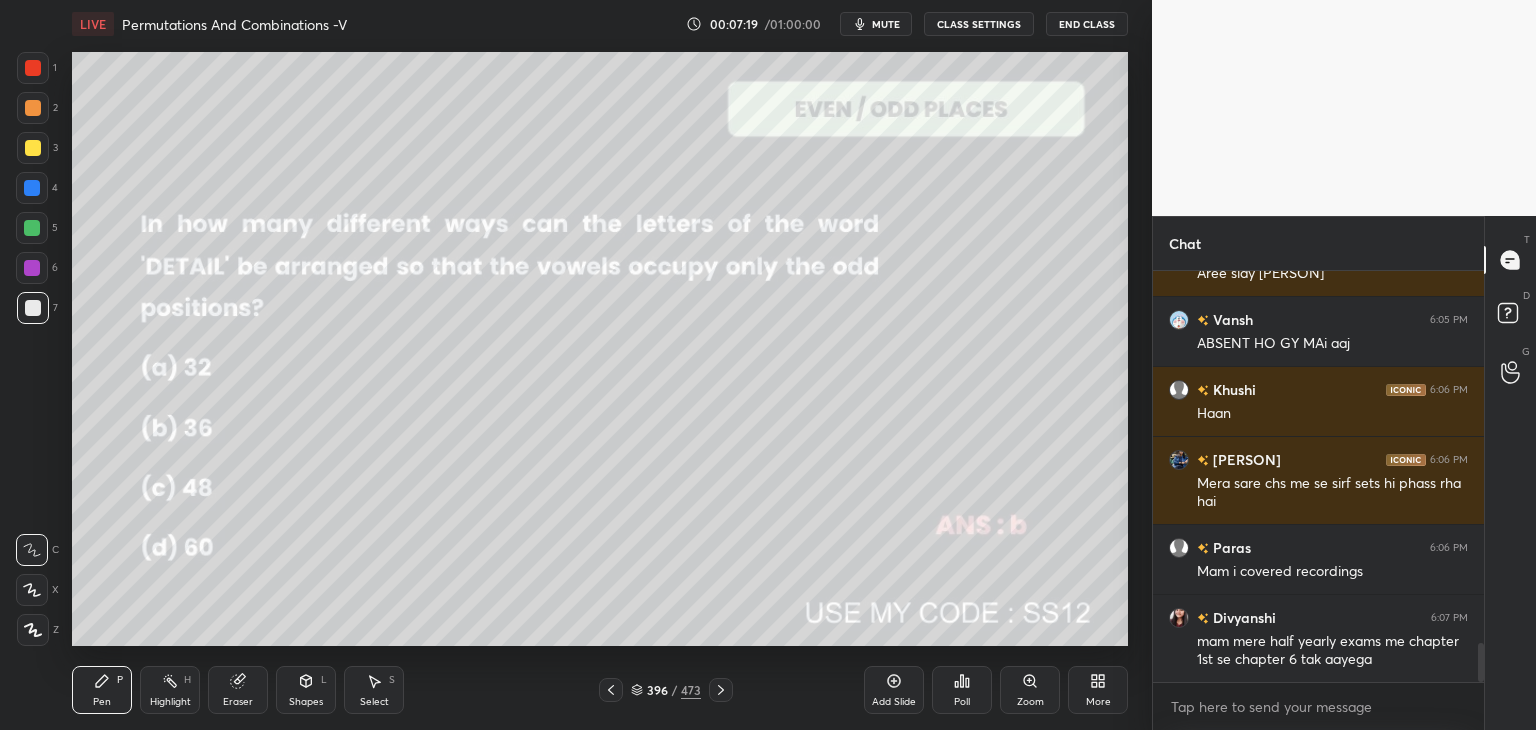 click 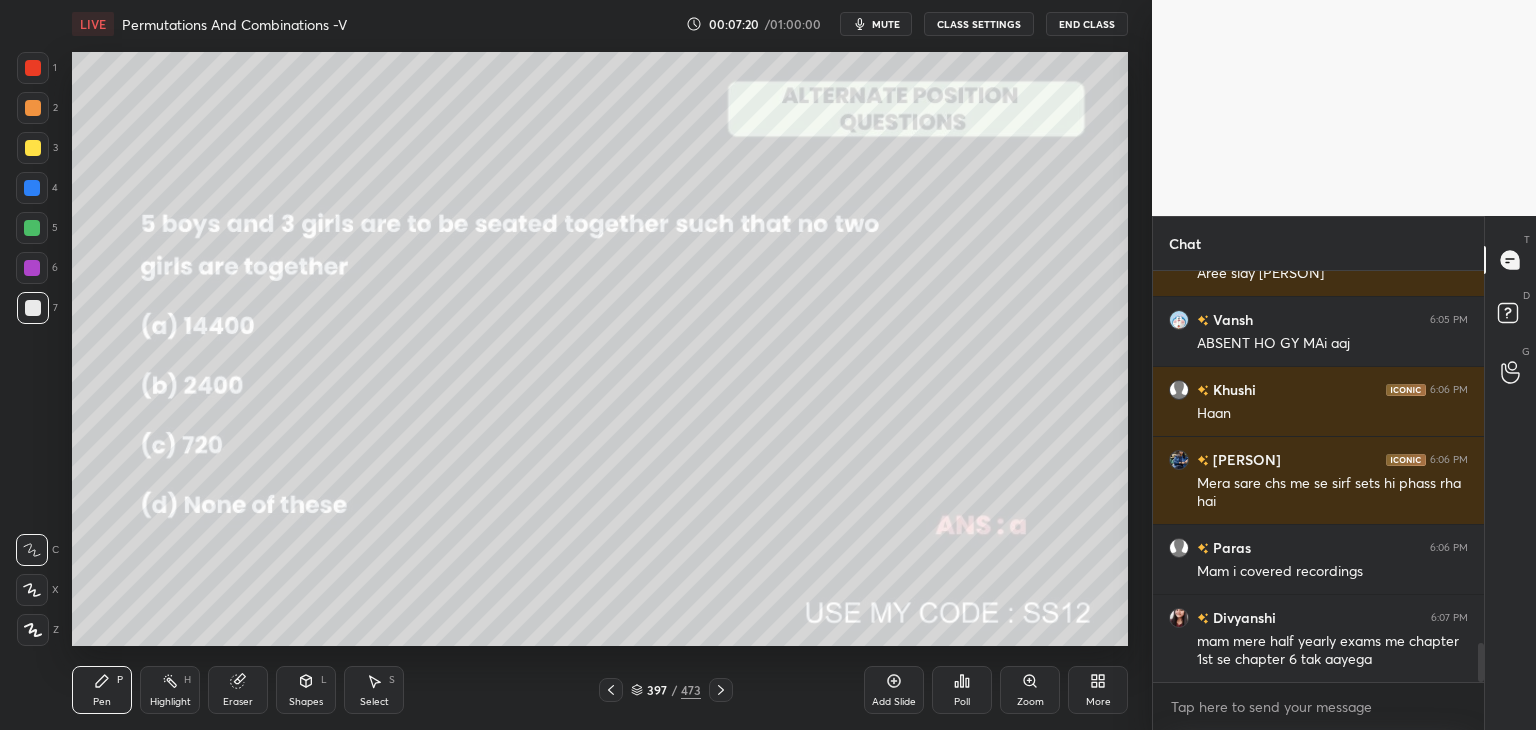 click 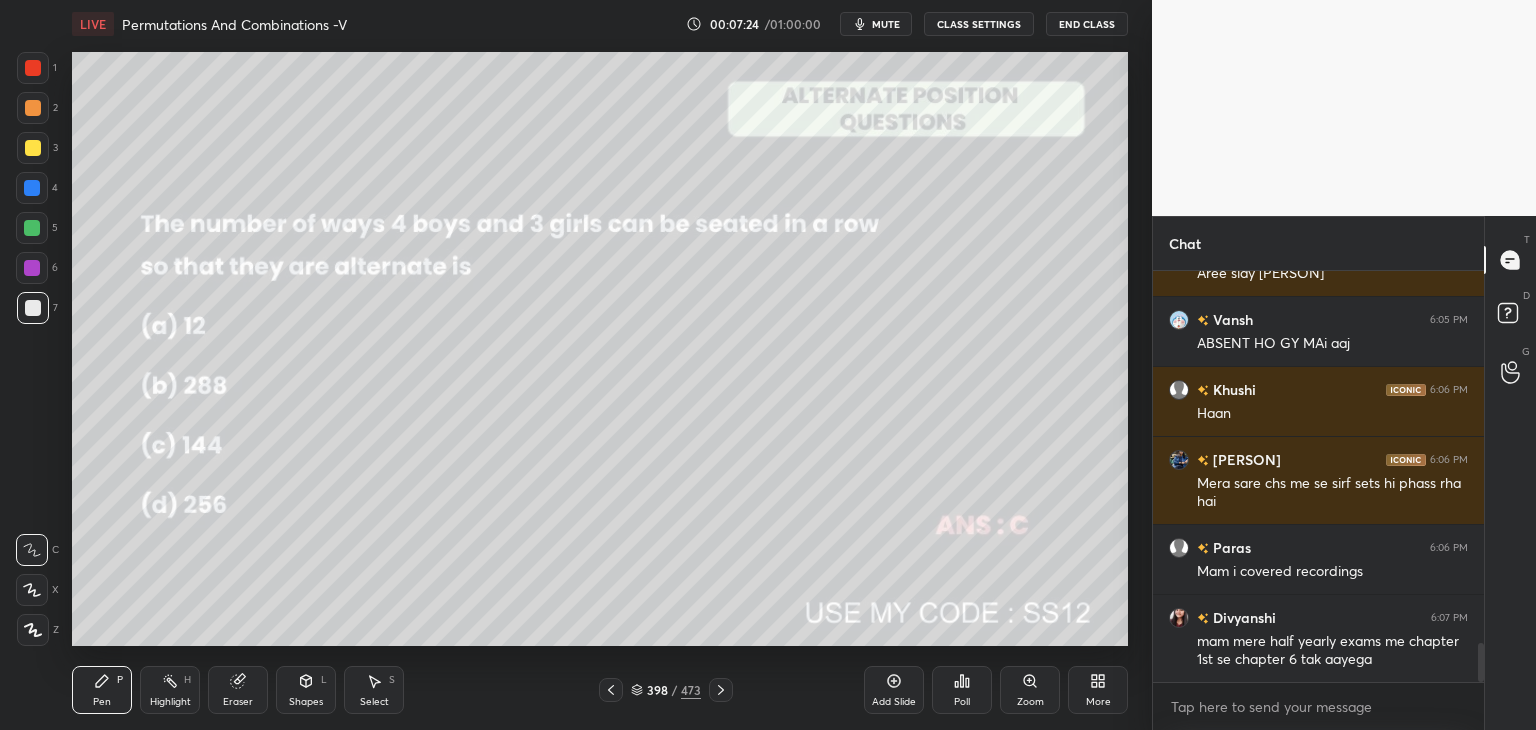 click 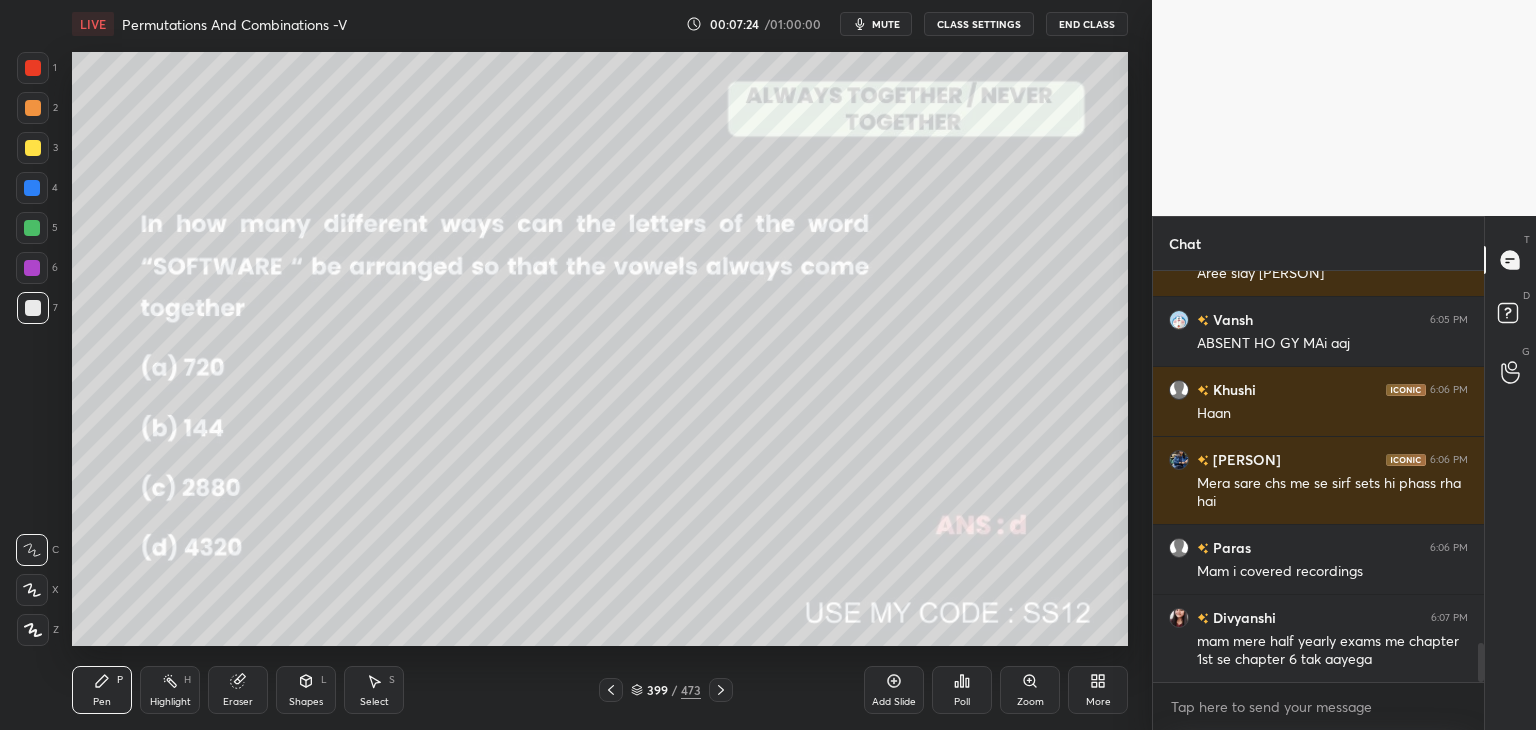 click 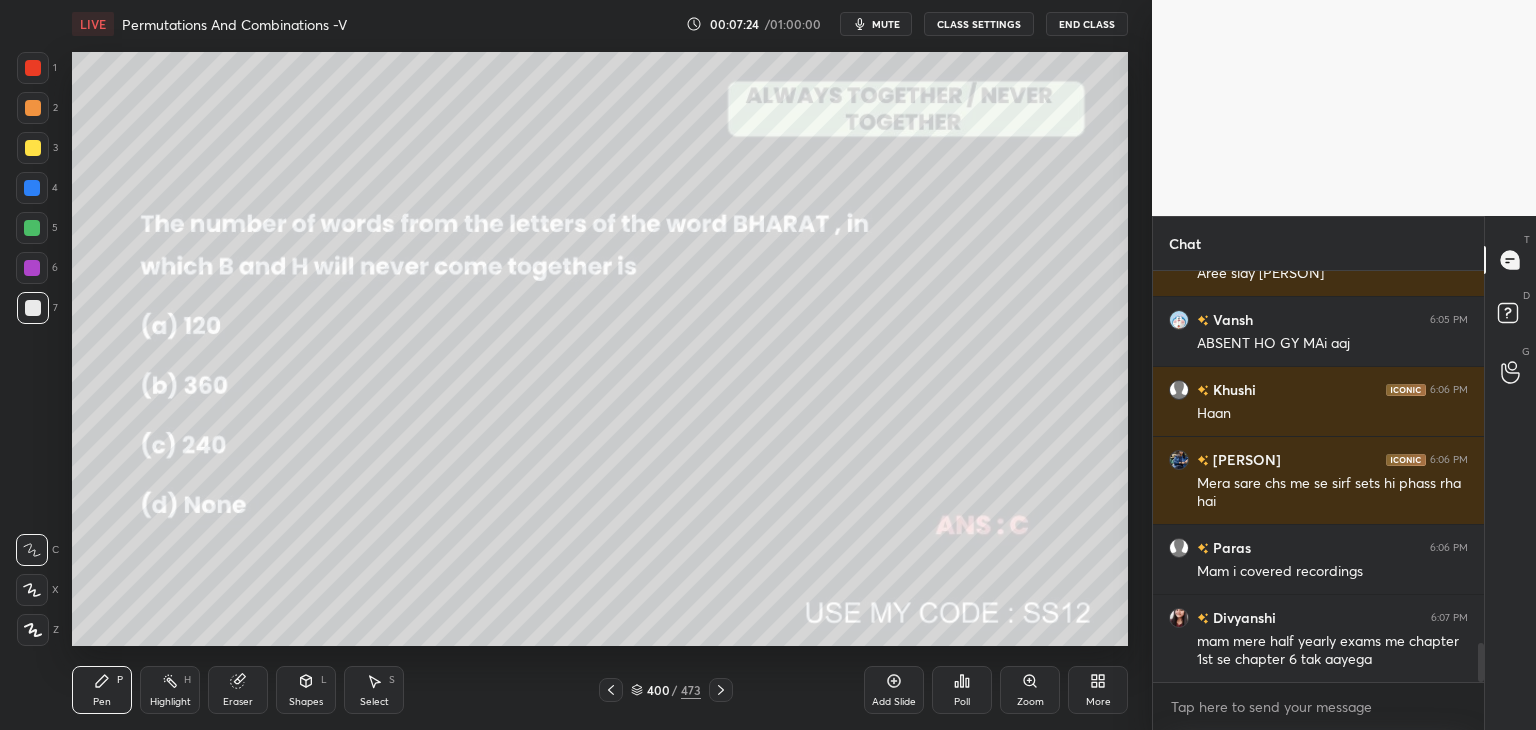 click 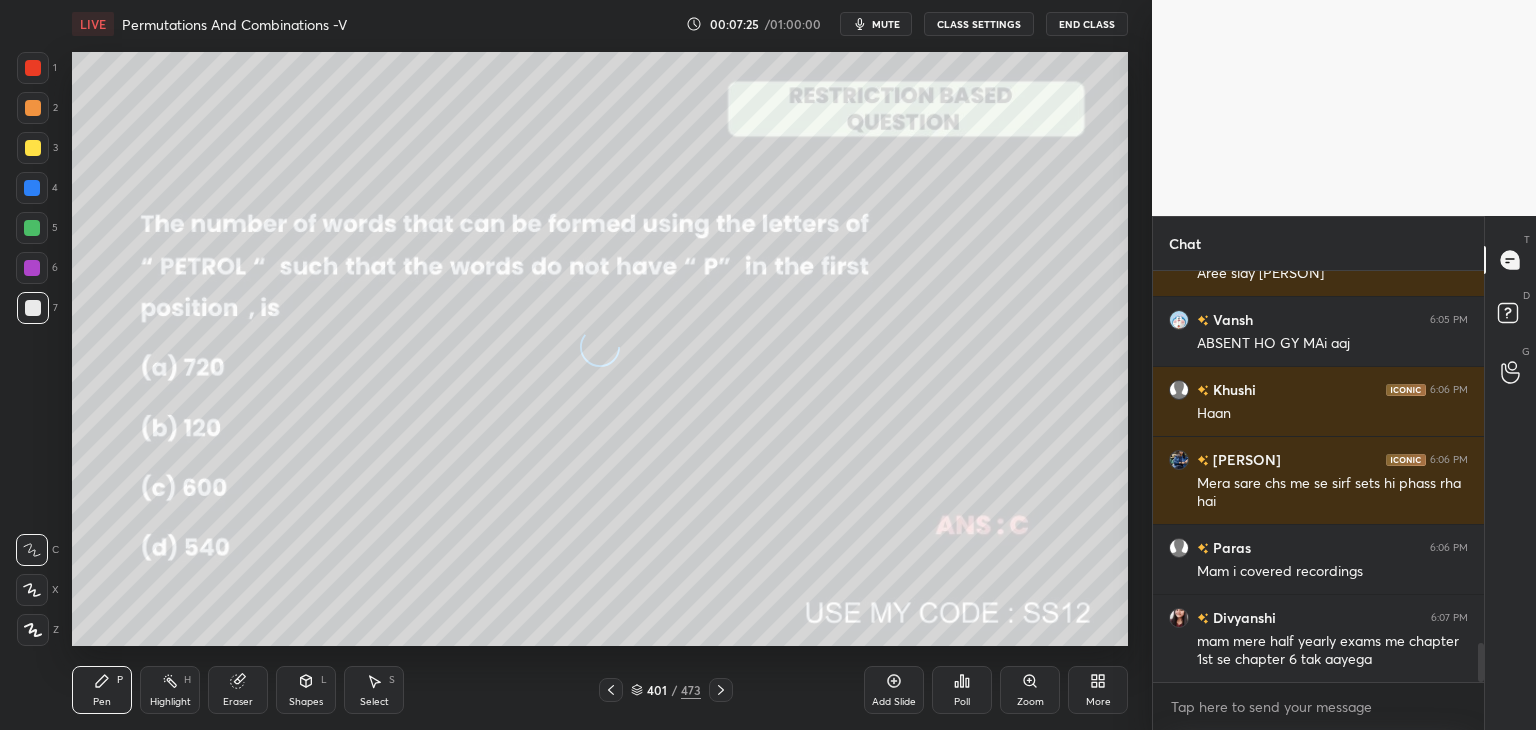 click 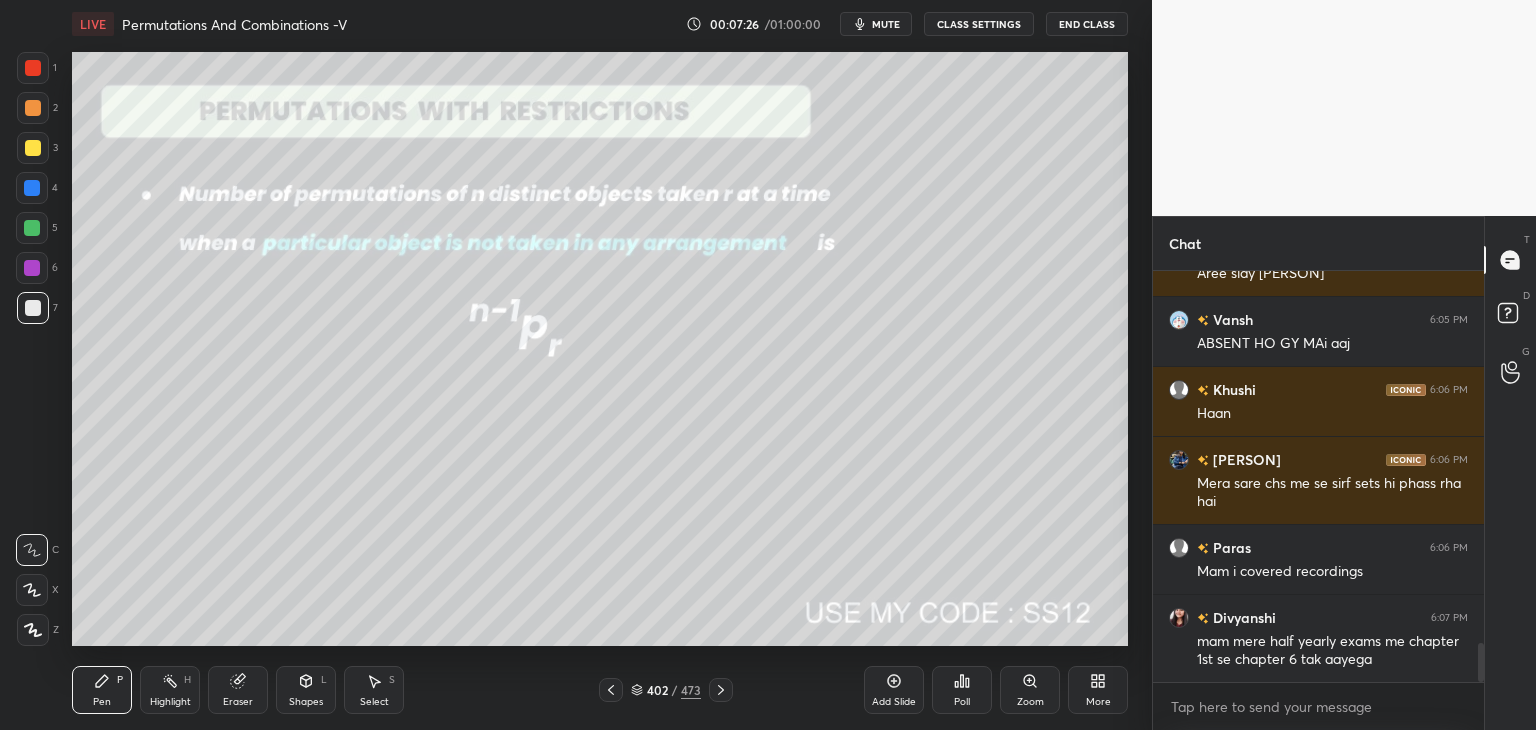 click 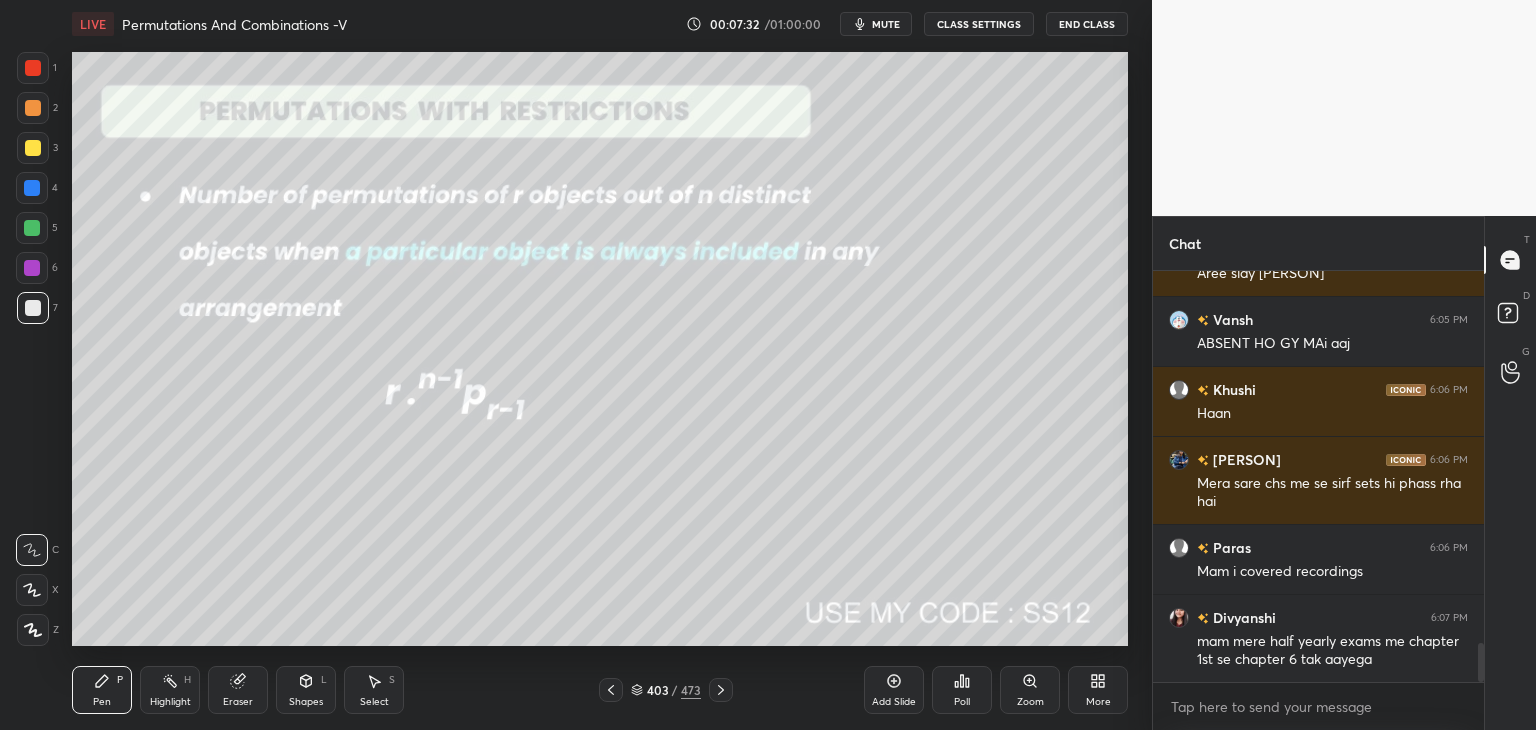 scroll, scrollTop: 3970, scrollLeft: 0, axis: vertical 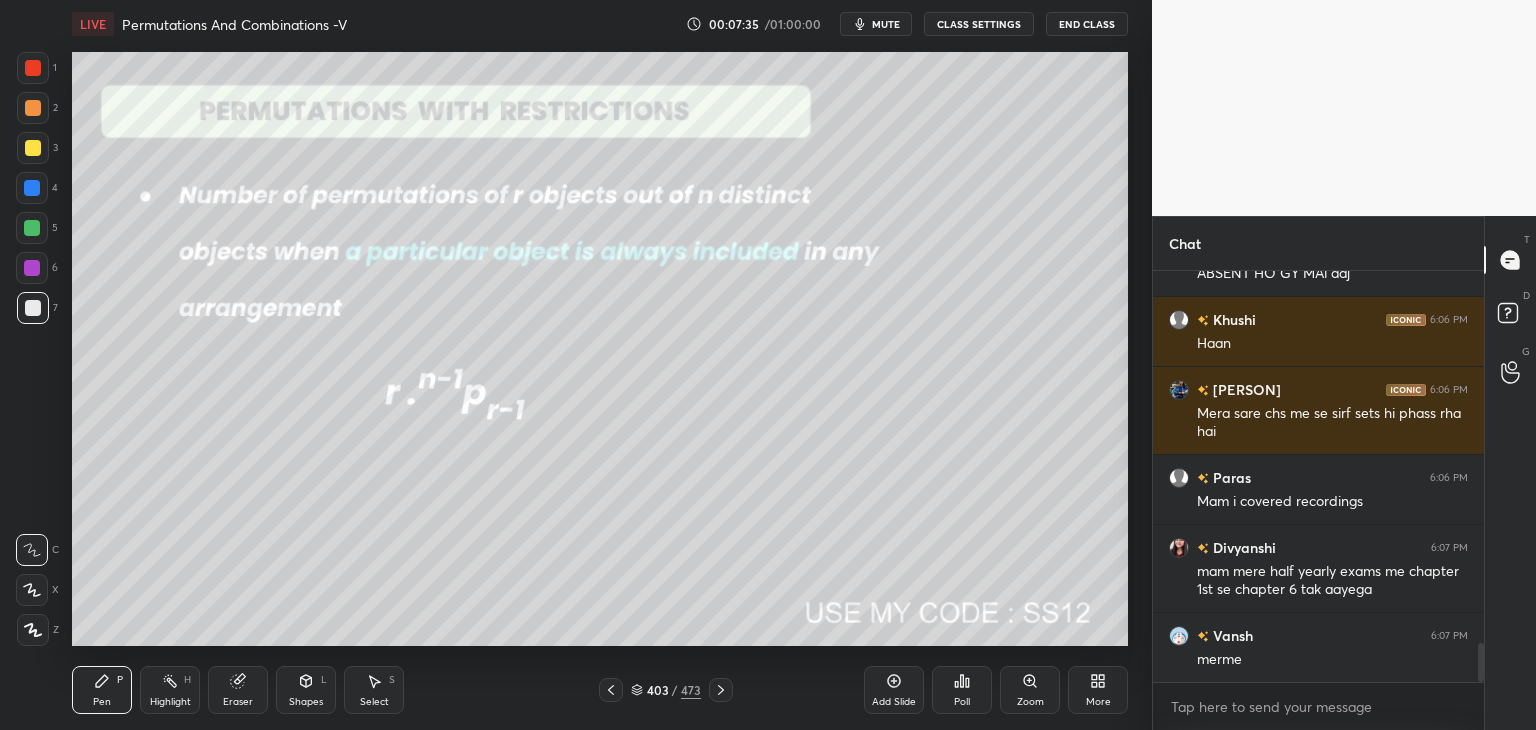 click 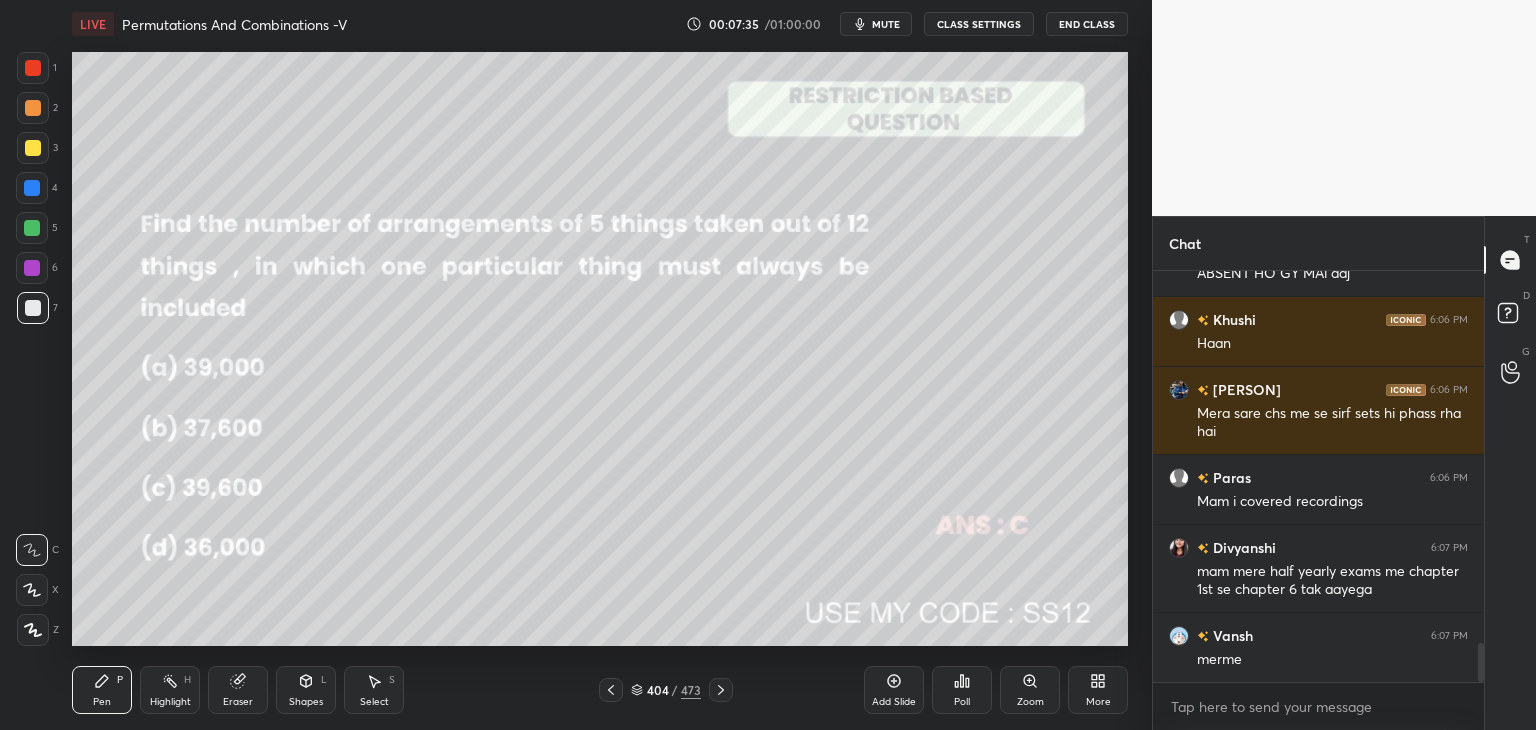 scroll, scrollTop: 4040, scrollLeft: 0, axis: vertical 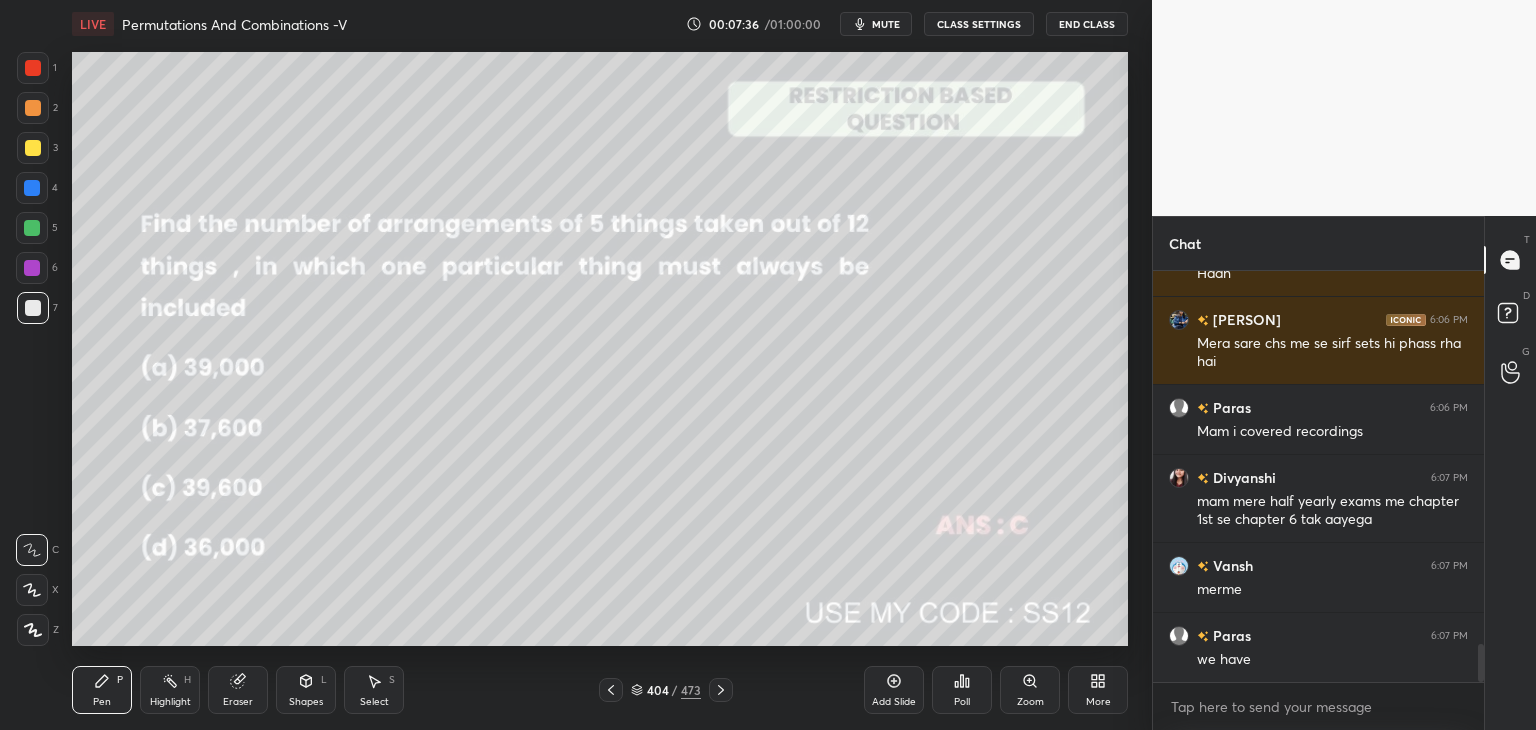 click 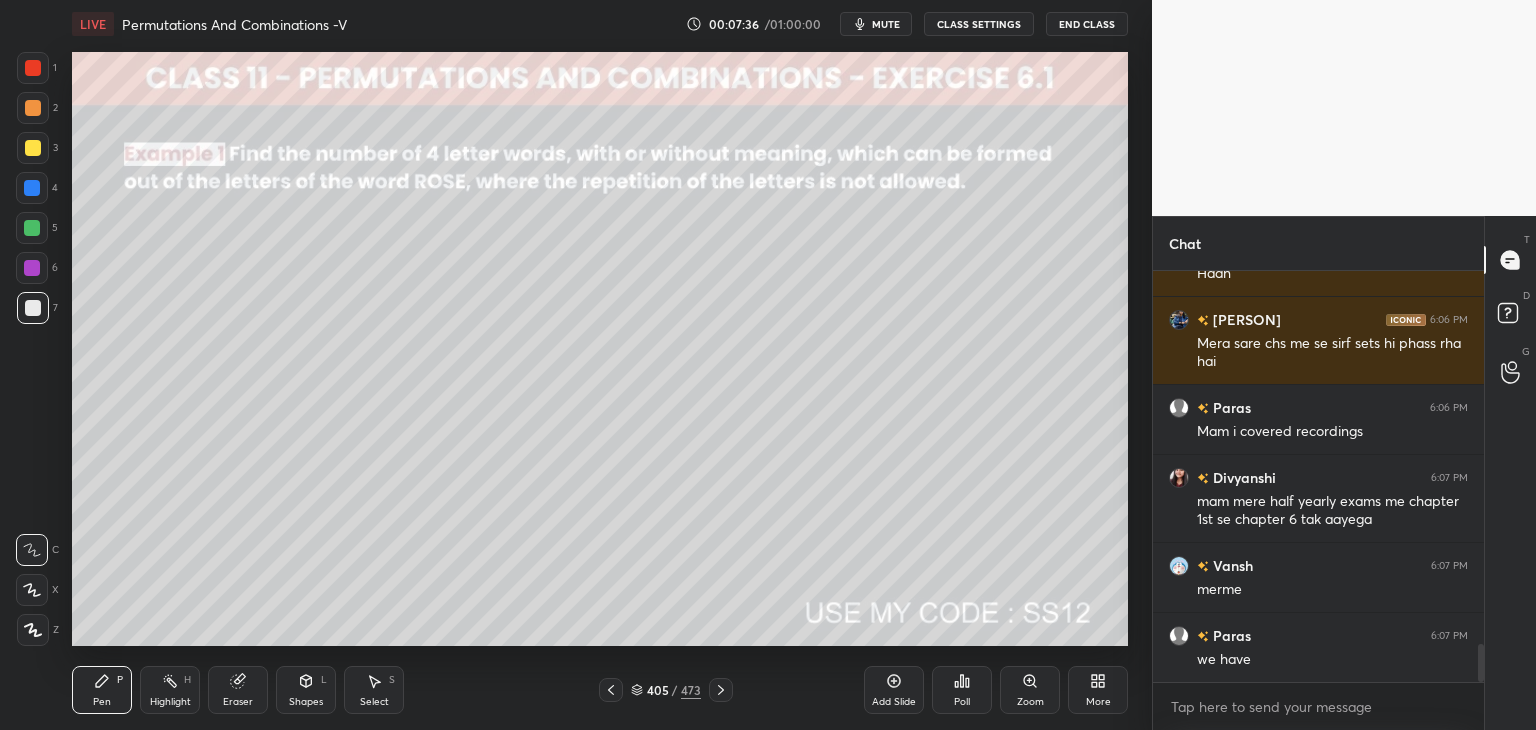 scroll, scrollTop: 4110, scrollLeft: 0, axis: vertical 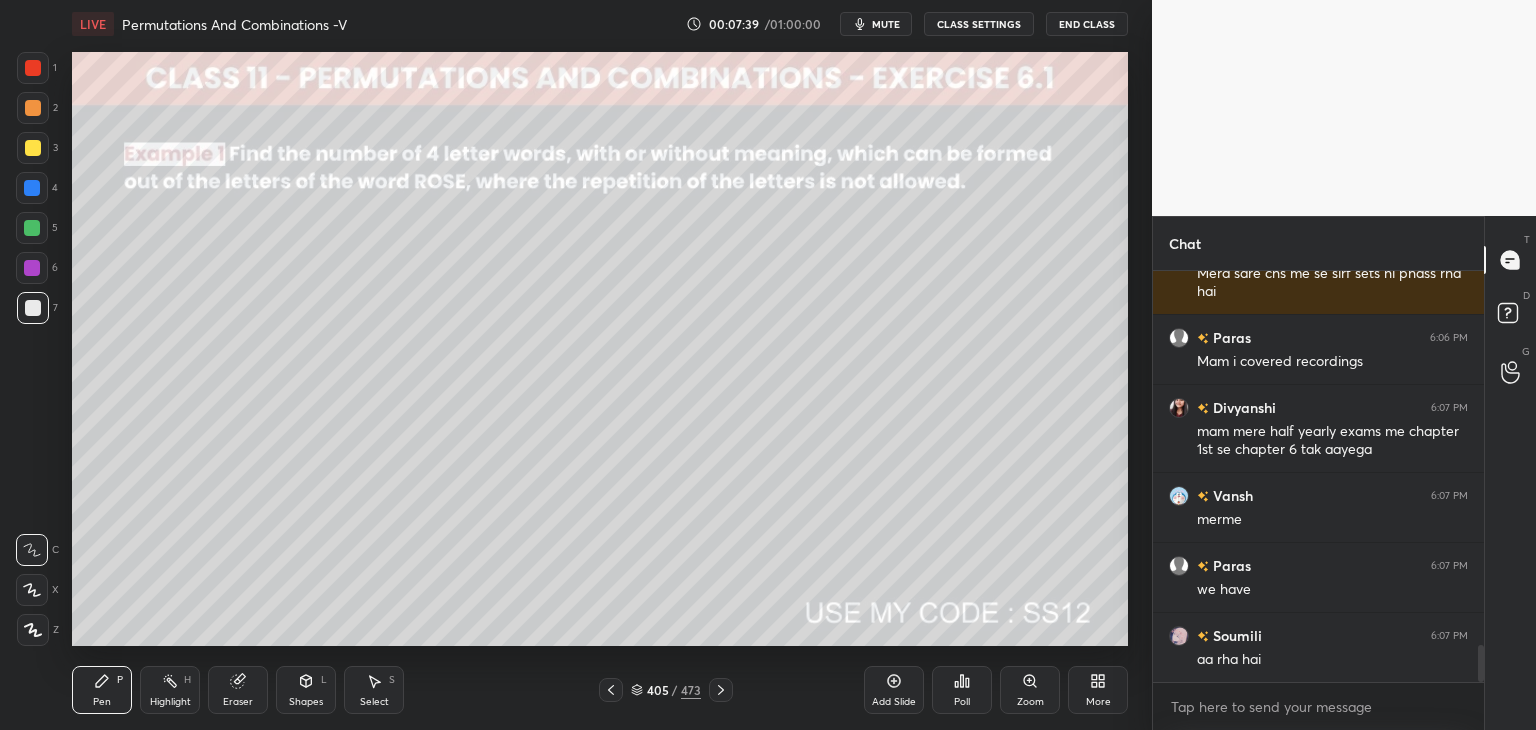 click 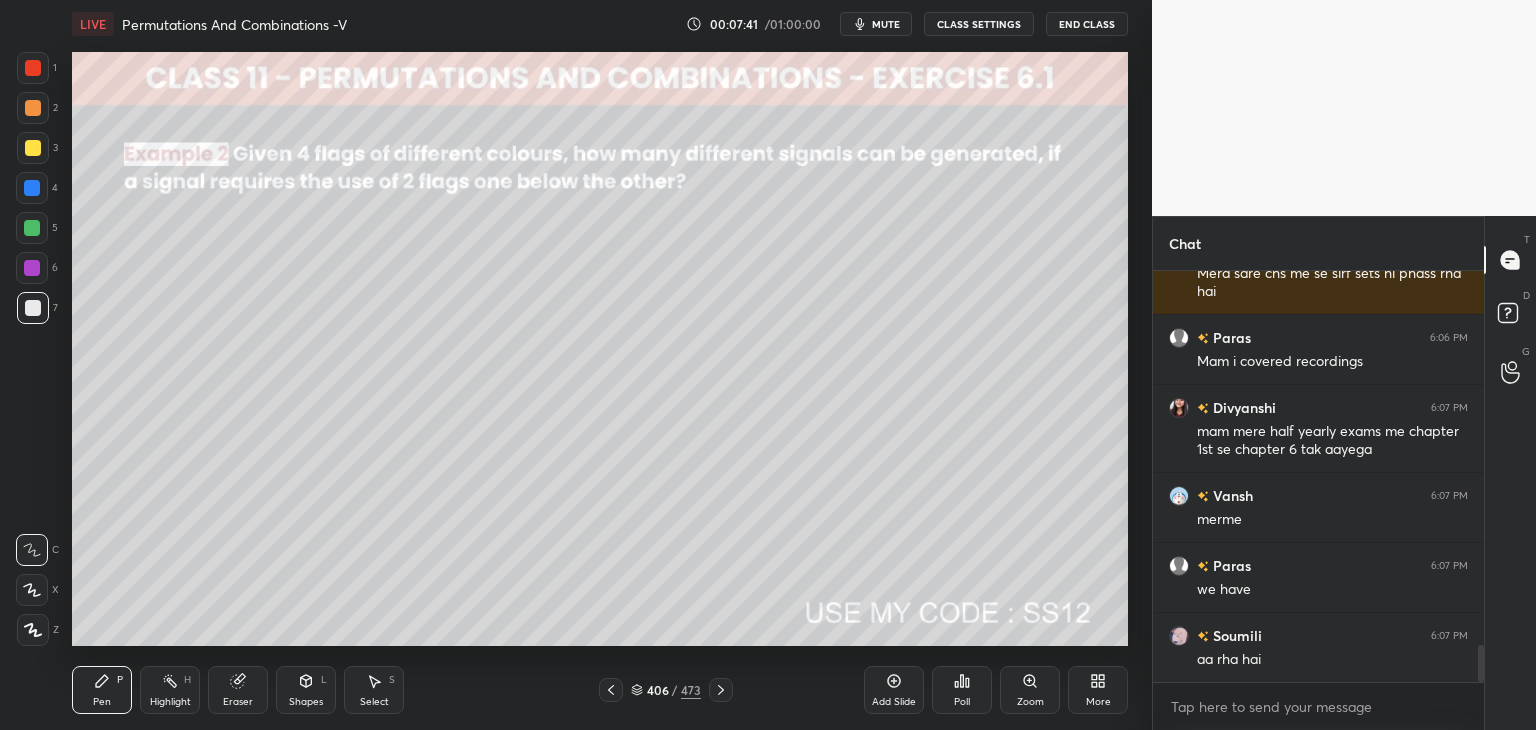 click 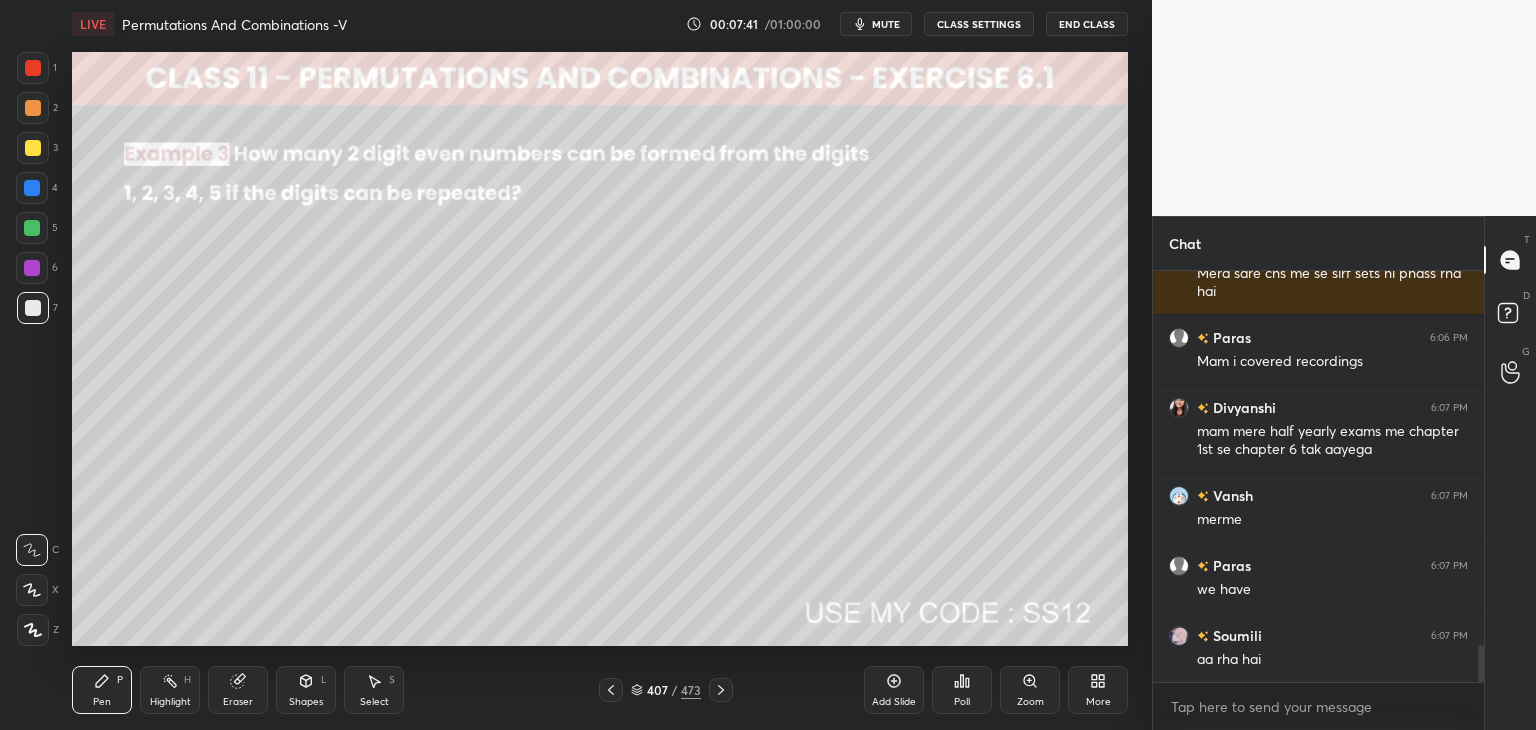 click 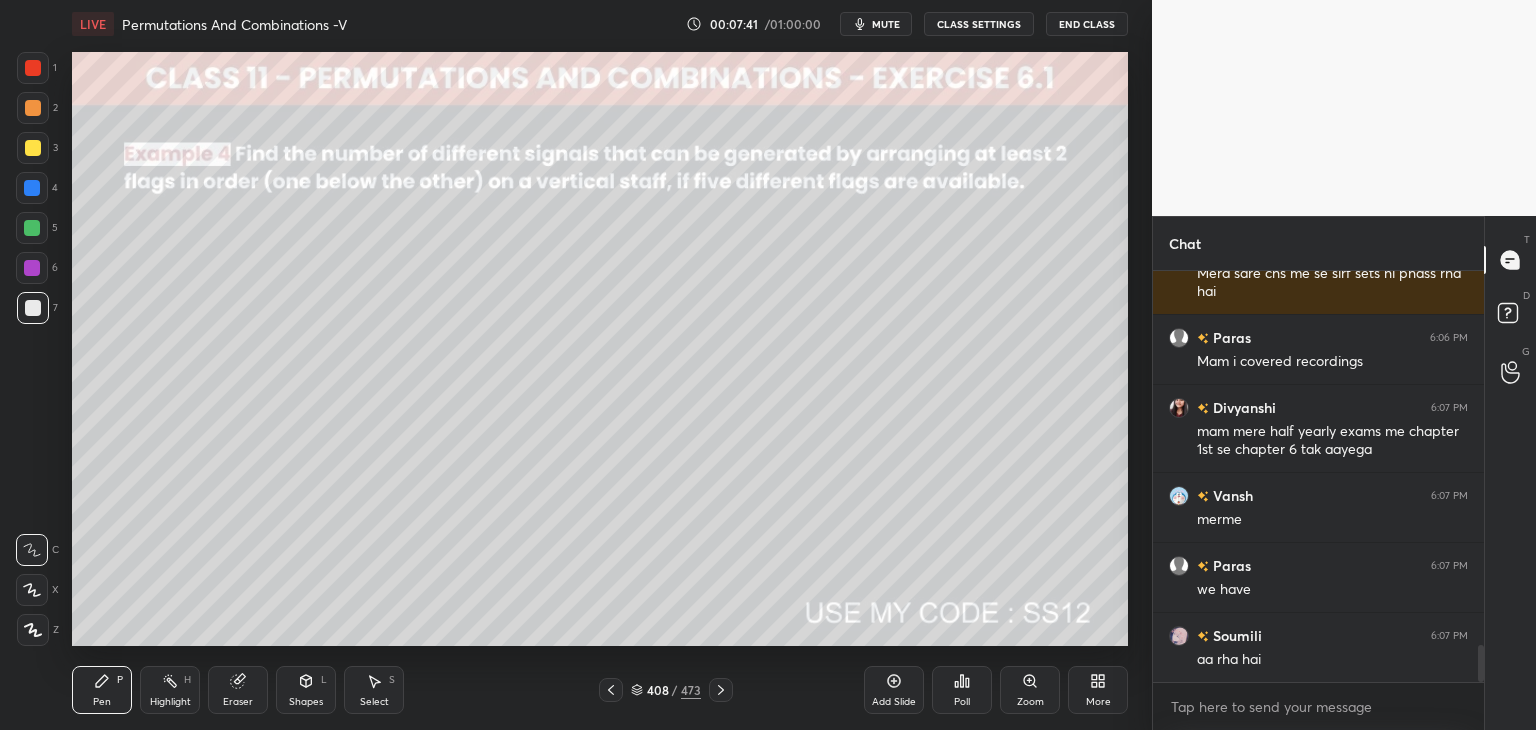 scroll, scrollTop: 4158, scrollLeft: 0, axis: vertical 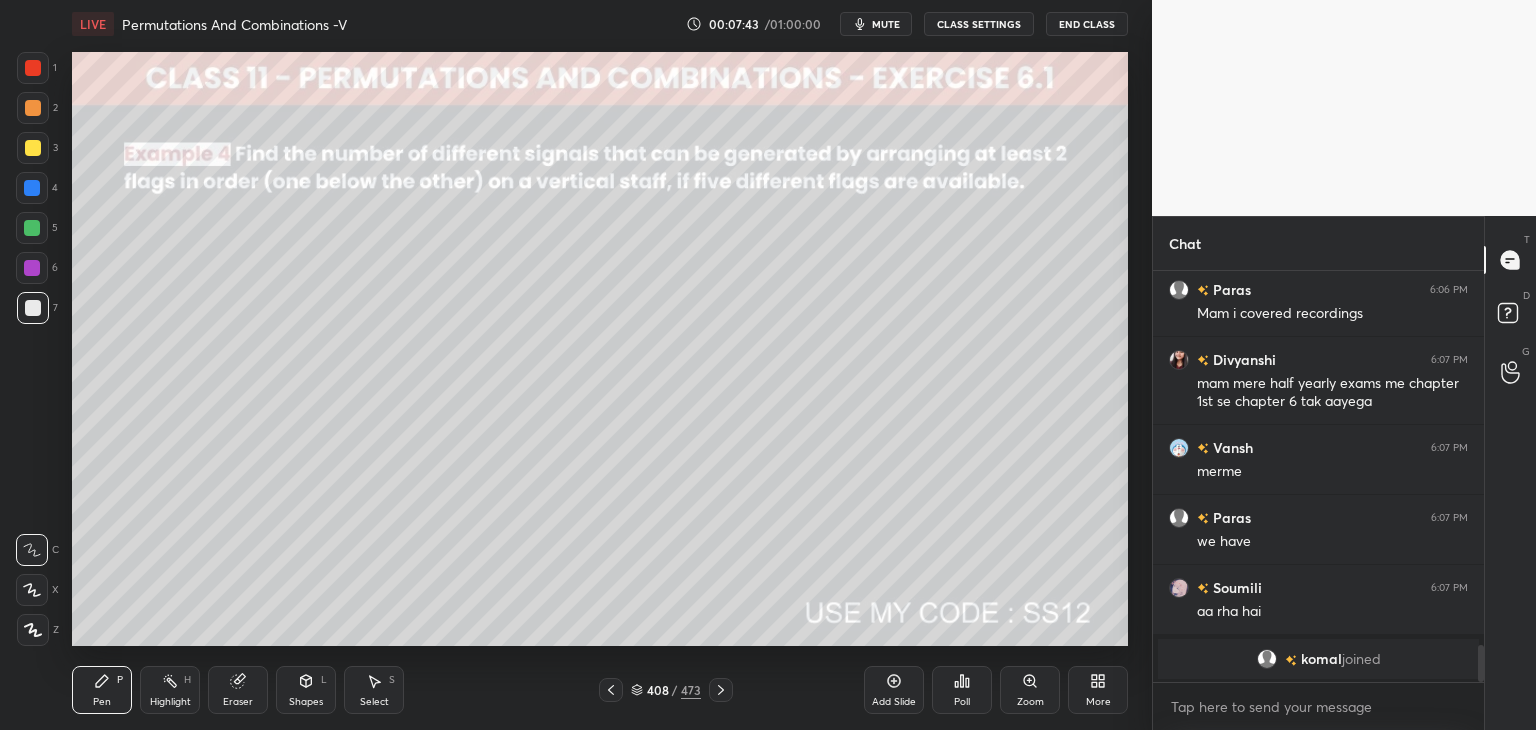 click on "/" at bounding box center (674, 690) 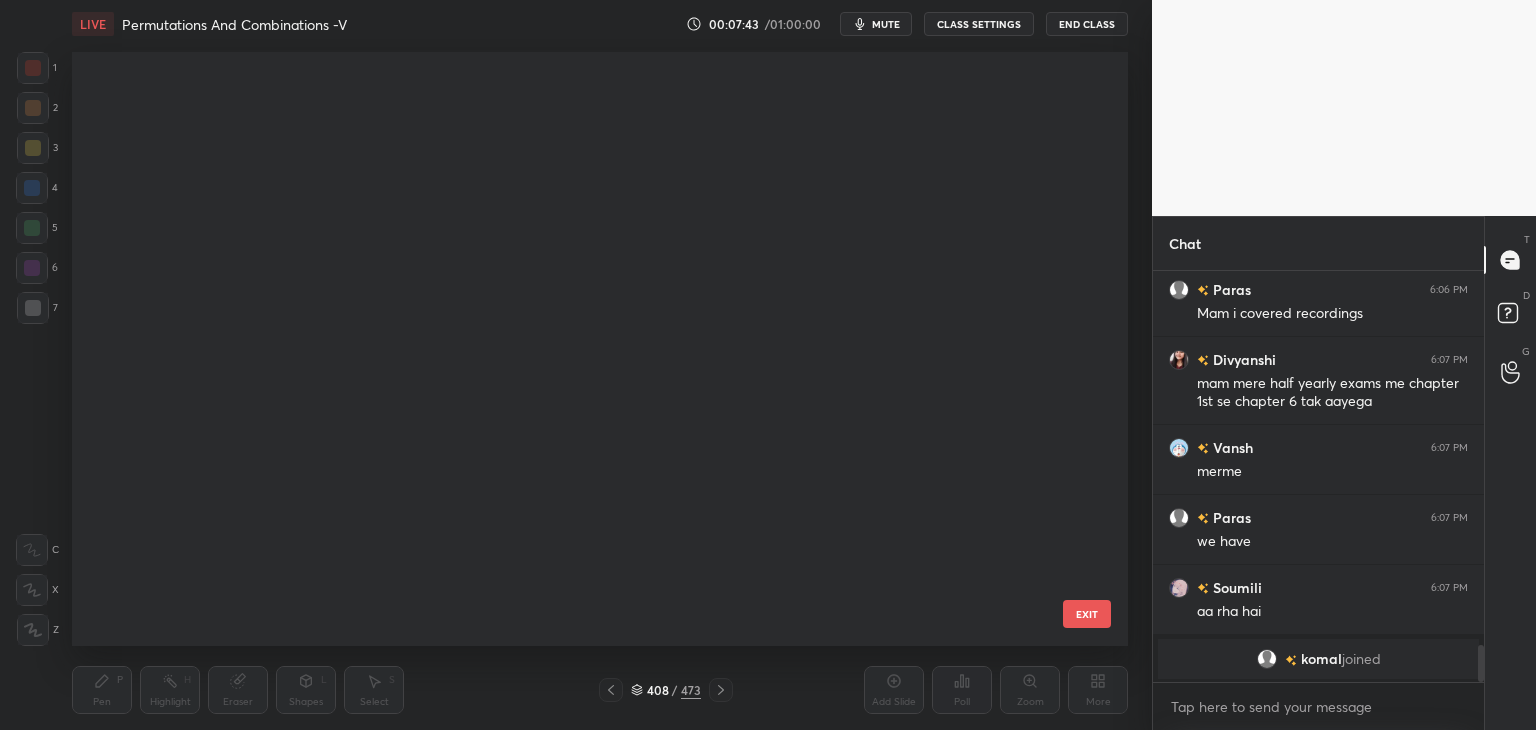 scroll, scrollTop: 24294, scrollLeft: 0, axis: vertical 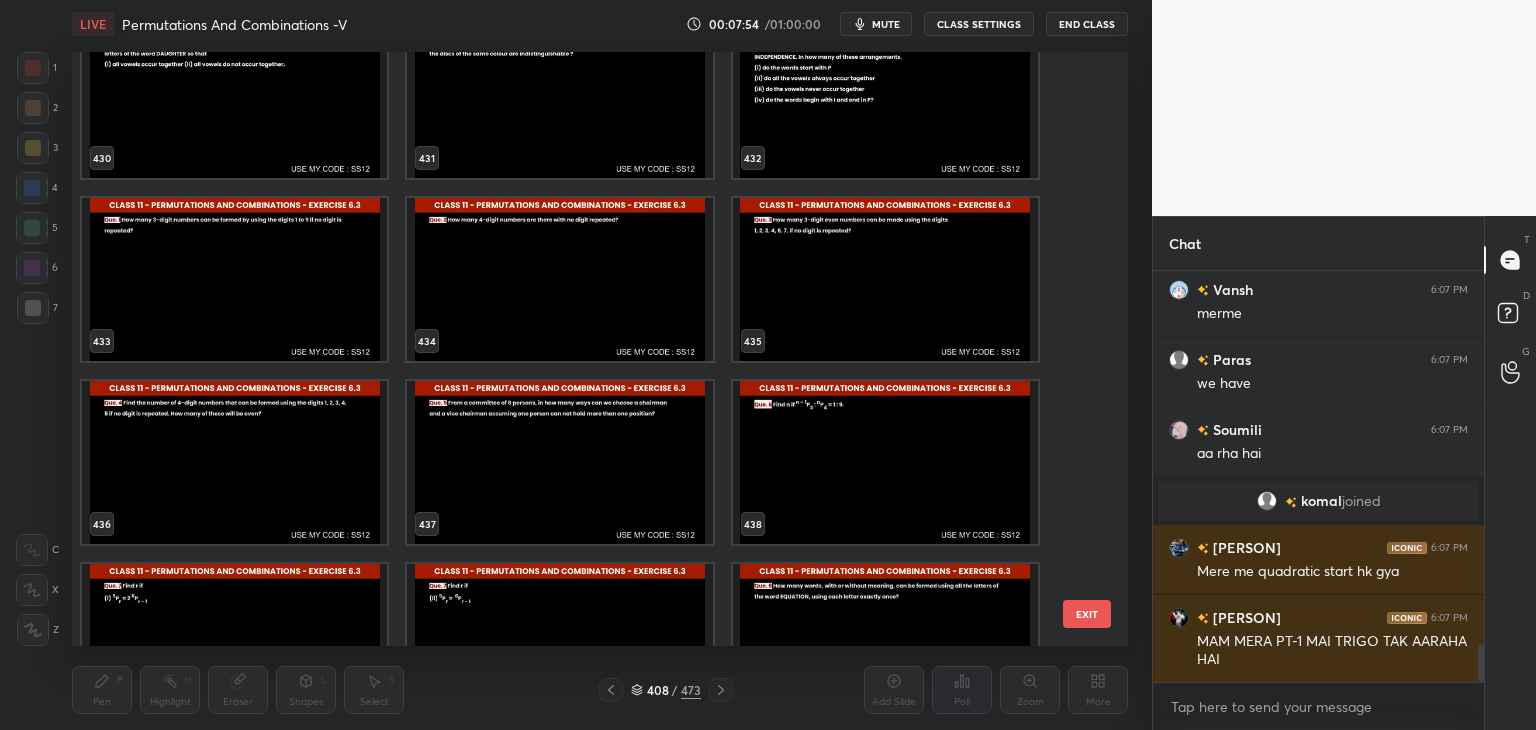 click at bounding box center [559, 462] 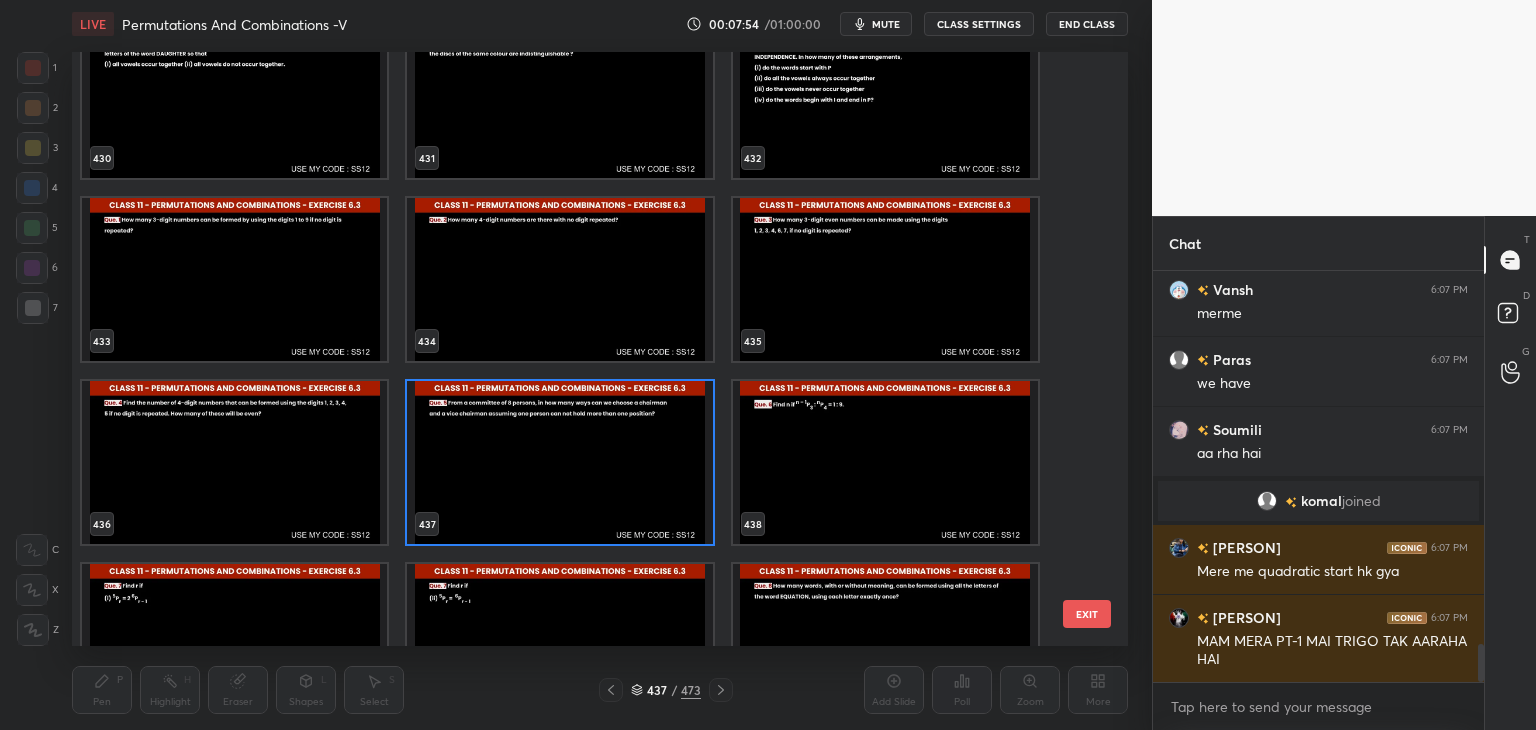 click at bounding box center [559, 462] 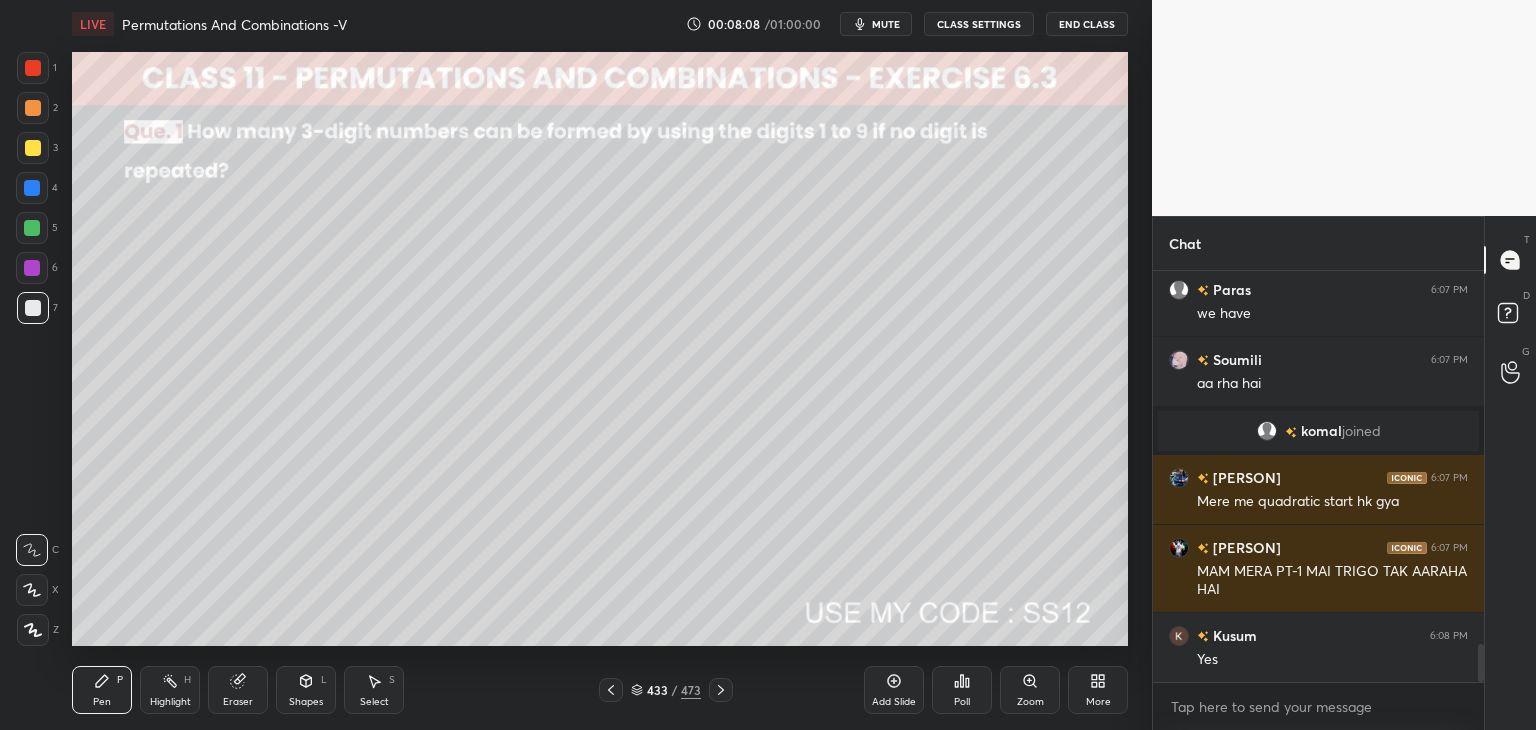 scroll, scrollTop: 4148, scrollLeft: 0, axis: vertical 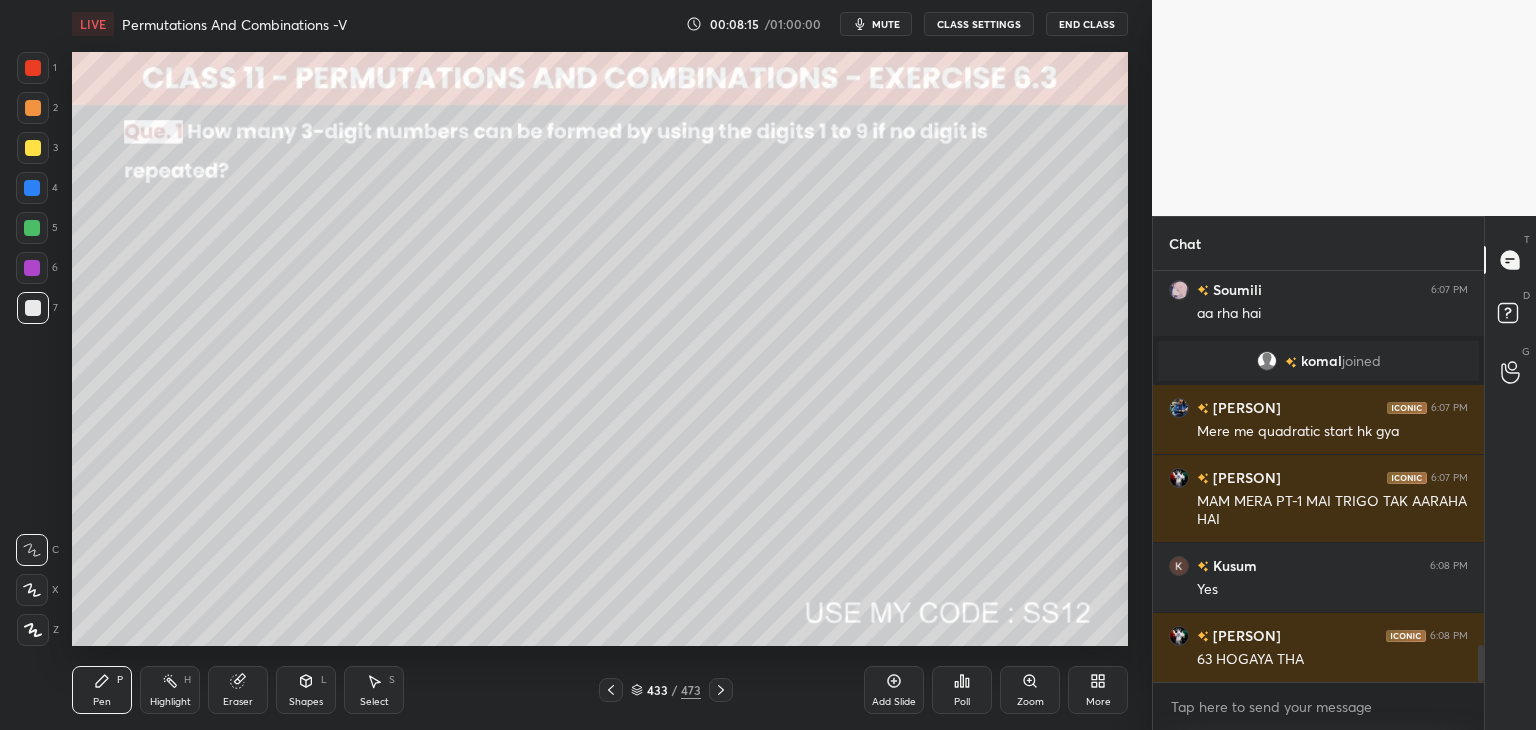 click 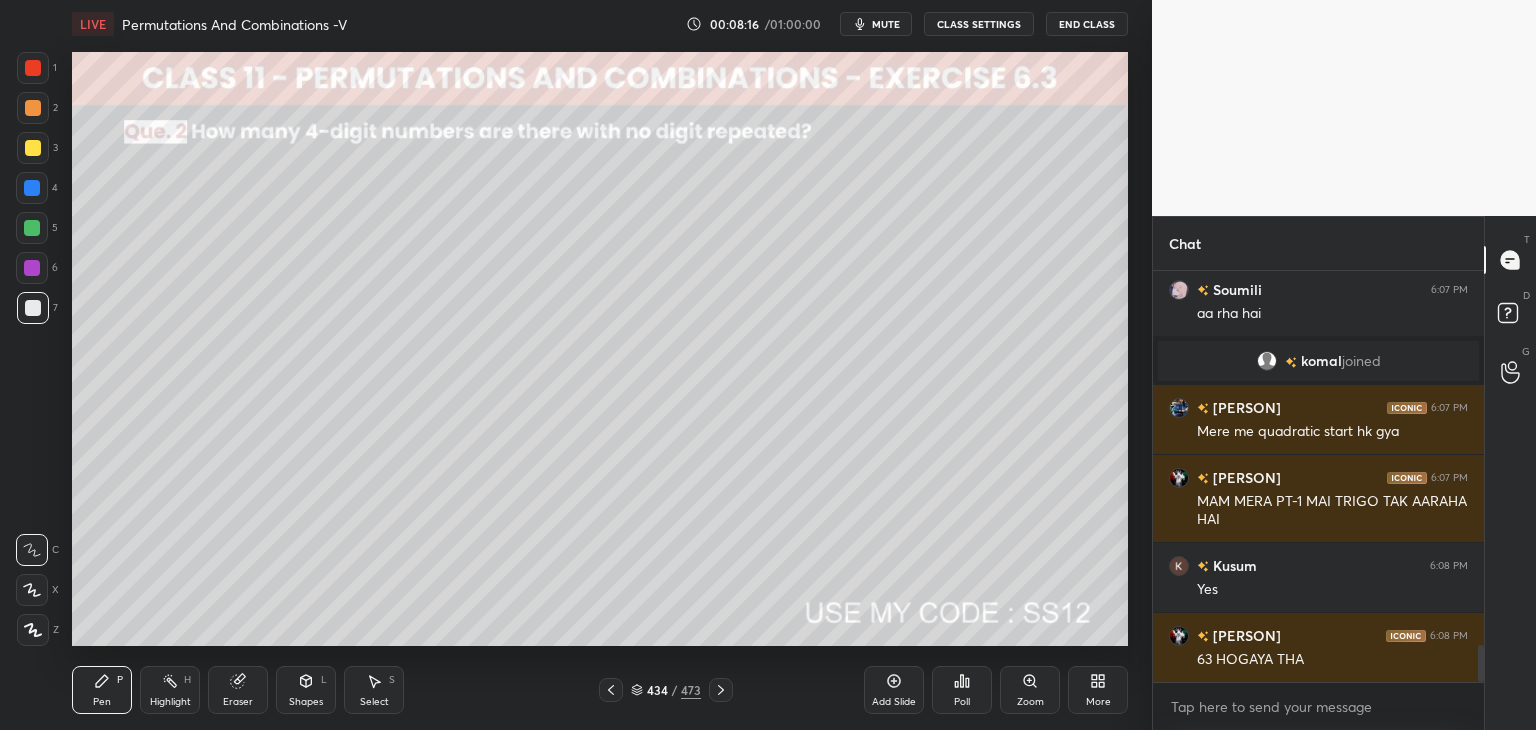 click 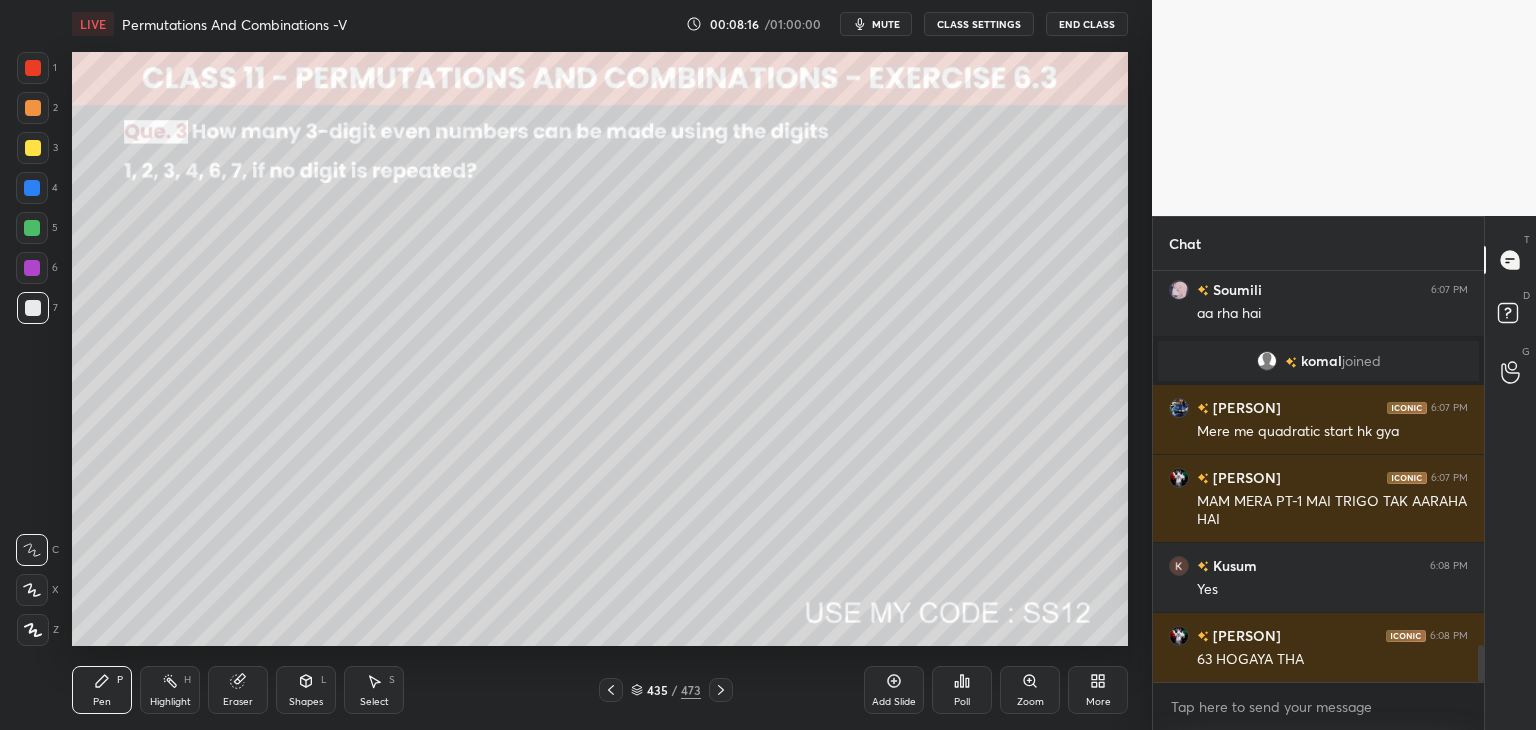 click 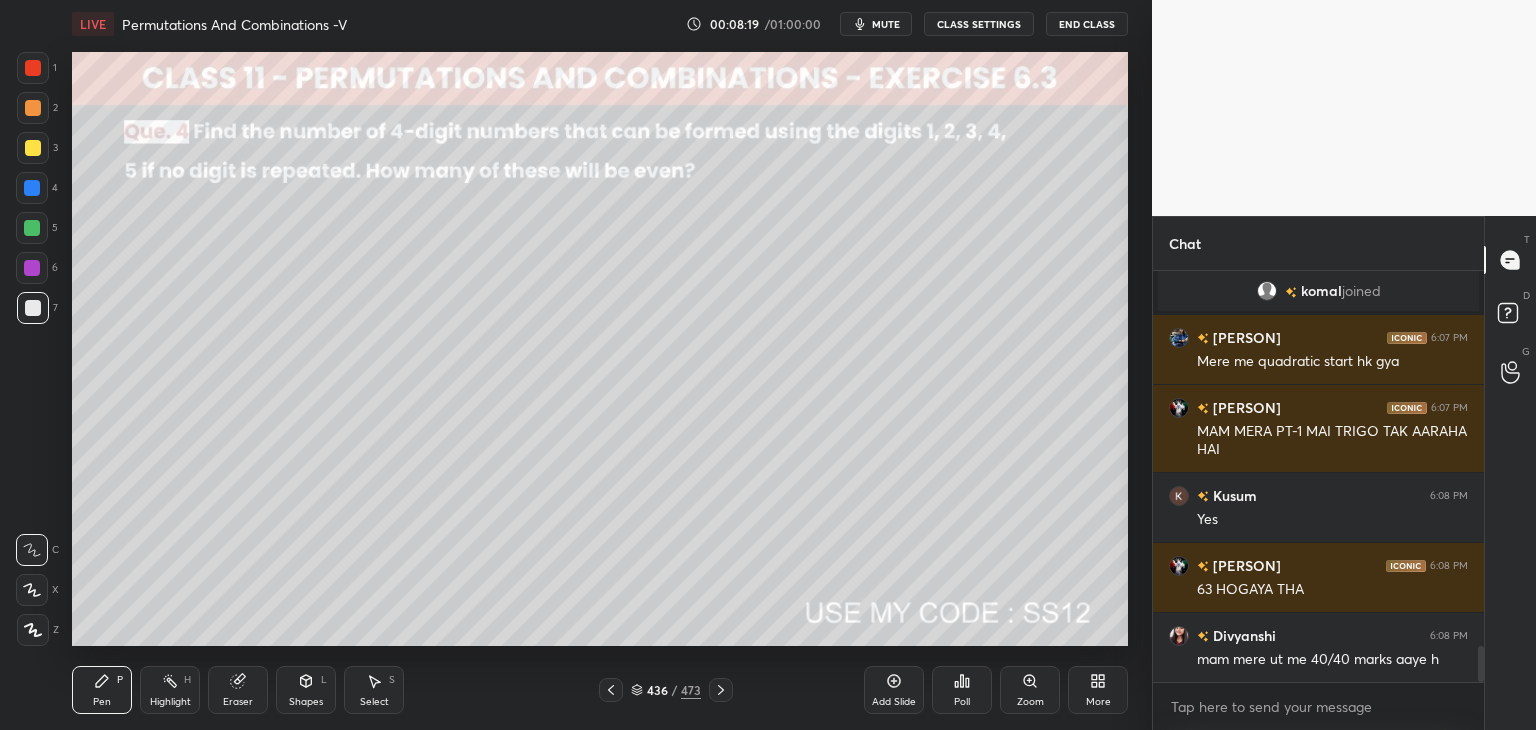 scroll, scrollTop: 4288, scrollLeft: 0, axis: vertical 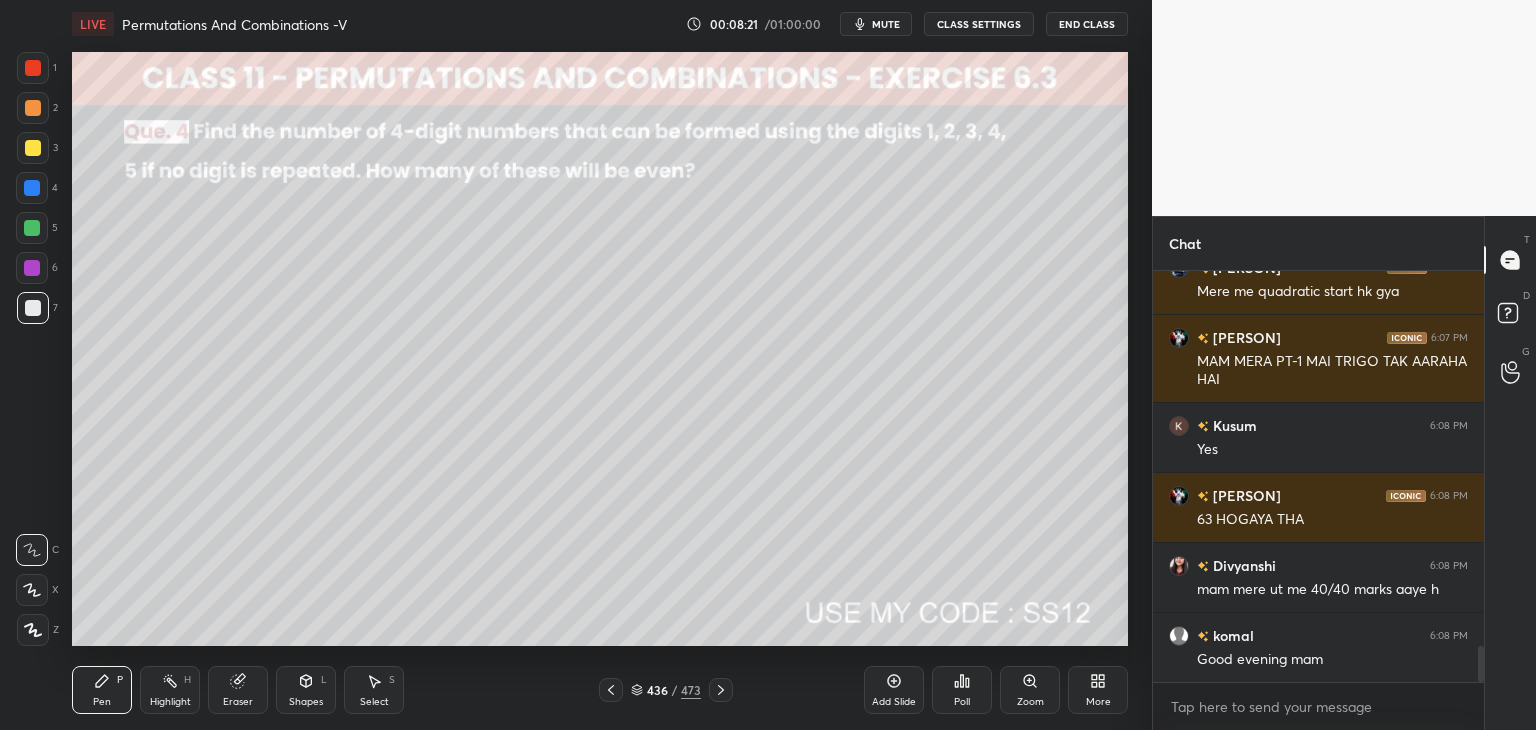 click at bounding box center (721, 690) 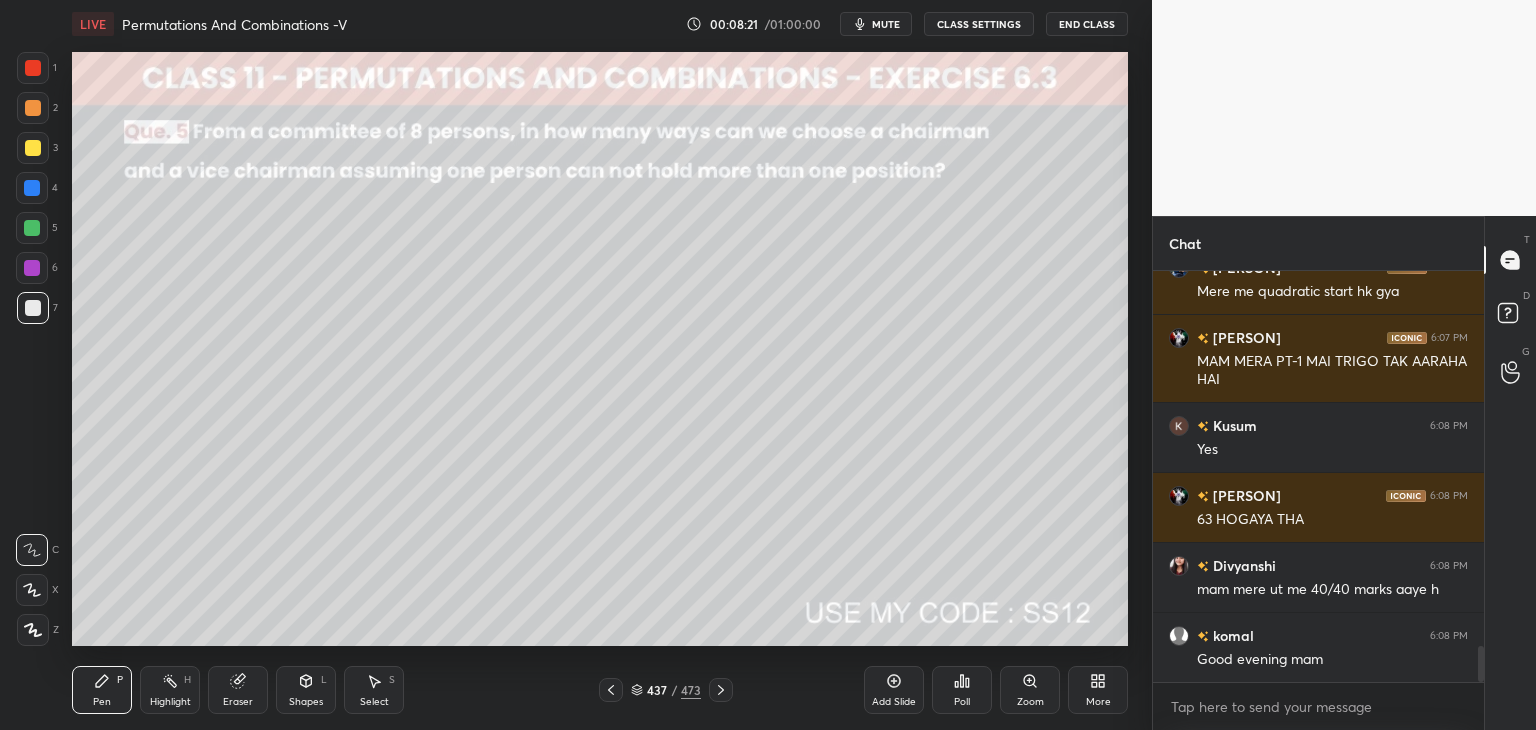 click at bounding box center [721, 690] 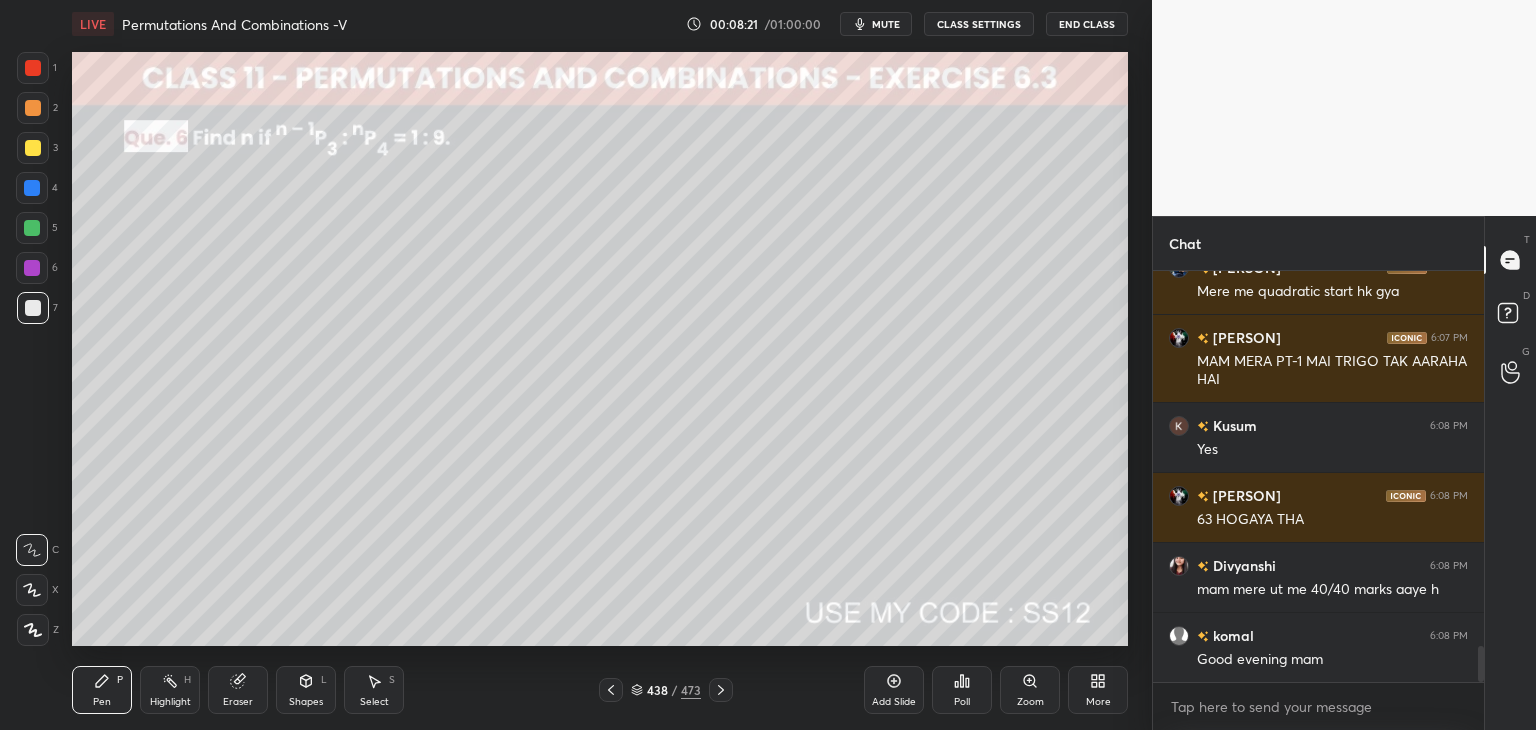 click at bounding box center [721, 690] 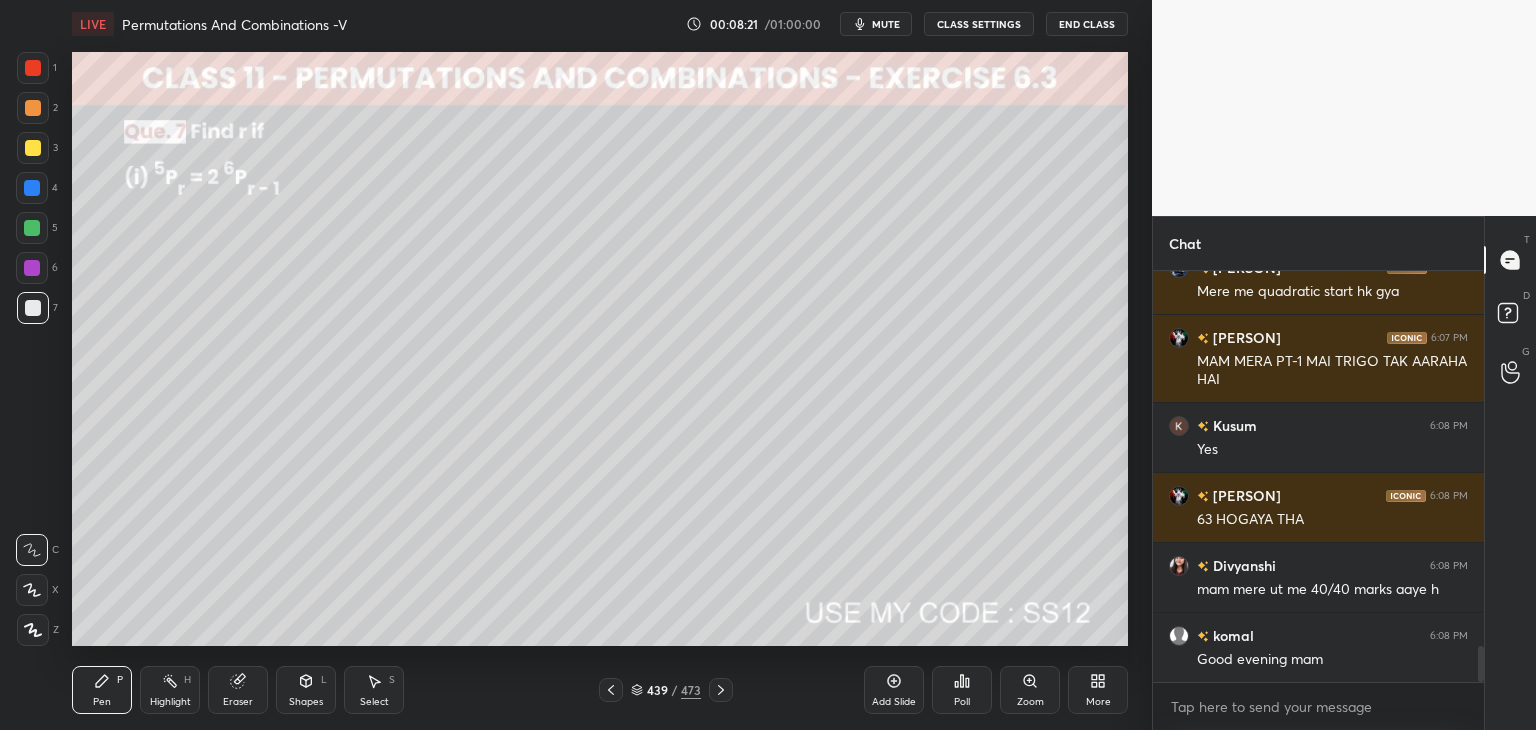 click at bounding box center (721, 690) 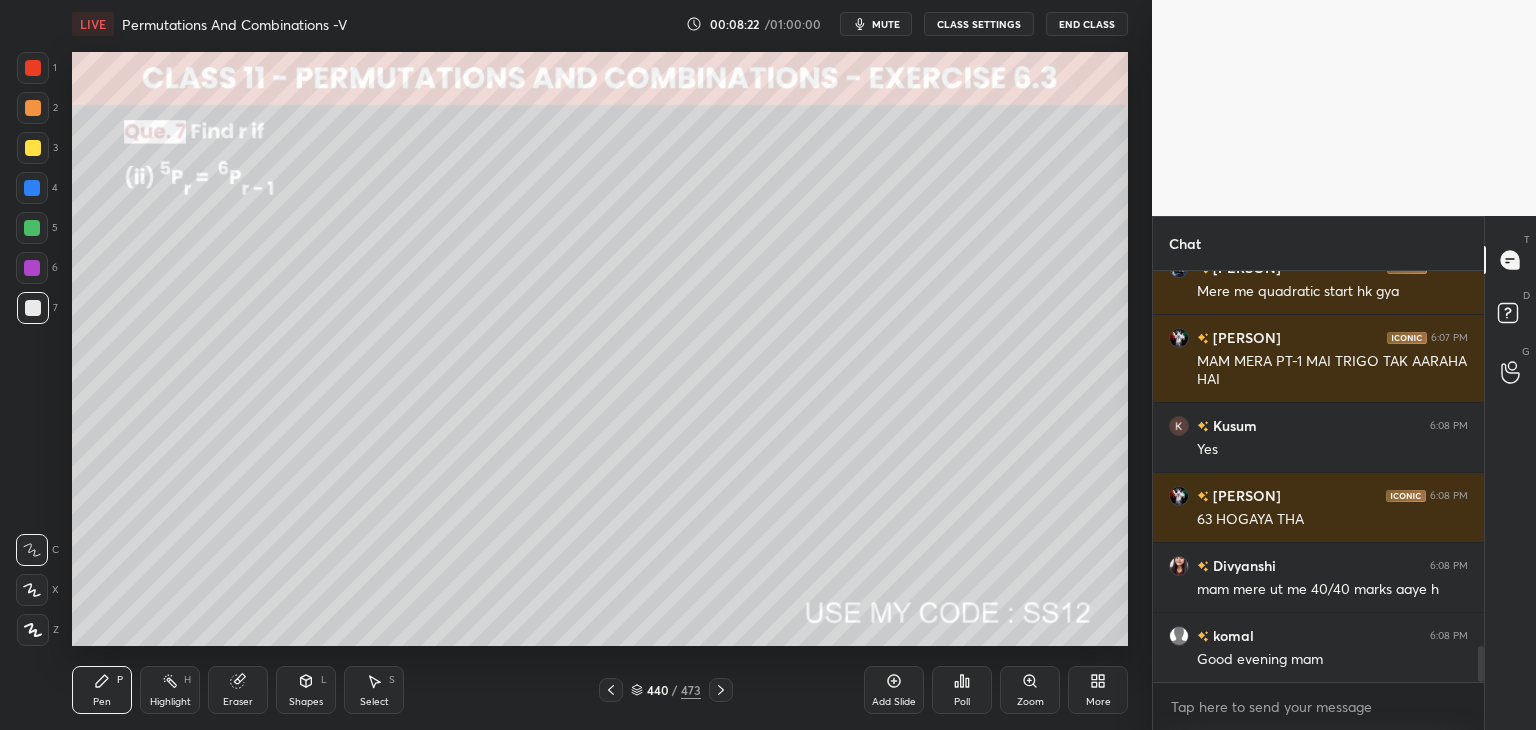 click at bounding box center [721, 690] 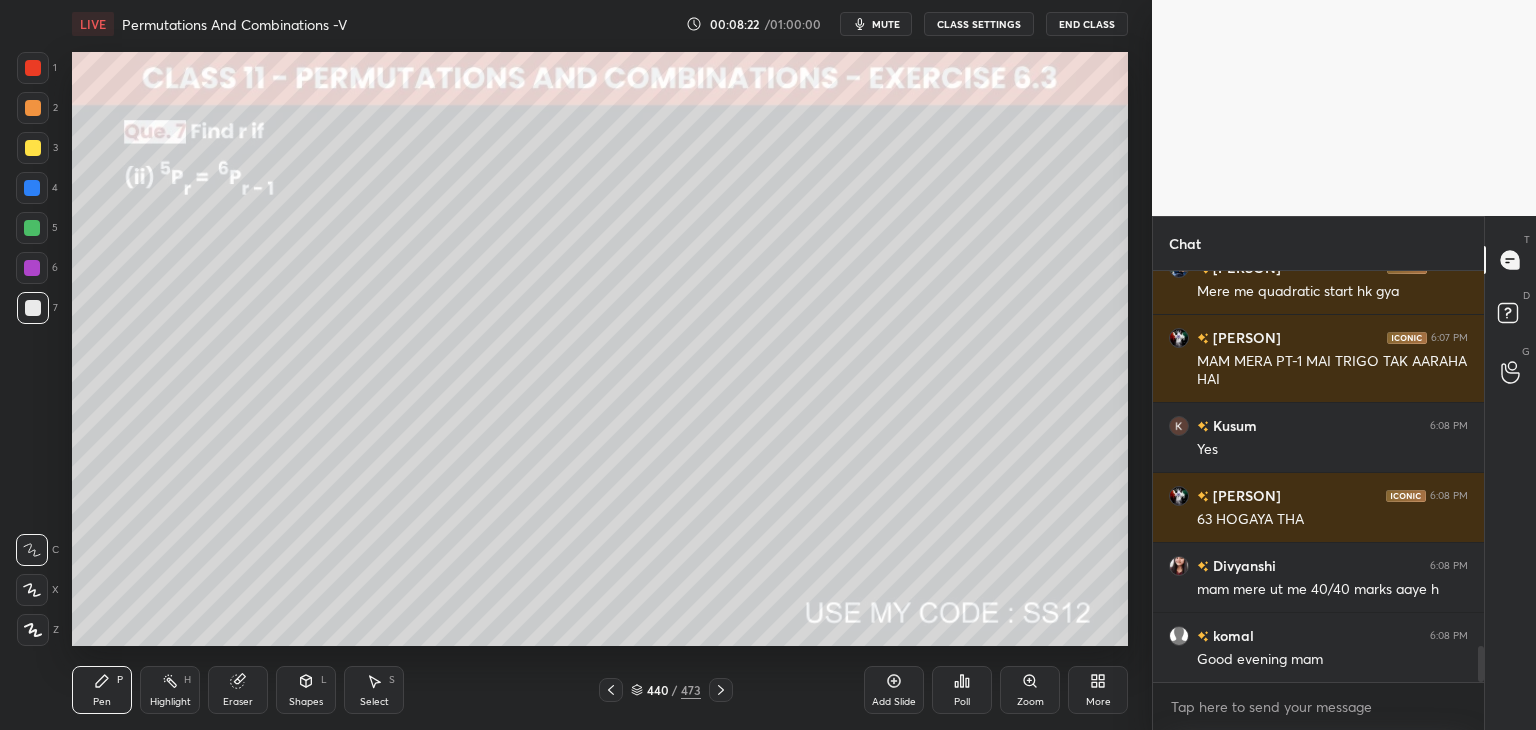 click at bounding box center [721, 690] 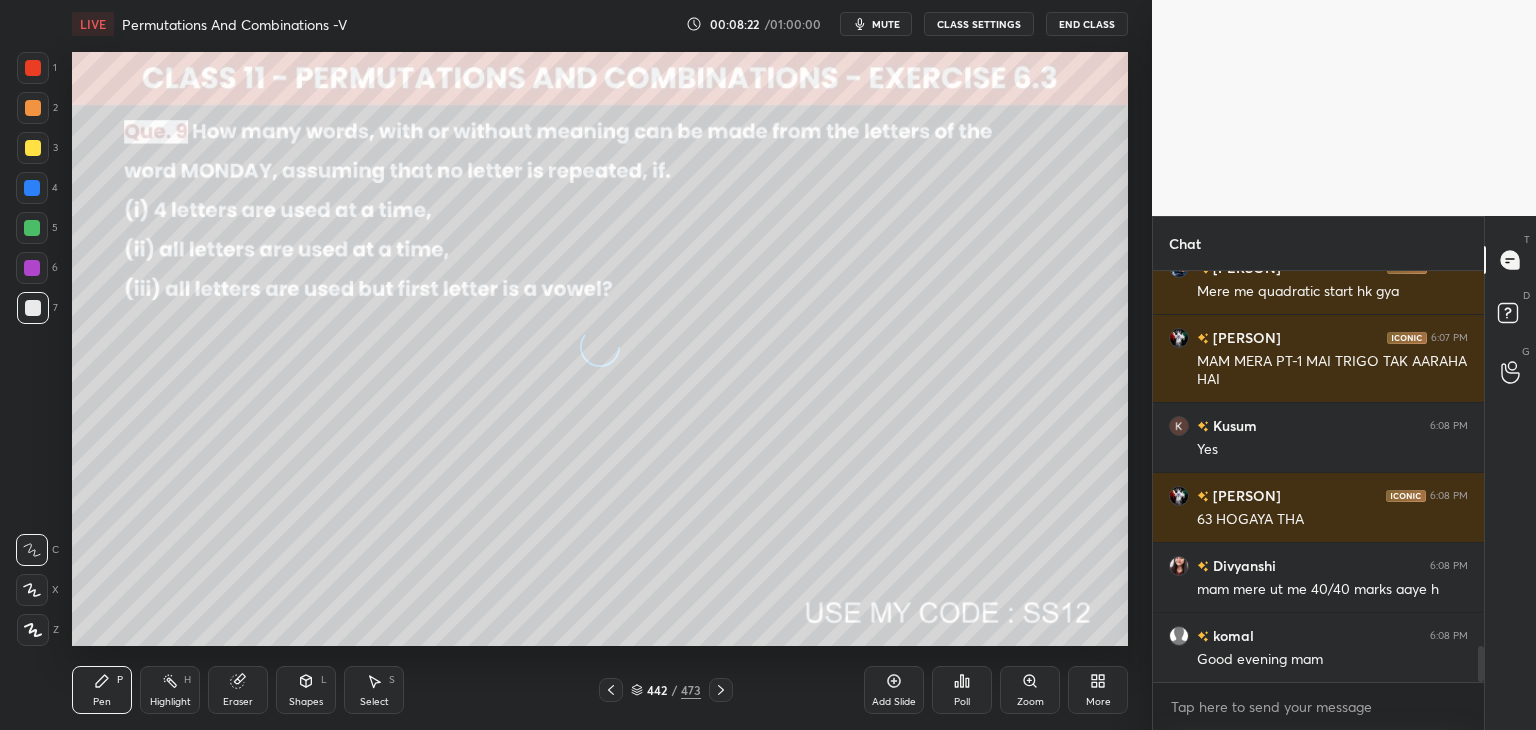 click at bounding box center [721, 690] 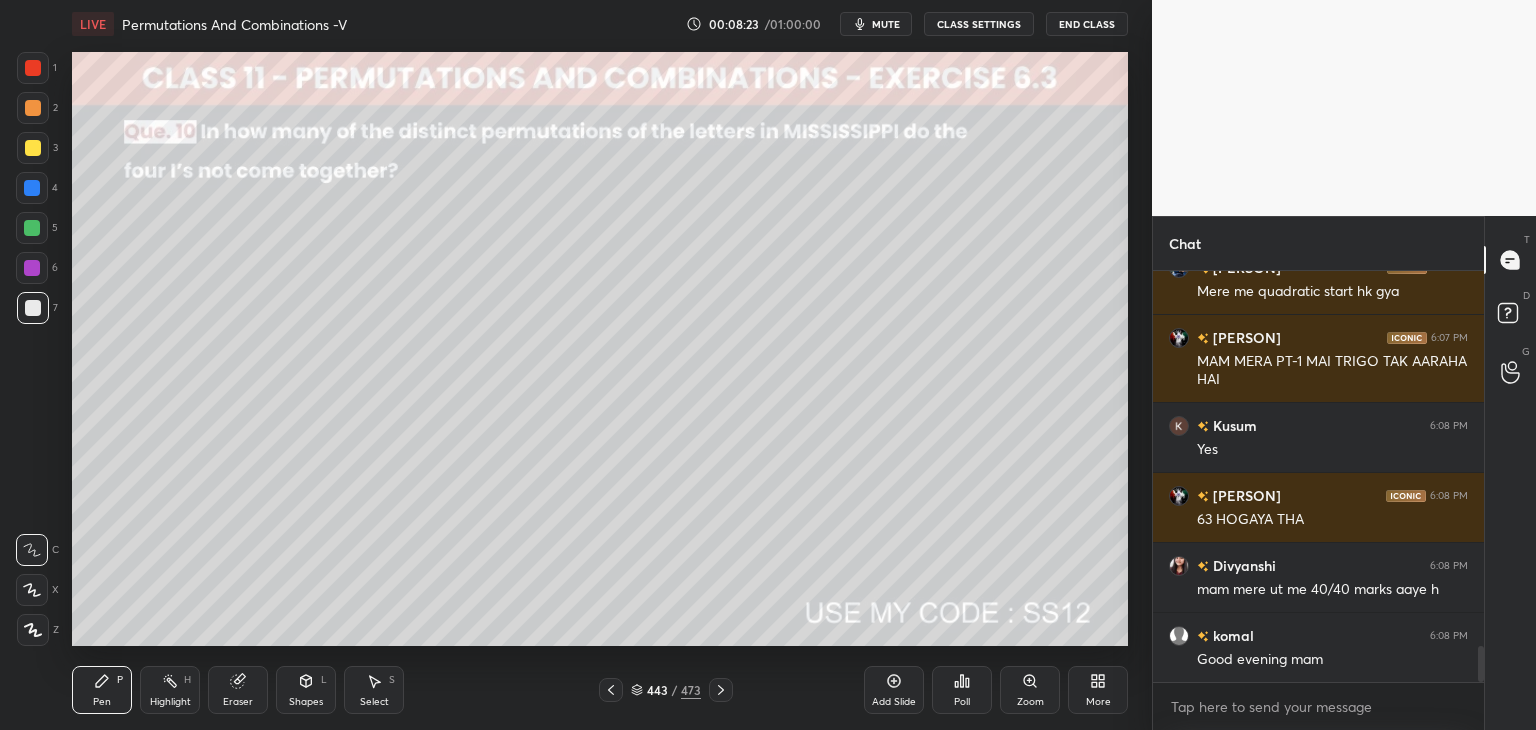 click at bounding box center [721, 690] 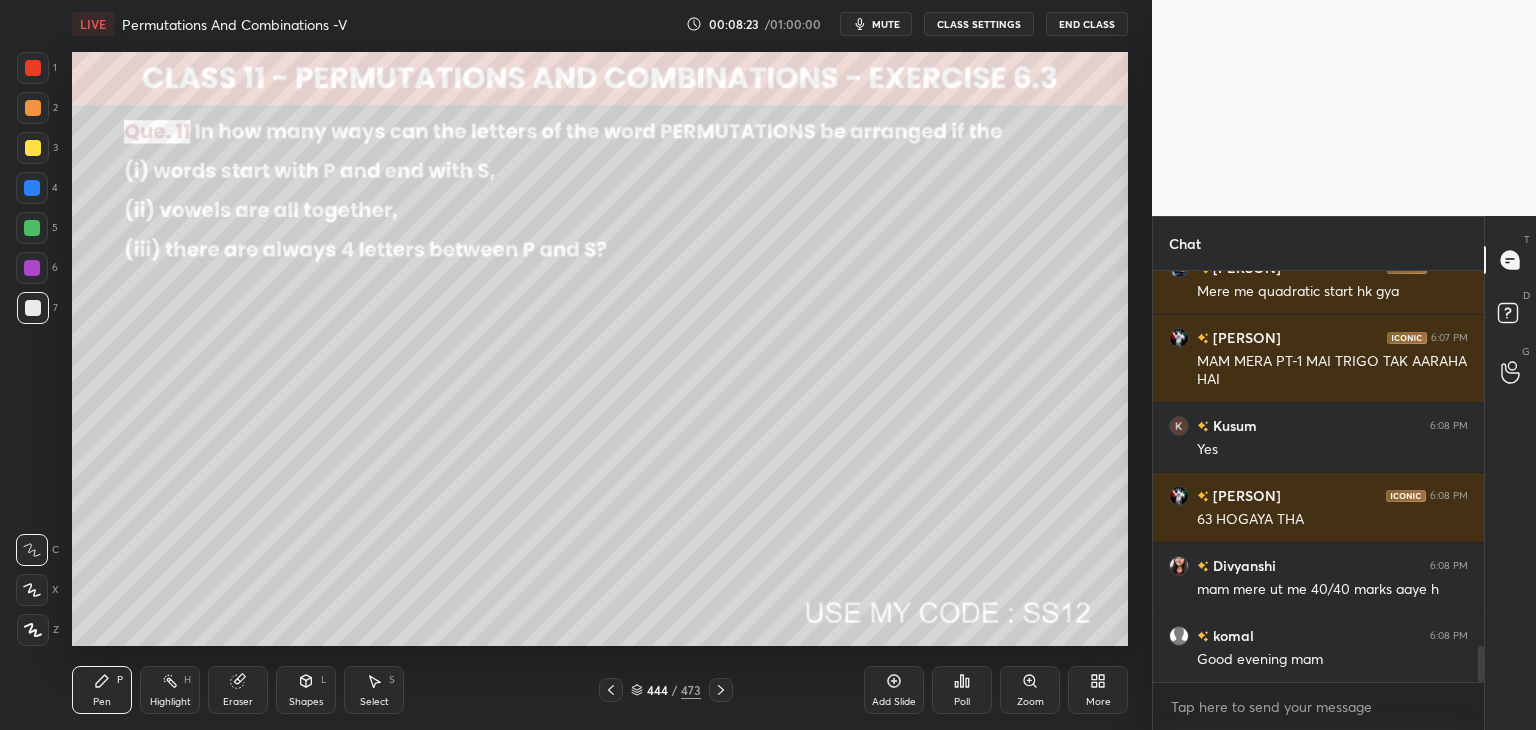 click at bounding box center [721, 690] 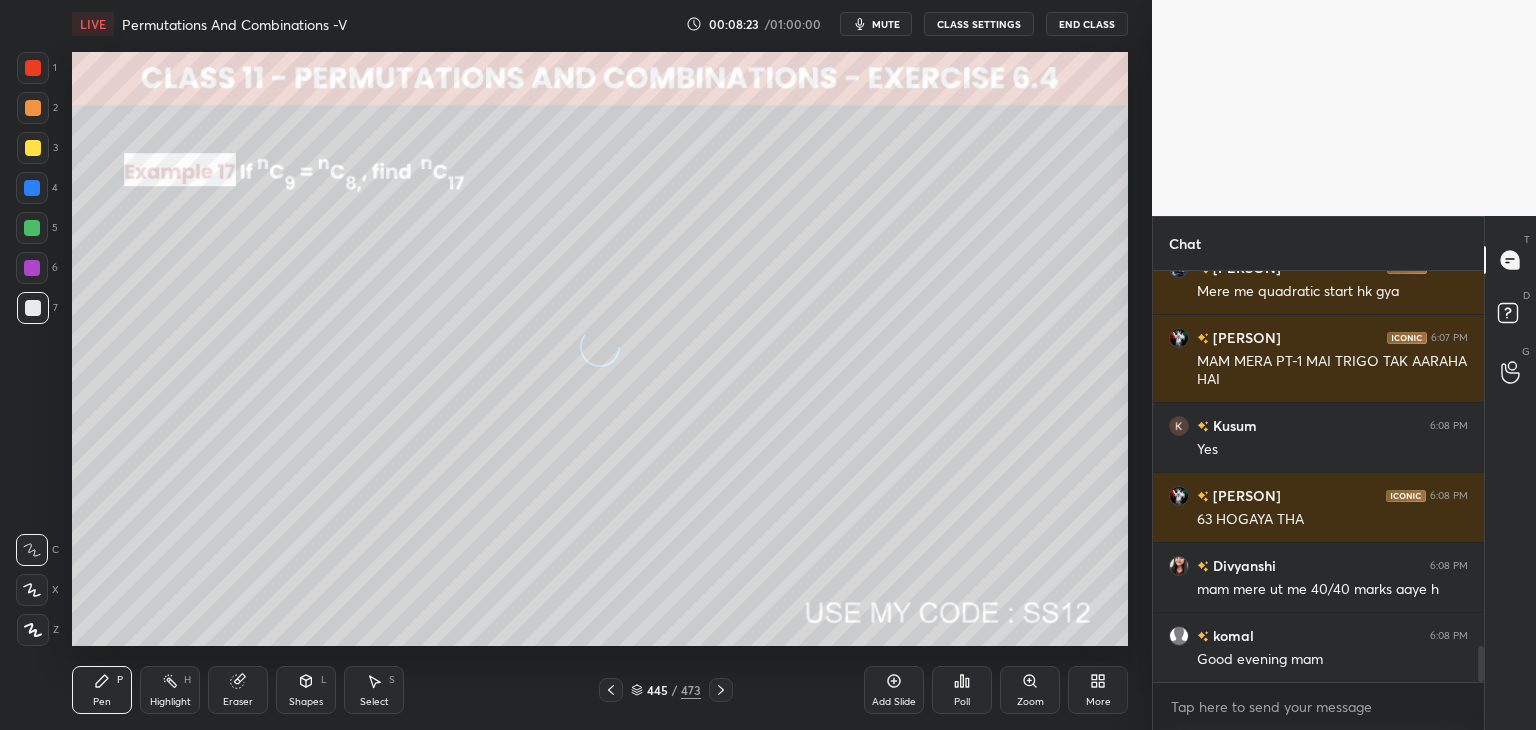 click at bounding box center [721, 690] 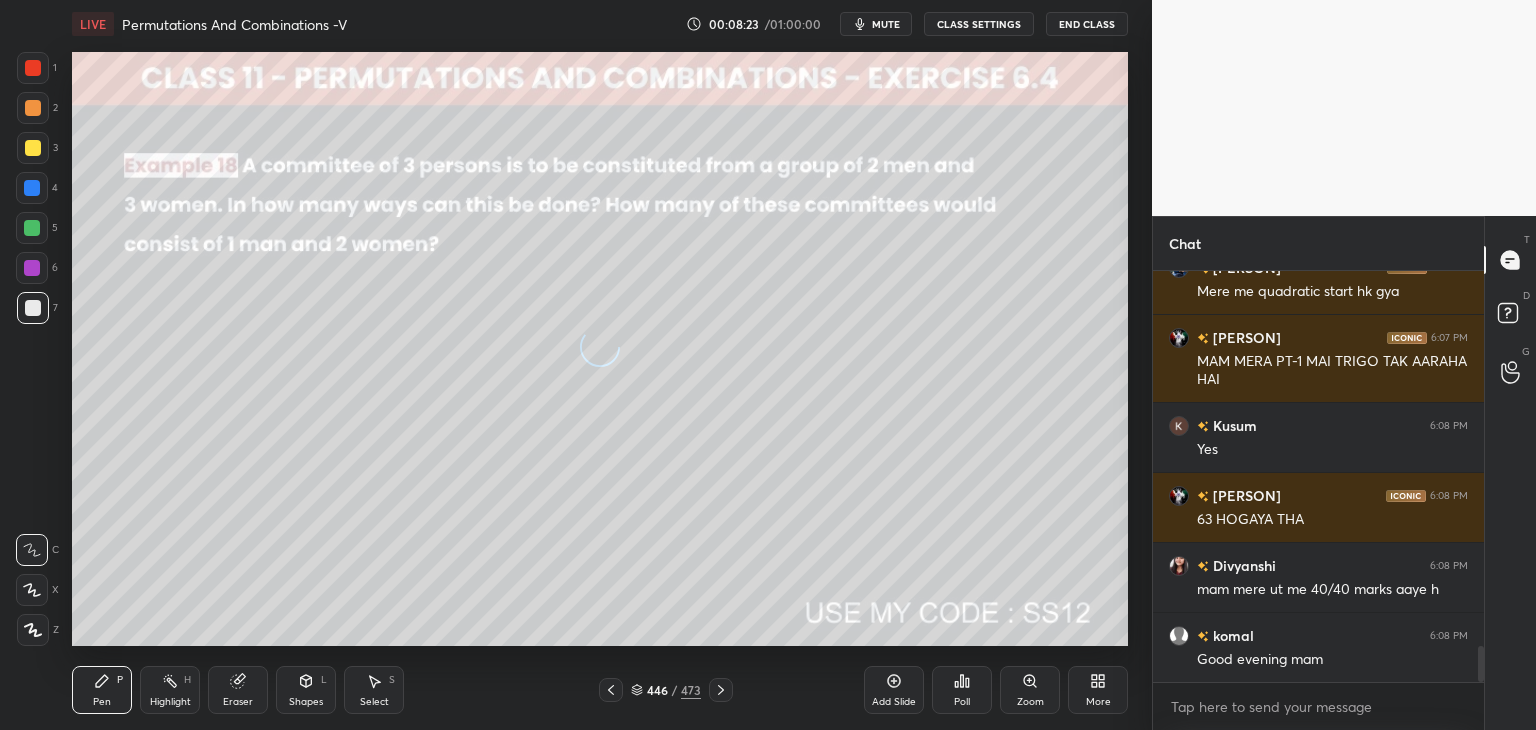 click at bounding box center (721, 690) 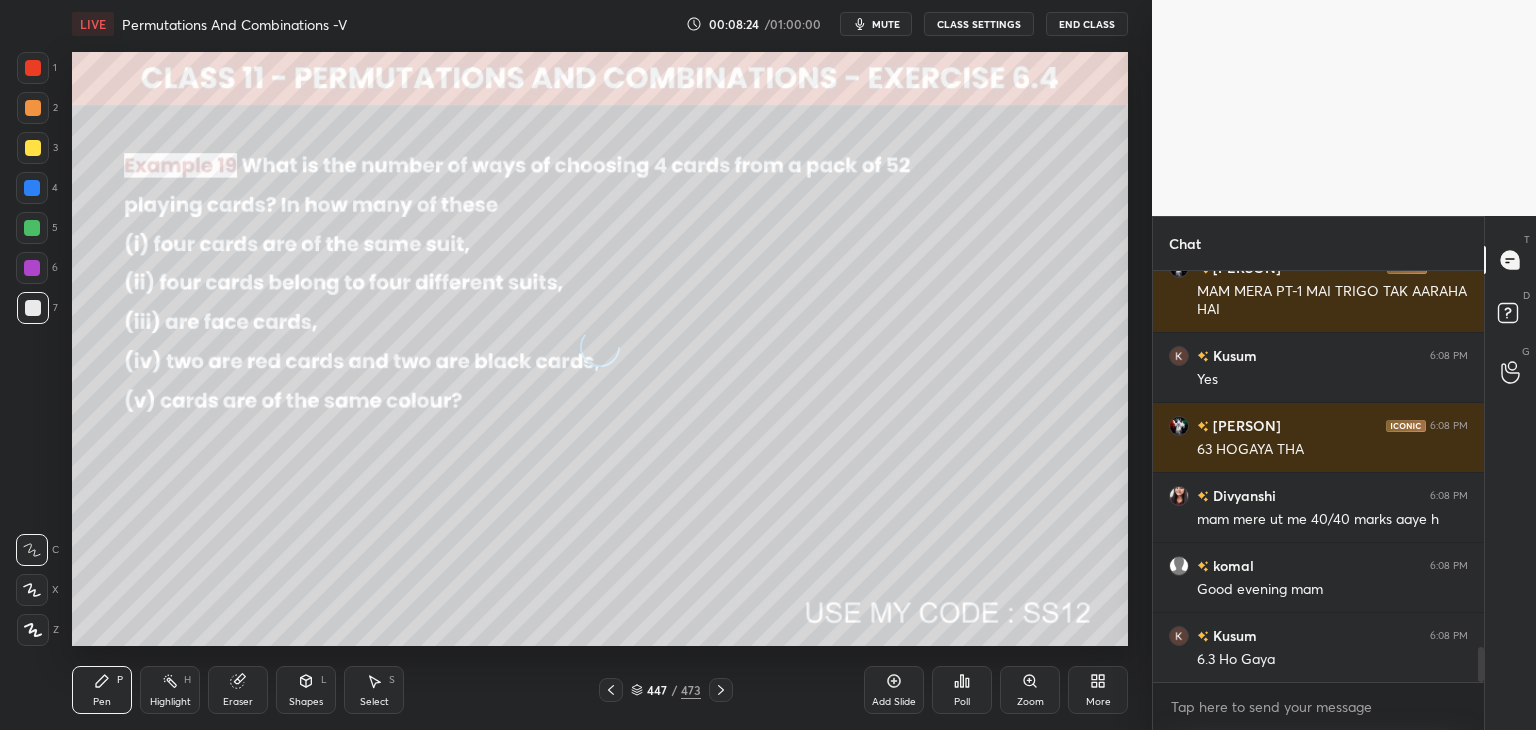 click at bounding box center [721, 690] 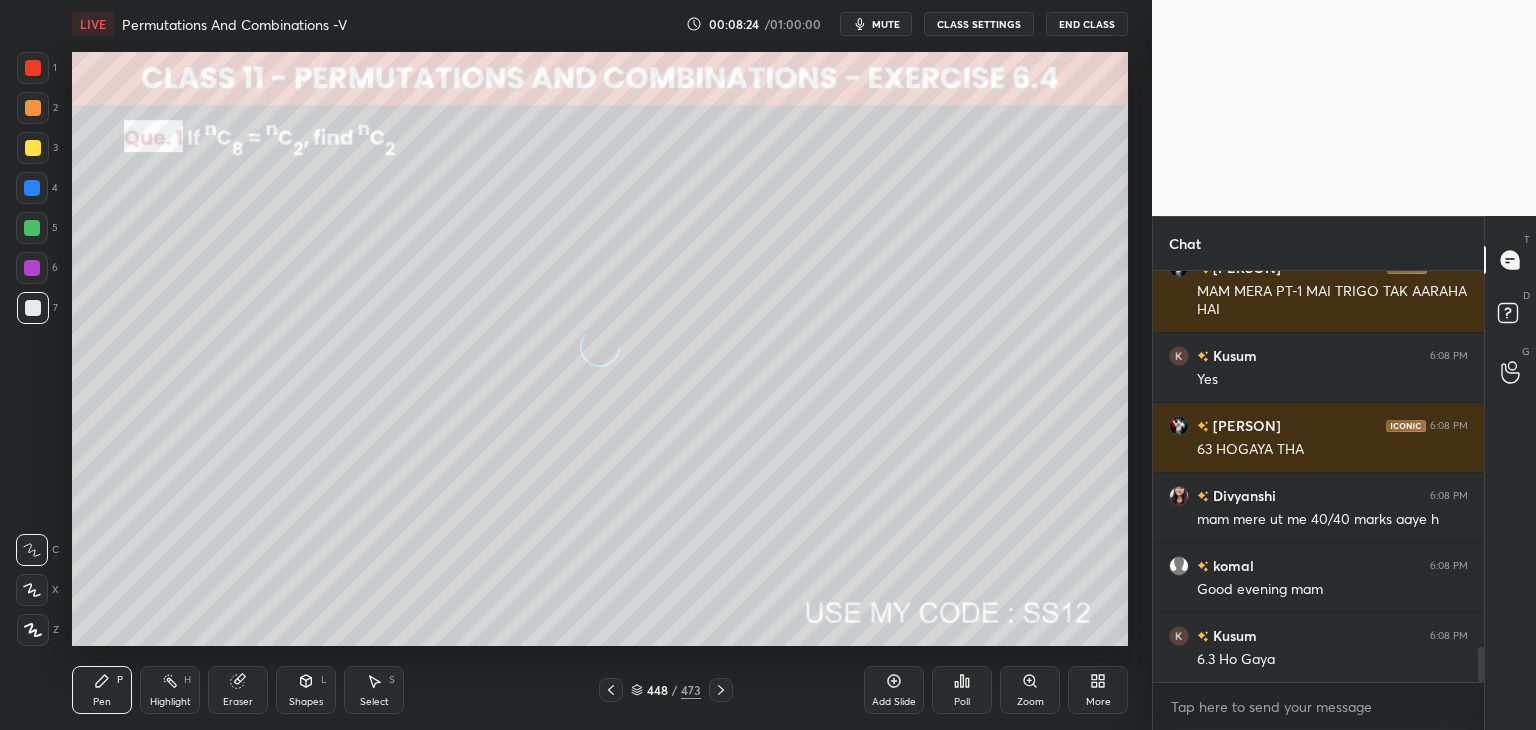 click at bounding box center (721, 690) 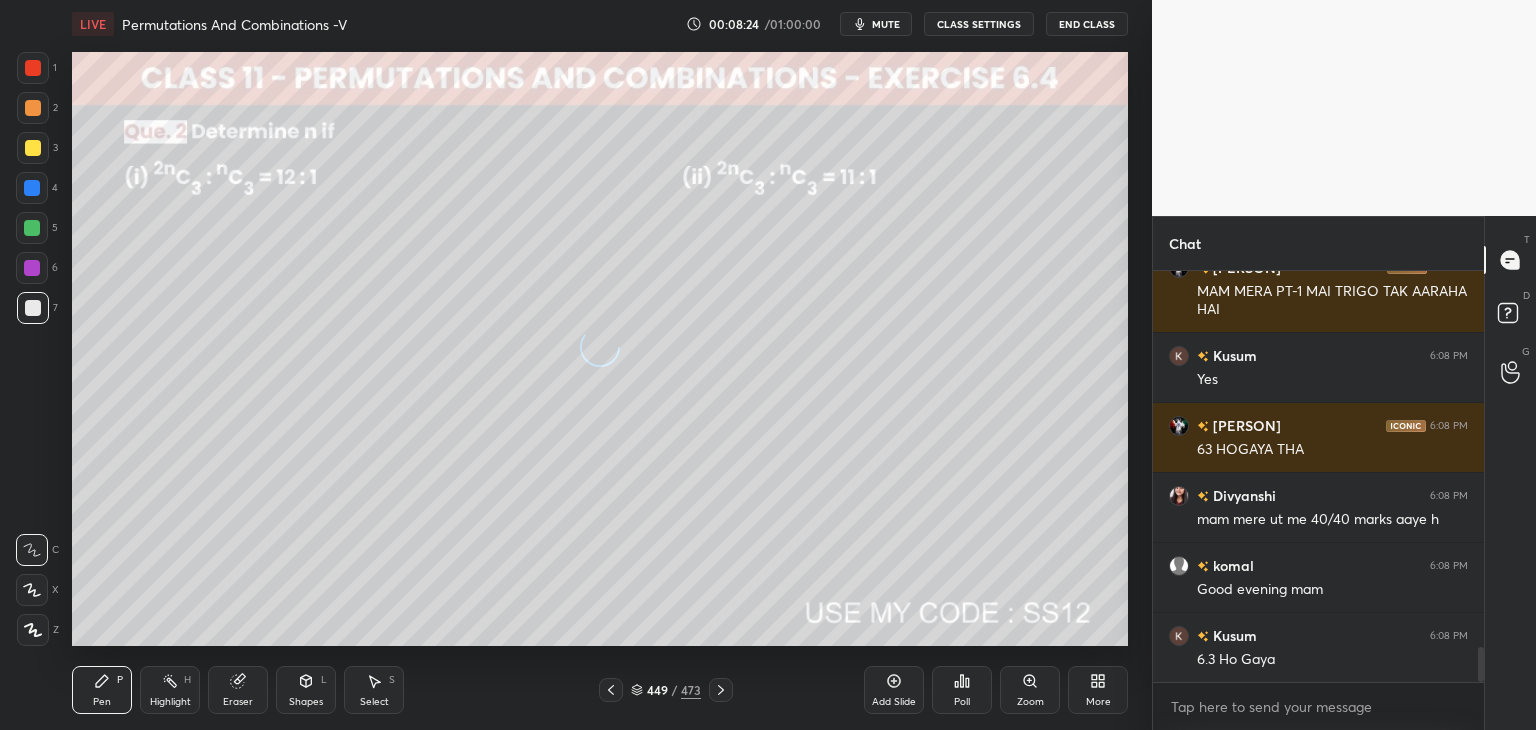 click at bounding box center [721, 690] 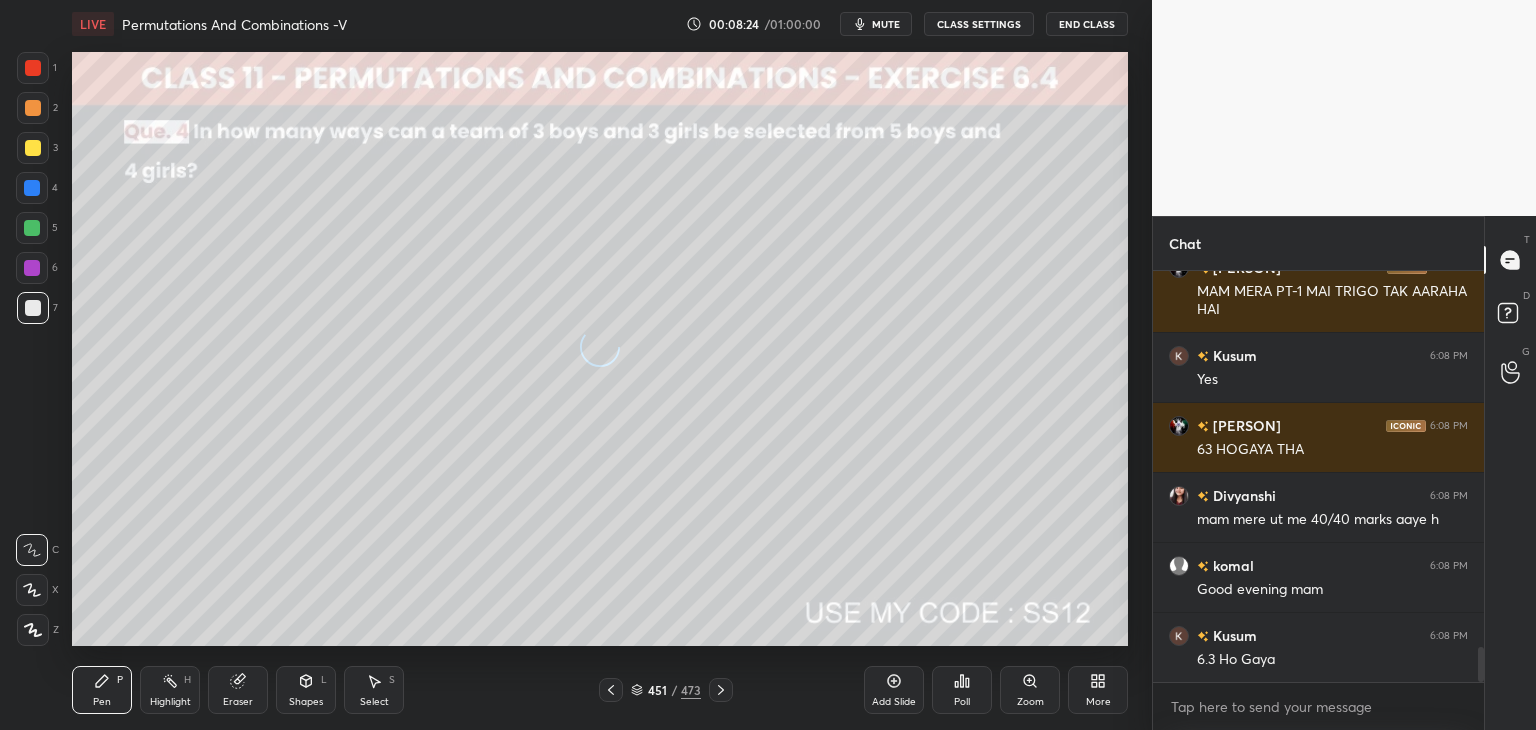 click at bounding box center (721, 690) 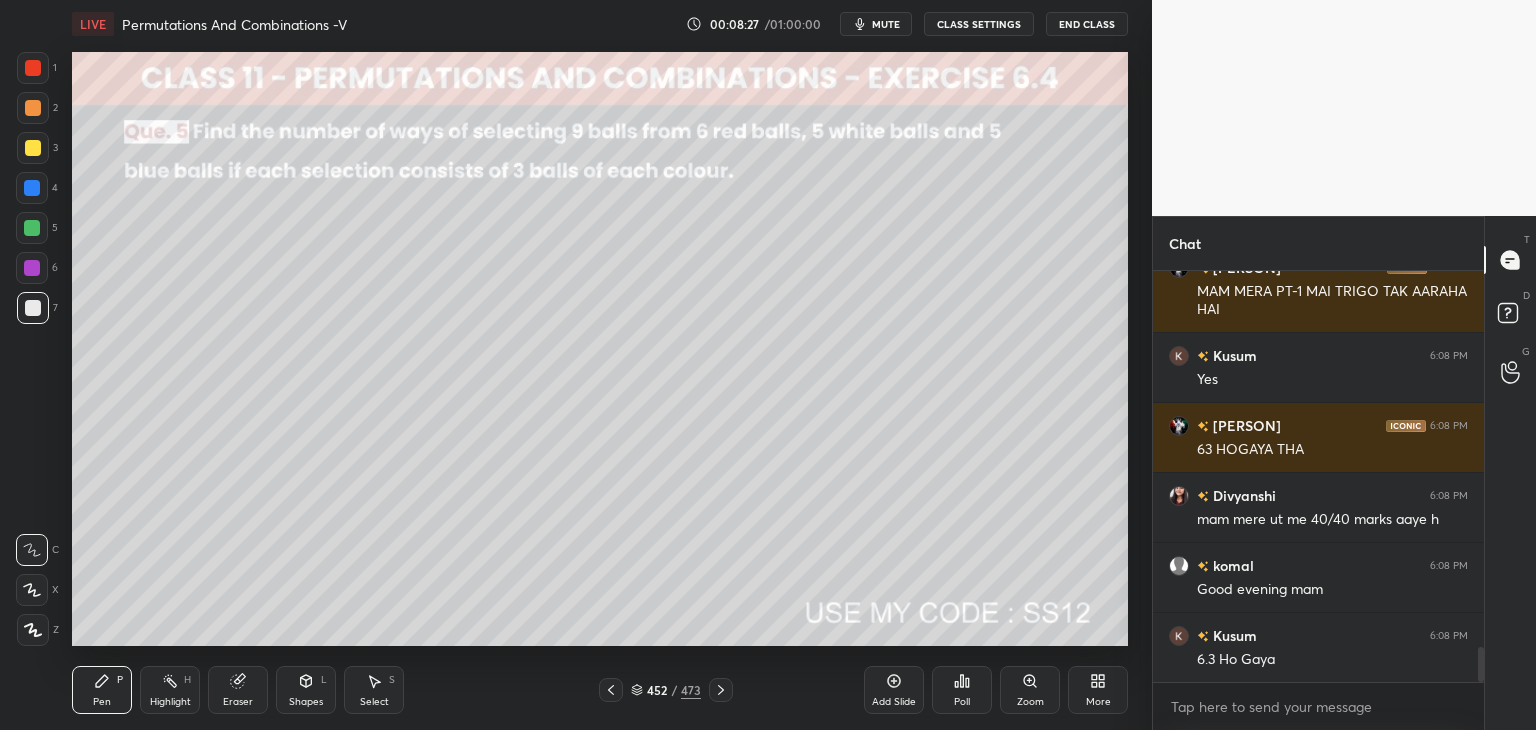 click 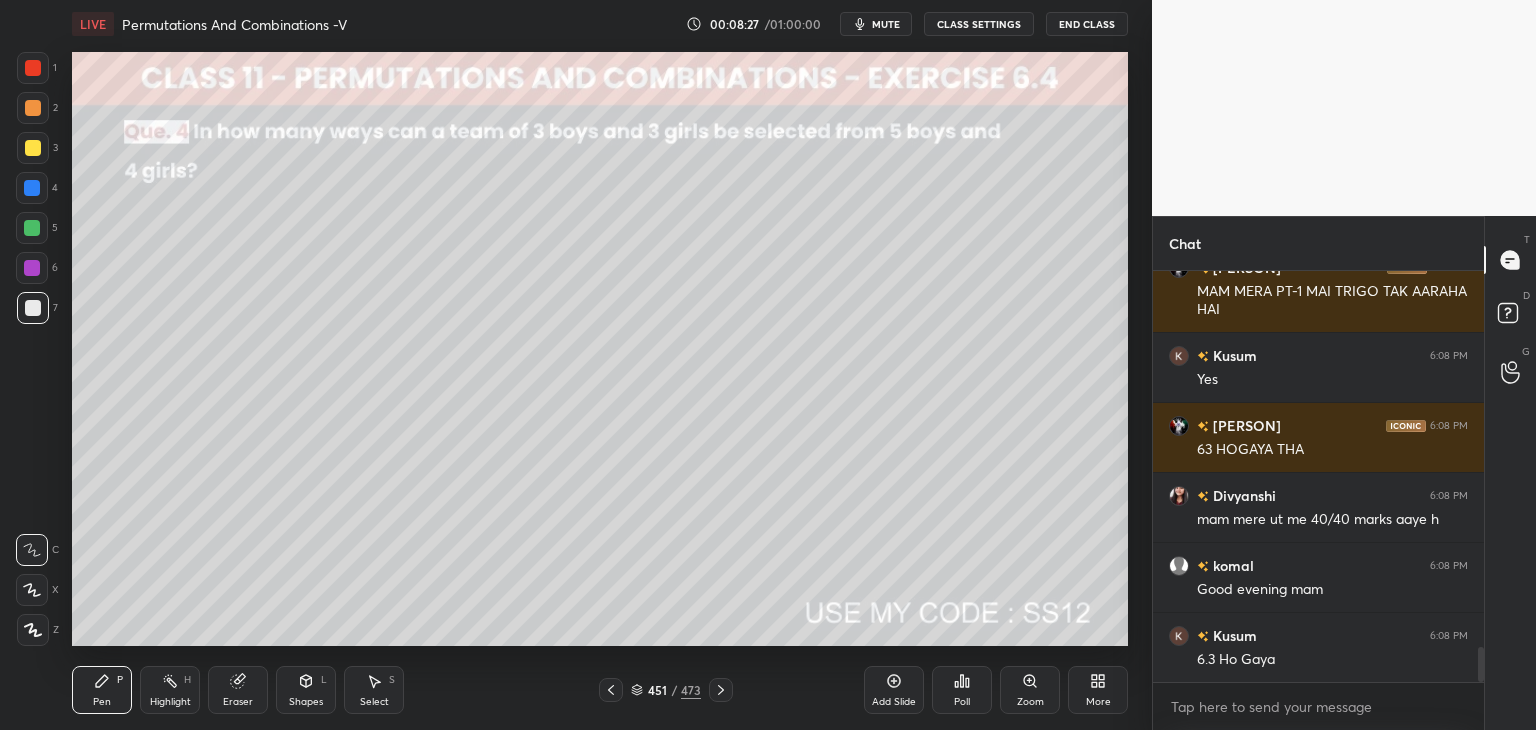 click 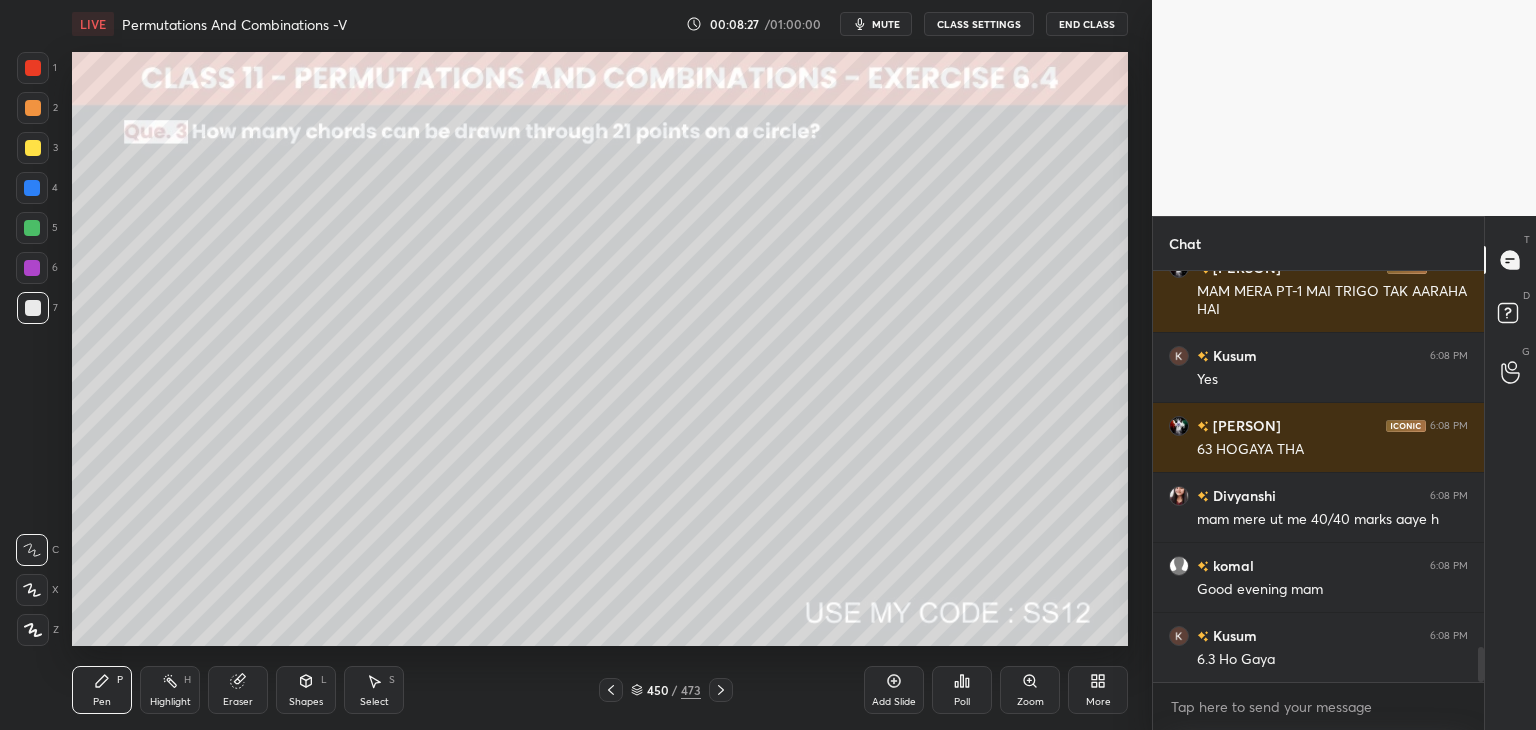 click 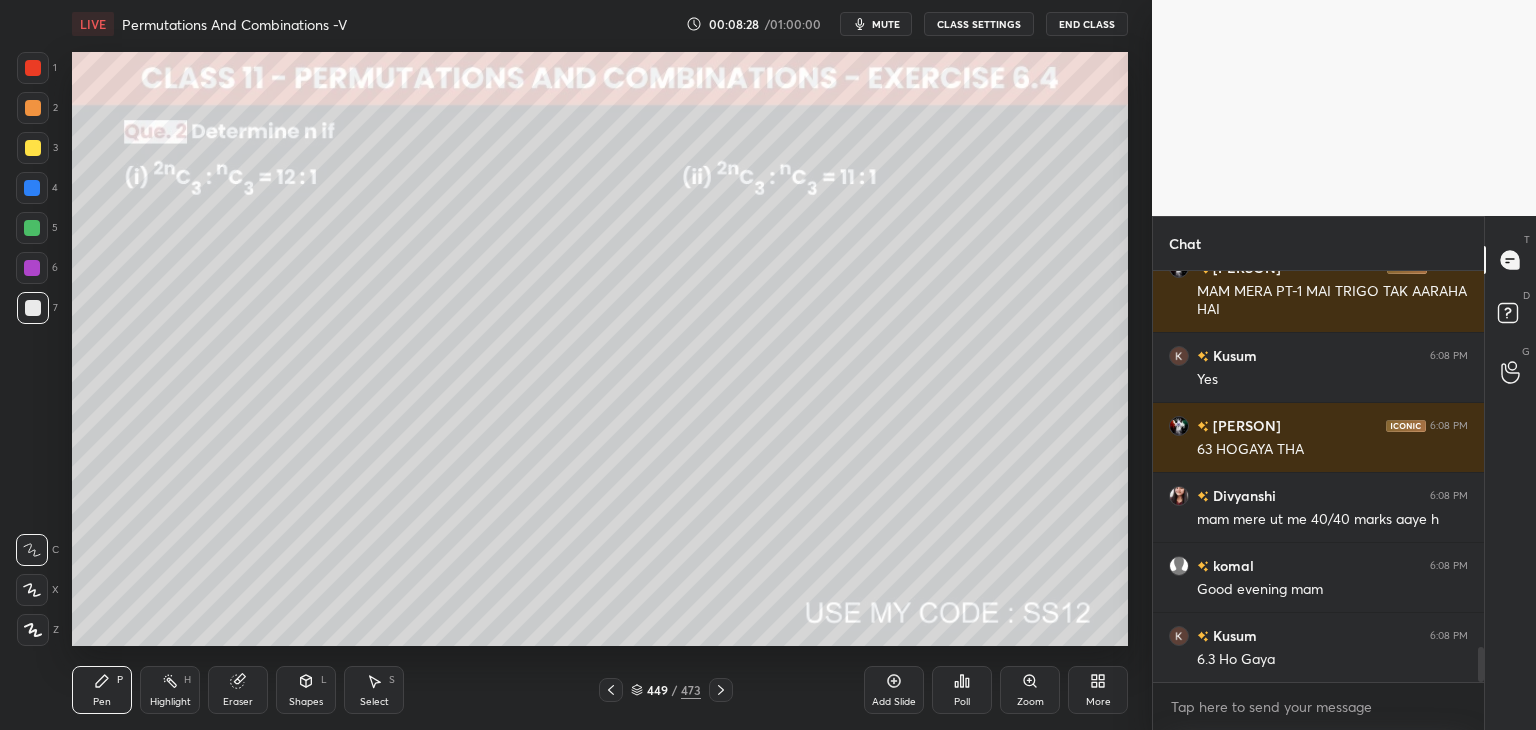 click 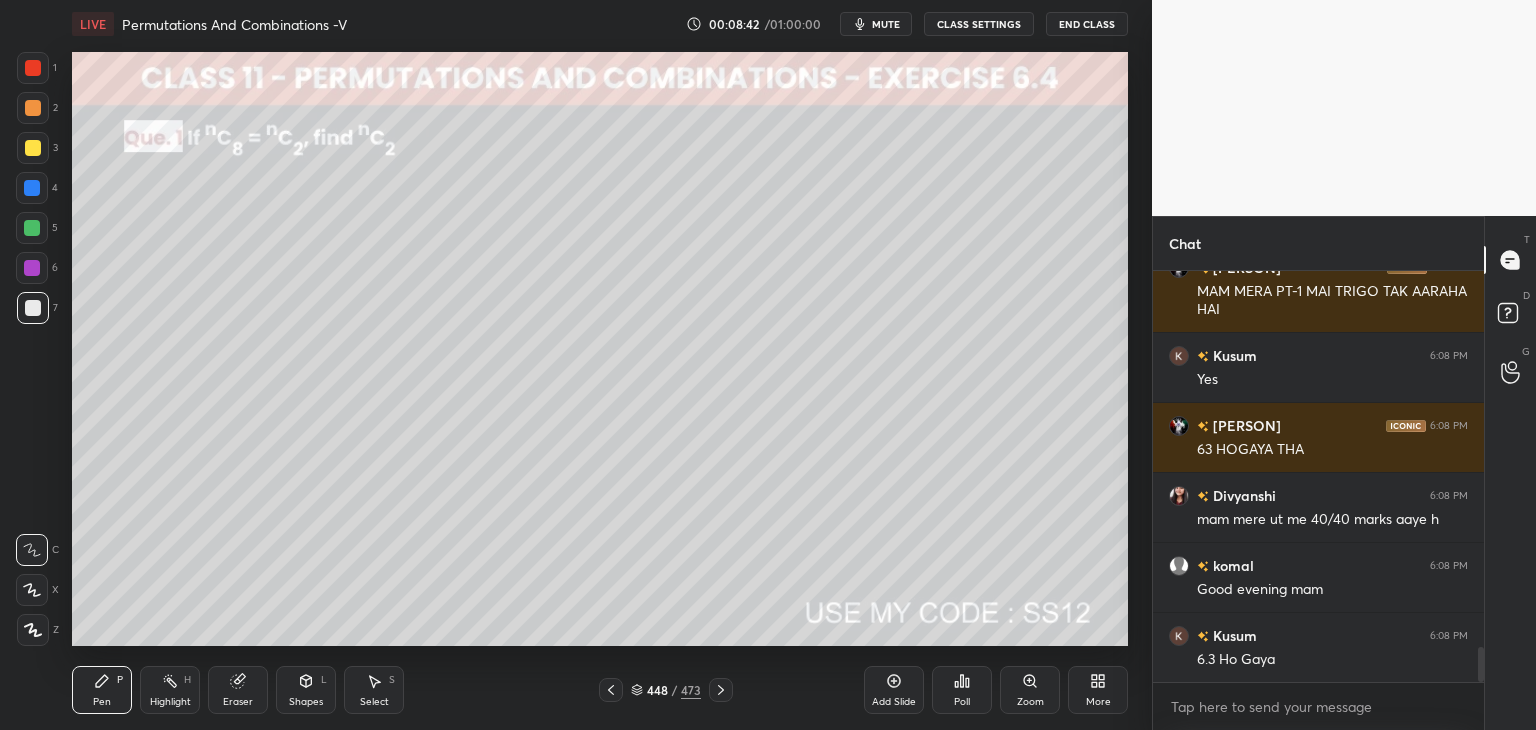 click on "mute" at bounding box center [876, 24] 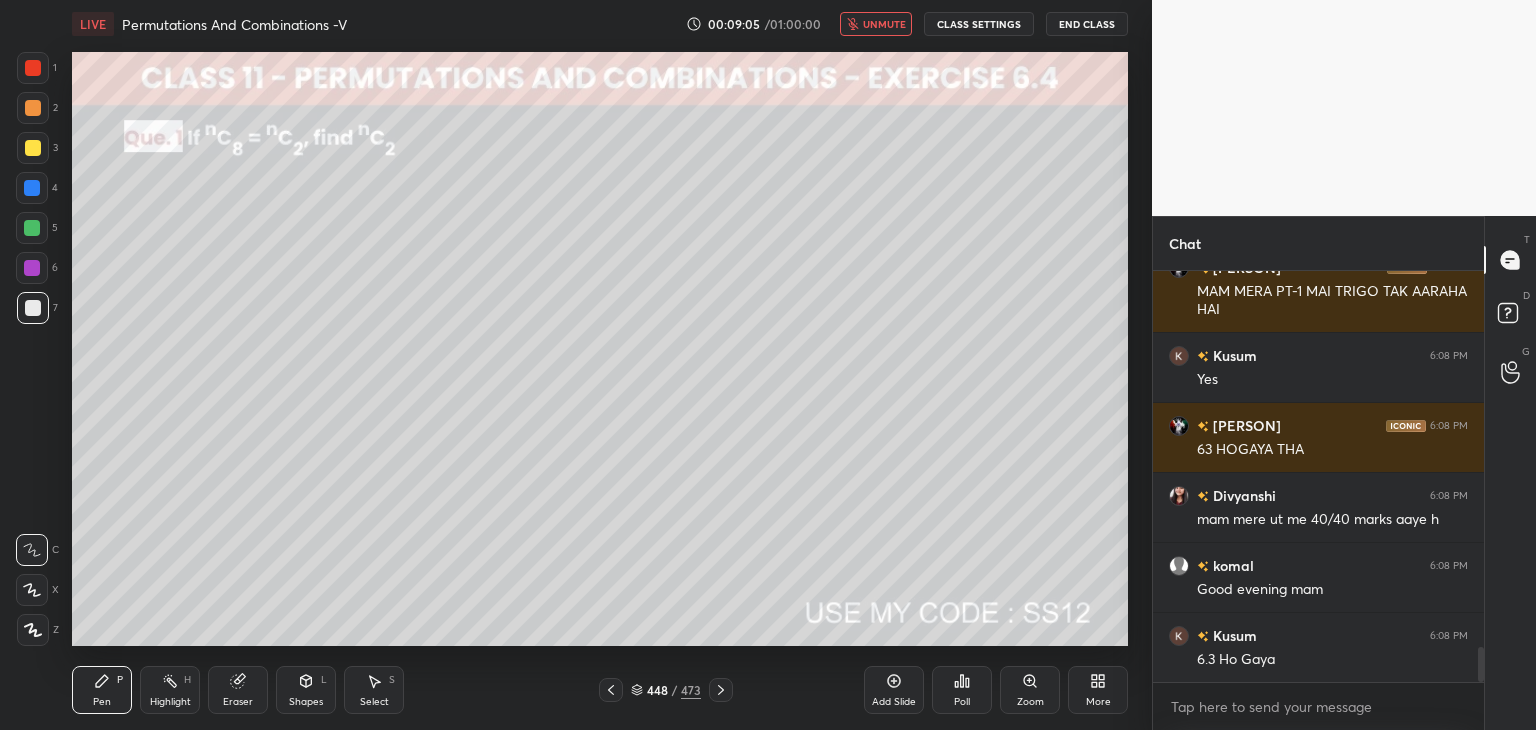 scroll, scrollTop: 4406, scrollLeft: 0, axis: vertical 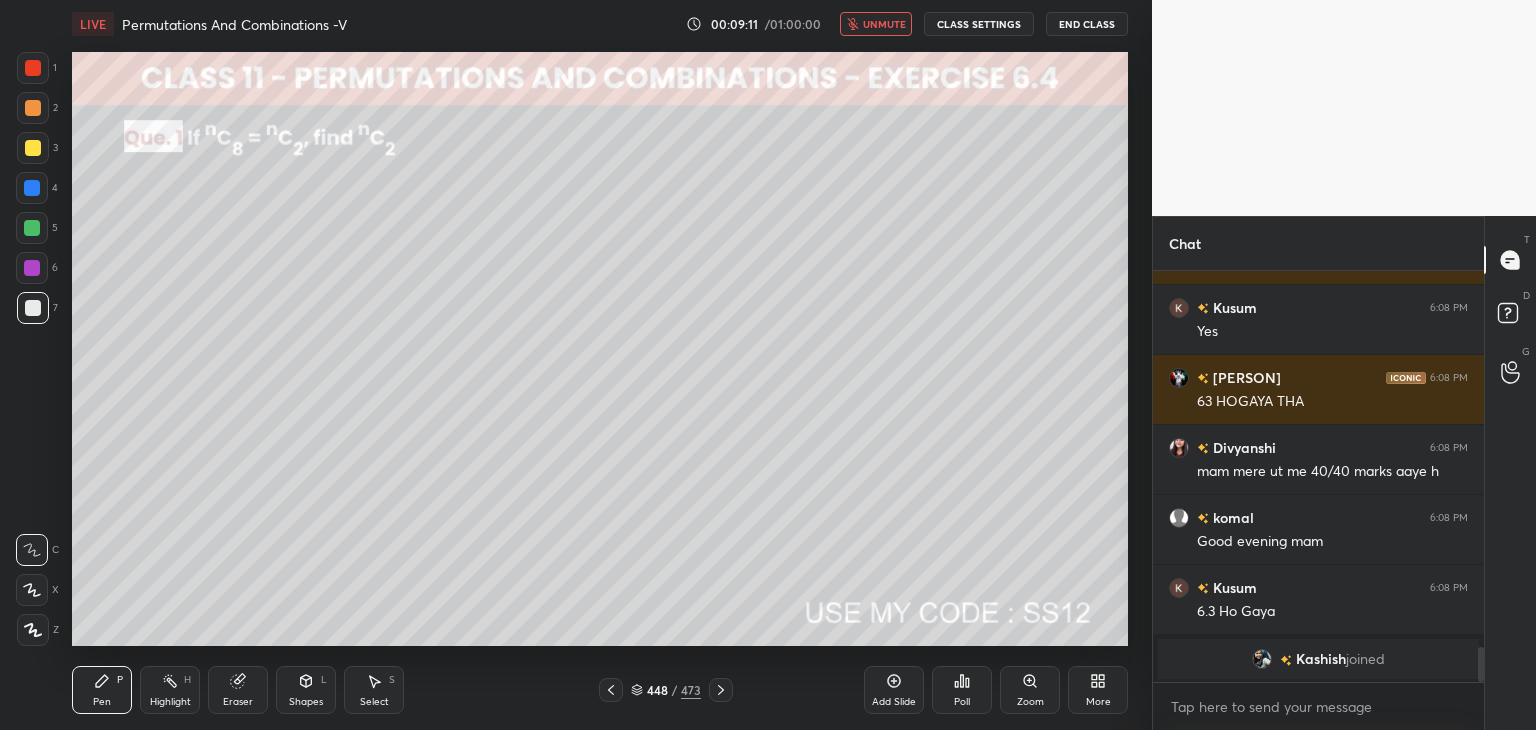 click 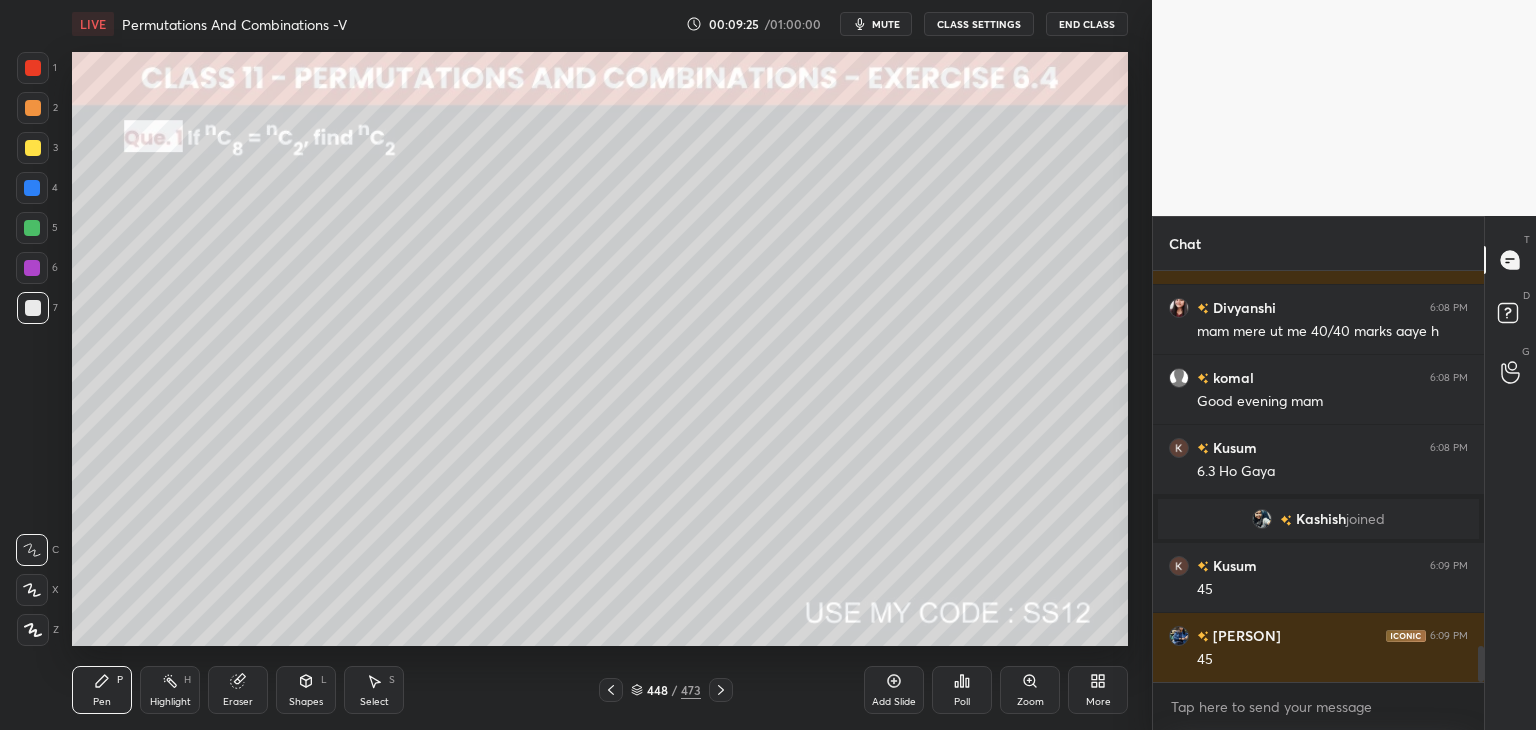 scroll, scrollTop: 4298, scrollLeft: 0, axis: vertical 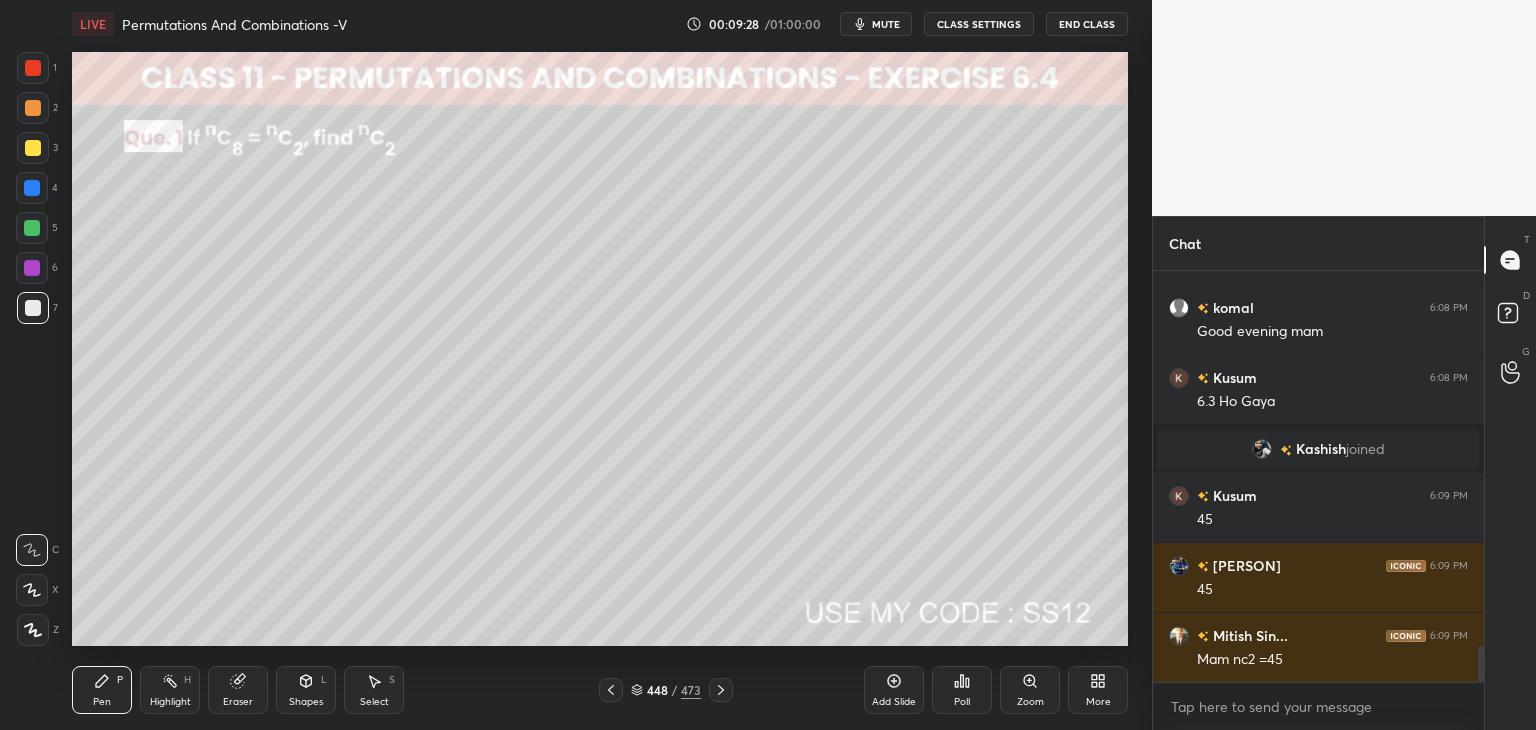drag, startPoint x: 34, startPoint y: 634, endPoint x: 43, endPoint y: 621, distance: 15.811388 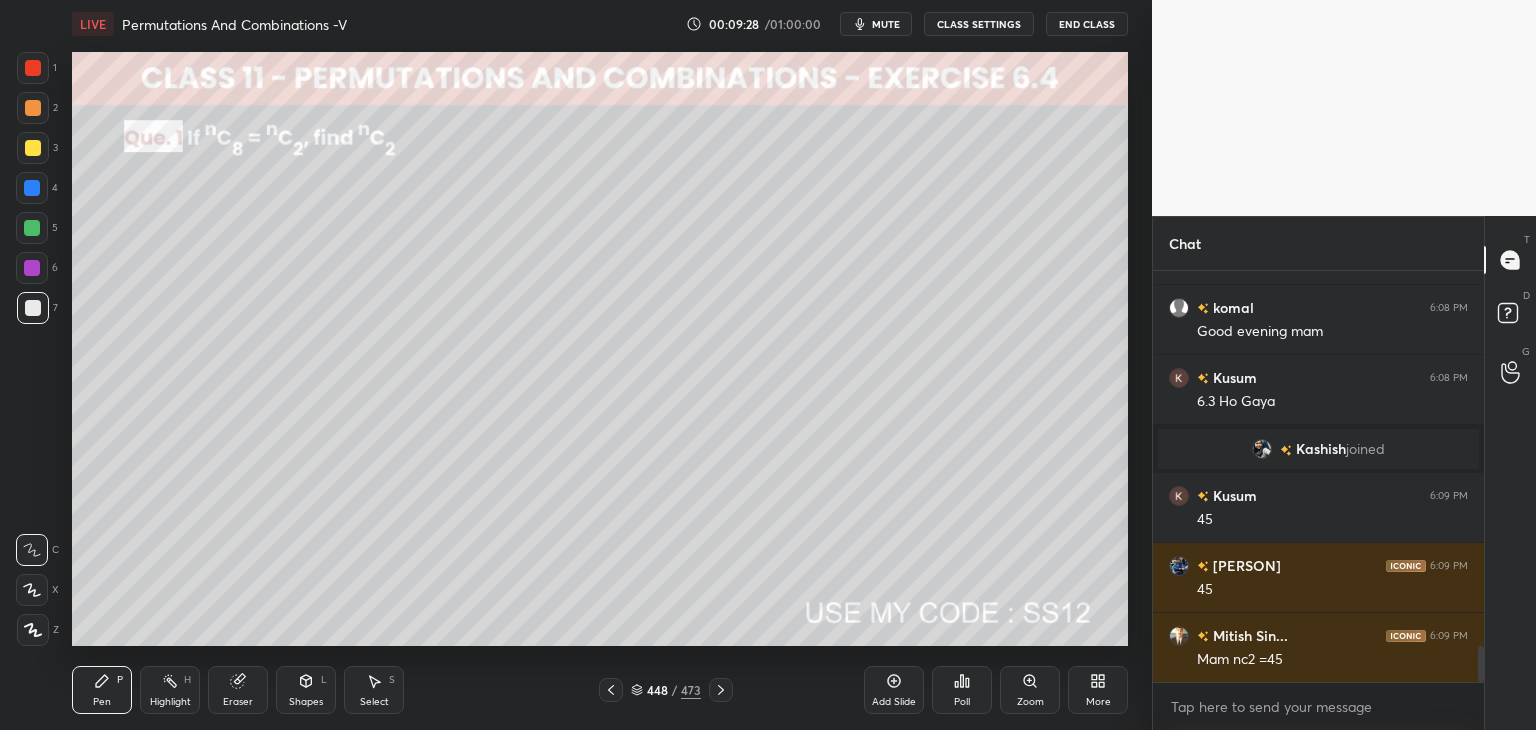 click 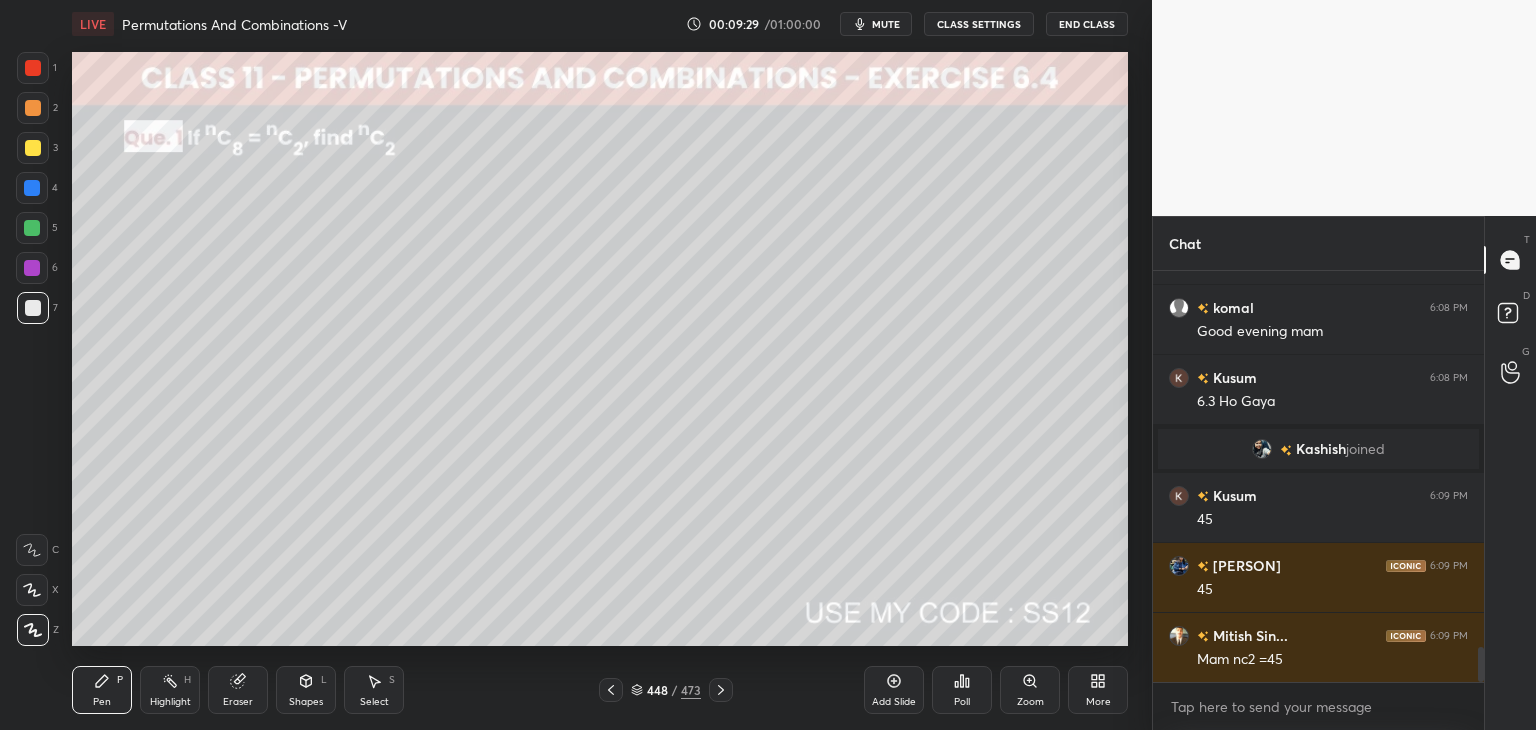 scroll, scrollTop: 4368, scrollLeft: 0, axis: vertical 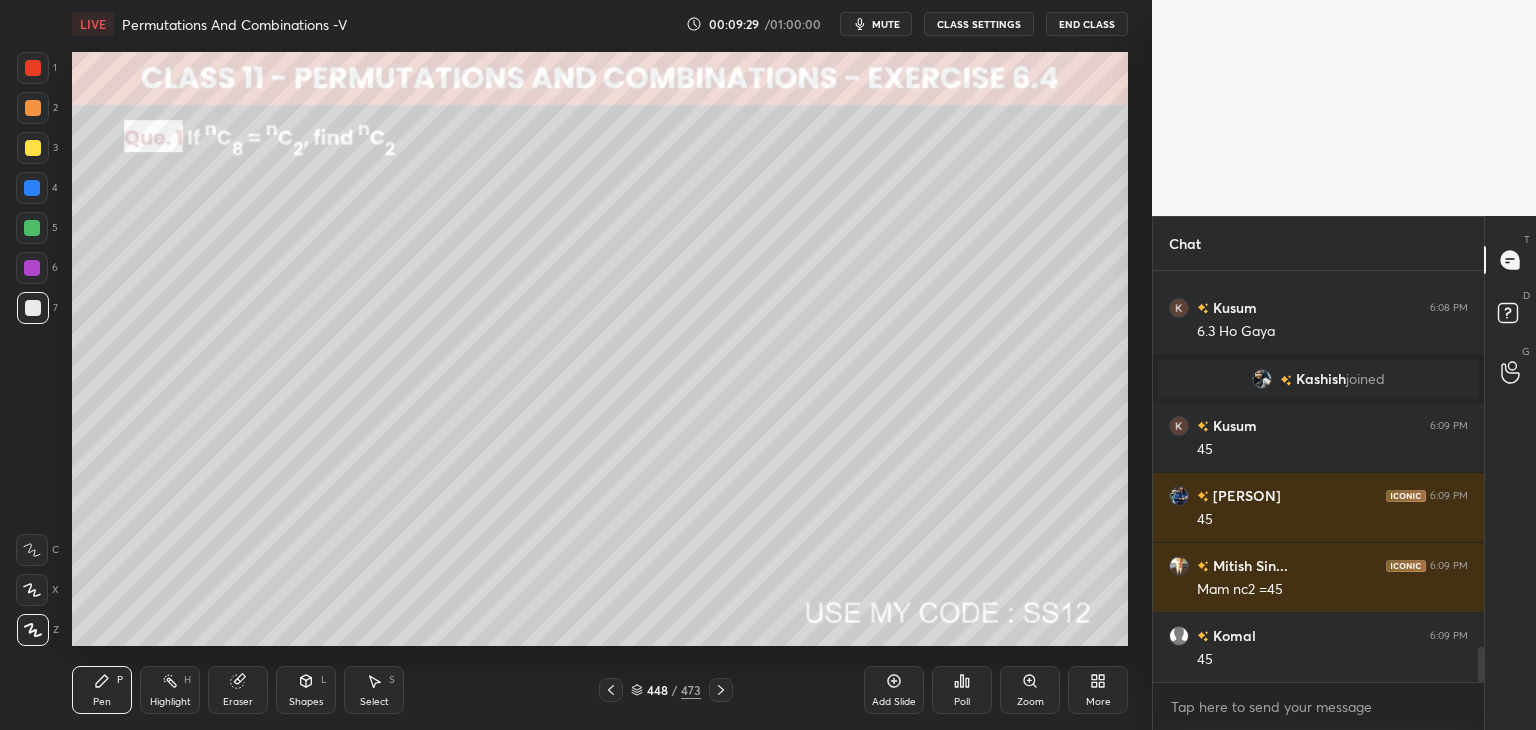 click at bounding box center [33, 148] 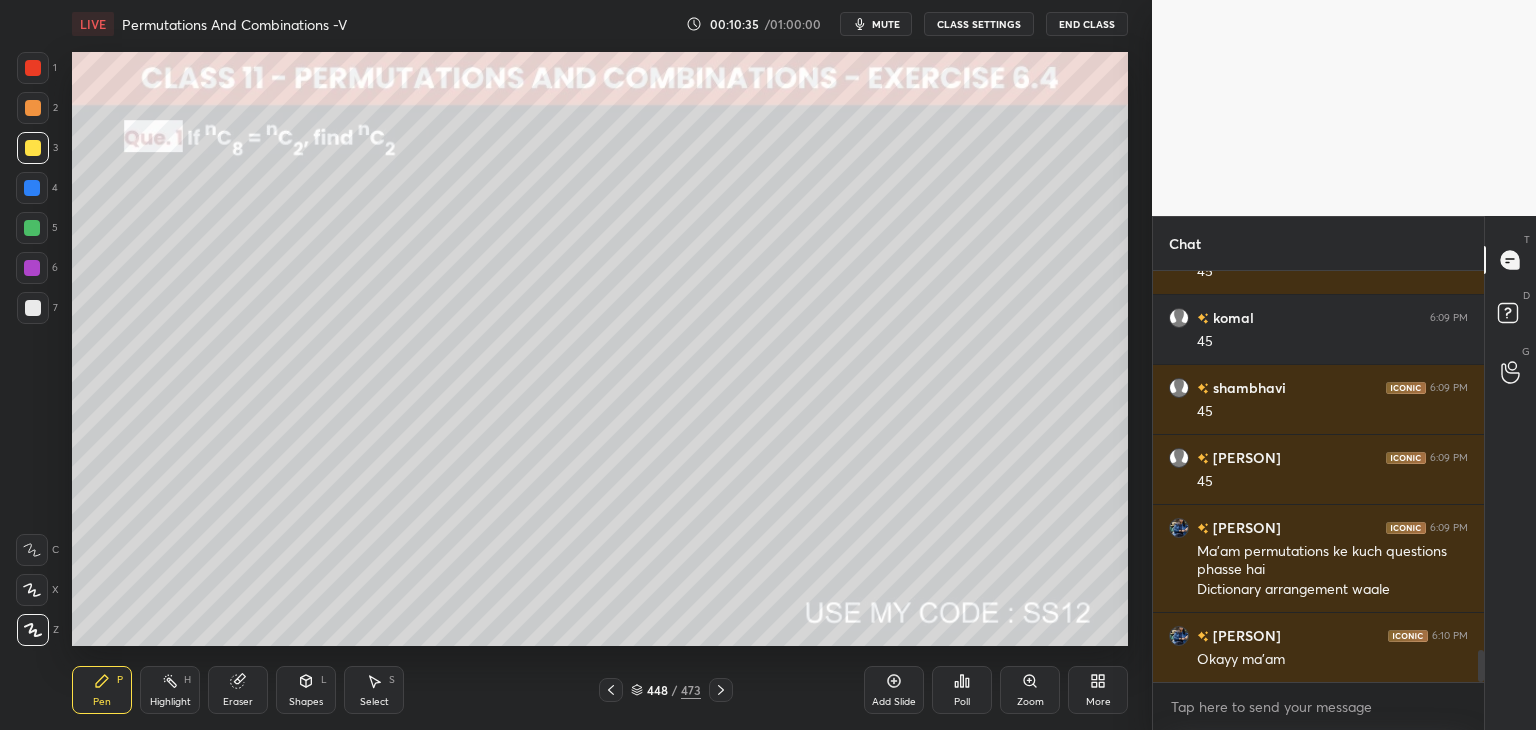 scroll, scrollTop: 4896, scrollLeft: 0, axis: vertical 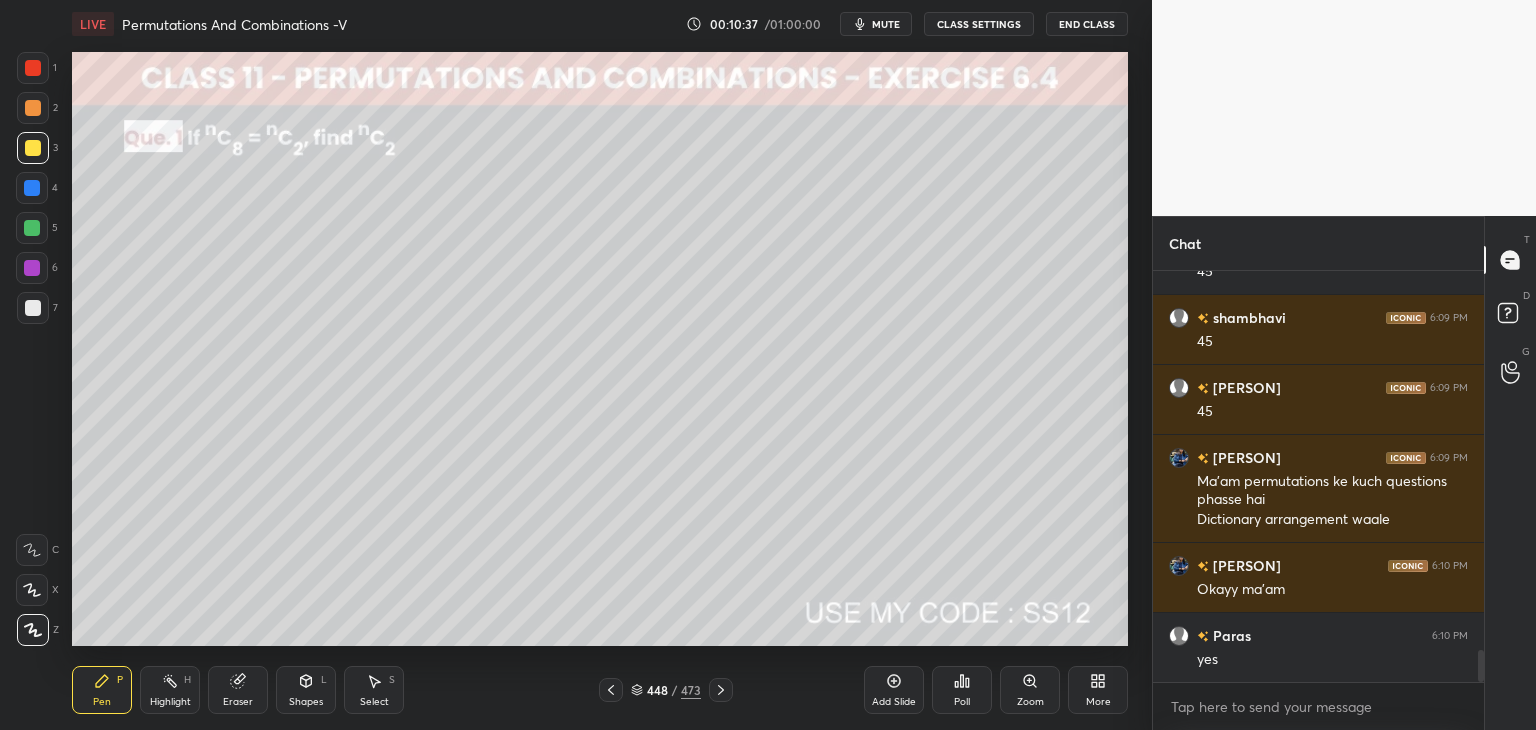 click 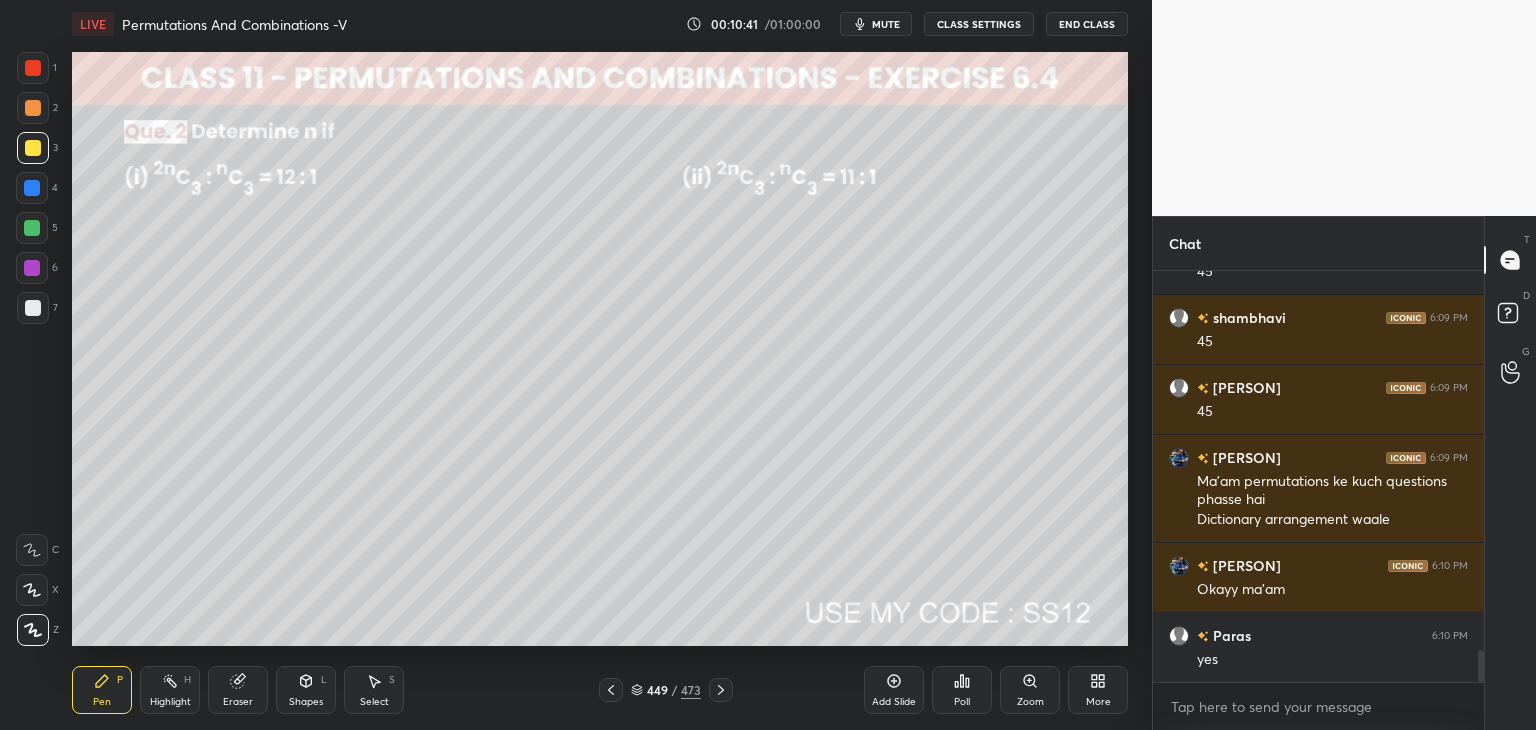 click on "mute" at bounding box center [876, 24] 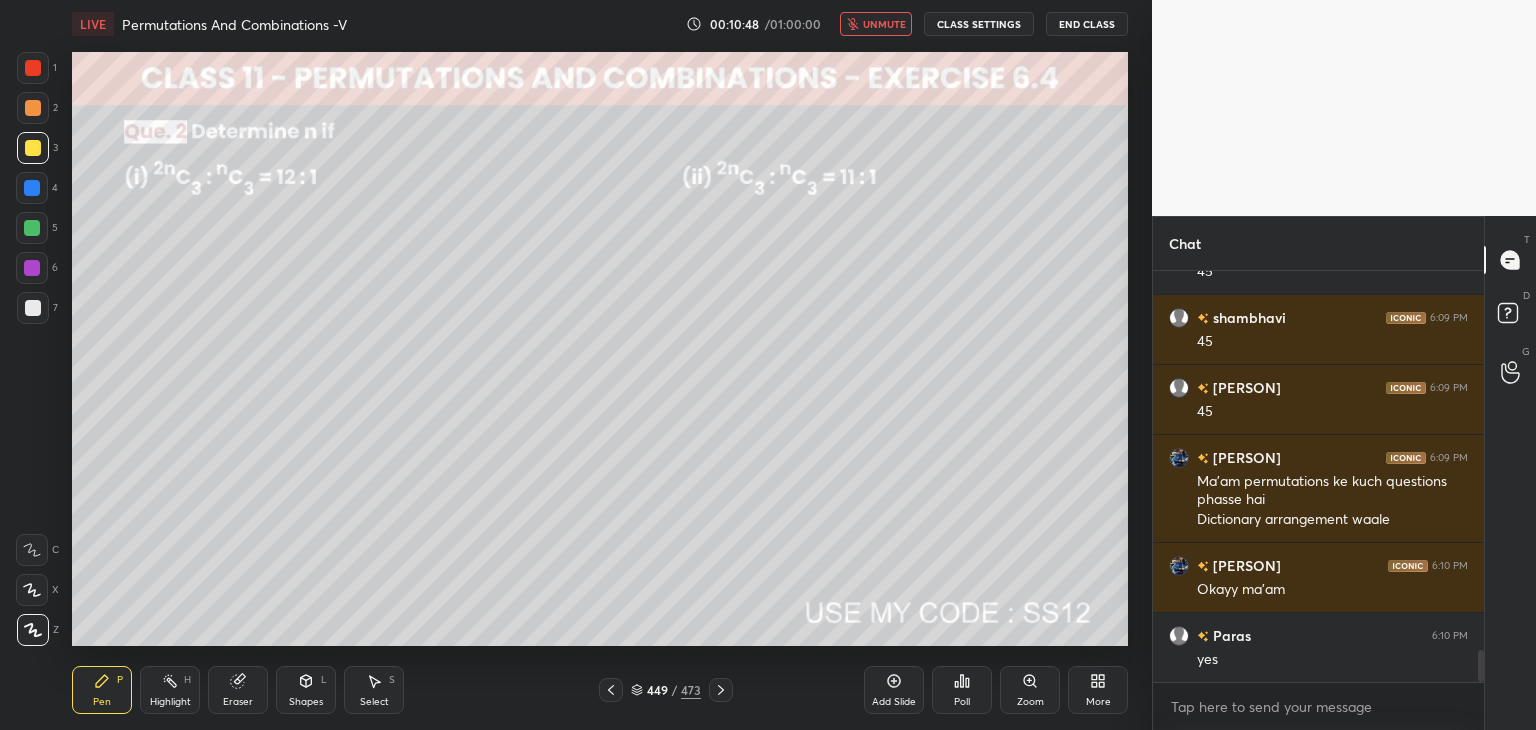 scroll, scrollTop: 4944, scrollLeft: 0, axis: vertical 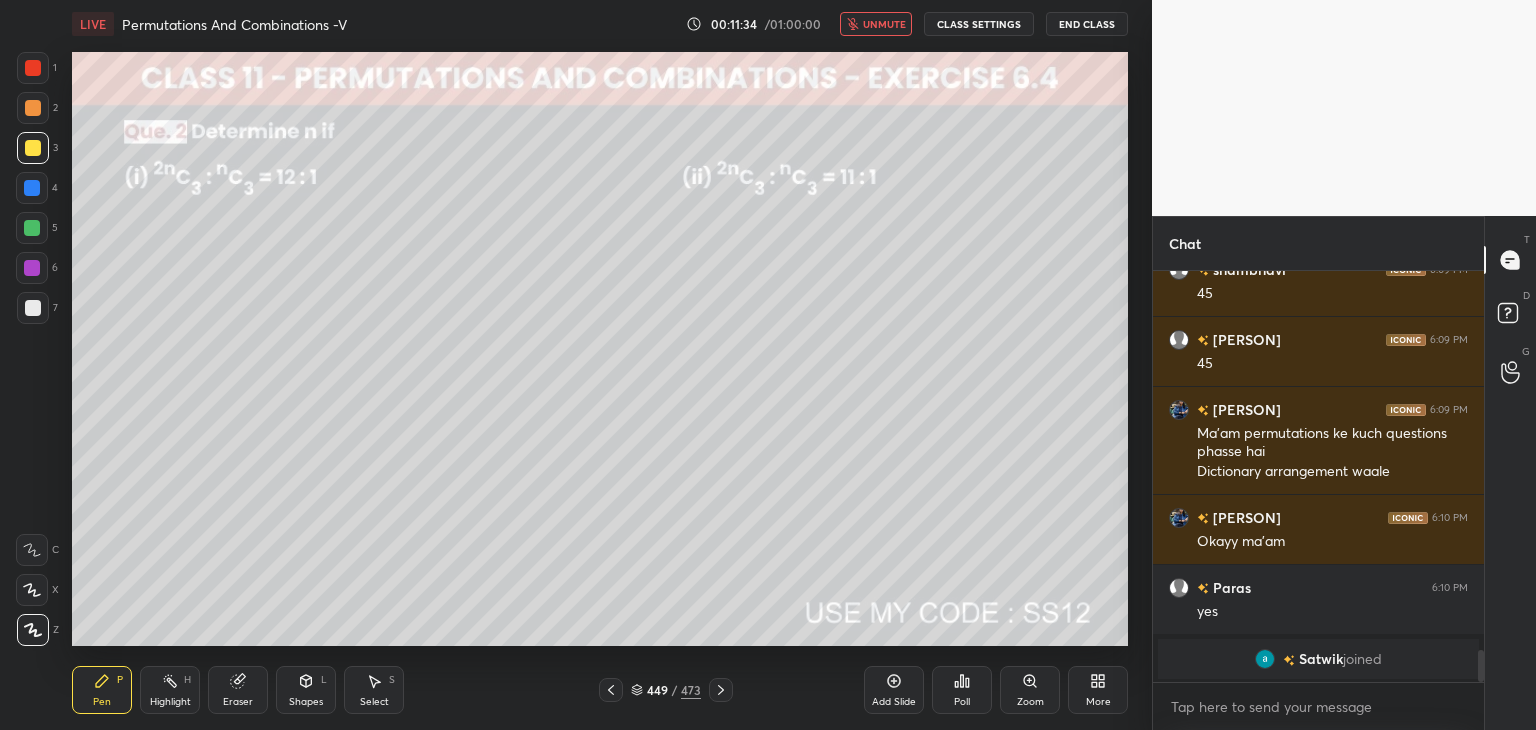 click on "unmute" at bounding box center (884, 24) 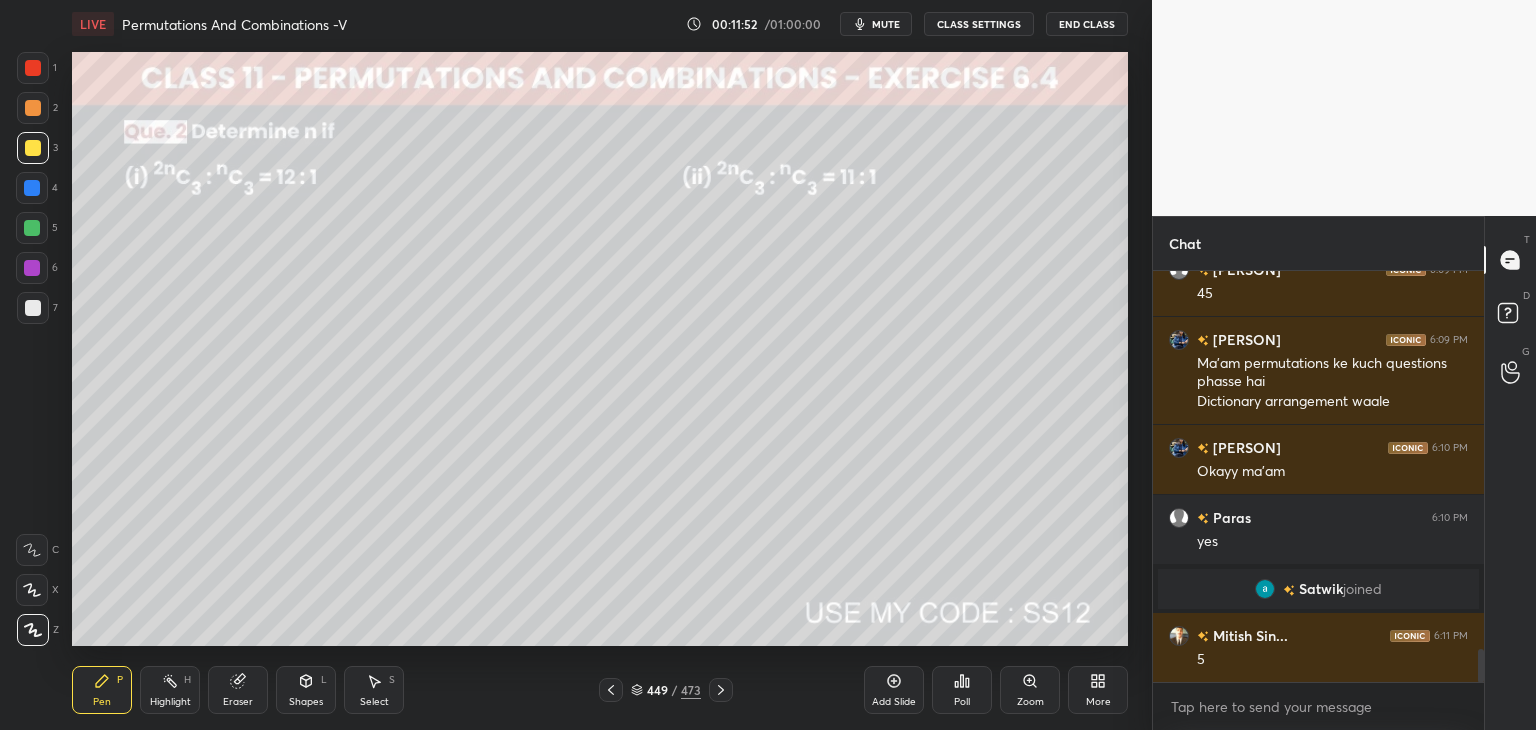 scroll, scrollTop: 4812, scrollLeft: 0, axis: vertical 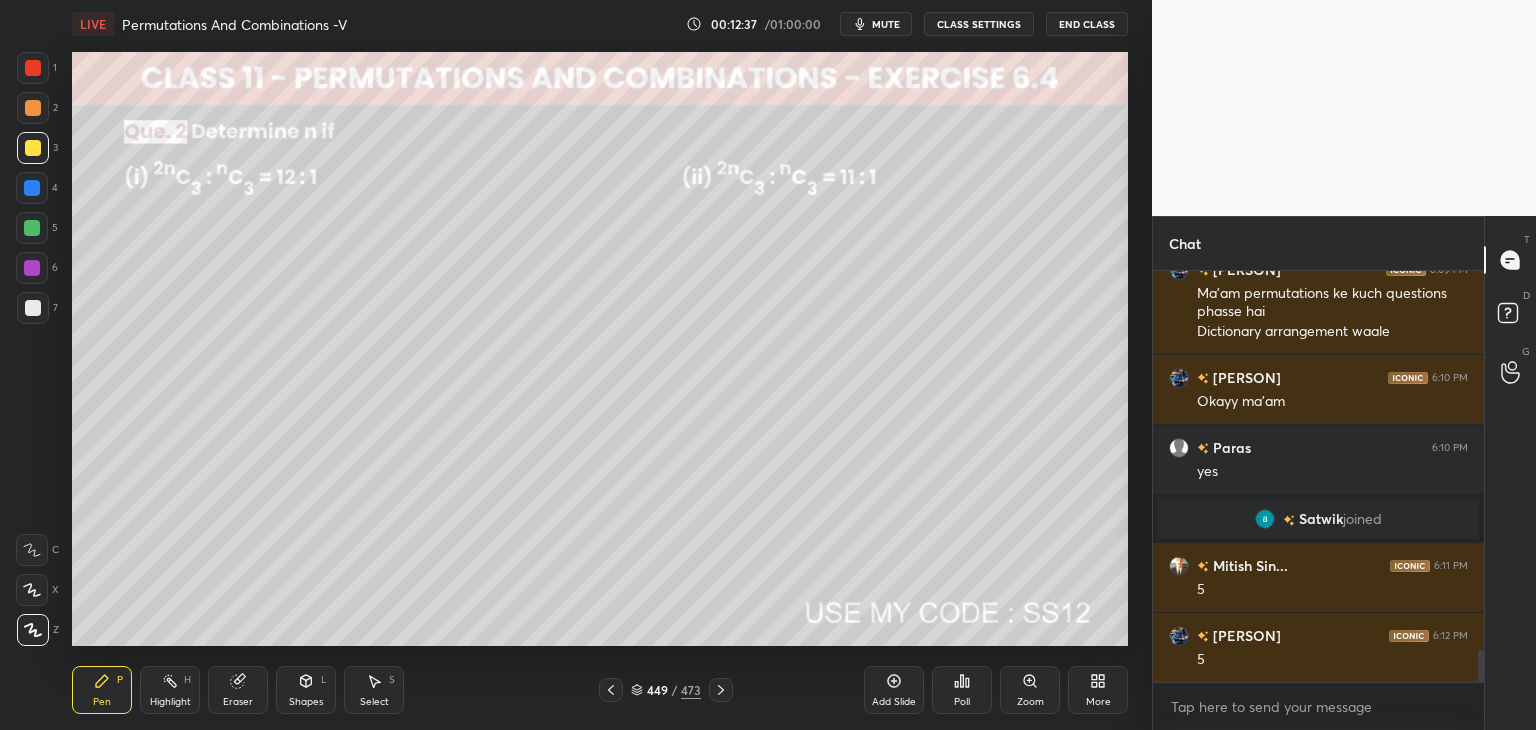 click at bounding box center [33, 308] 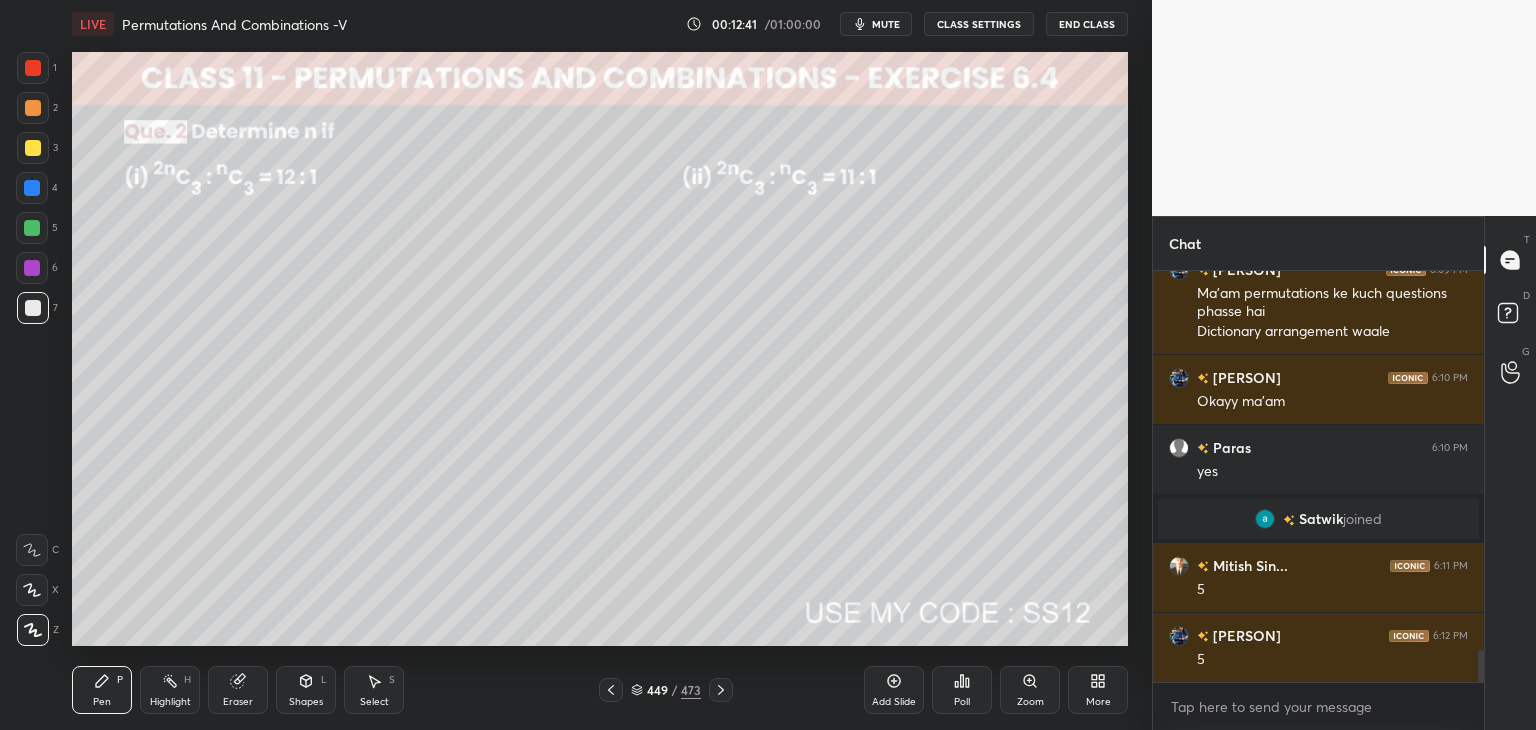 click at bounding box center [33, 148] 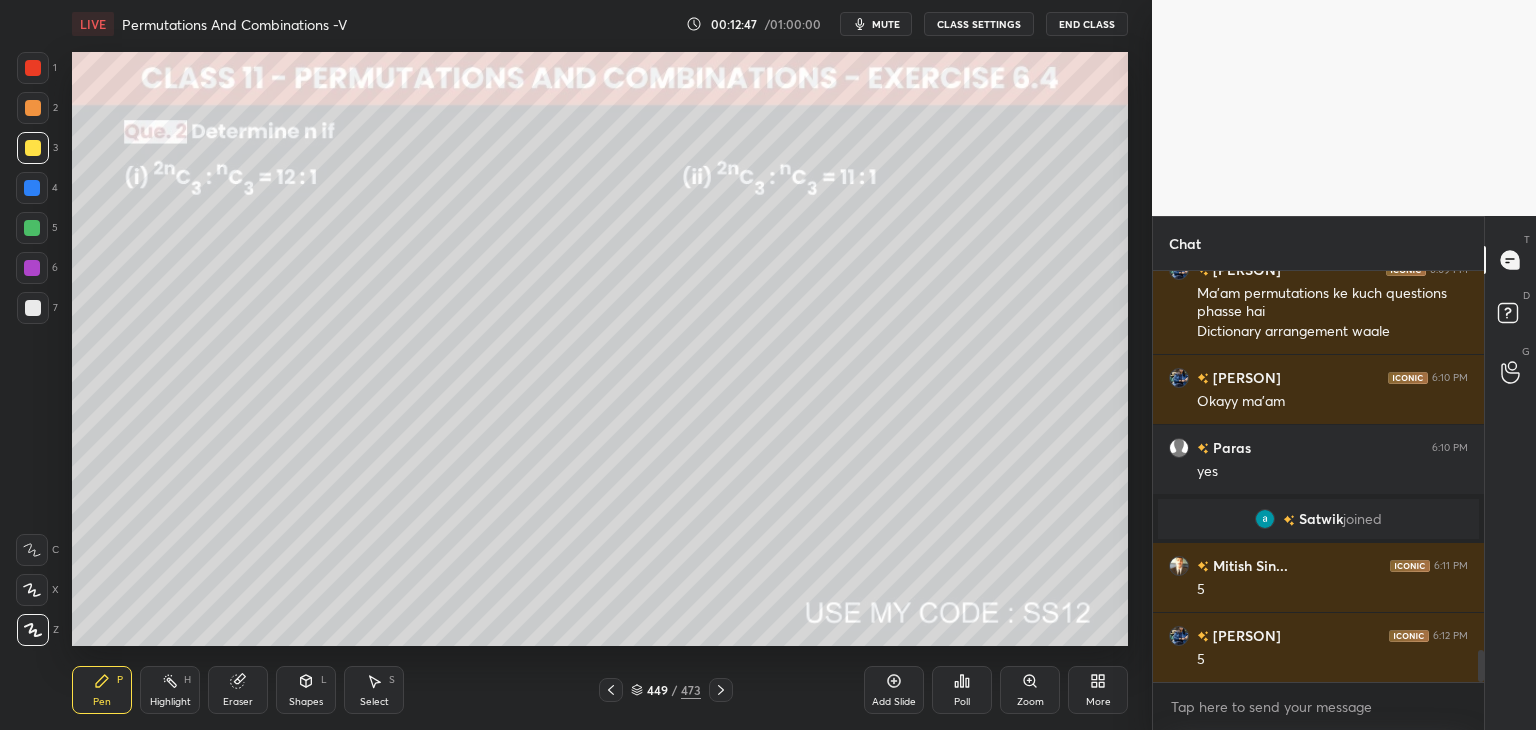 scroll, scrollTop: 4882, scrollLeft: 0, axis: vertical 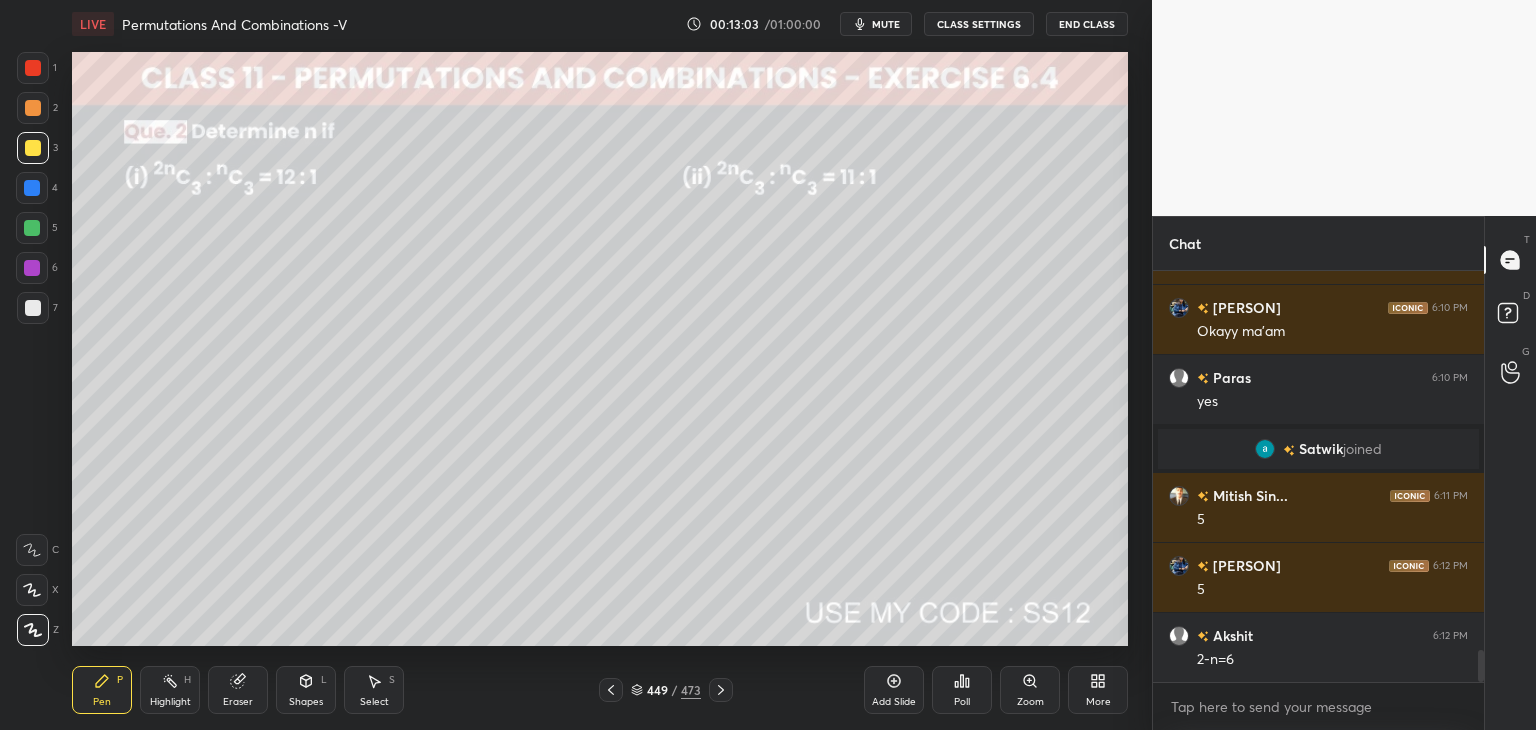 click at bounding box center (33, 308) 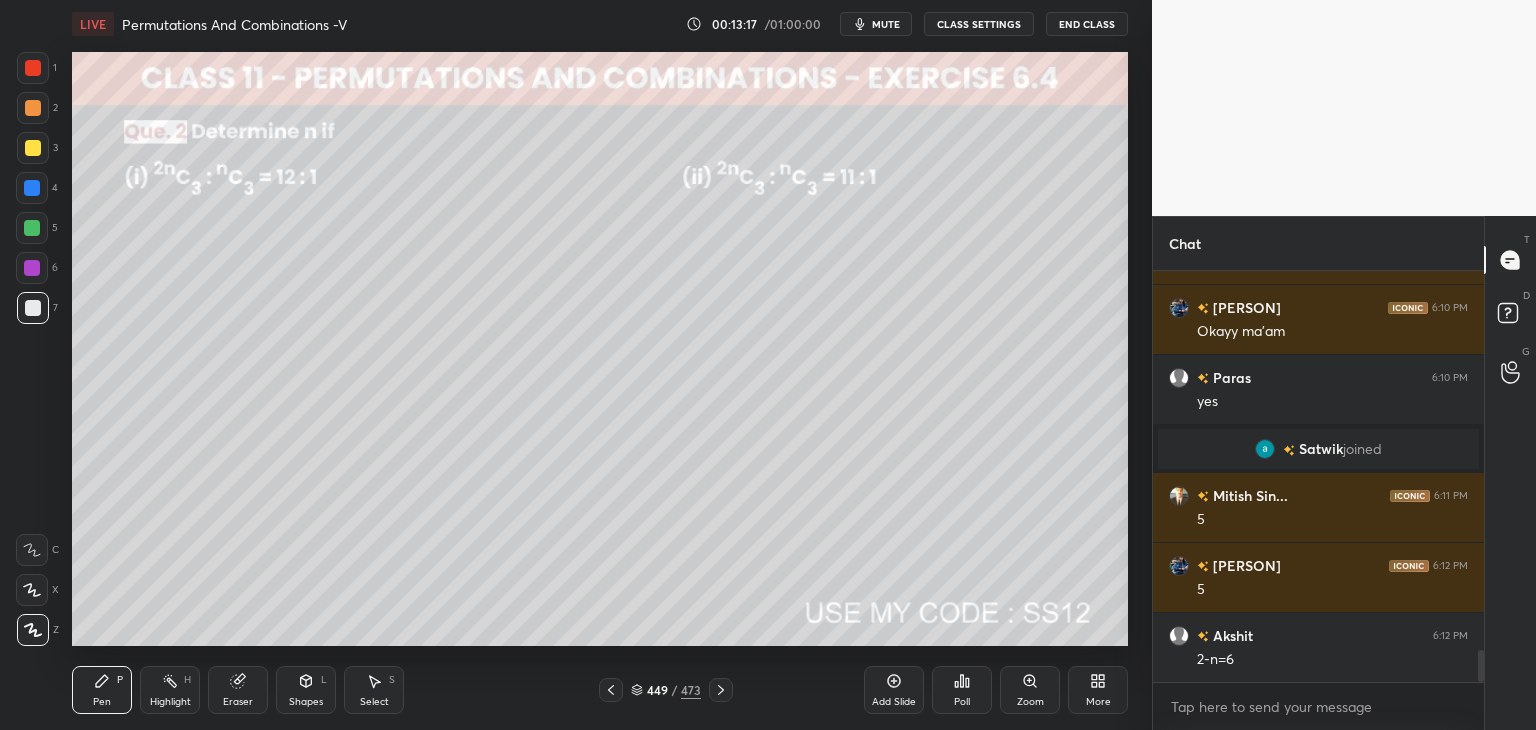 click on "Eraser" at bounding box center [238, 690] 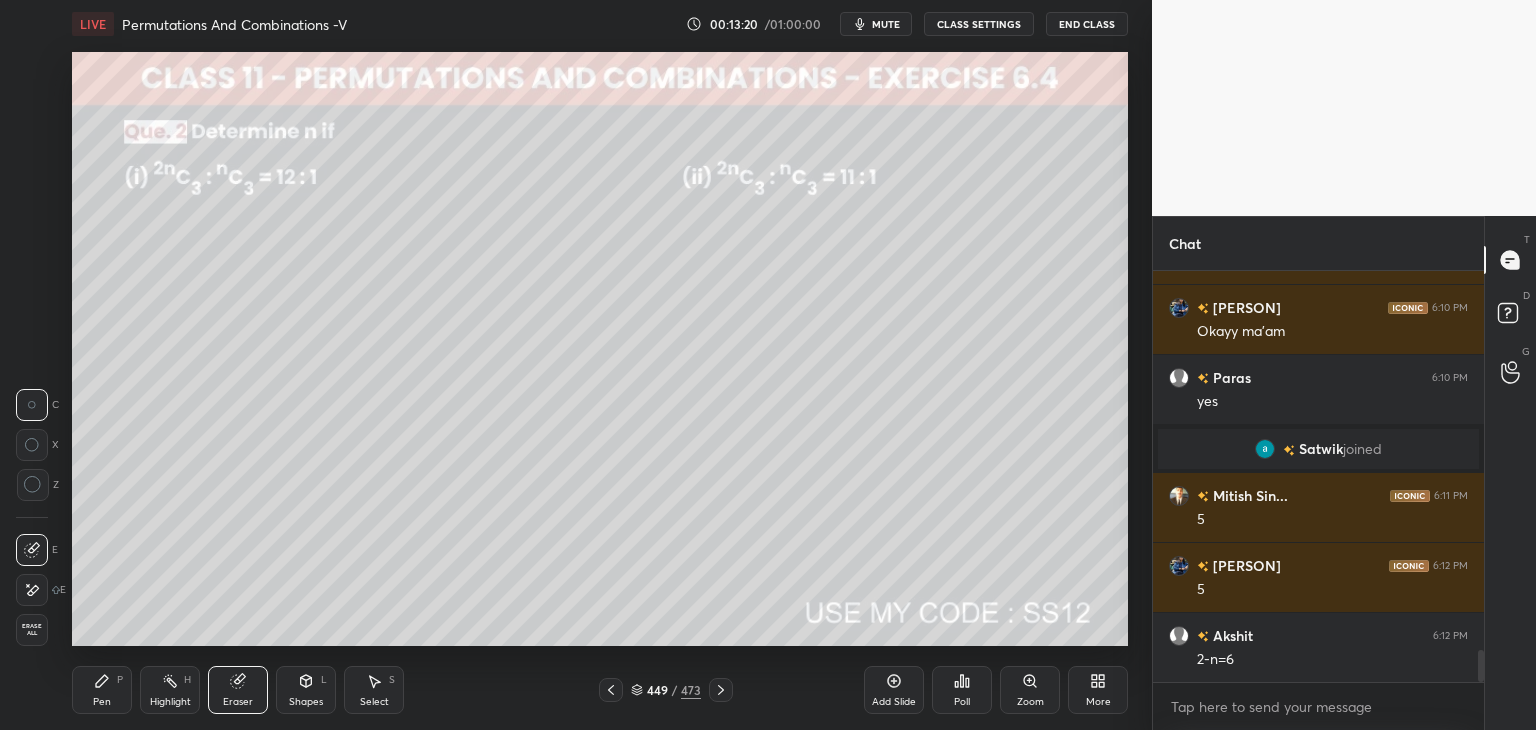 click on "Pen" at bounding box center [102, 702] 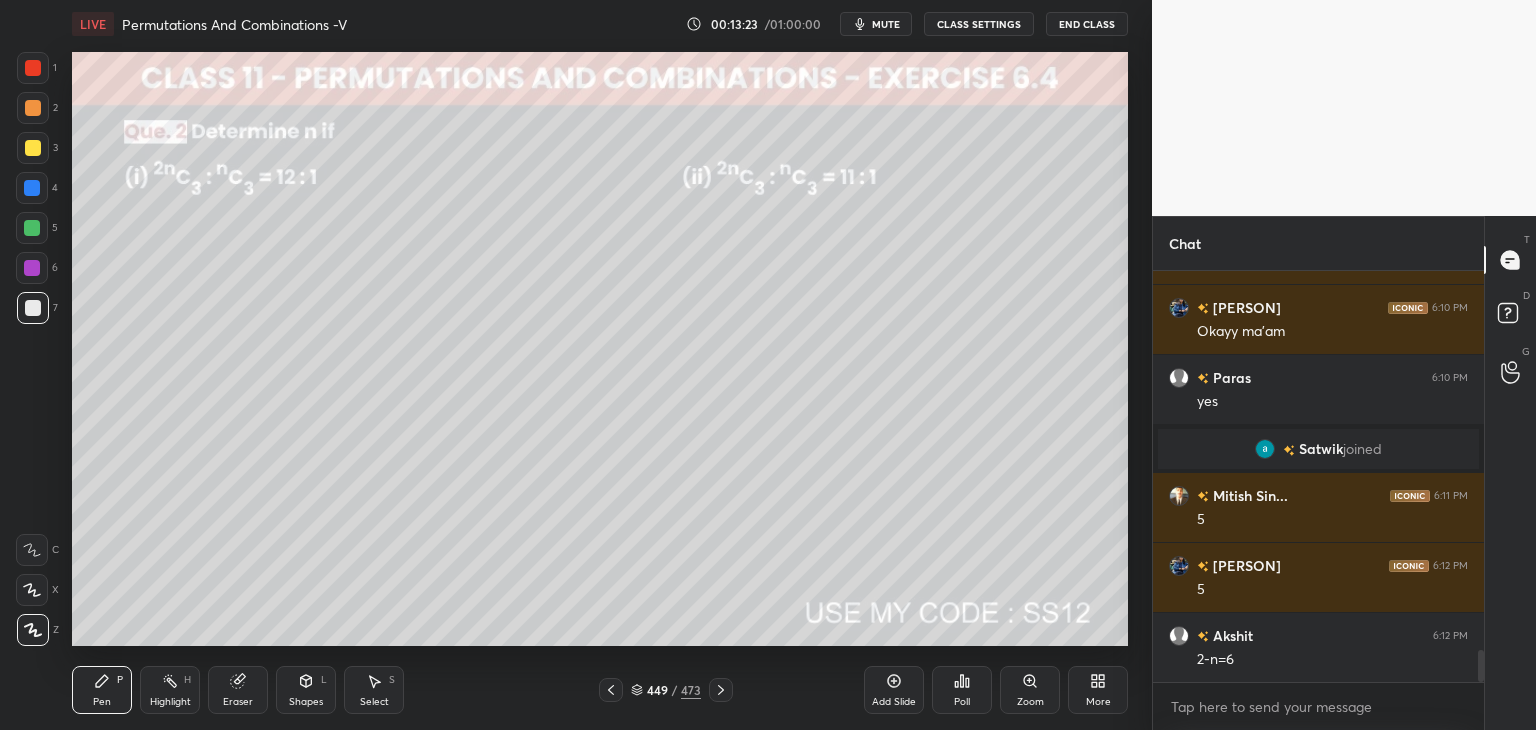 click on "Eraser" at bounding box center [238, 702] 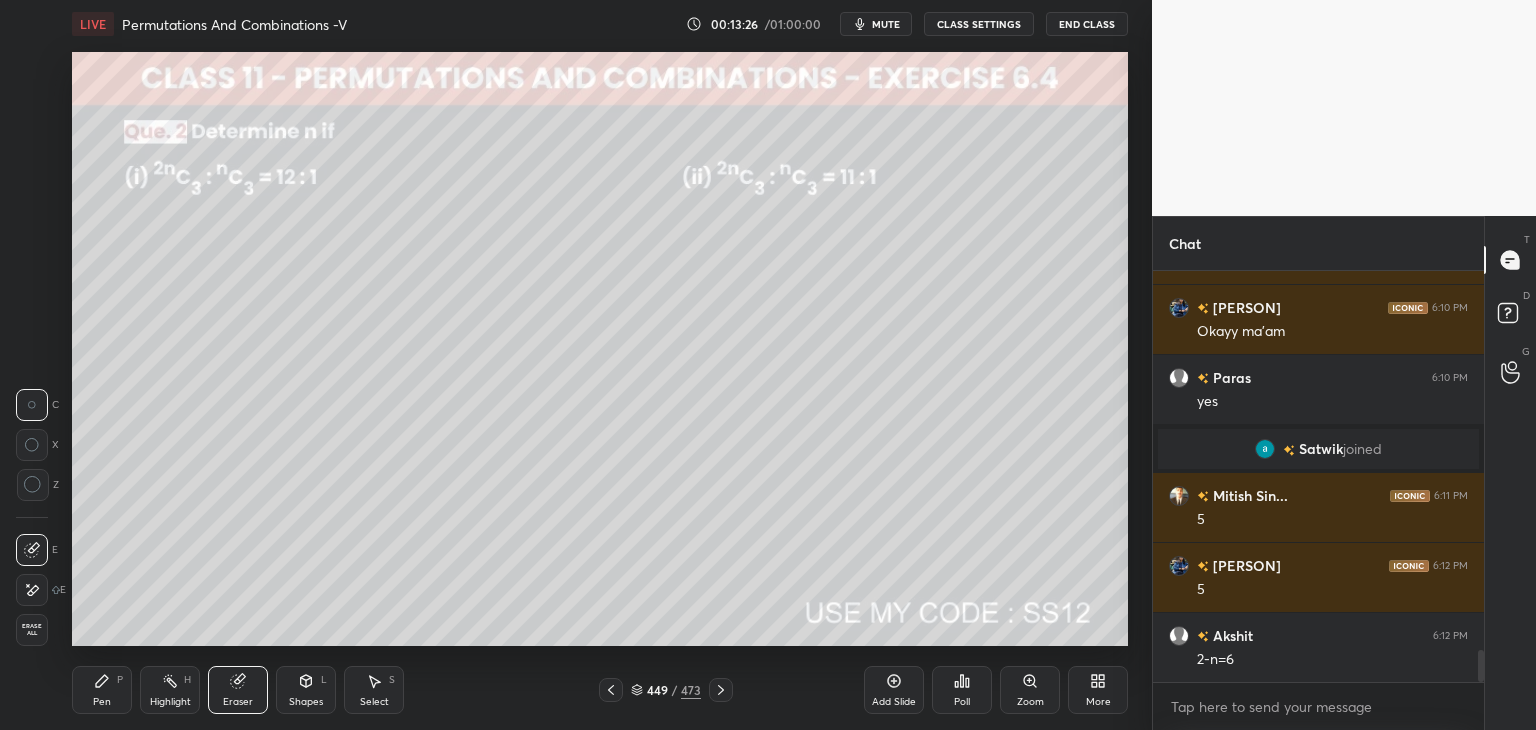 click on "Pen" at bounding box center (102, 702) 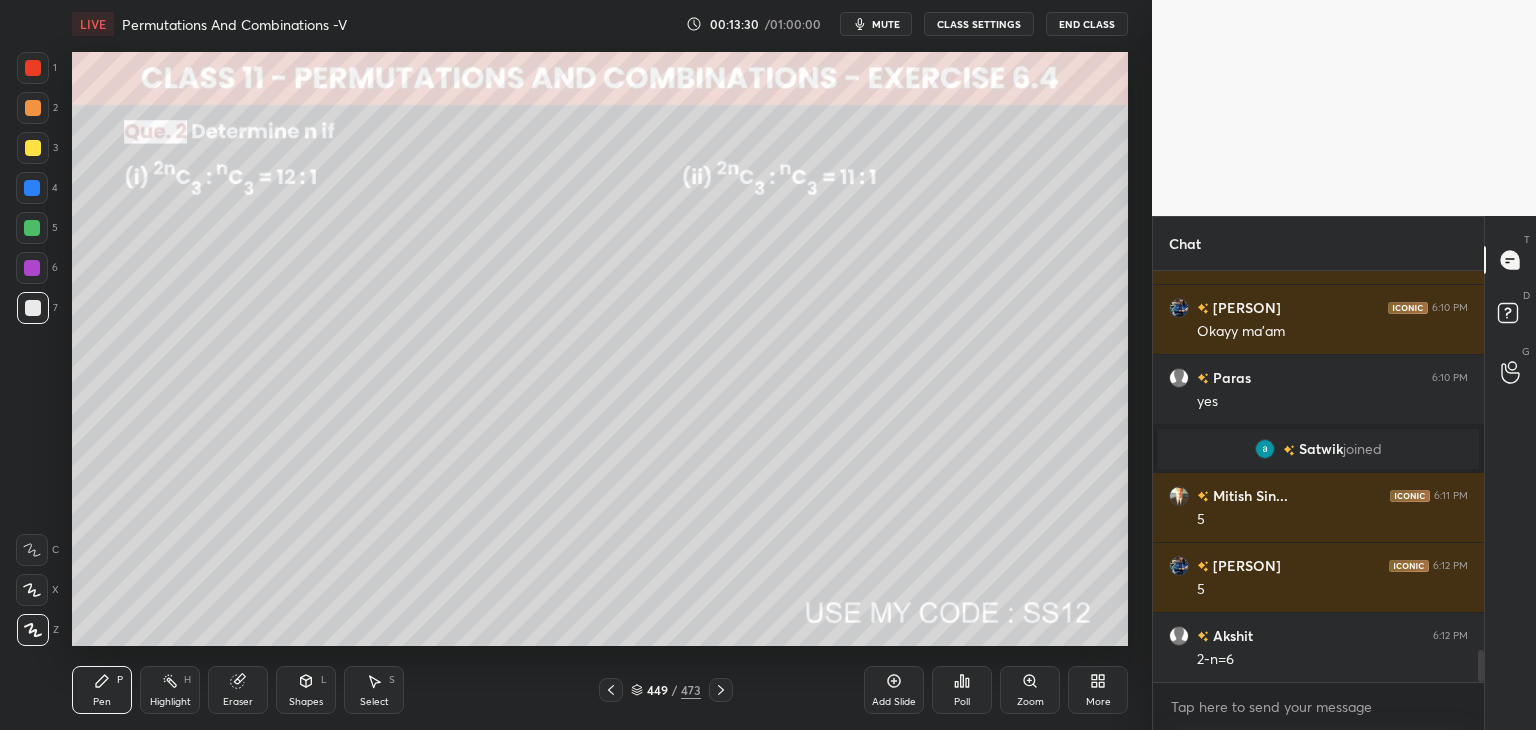 click on "Add Slide" at bounding box center [894, 690] 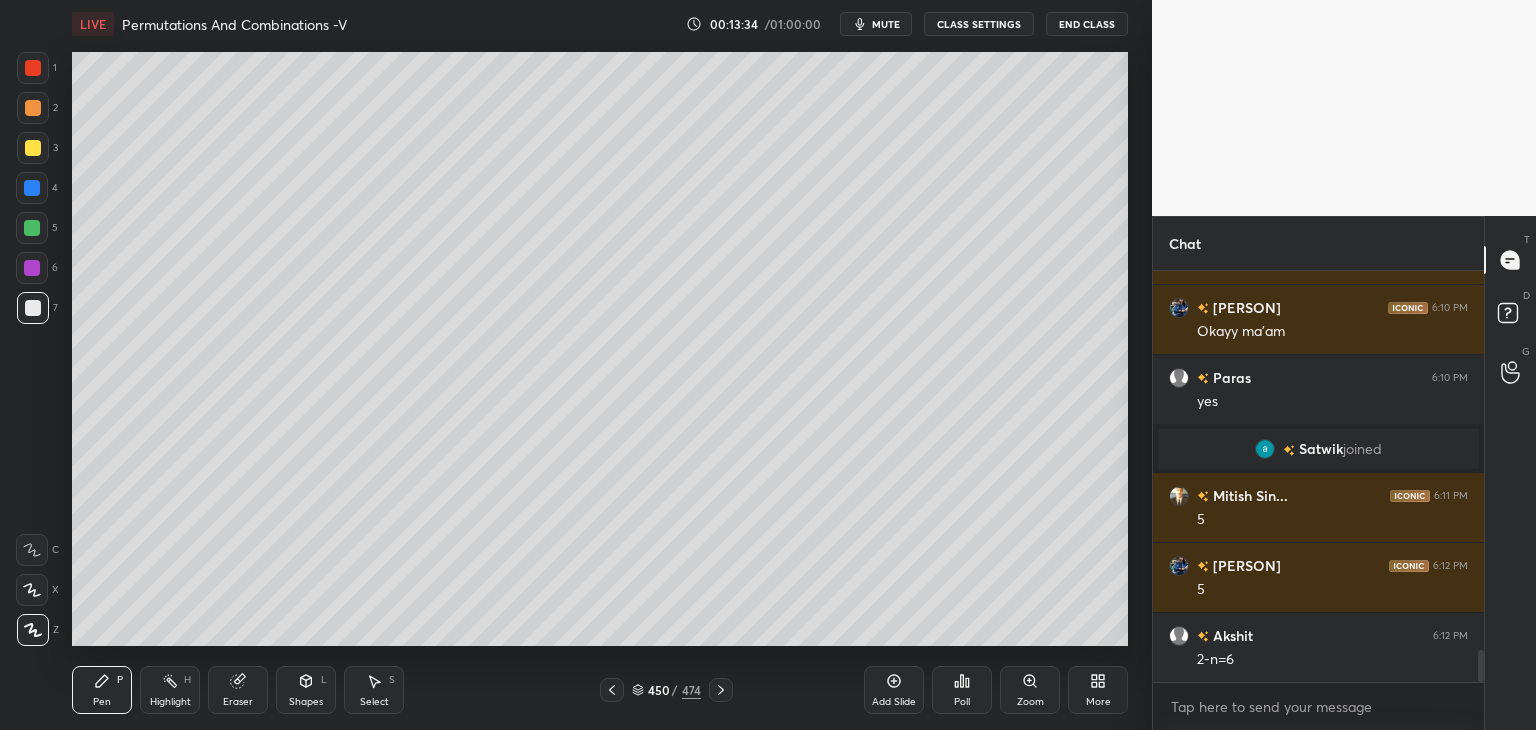 click 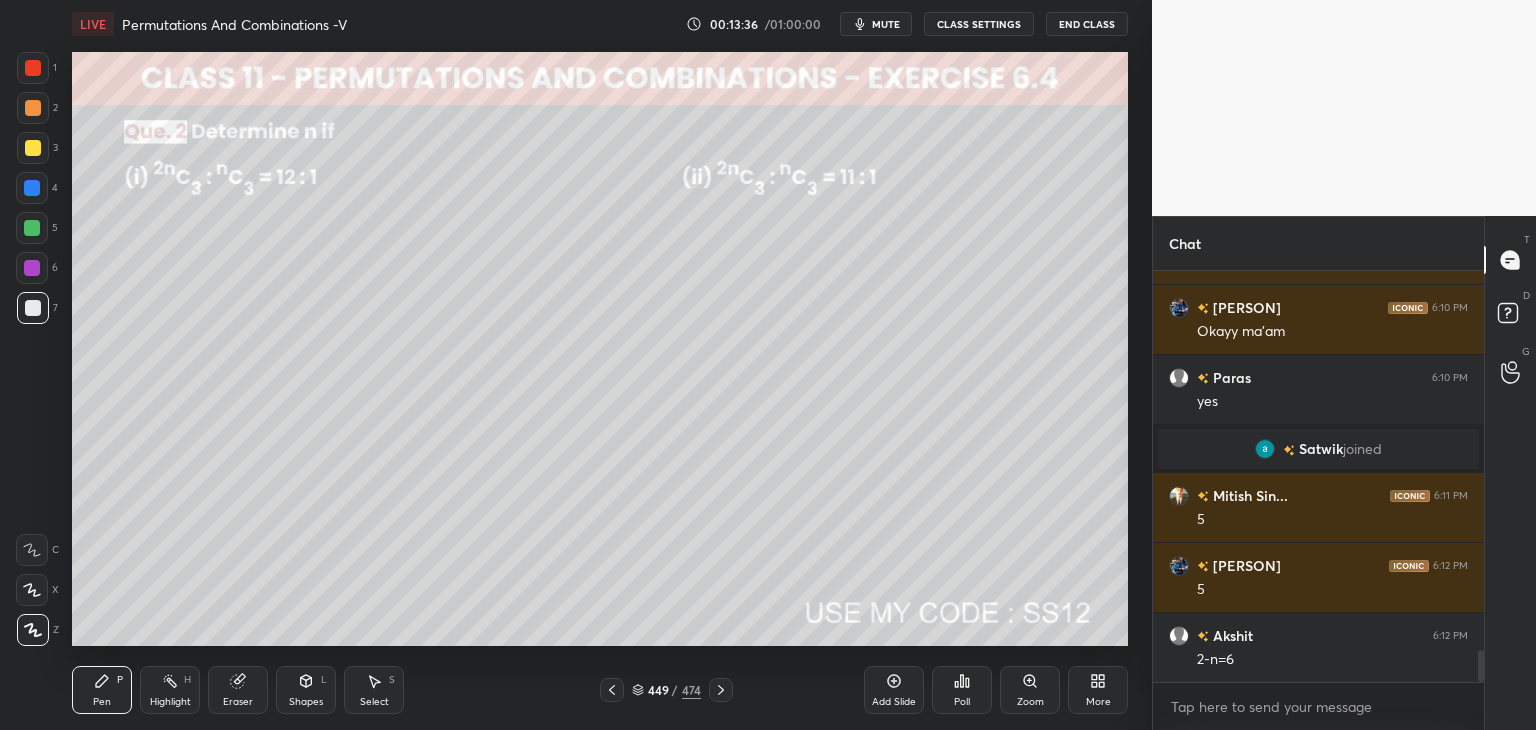 click 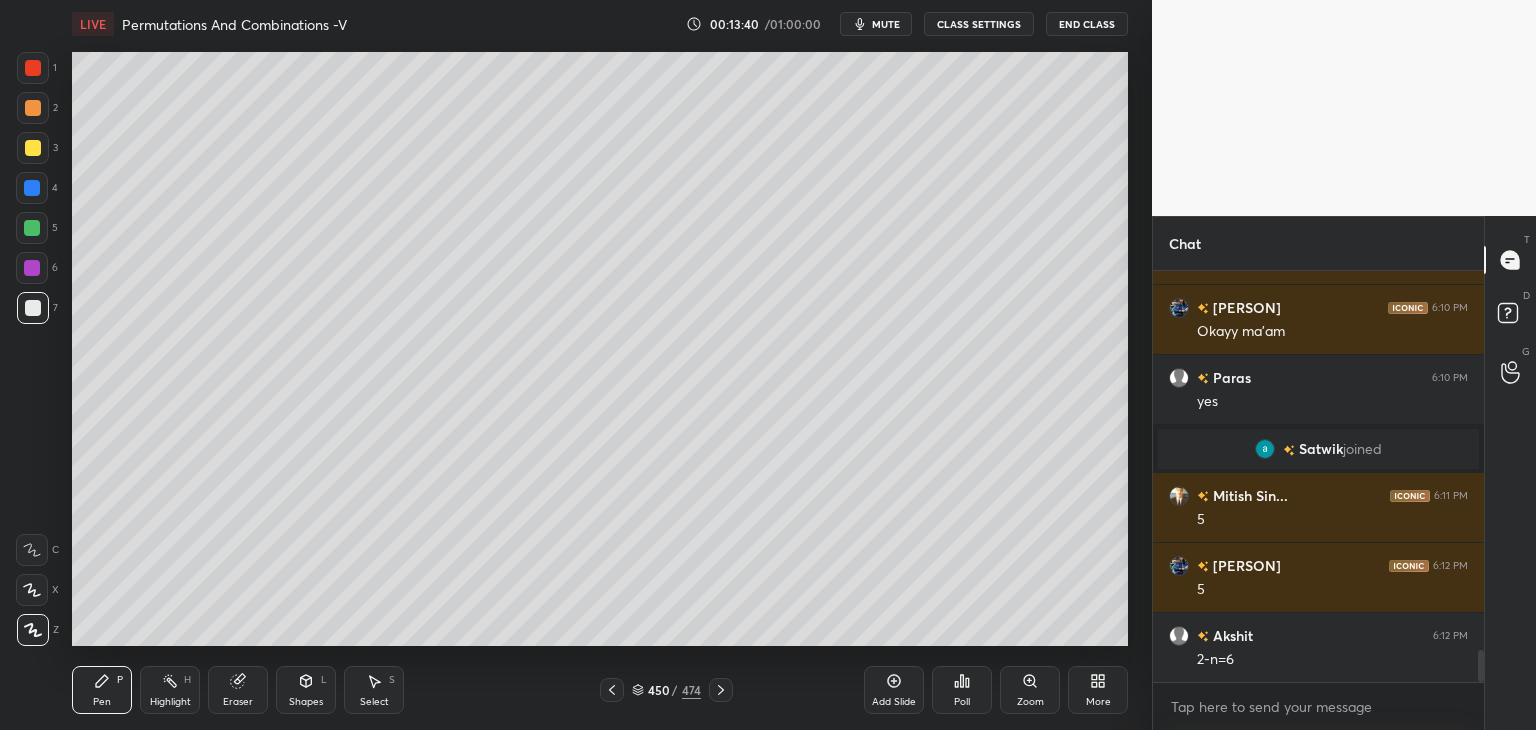 click 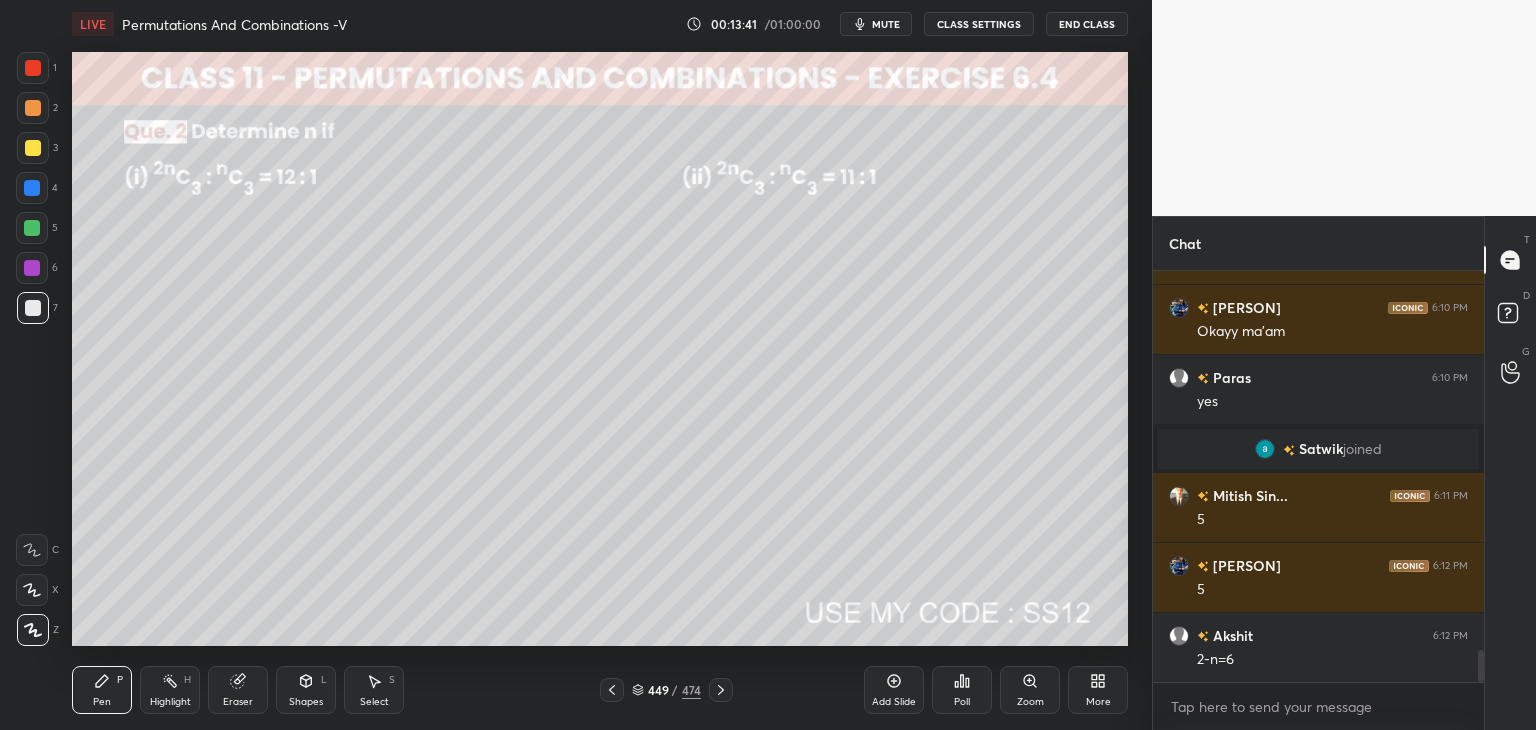 drag, startPoint x: 727, startPoint y: 696, endPoint x: 724, endPoint y: 657, distance: 39.115215 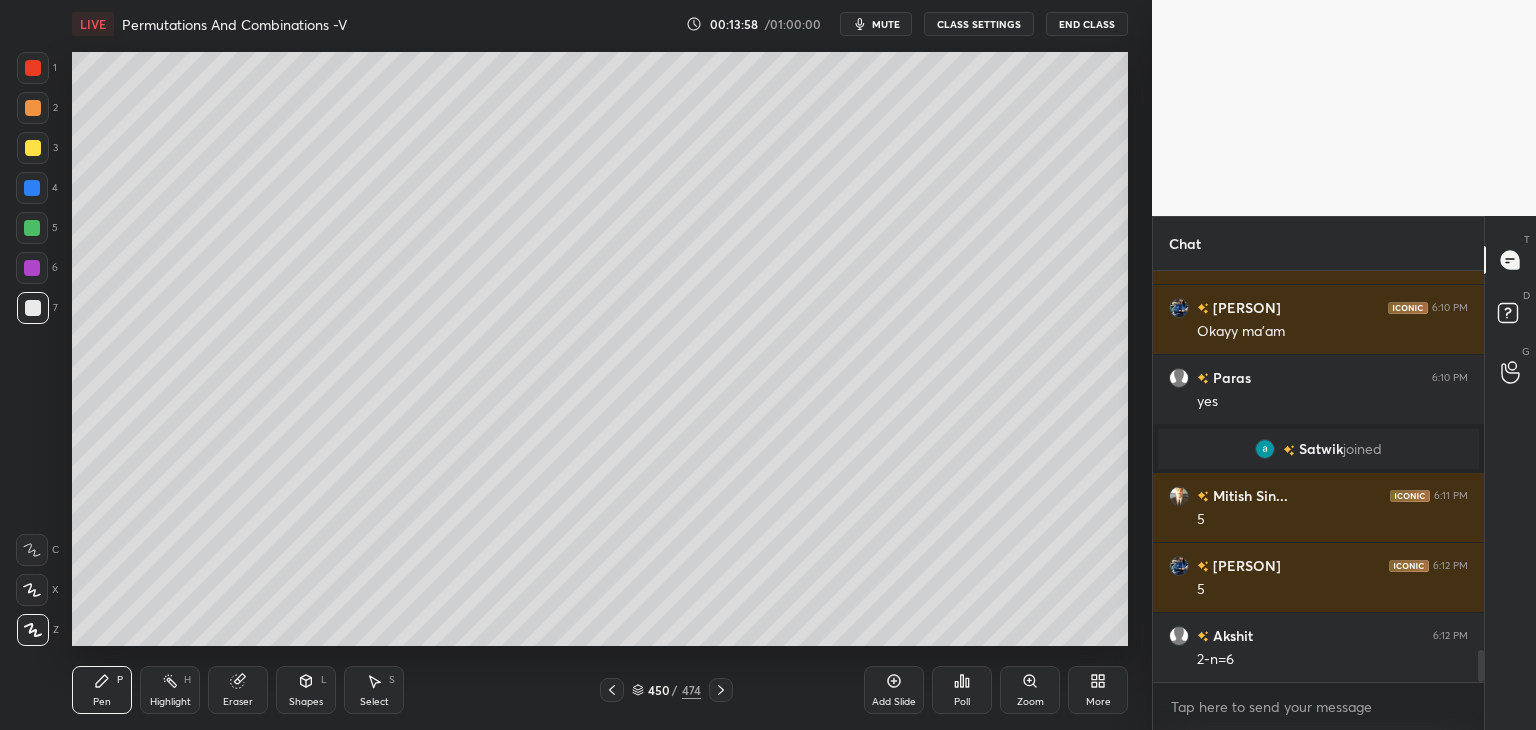 click at bounding box center [612, 690] 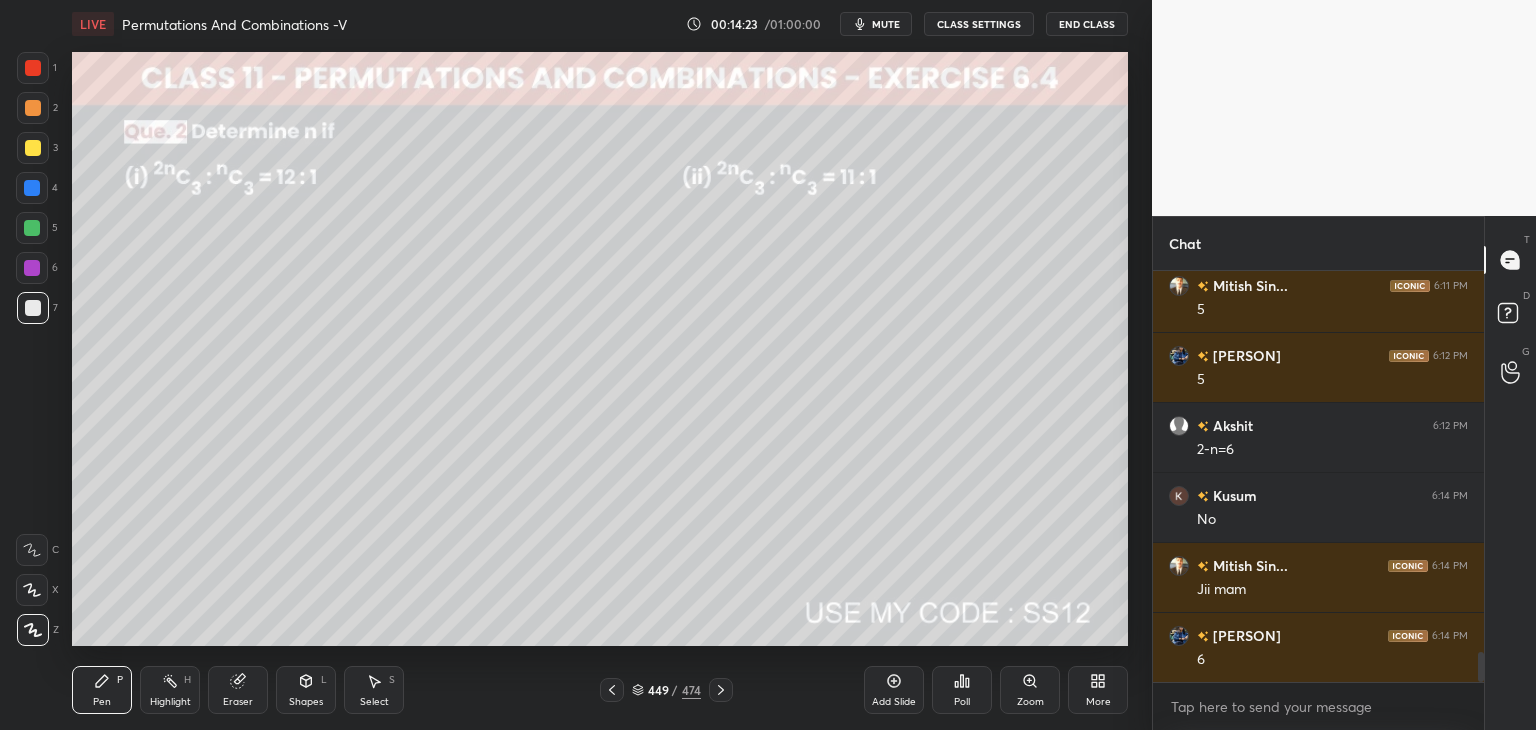 scroll, scrollTop: 5162, scrollLeft: 0, axis: vertical 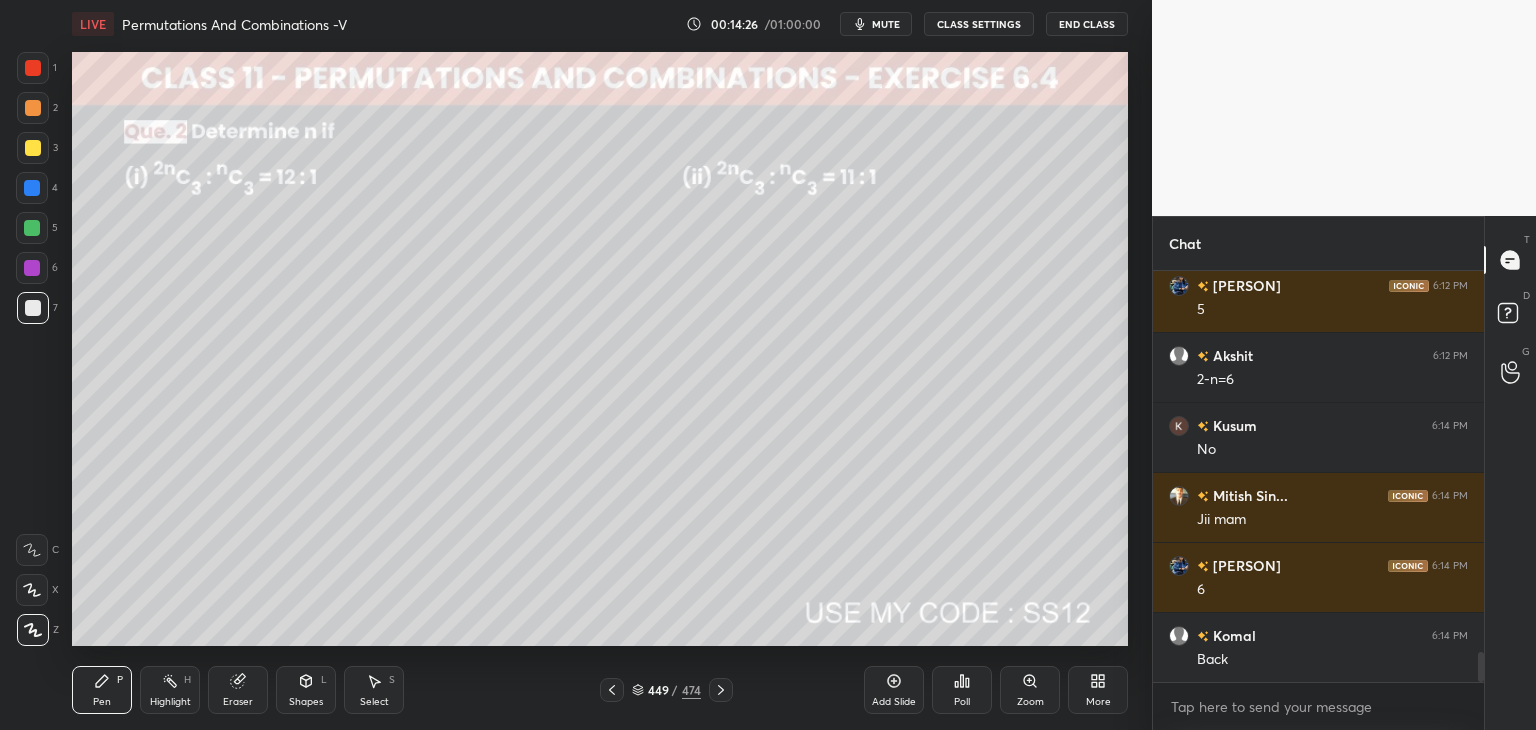 click 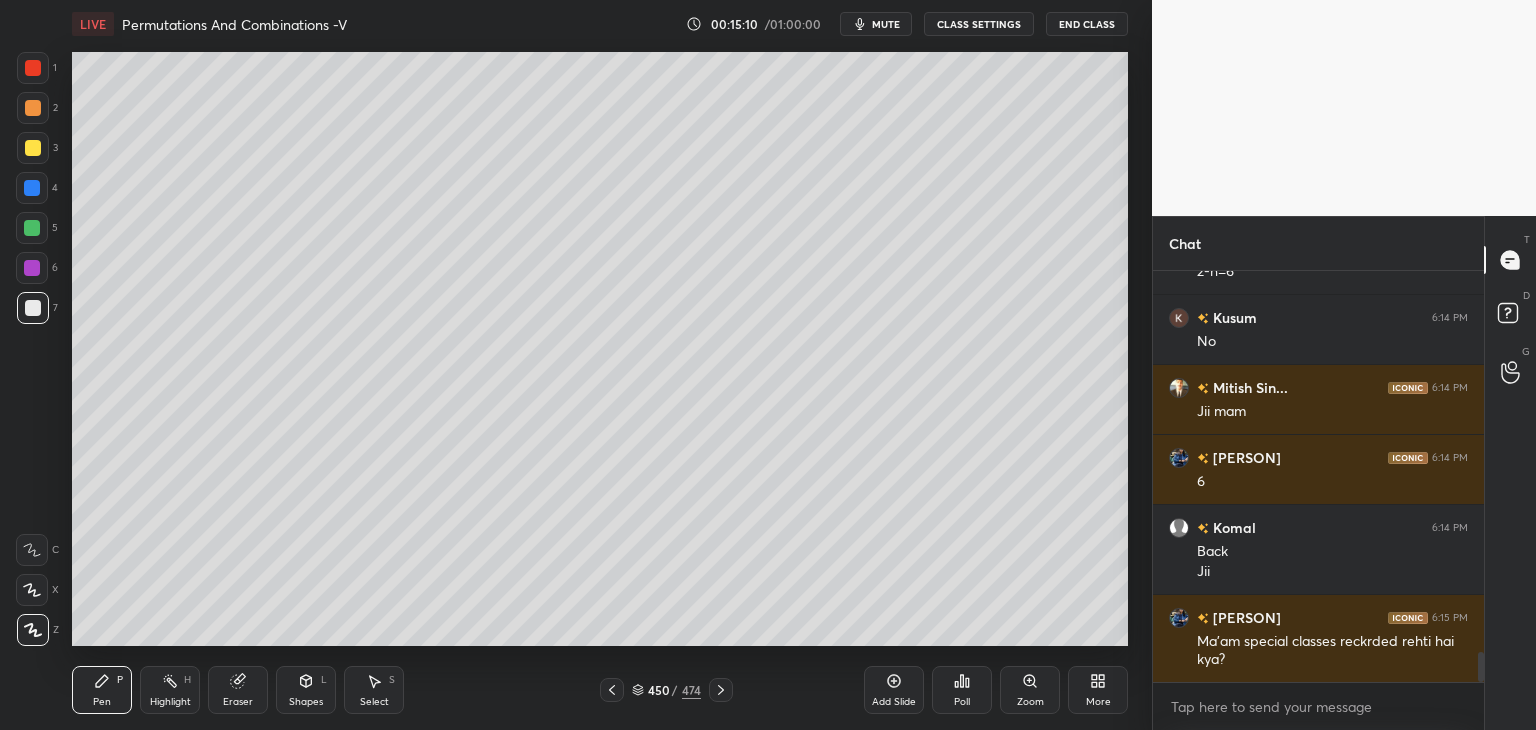 scroll, scrollTop: 5318, scrollLeft: 0, axis: vertical 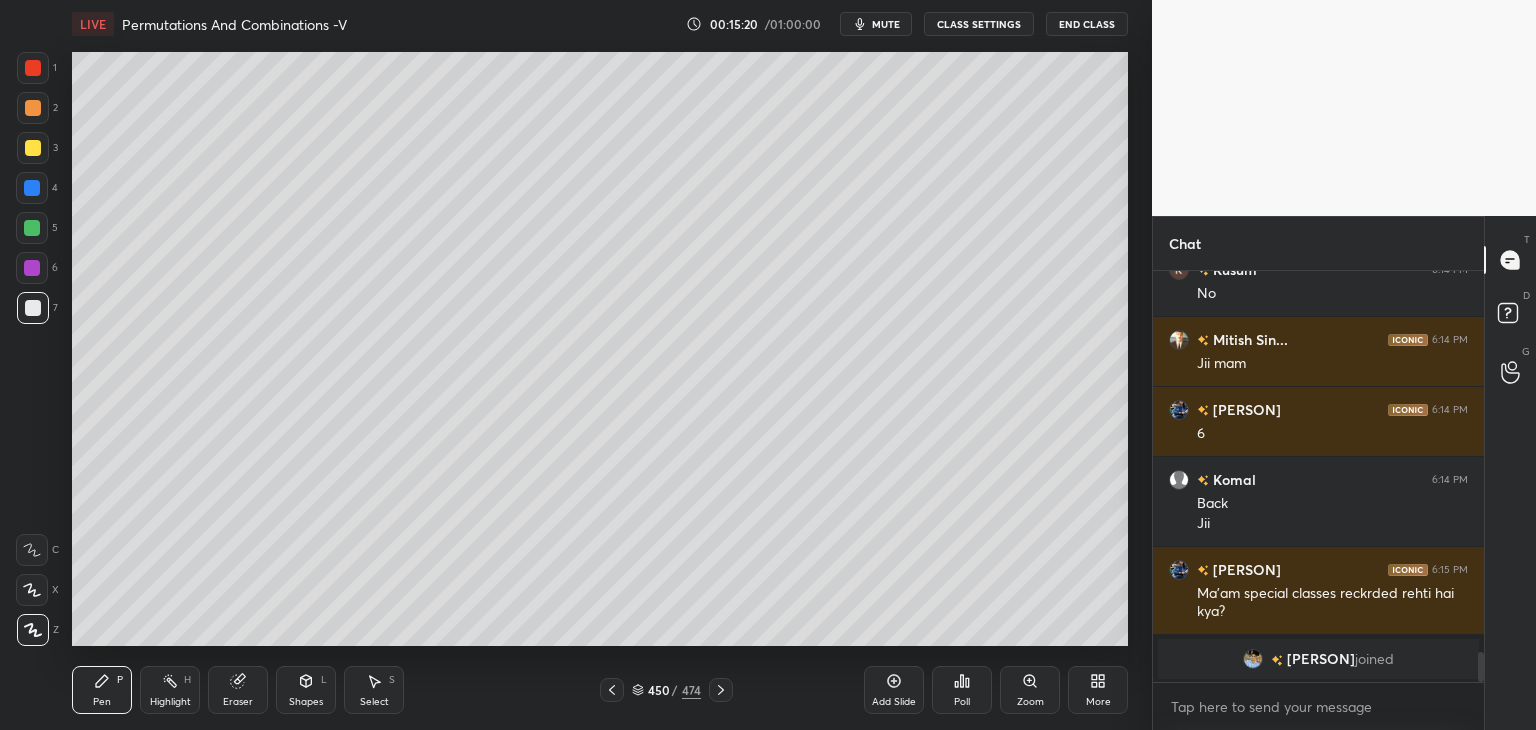 click 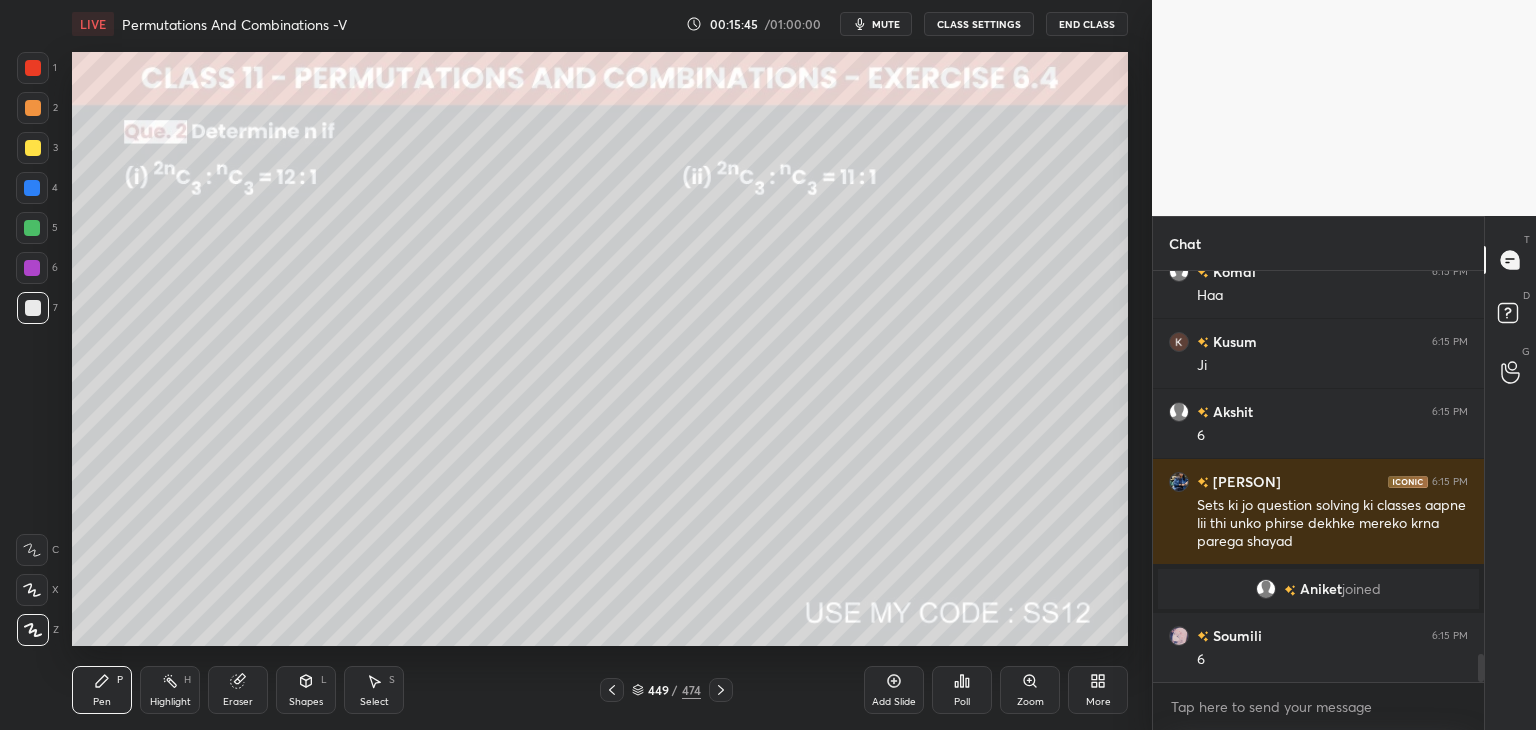 scroll, scrollTop: 5526, scrollLeft: 0, axis: vertical 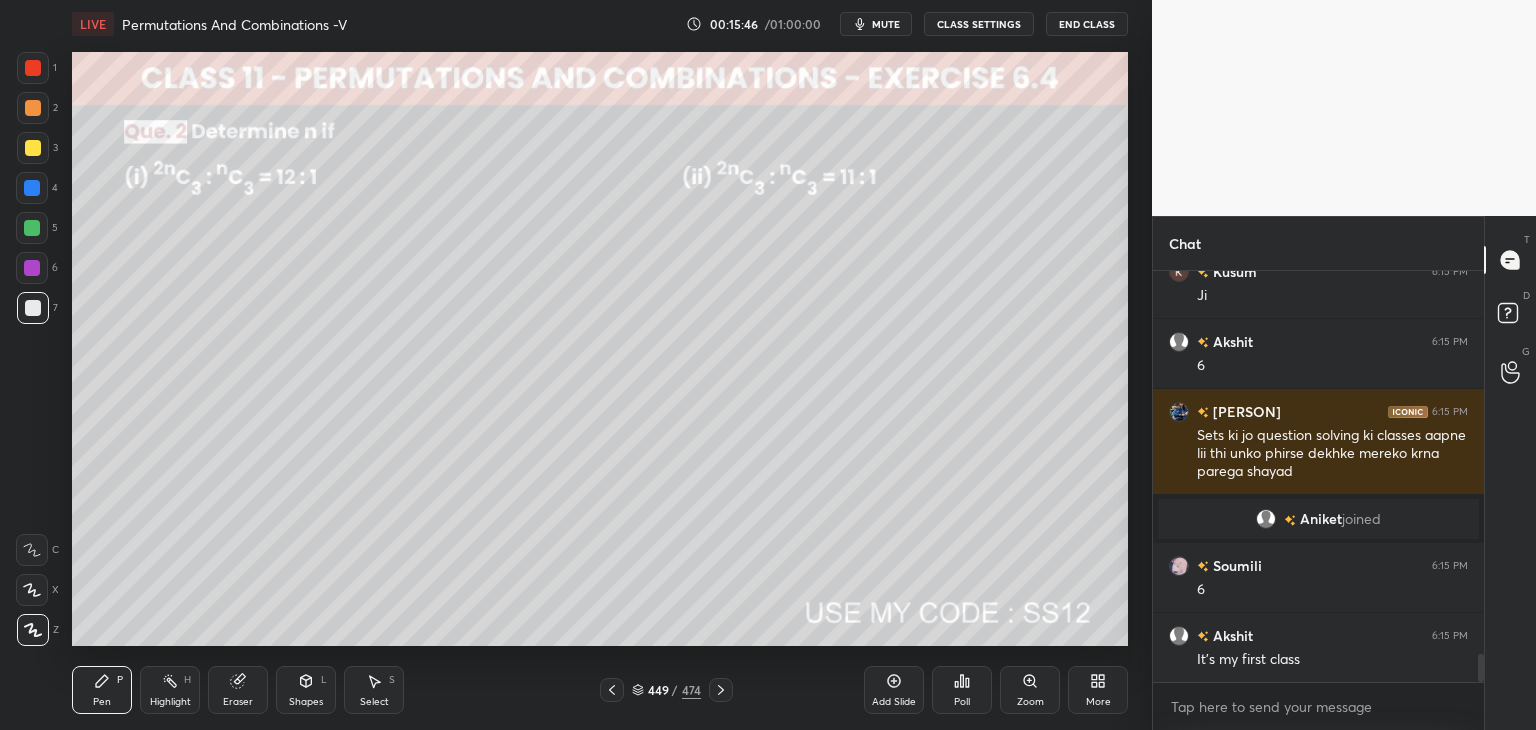 click 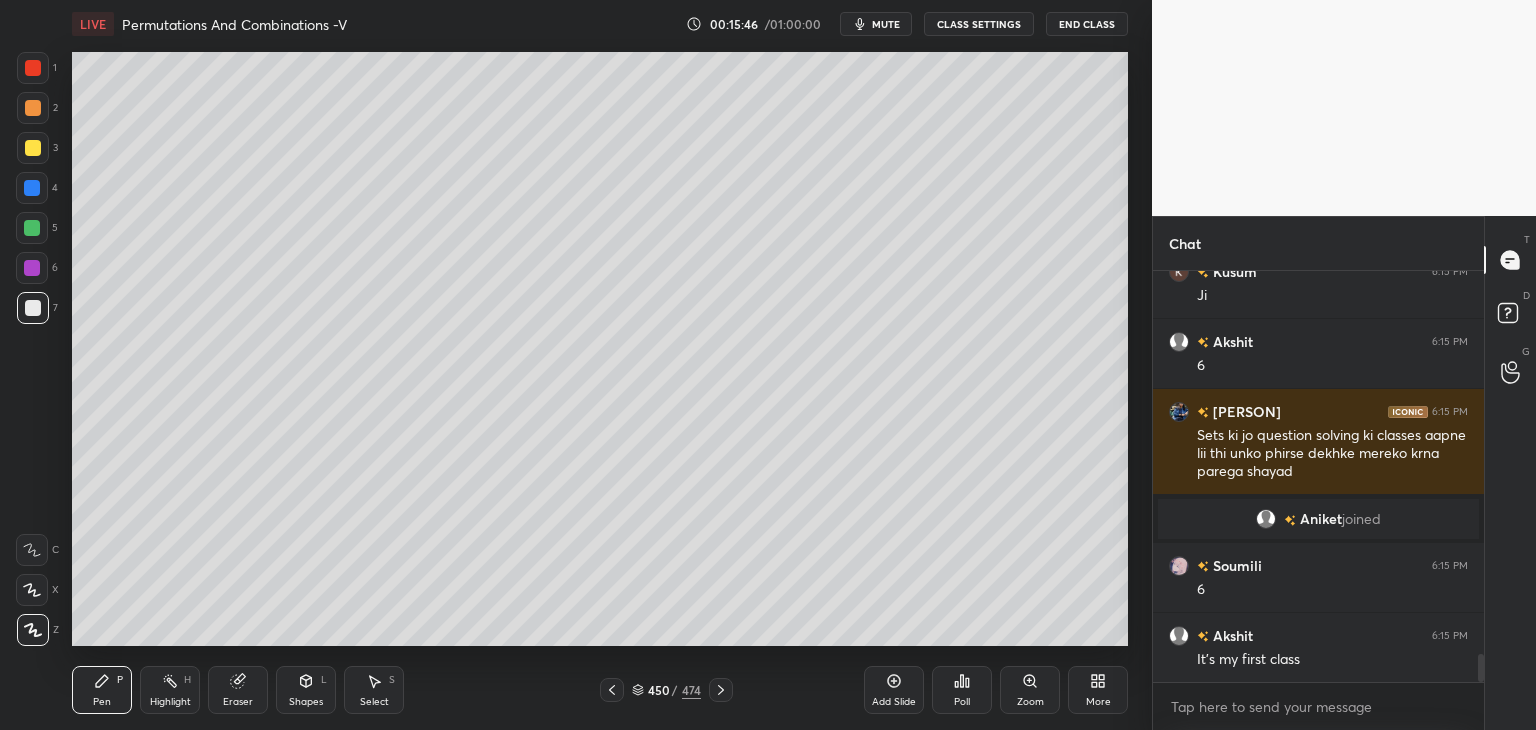 scroll, scrollTop: 5596, scrollLeft: 0, axis: vertical 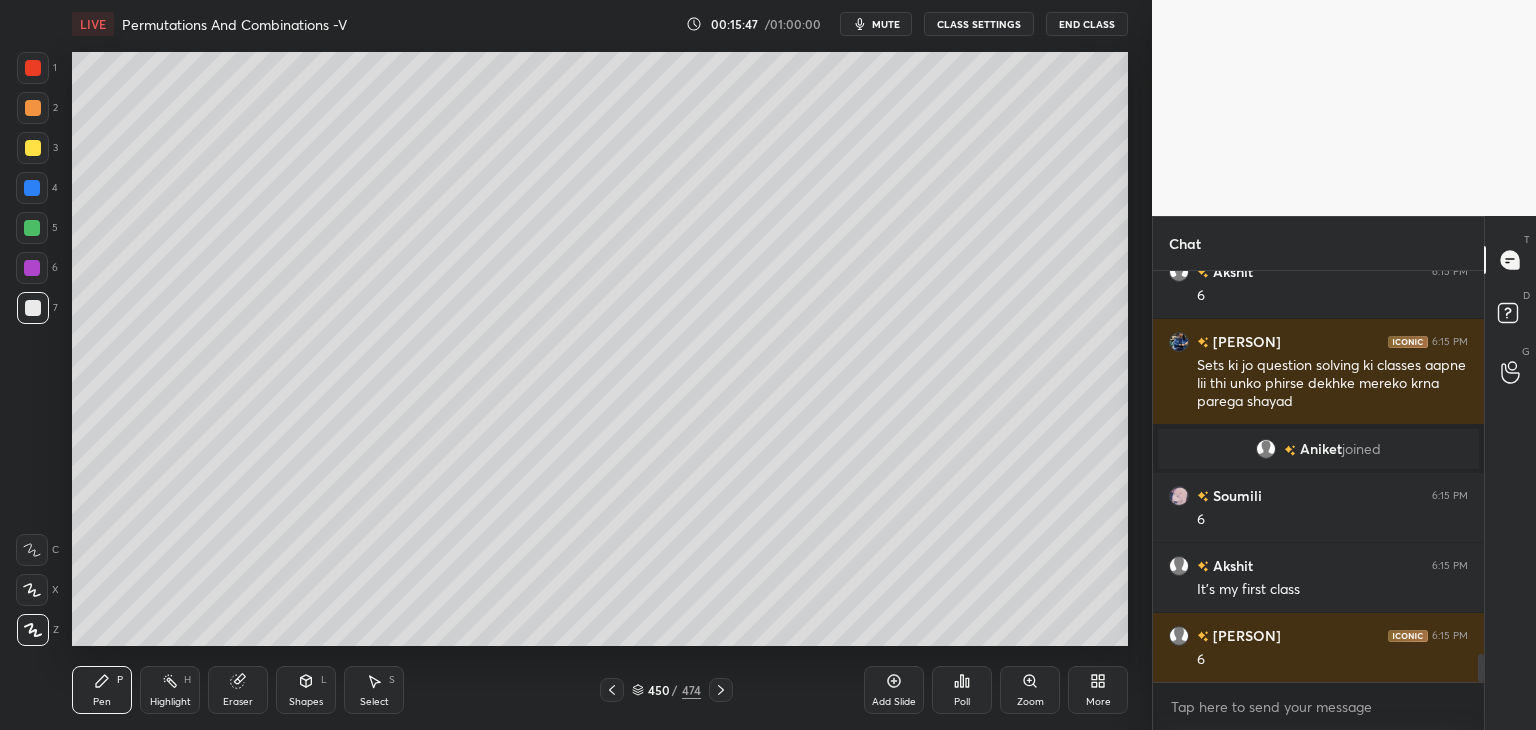 click on "Add Slide" at bounding box center [894, 690] 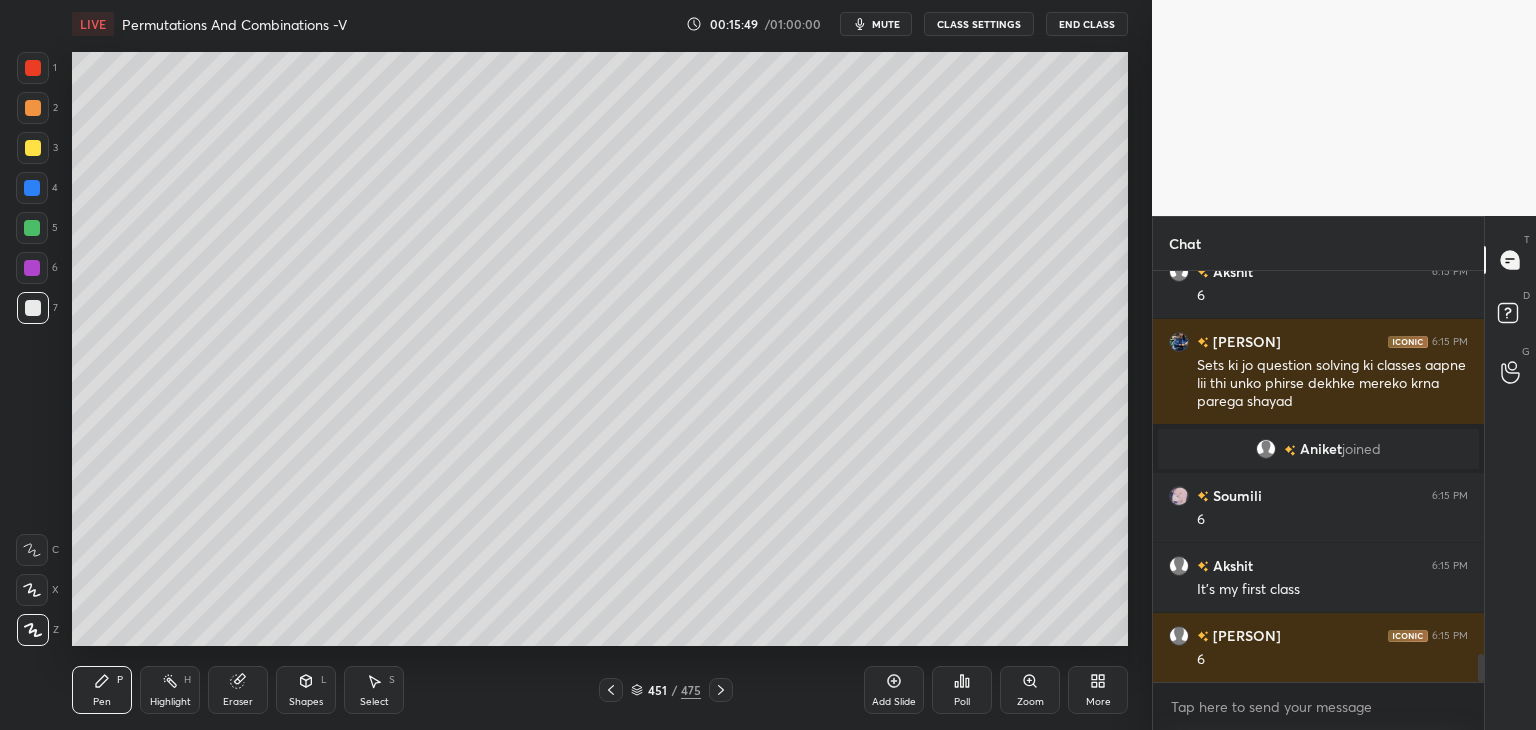 scroll, scrollTop: 5666, scrollLeft: 0, axis: vertical 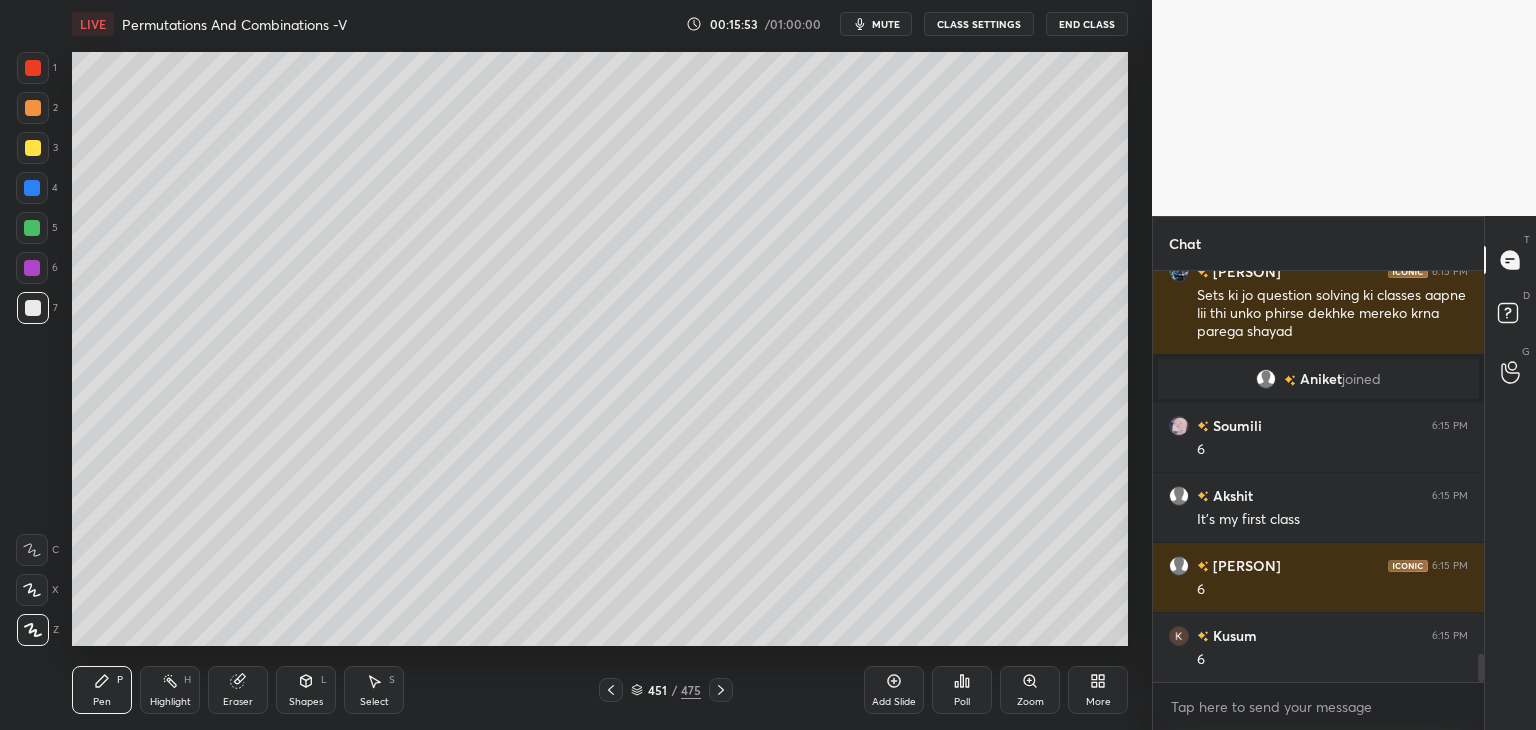 click 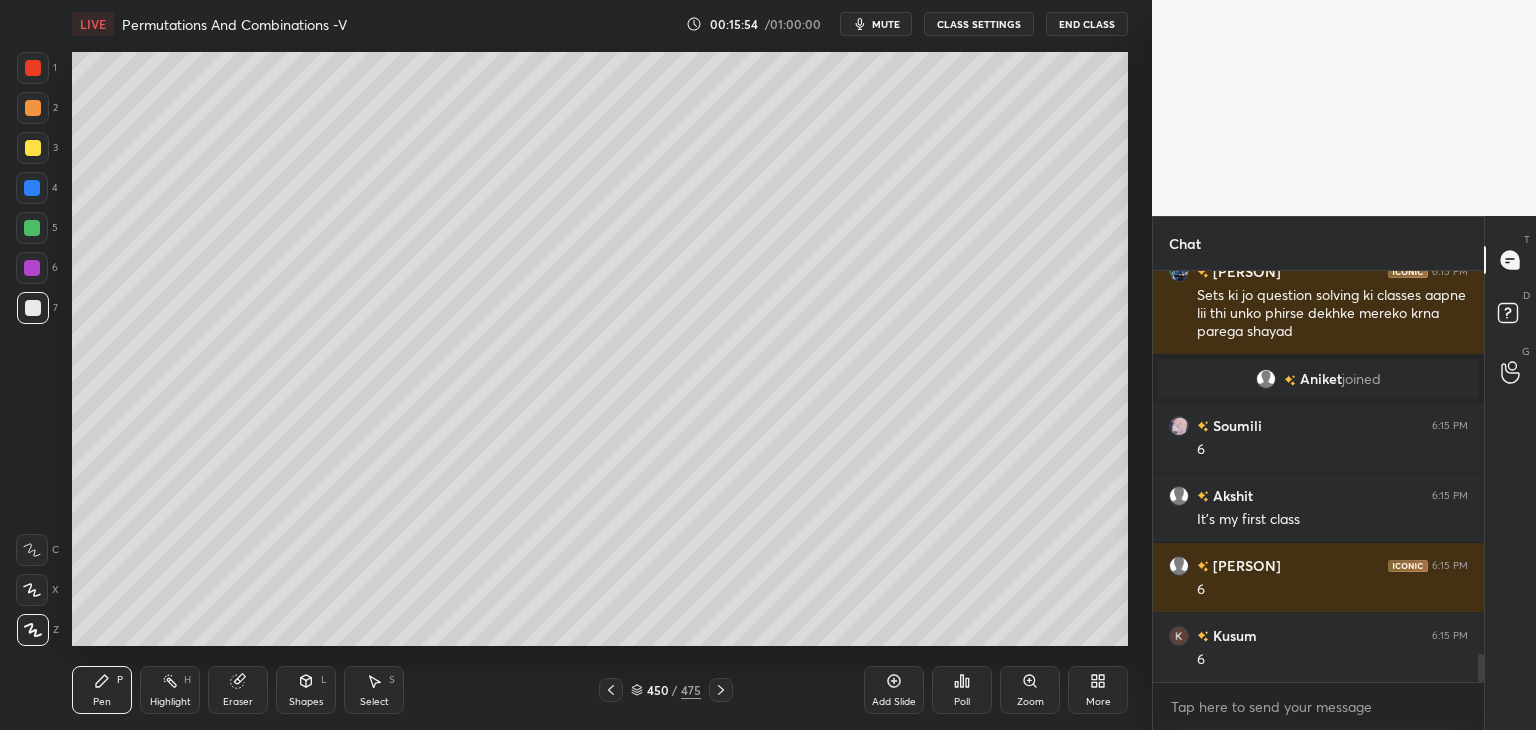 click 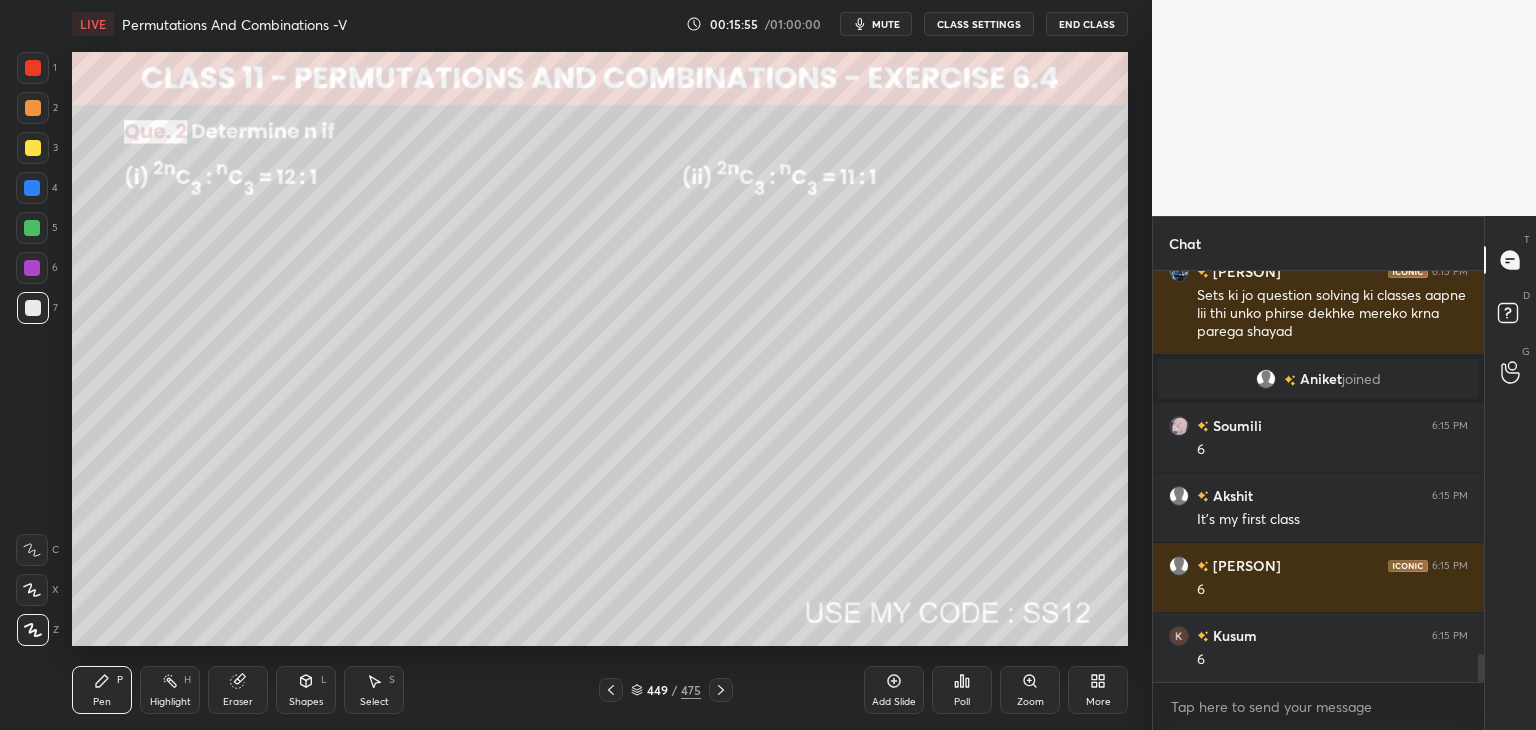 click at bounding box center [721, 690] 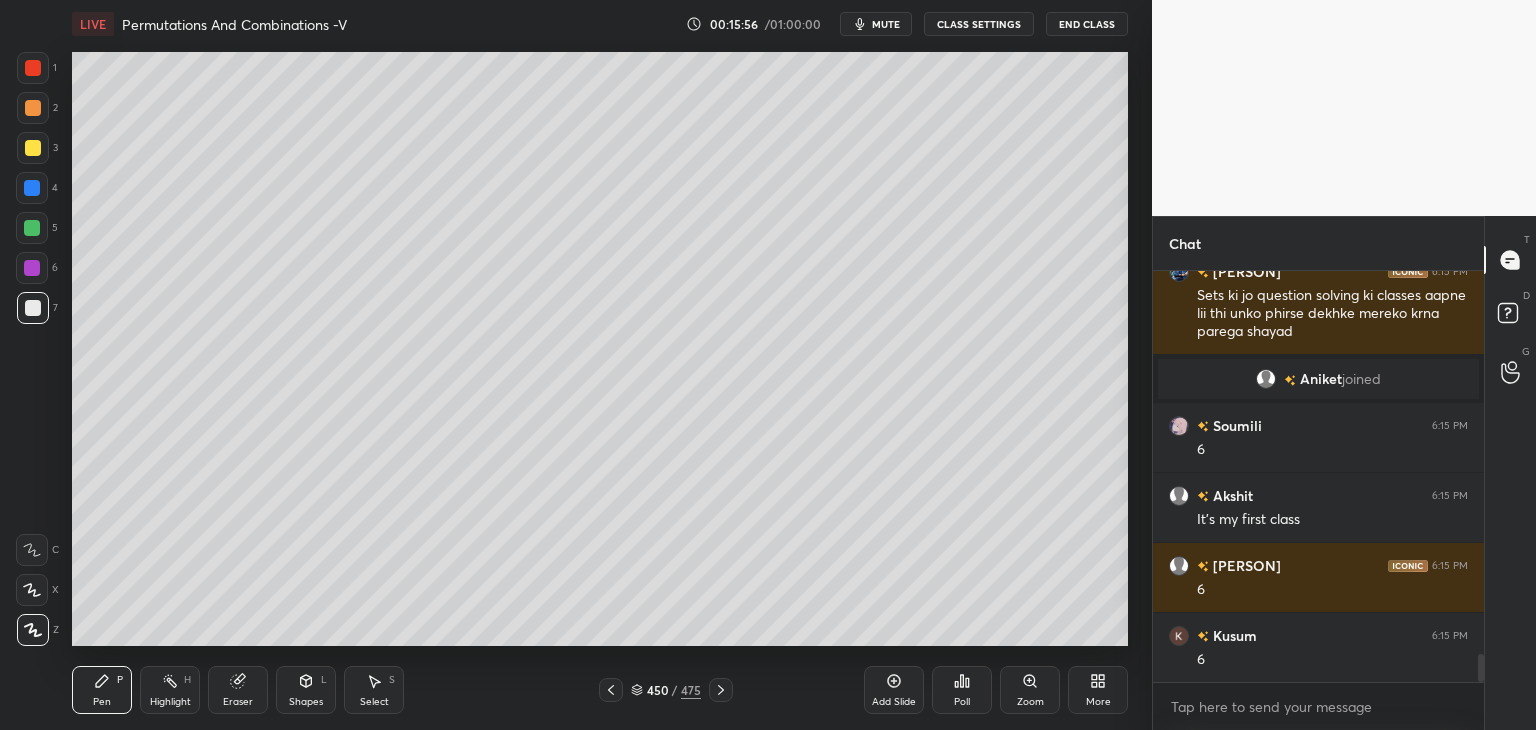 click at bounding box center (721, 690) 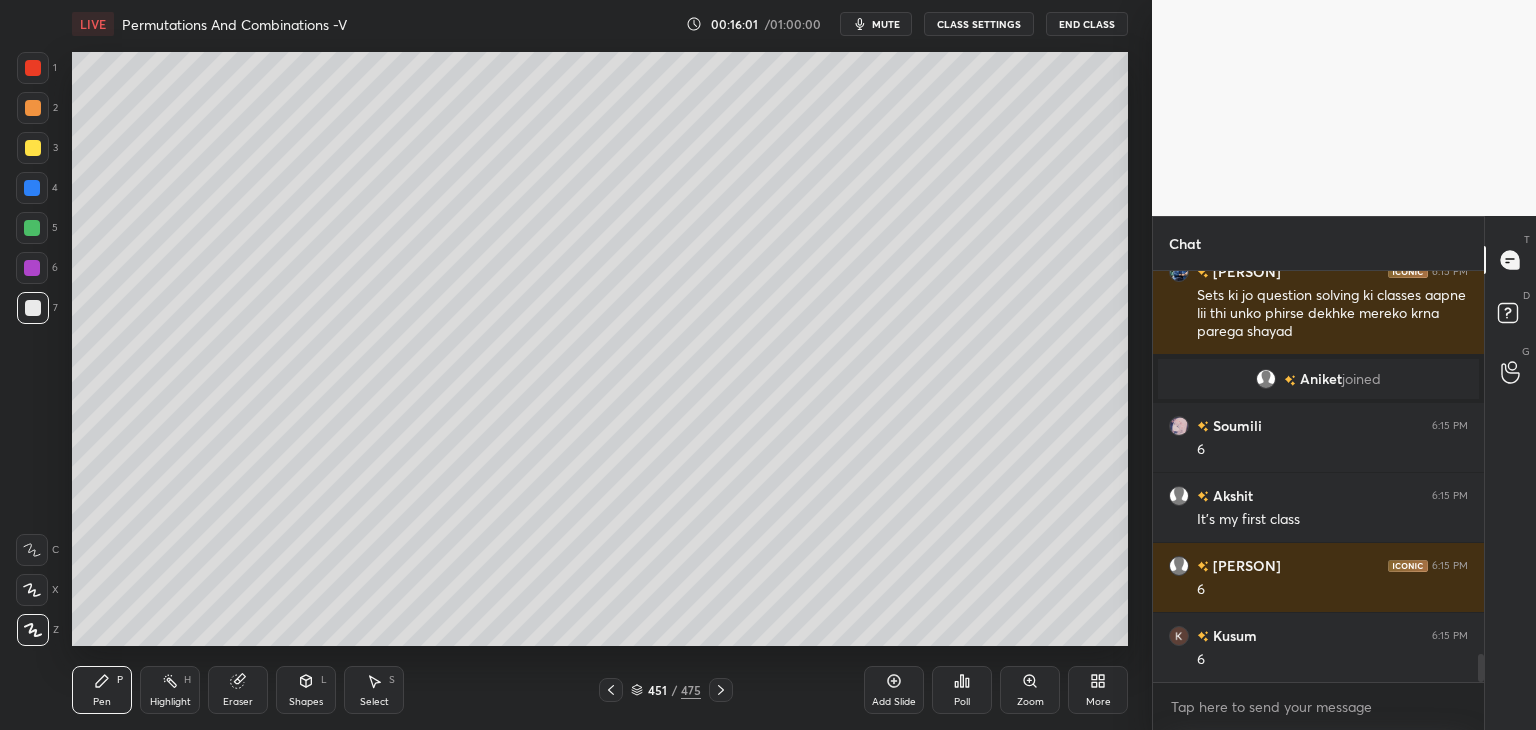 click 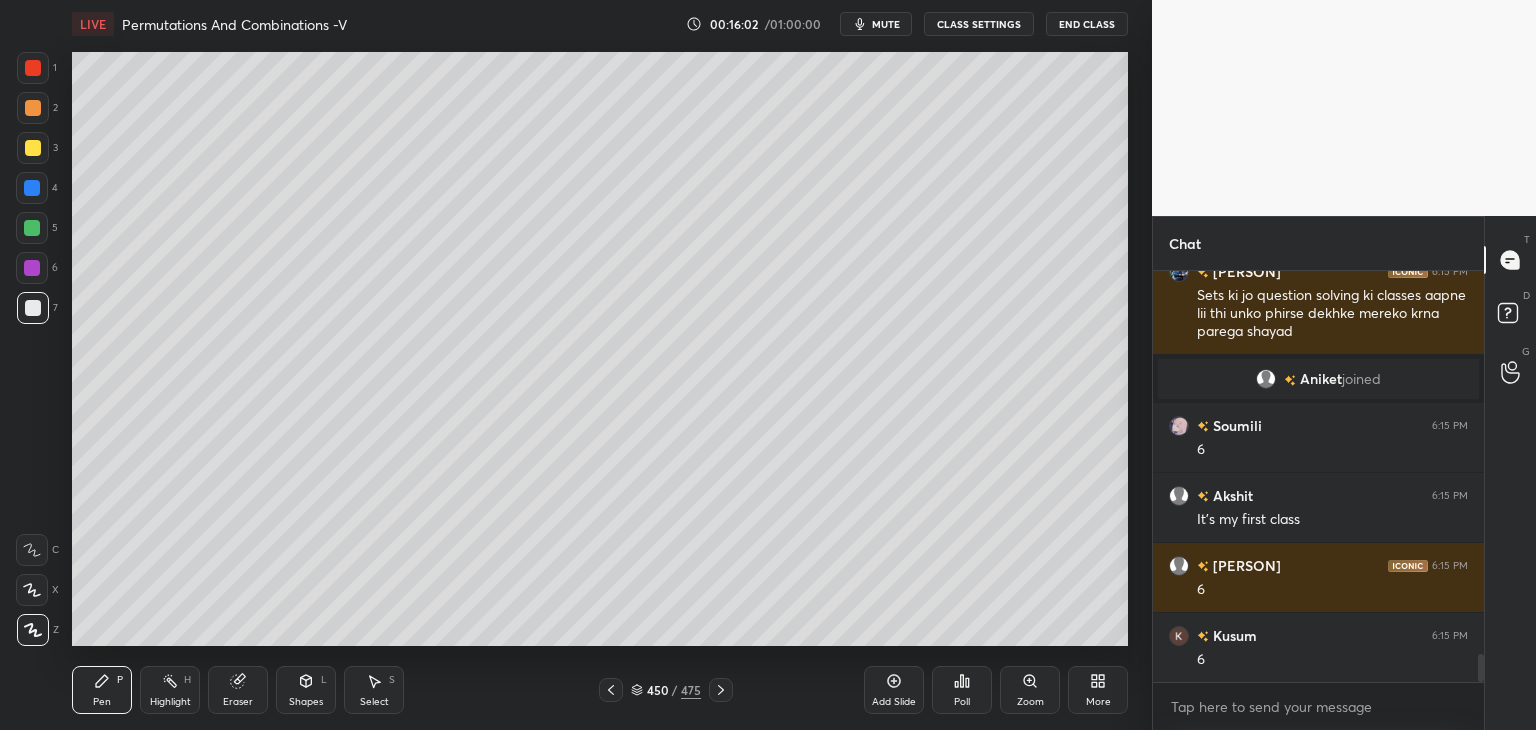 click at bounding box center [611, 690] 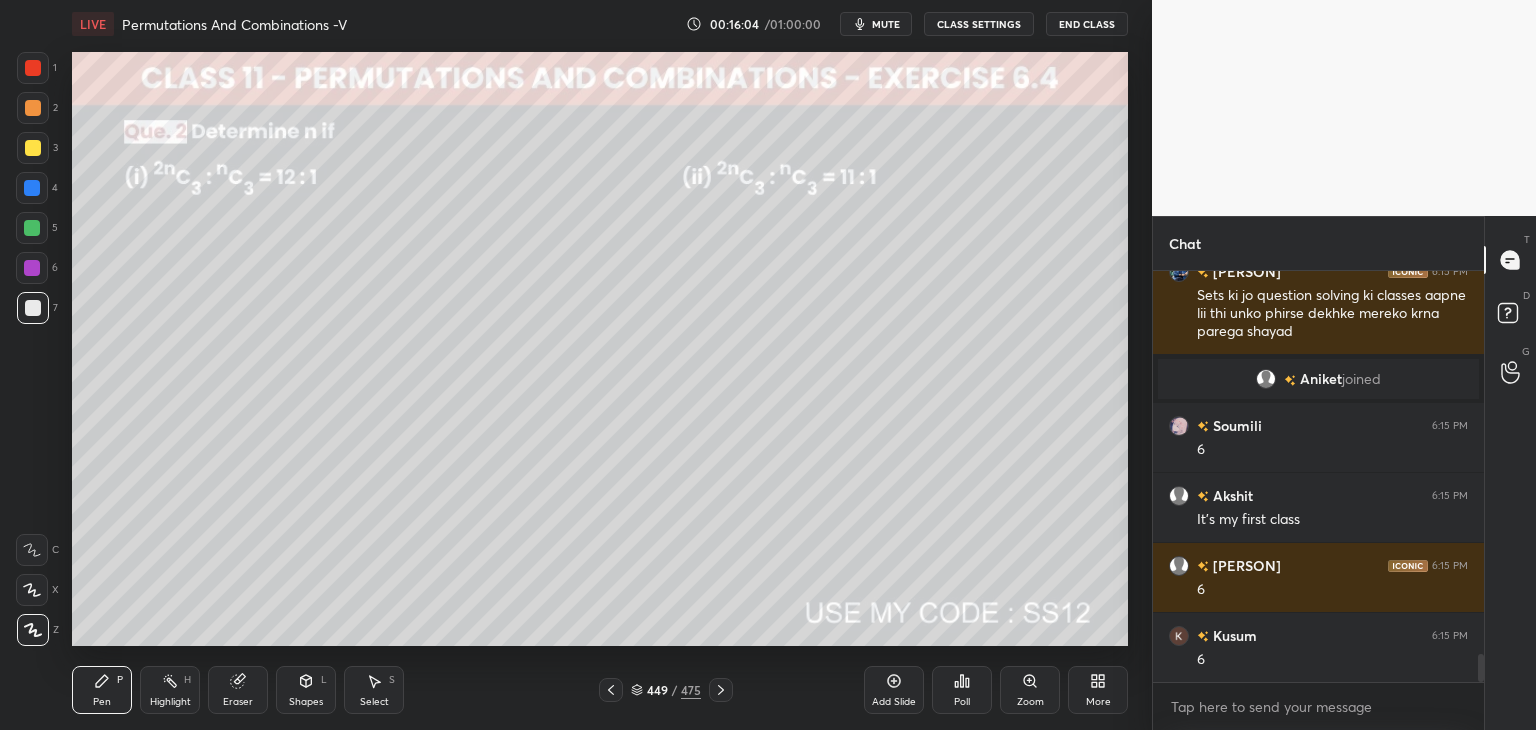 click 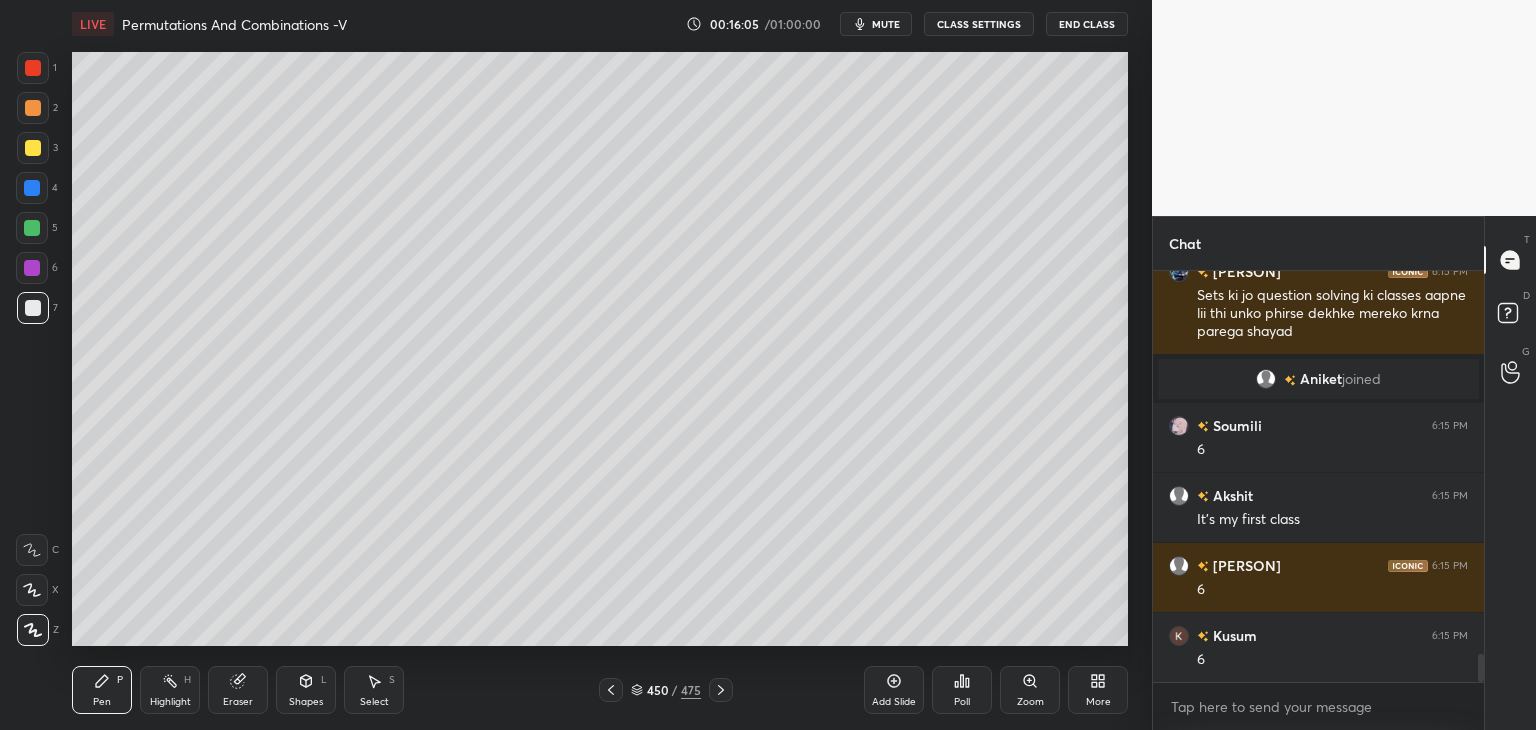 drag, startPoint x: 720, startPoint y: 692, endPoint x: 665, endPoint y: 648, distance: 70.434364 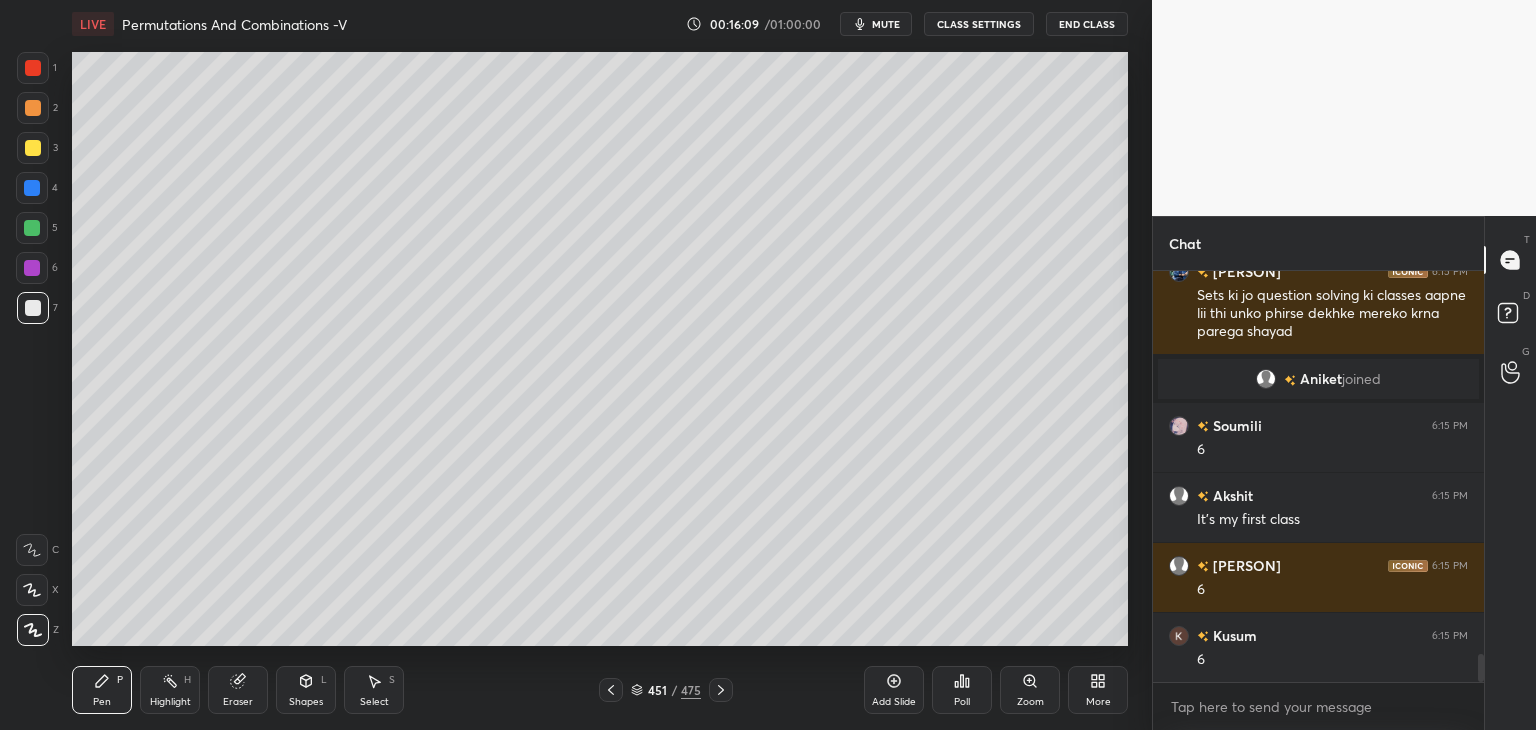 scroll, scrollTop: 5736, scrollLeft: 0, axis: vertical 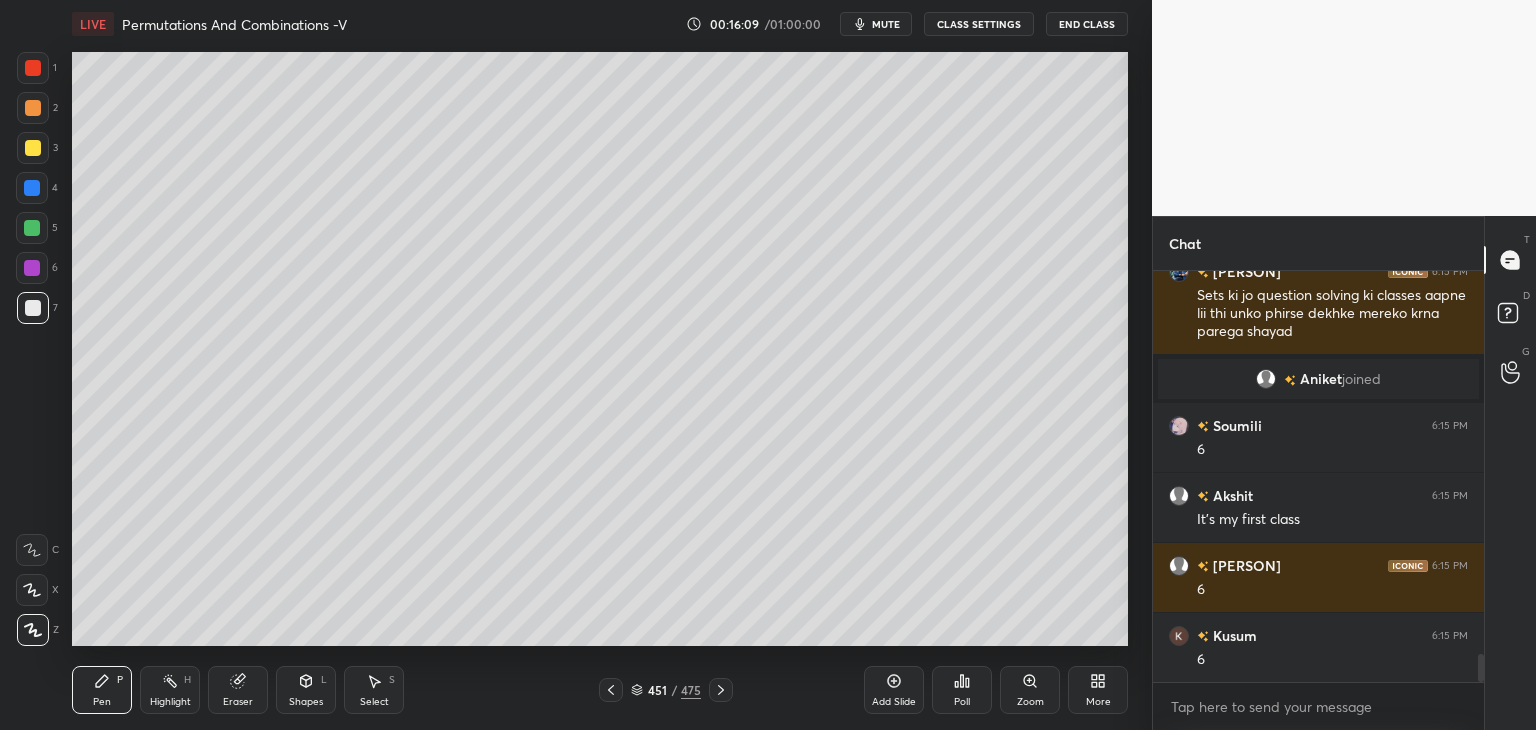 click 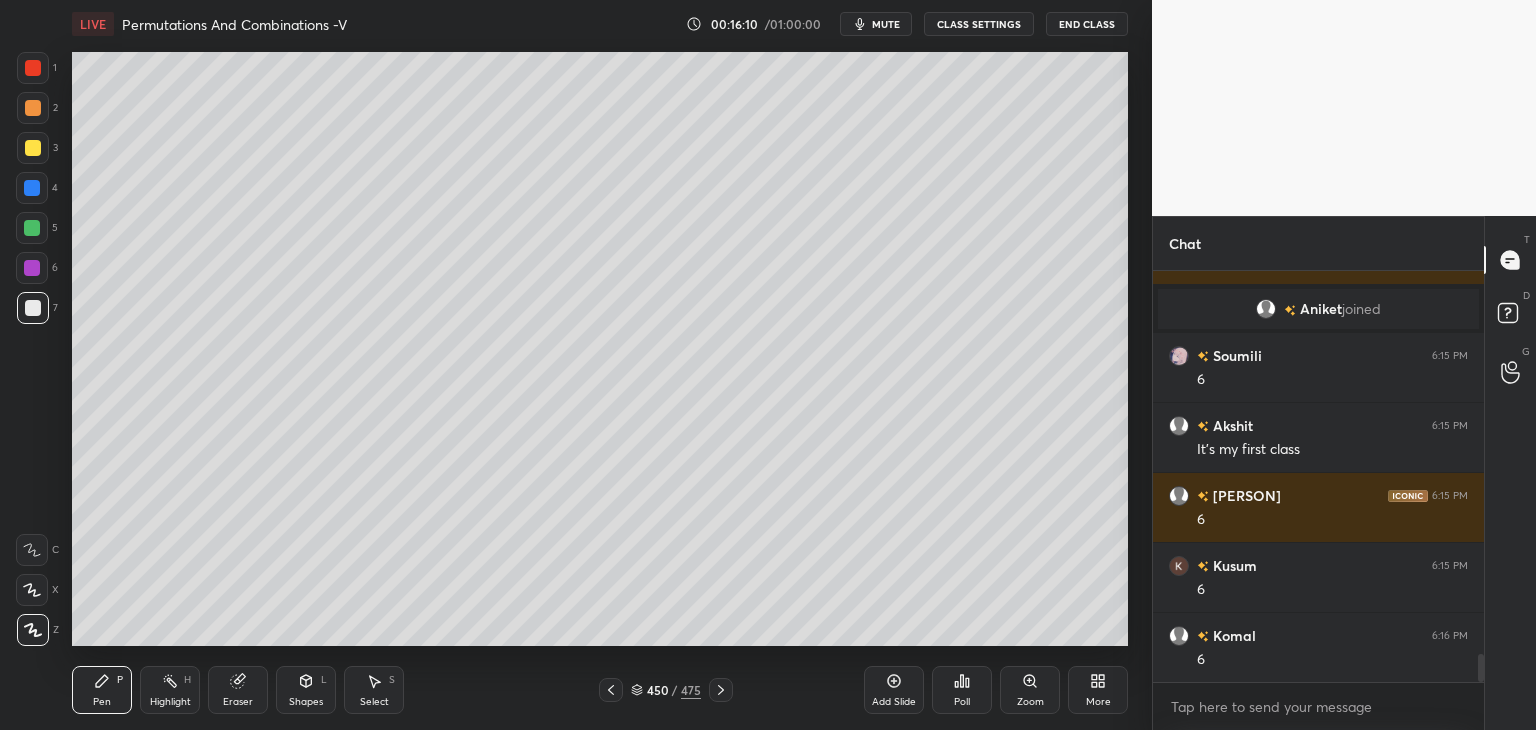 click 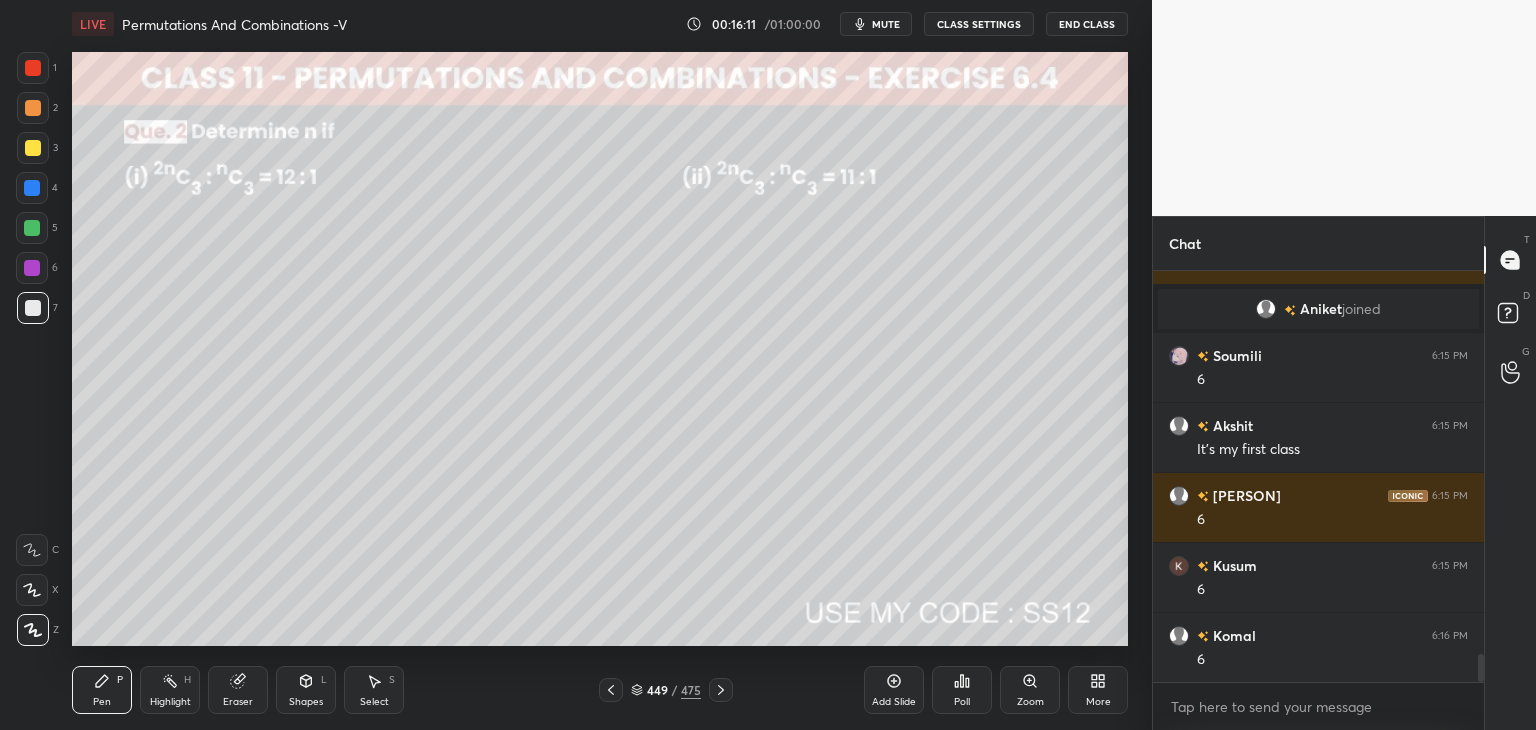 click 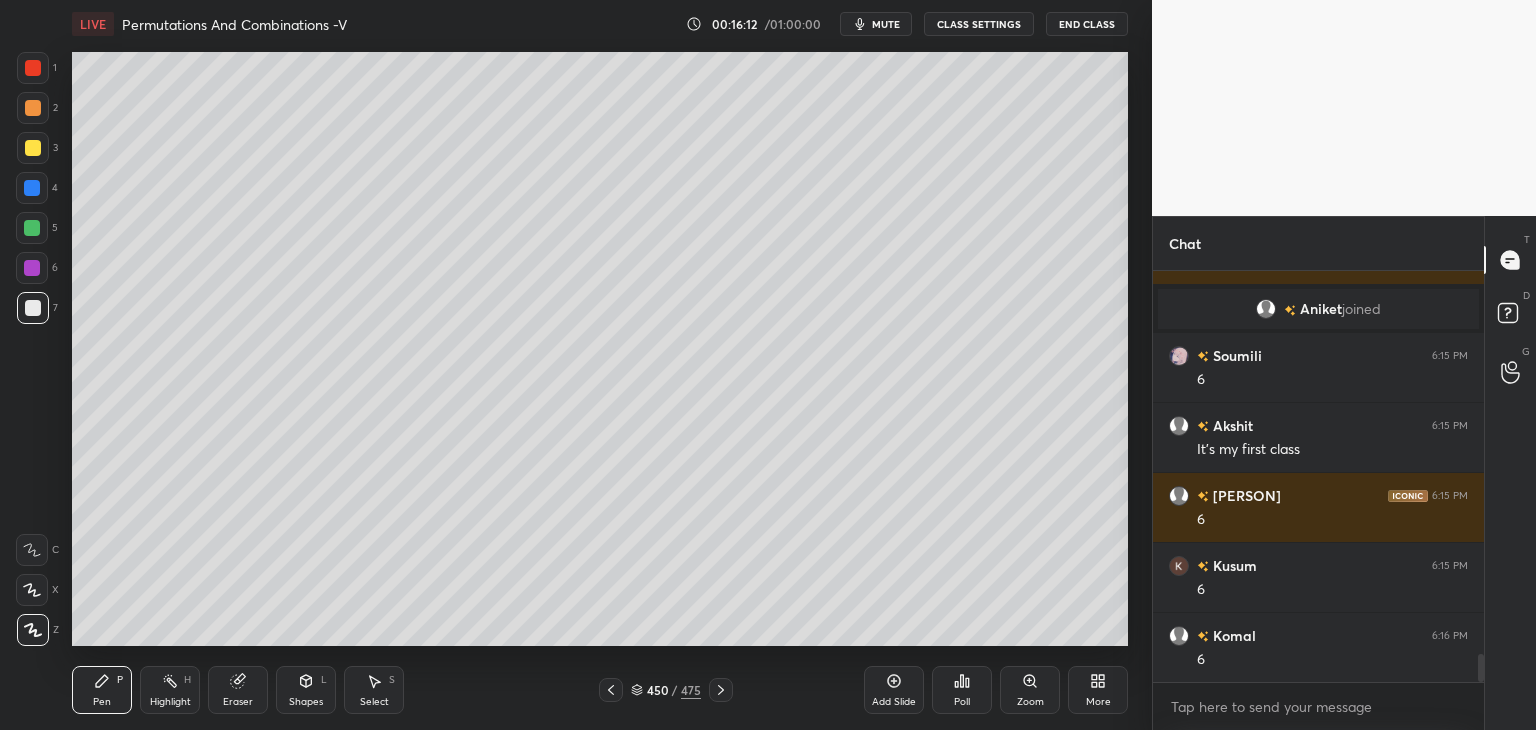 click 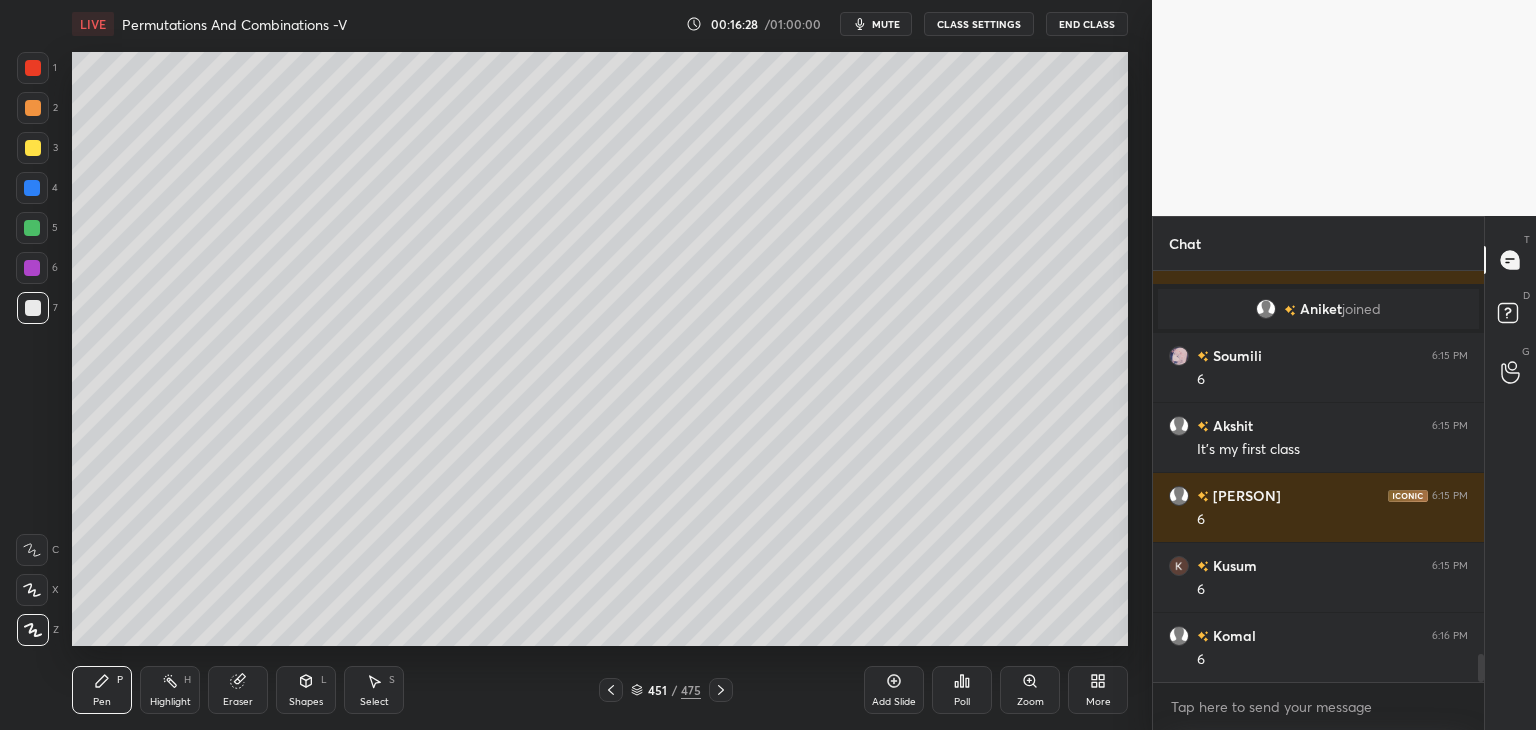 click on "Eraser" at bounding box center (238, 690) 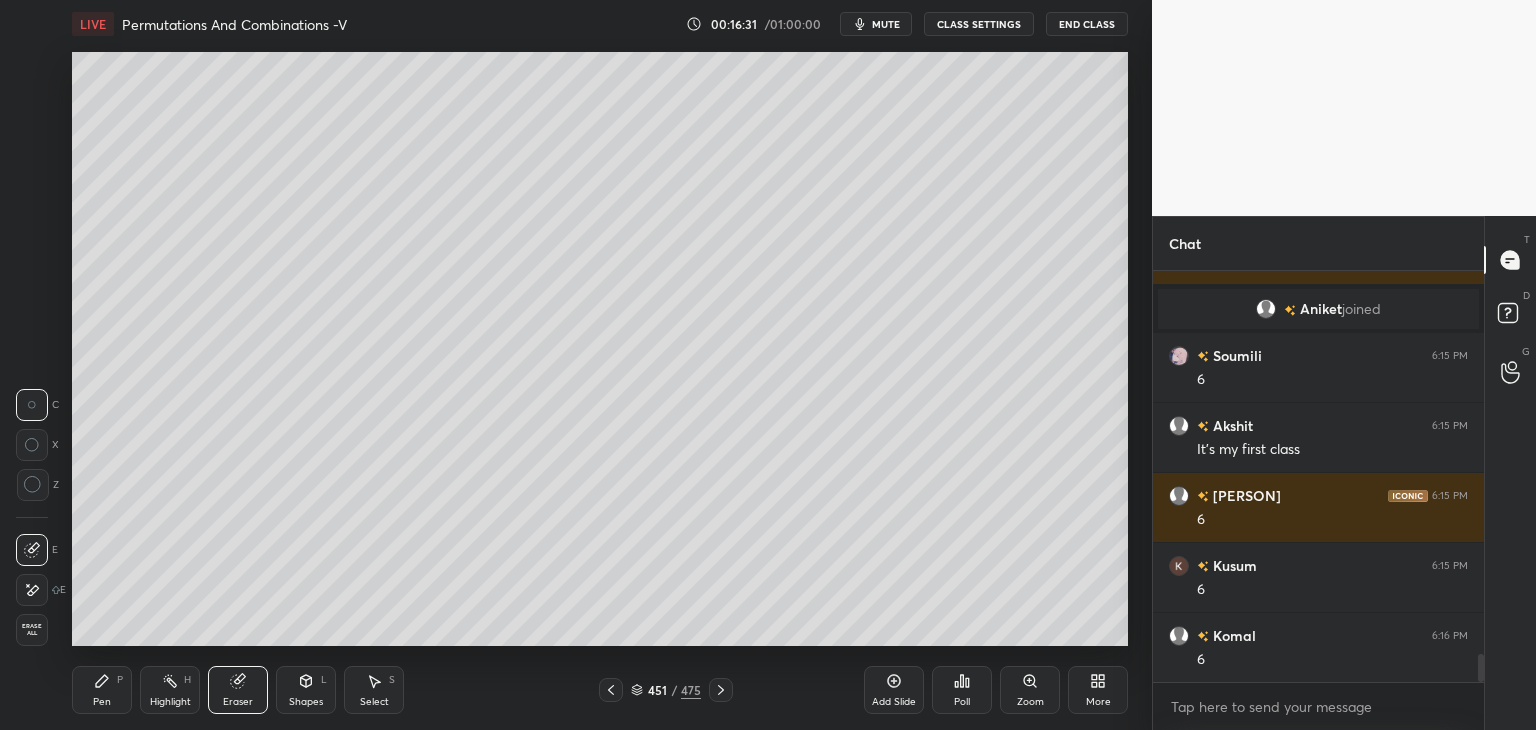 click on "Pen P" at bounding box center [102, 690] 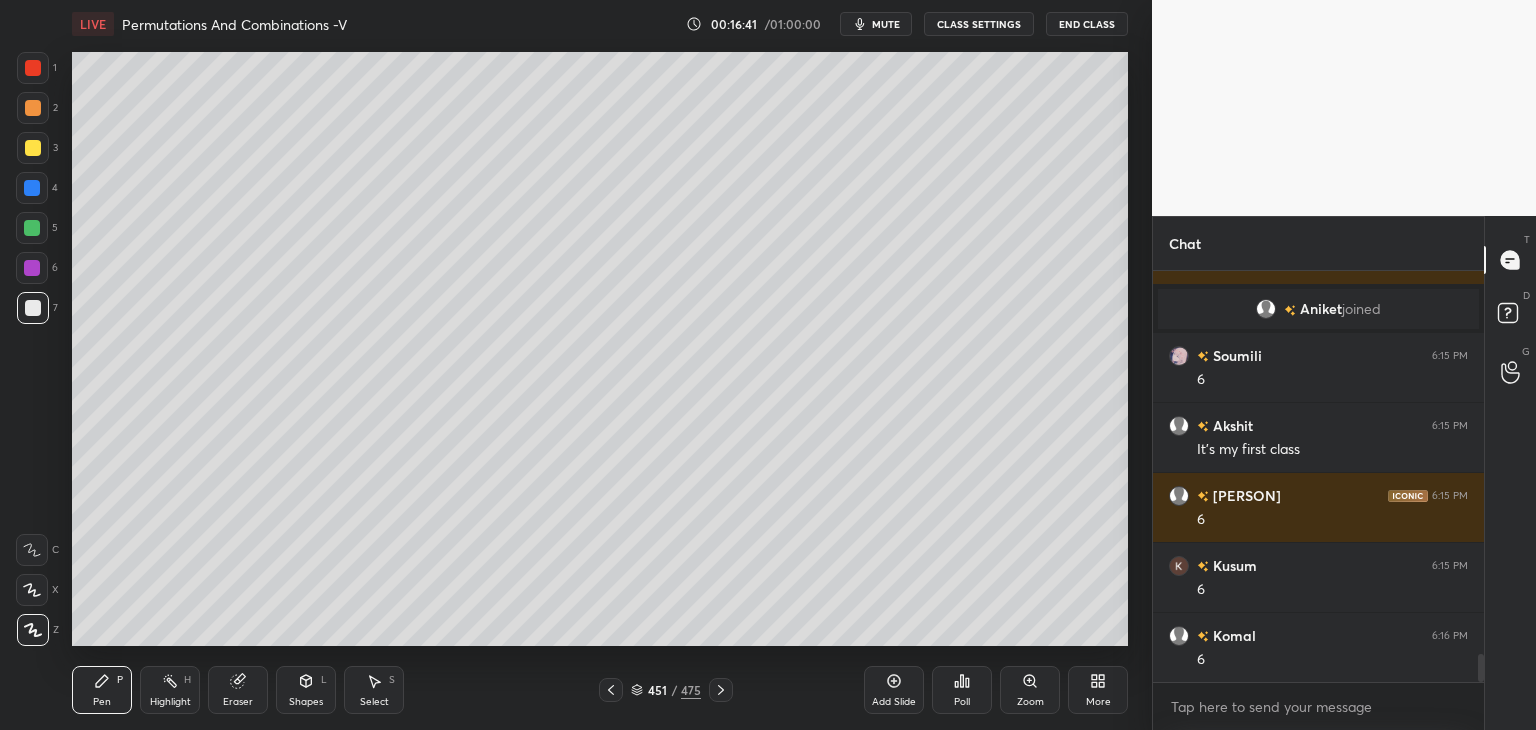 click on "Shapes" at bounding box center (306, 702) 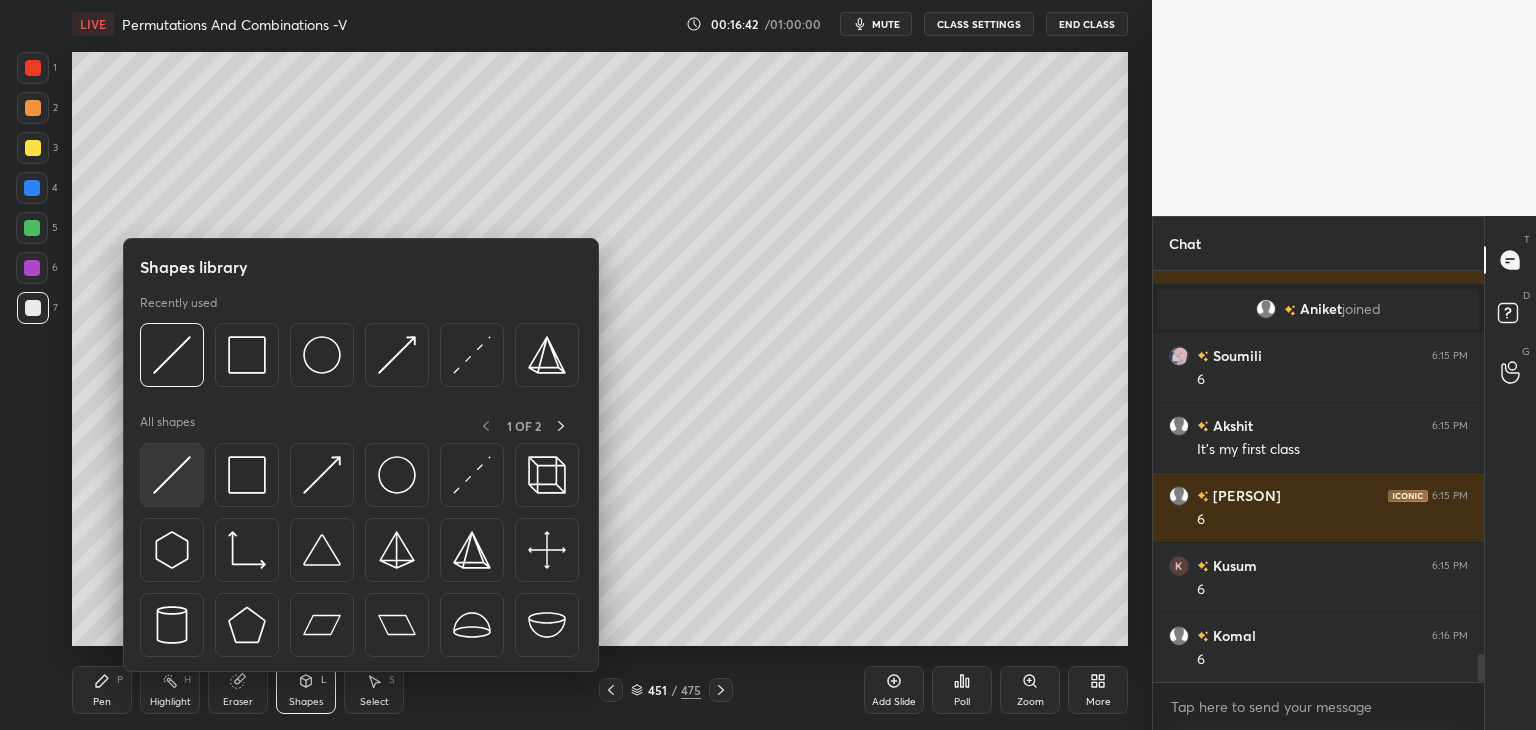 click at bounding box center (172, 475) 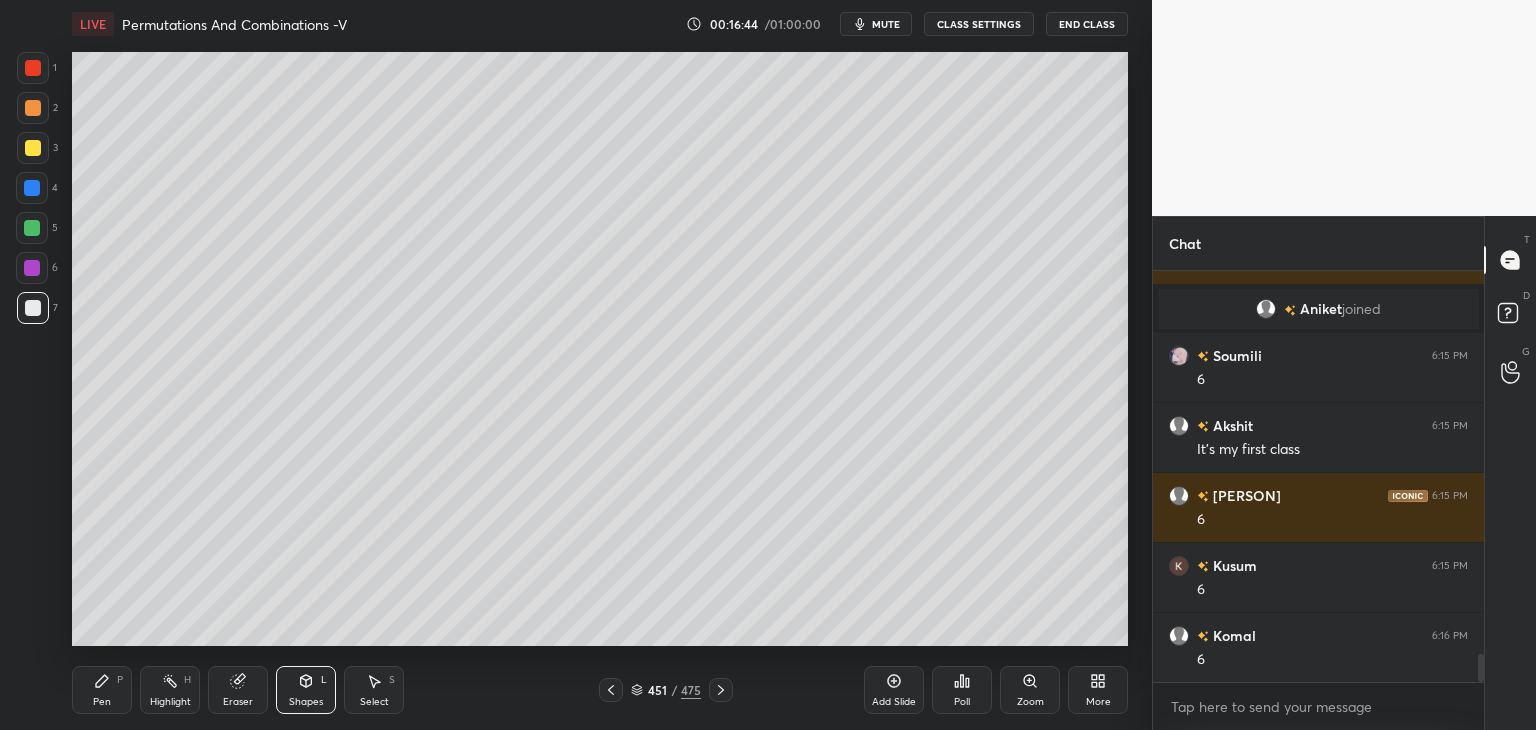 click on "Pen" at bounding box center (102, 702) 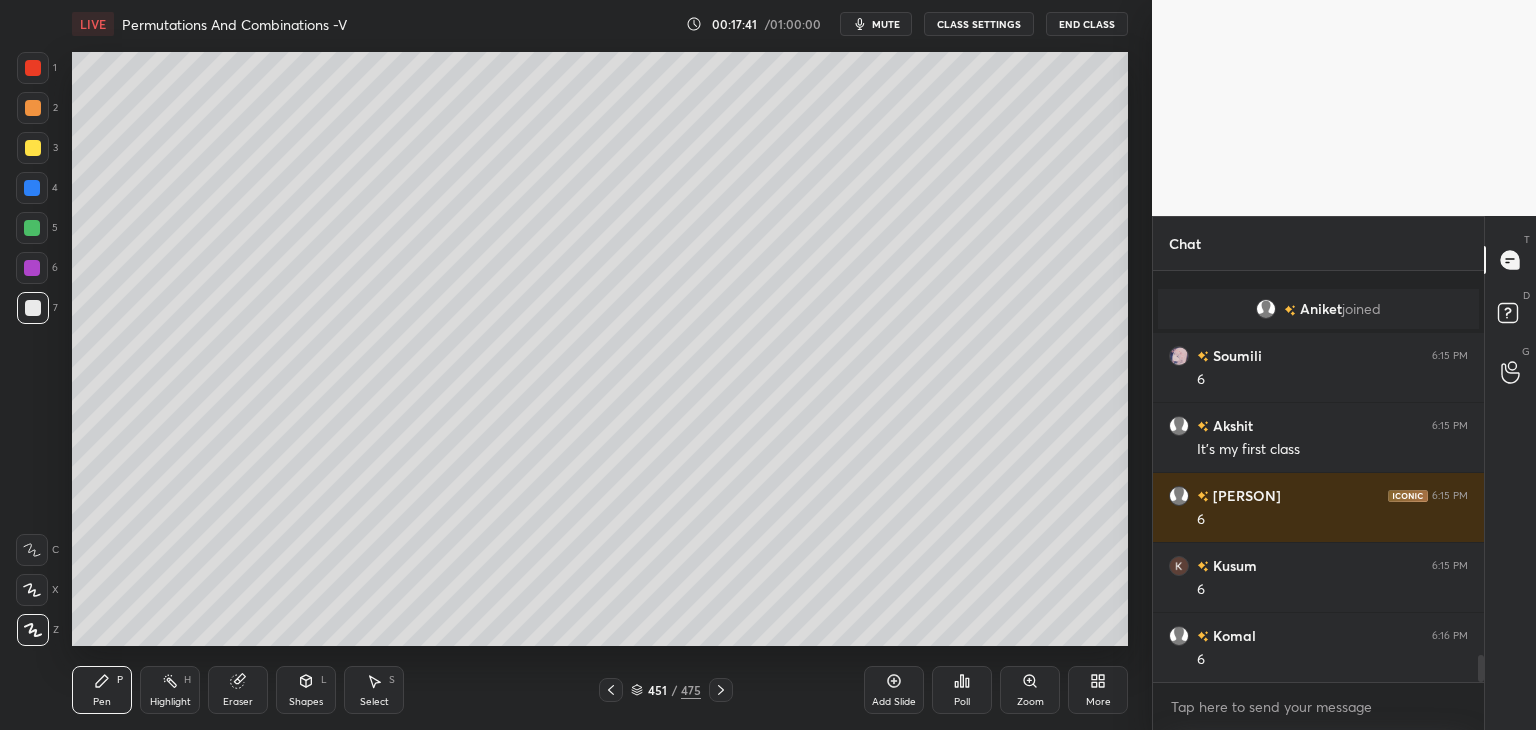 scroll, scrollTop: 5806, scrollLeft: 0, axis: vertical 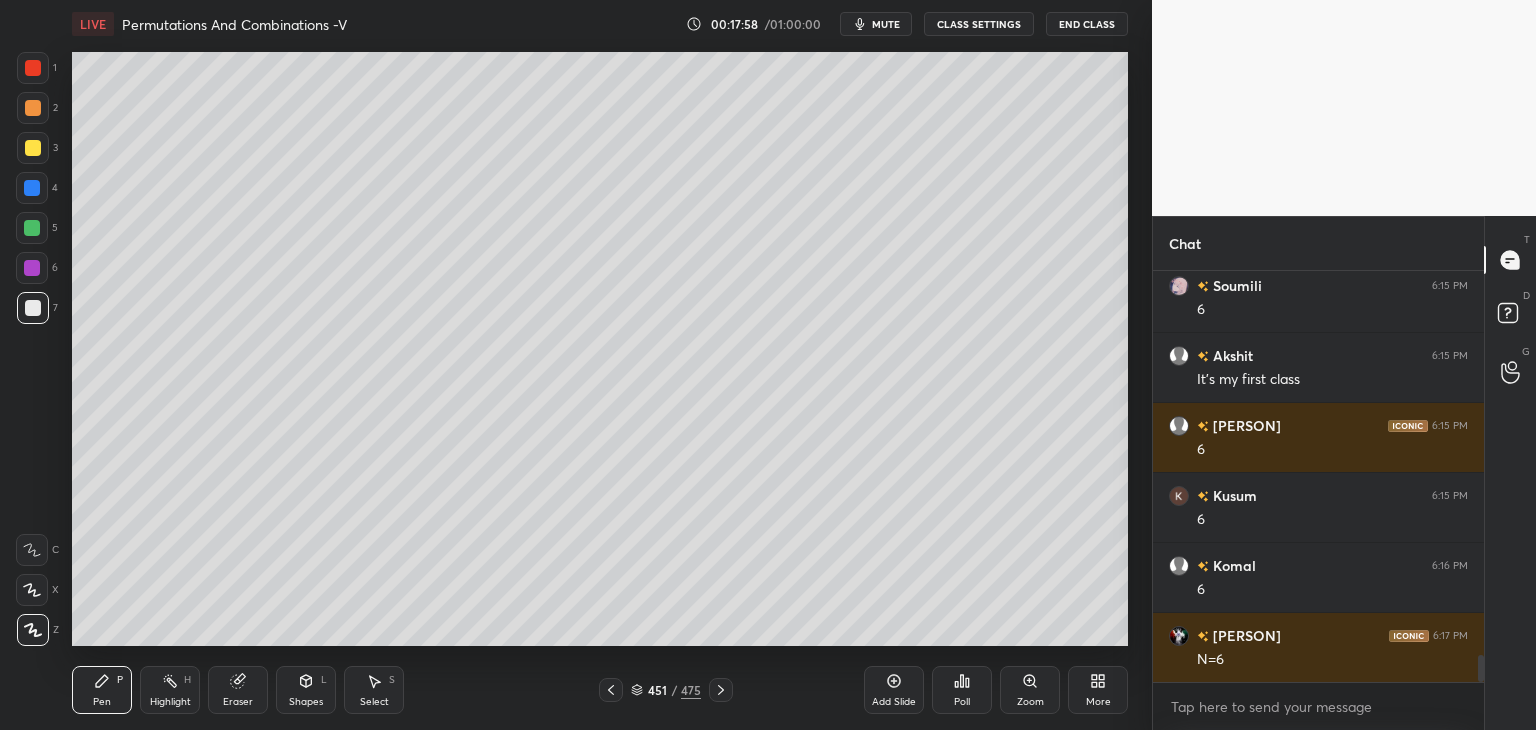 drag, startPoint x: 36, startPoint y: 229, endPoint x: 47, endPoint y: 237, distance: 13.601471 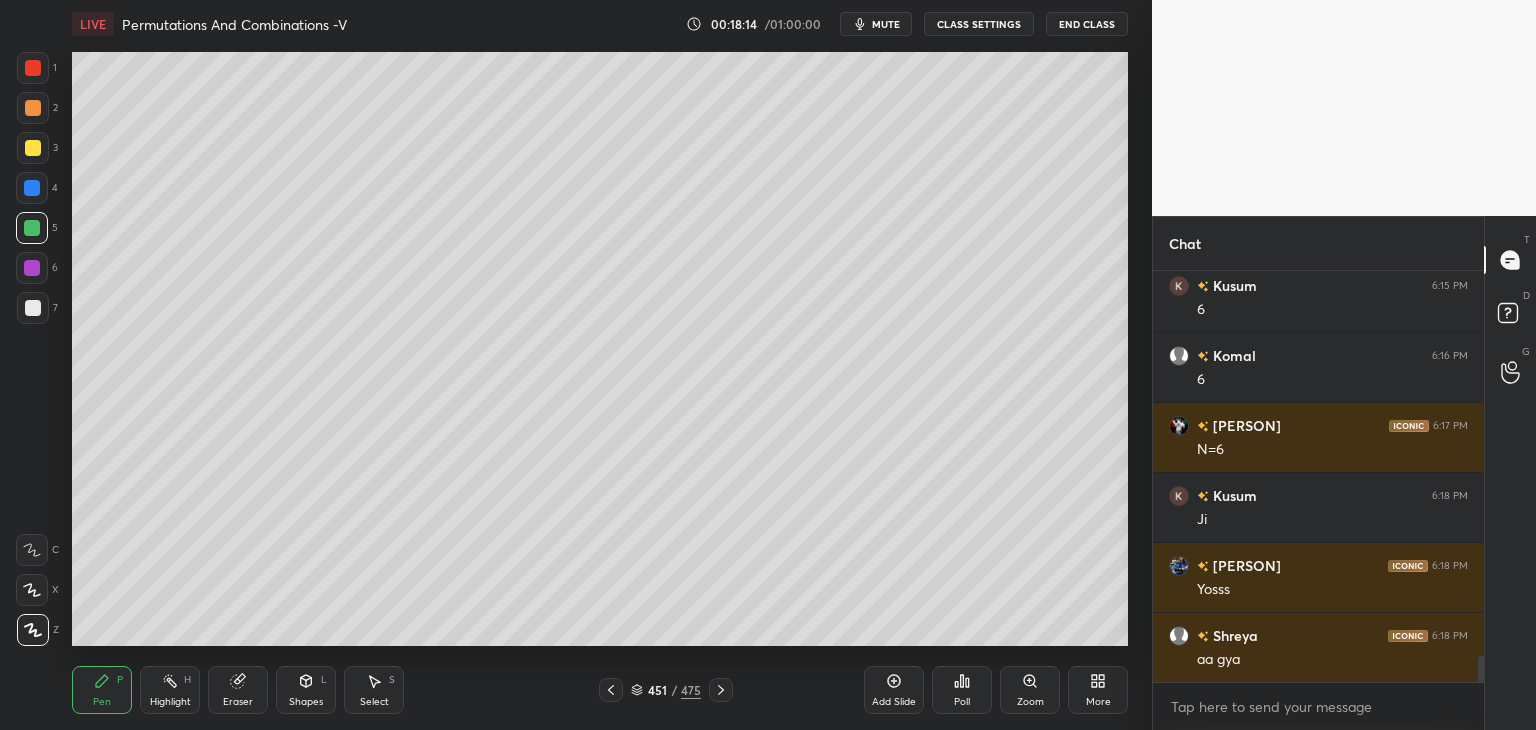 scroll, scrollTop: 6086, scrollLeft: 0, axis: vertical 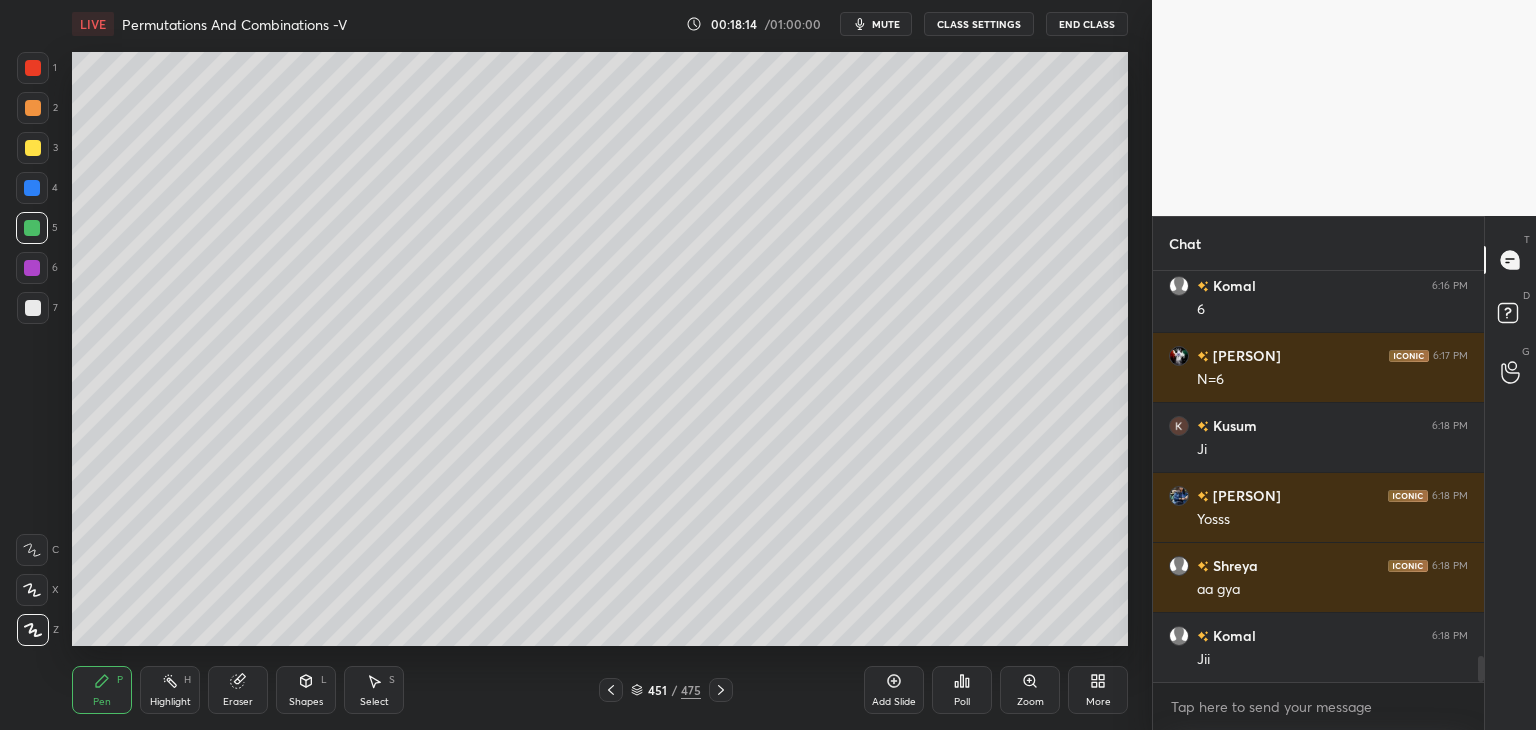 click 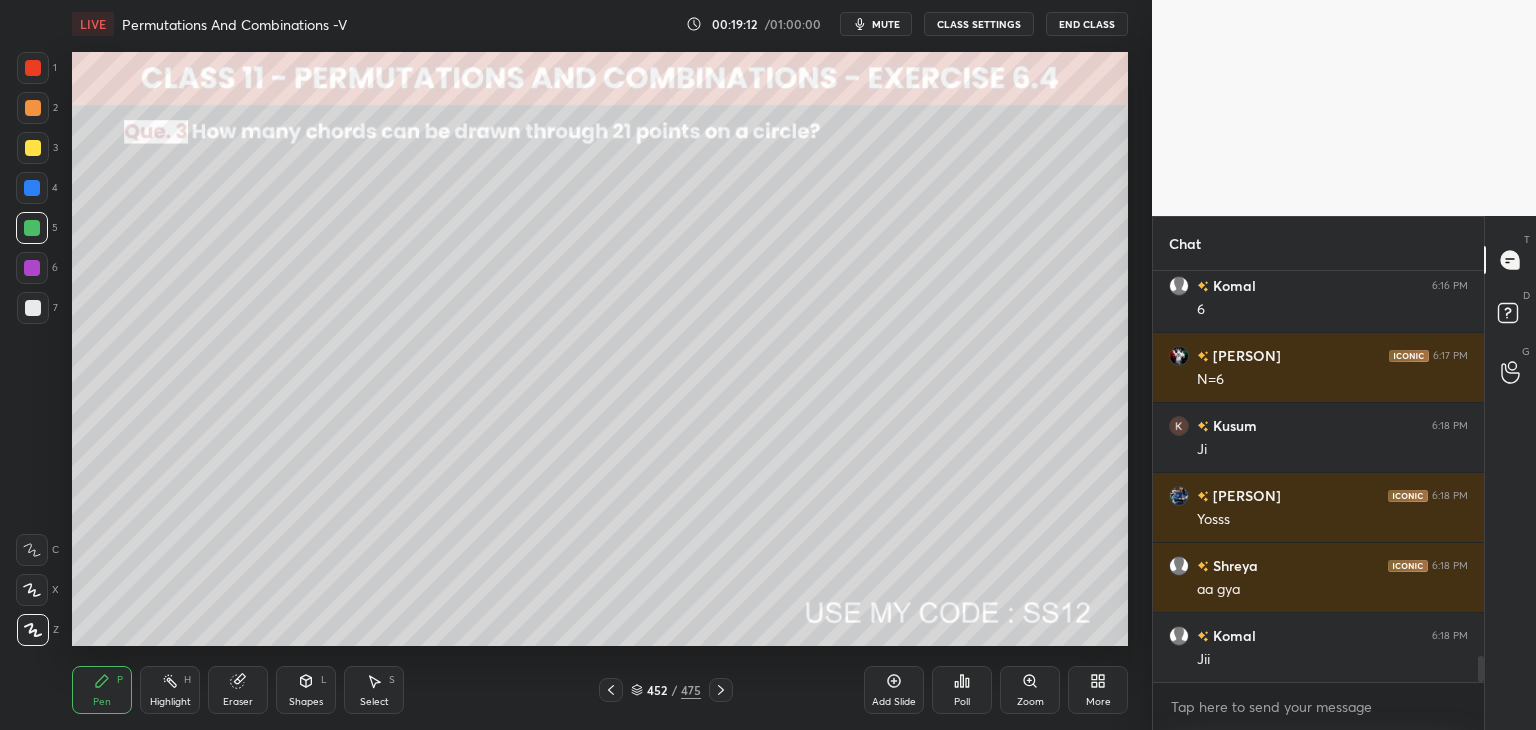 scroll, scrollTop: 6156, scrollLeft: 0, axis: vertical 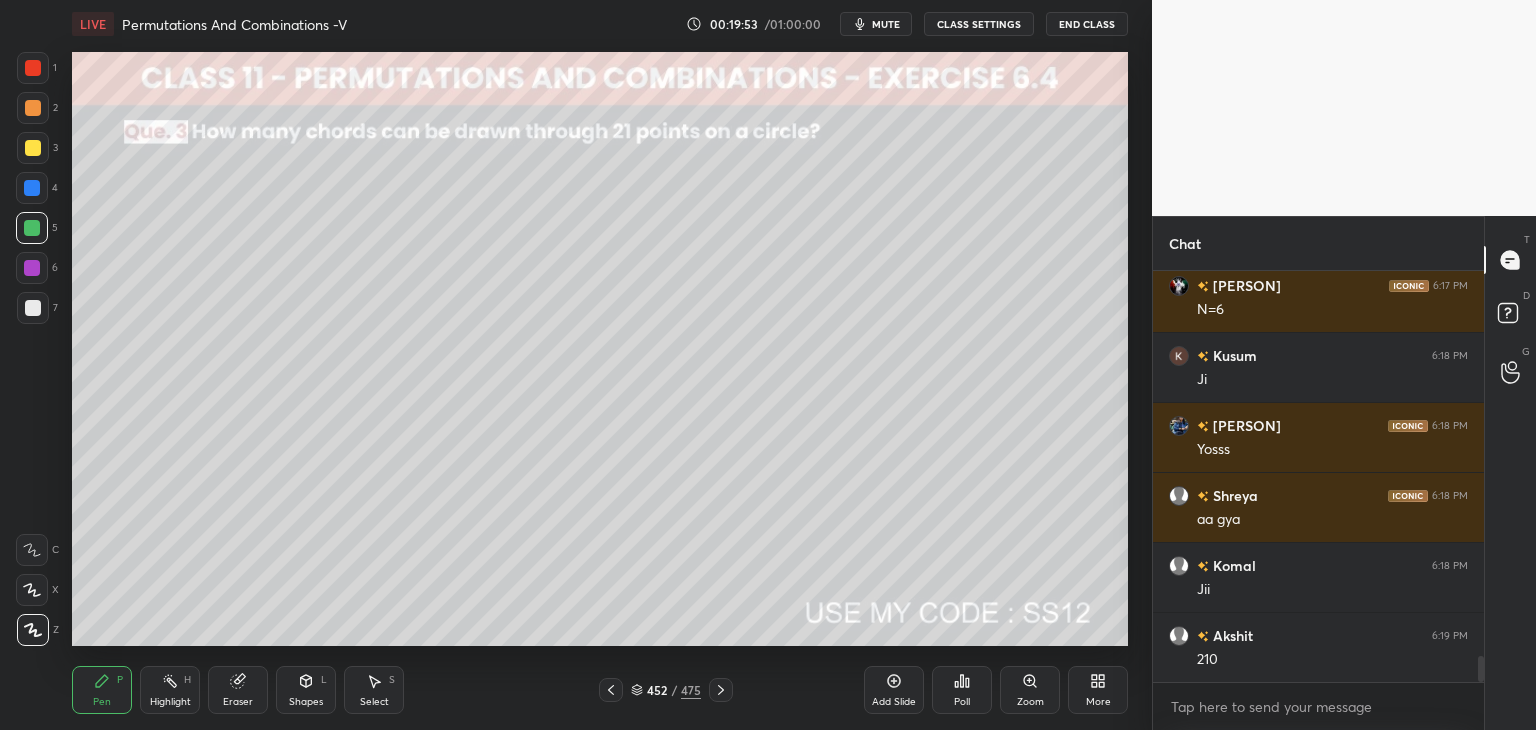 click on "Shapes" at bounding box center (306, 702) 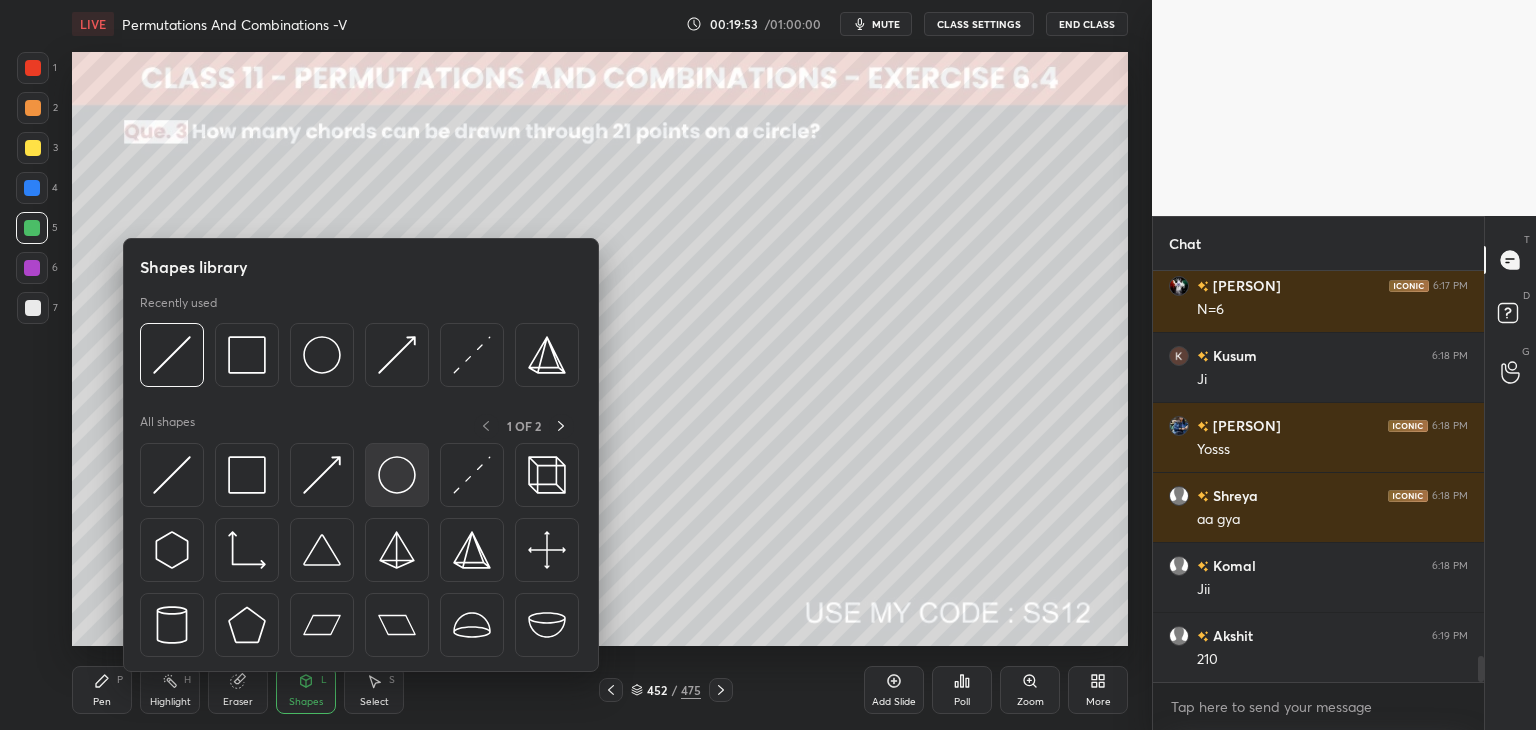 scroll, scrollTop: 6226, scrollLeft: 0, axis: vertical 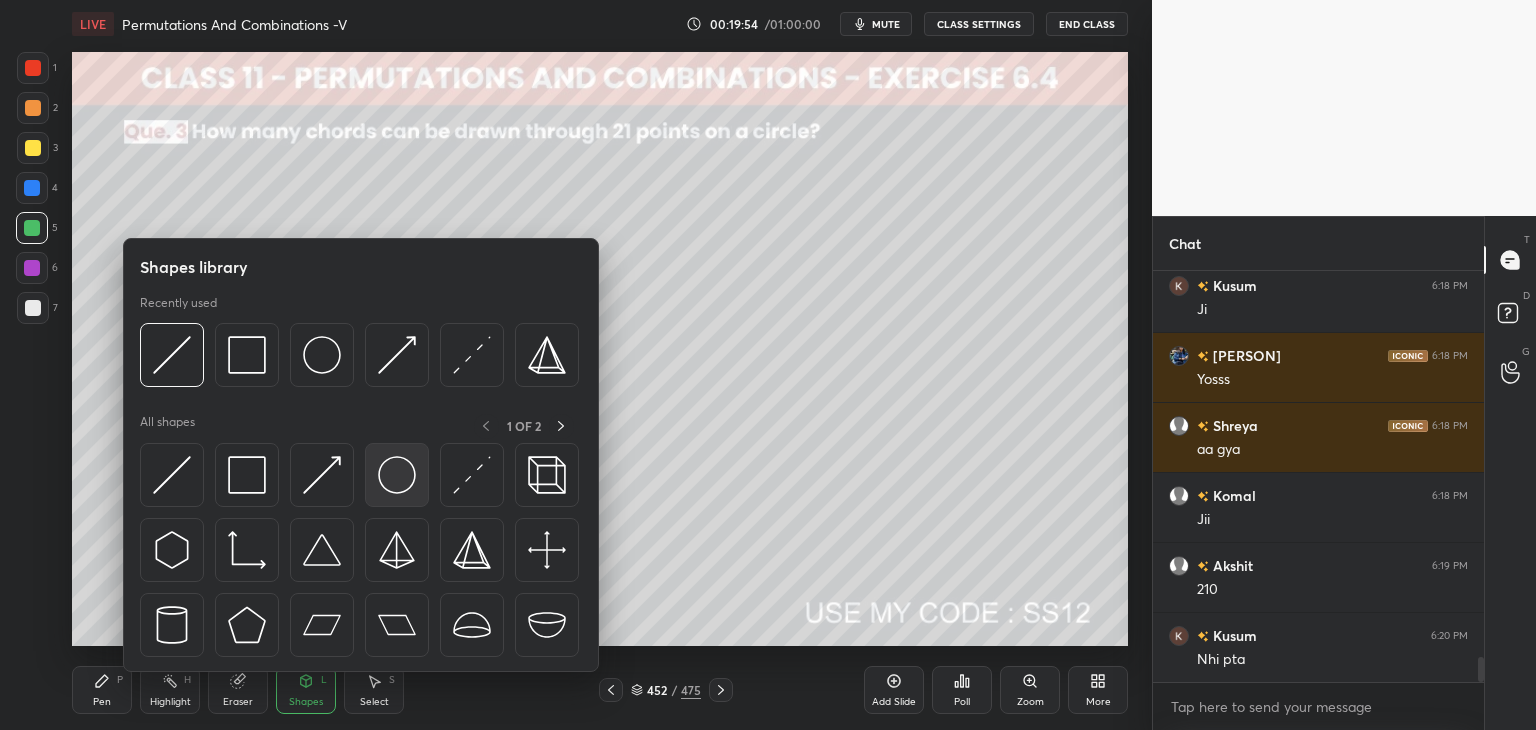 click at bounding box center [397, 475] 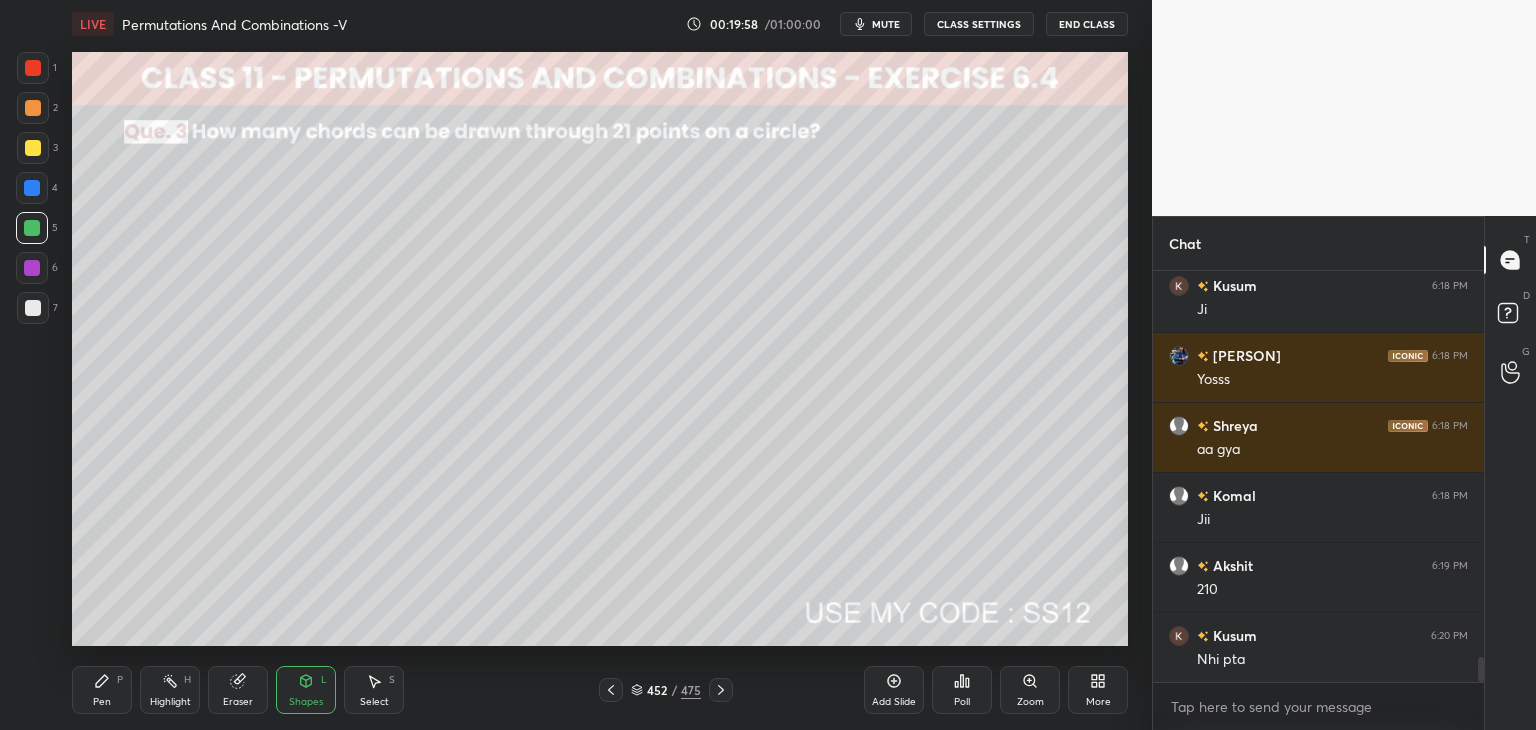 scroll, scrollTop: 6246, scrollLeft: 0, axis: vertical 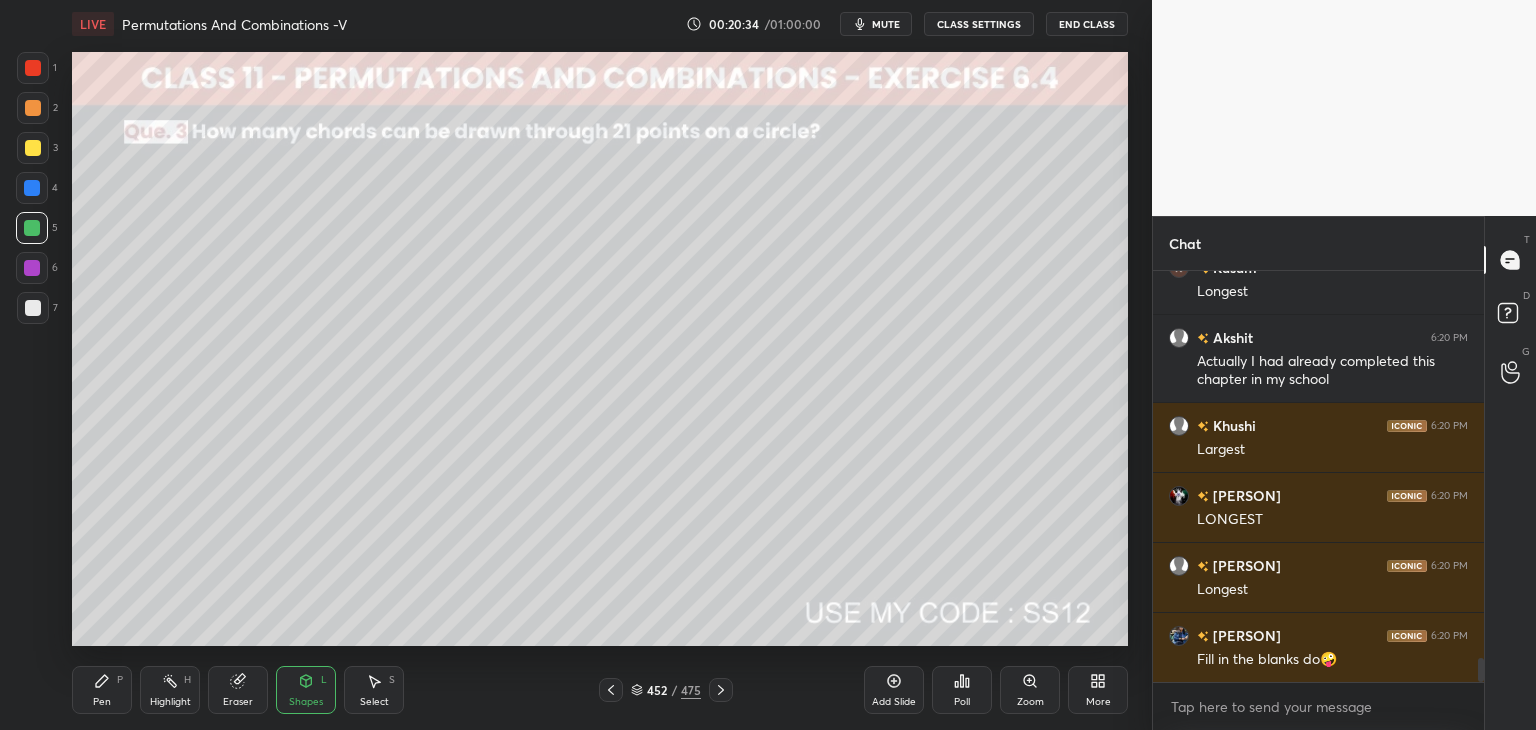 click on "Pen" at bounding box center [102, 702] 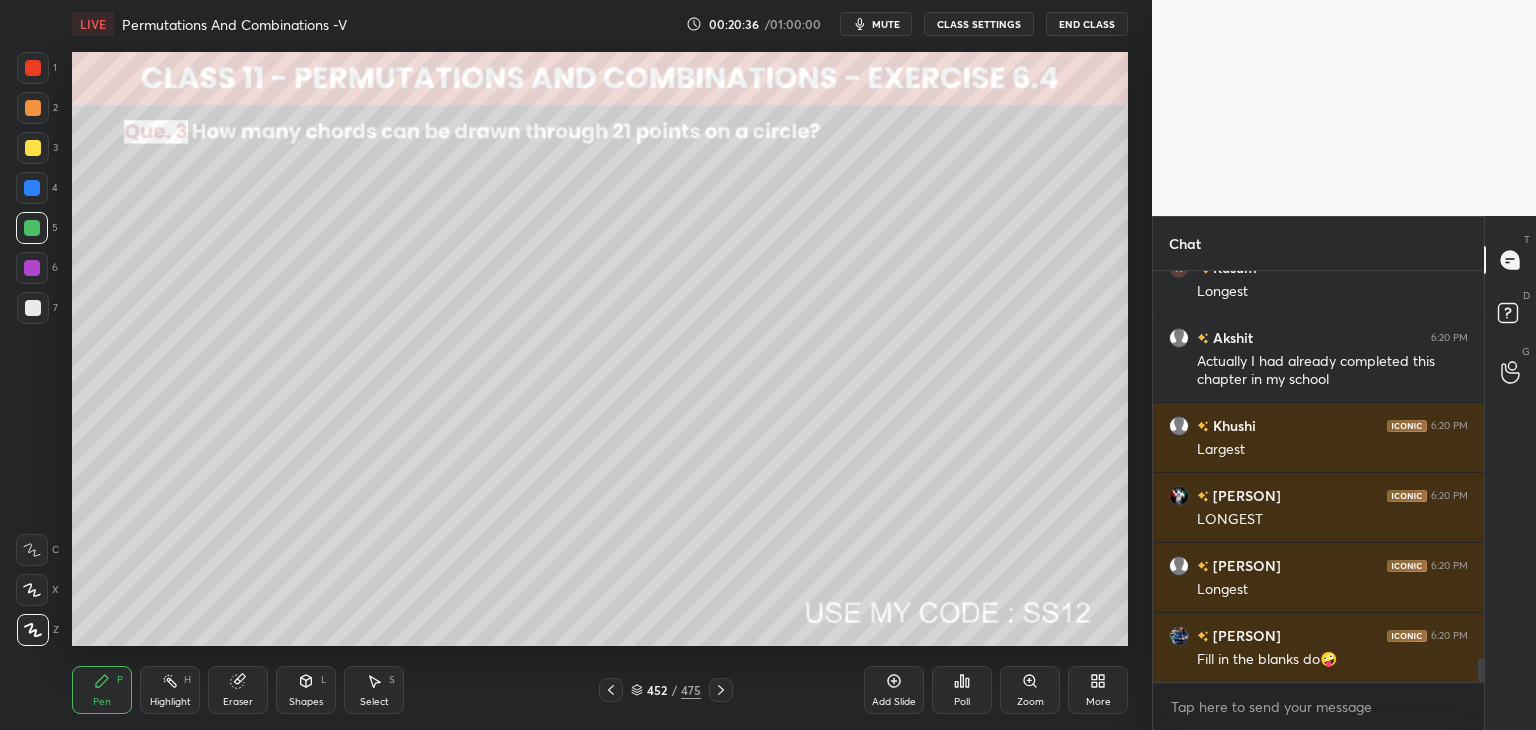 drag, startPoint x: 37, startPoint y: 311, endPoint x: 55, endPoint y: 327, distance: 24.083189 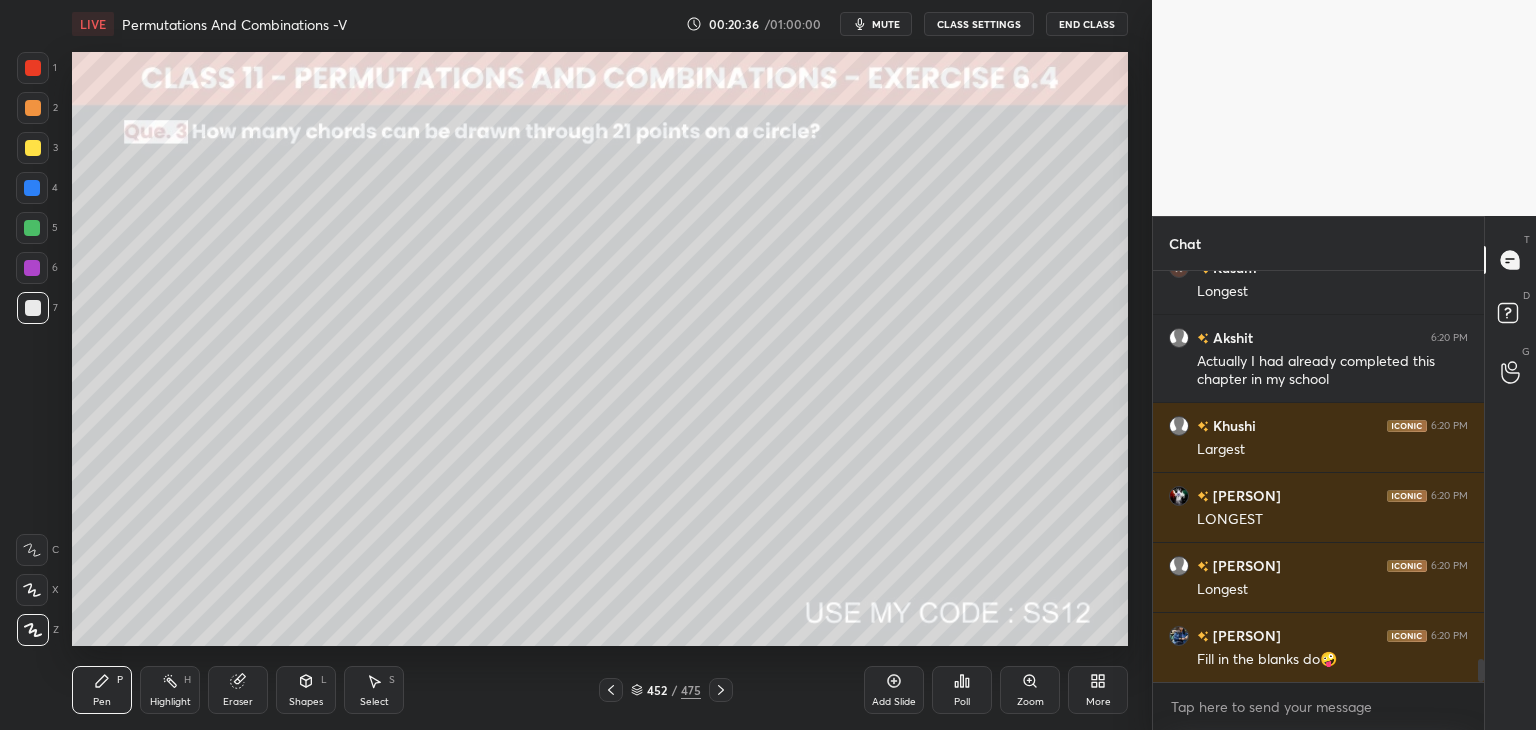scroll, scrollTop: 6822, scrollLeft: 0, axis: vertical 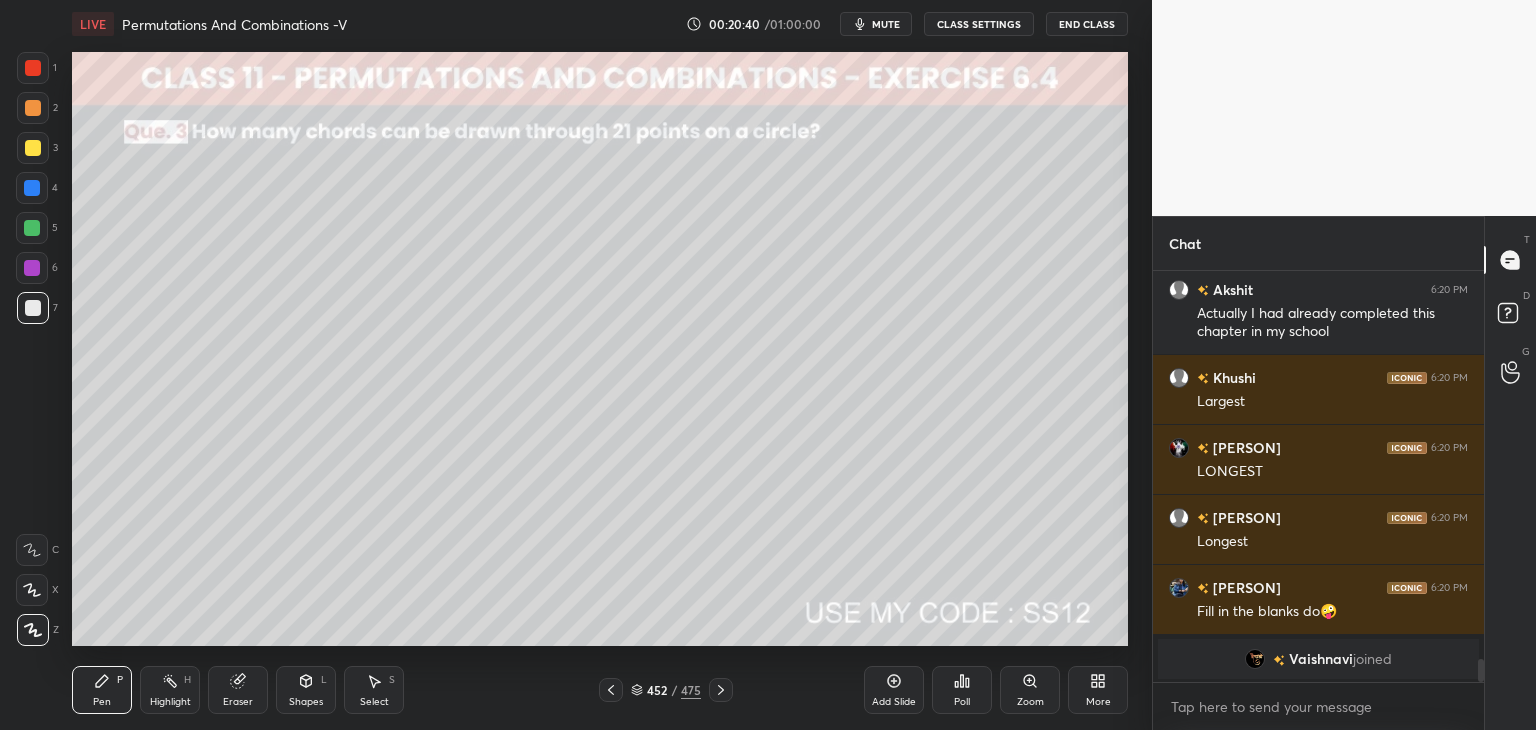 click on "Shapes L" at bounding box center [306, 690] 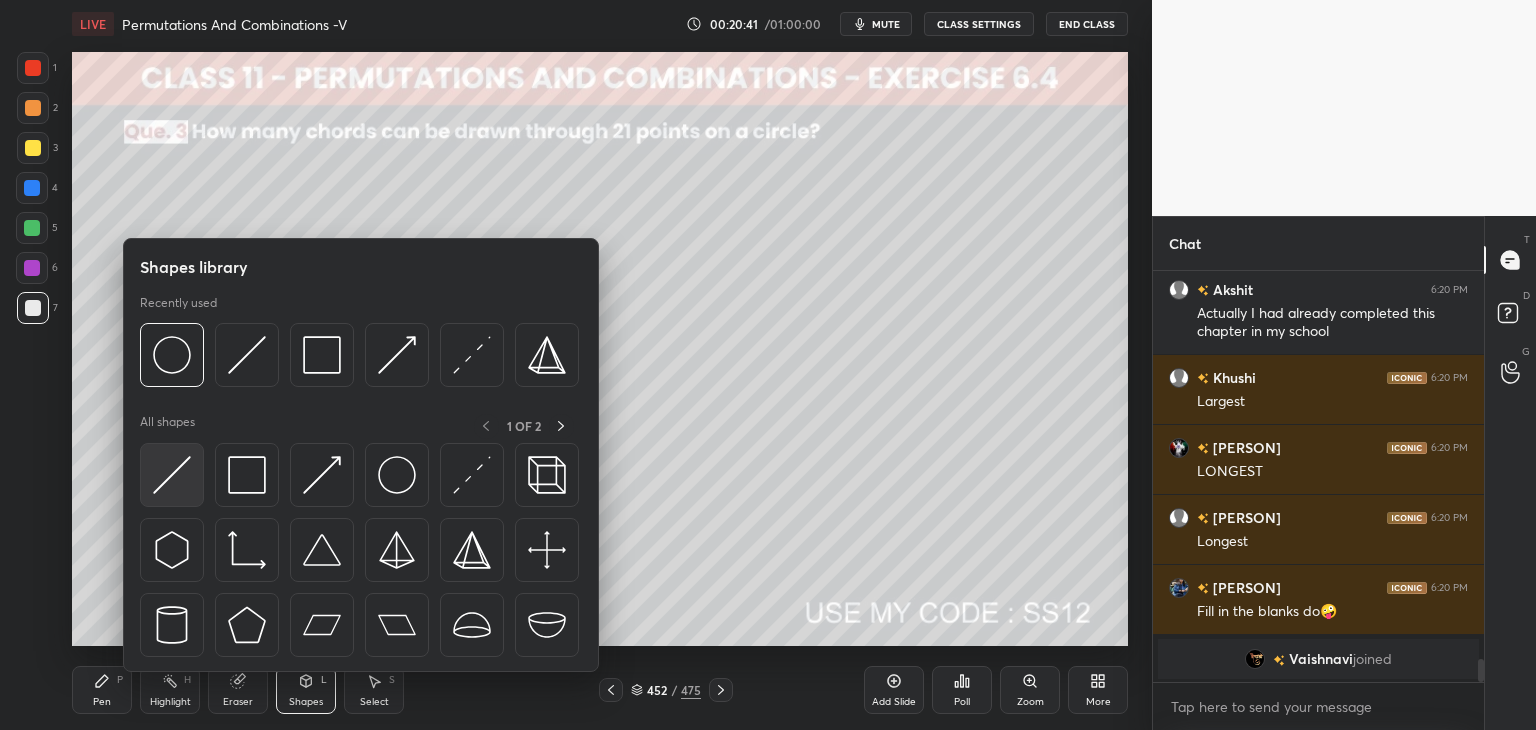 click at bounding box center [172, 475] 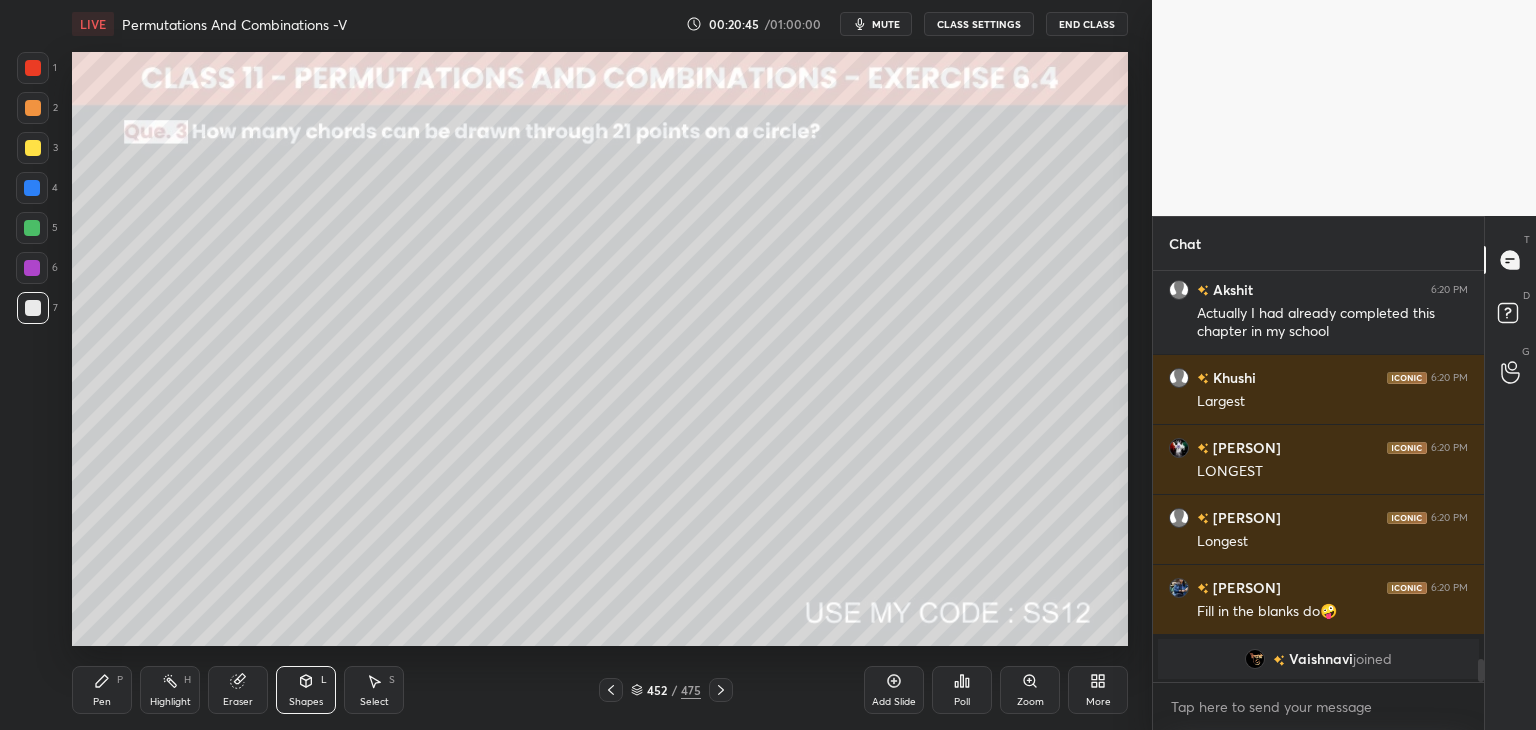 drag, startPoint x: 99, startPoint y: 689, endPoint x: 188, endPoint y: 663, distance: 92.72001 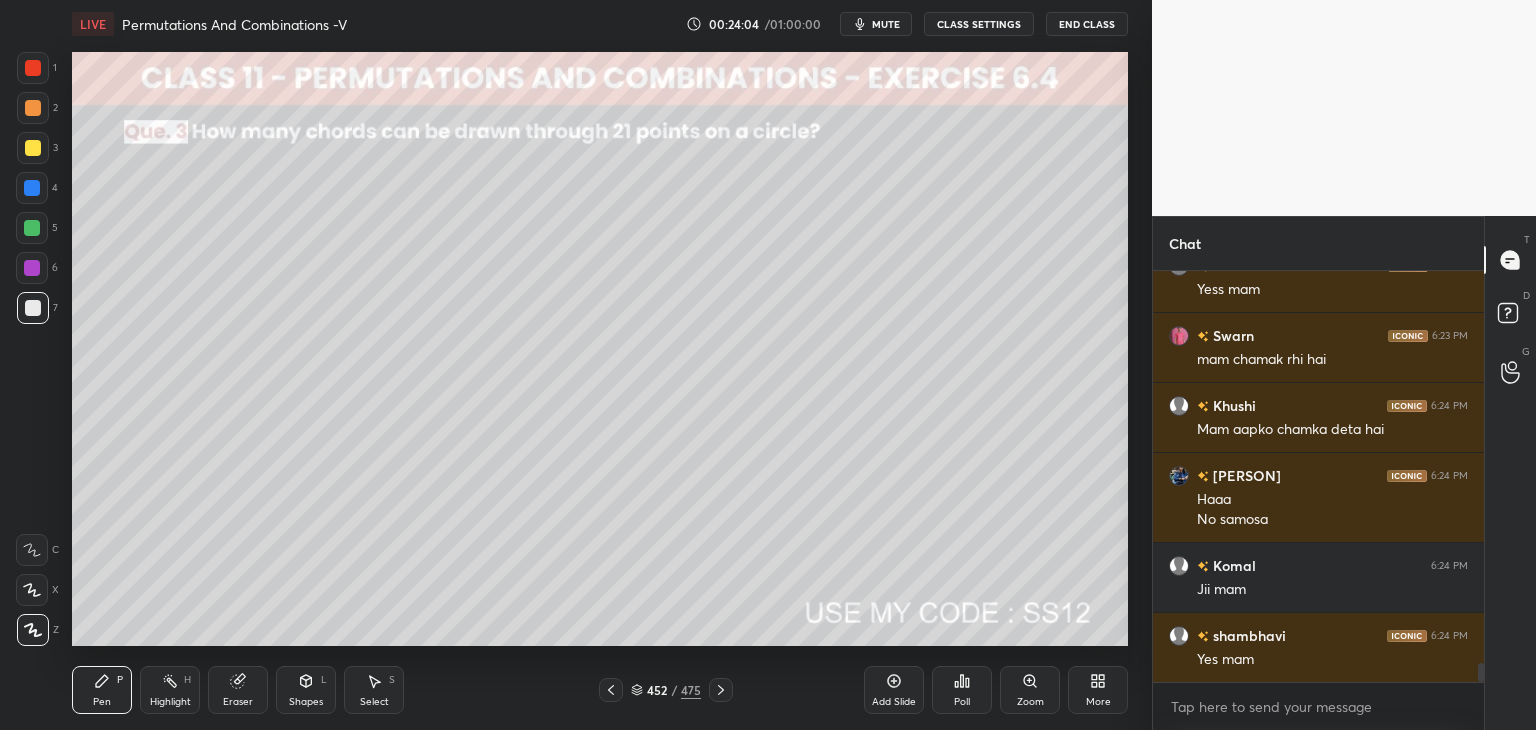 scroll, scrollTop: 8714, scrollLeft: 0, axis: vertical 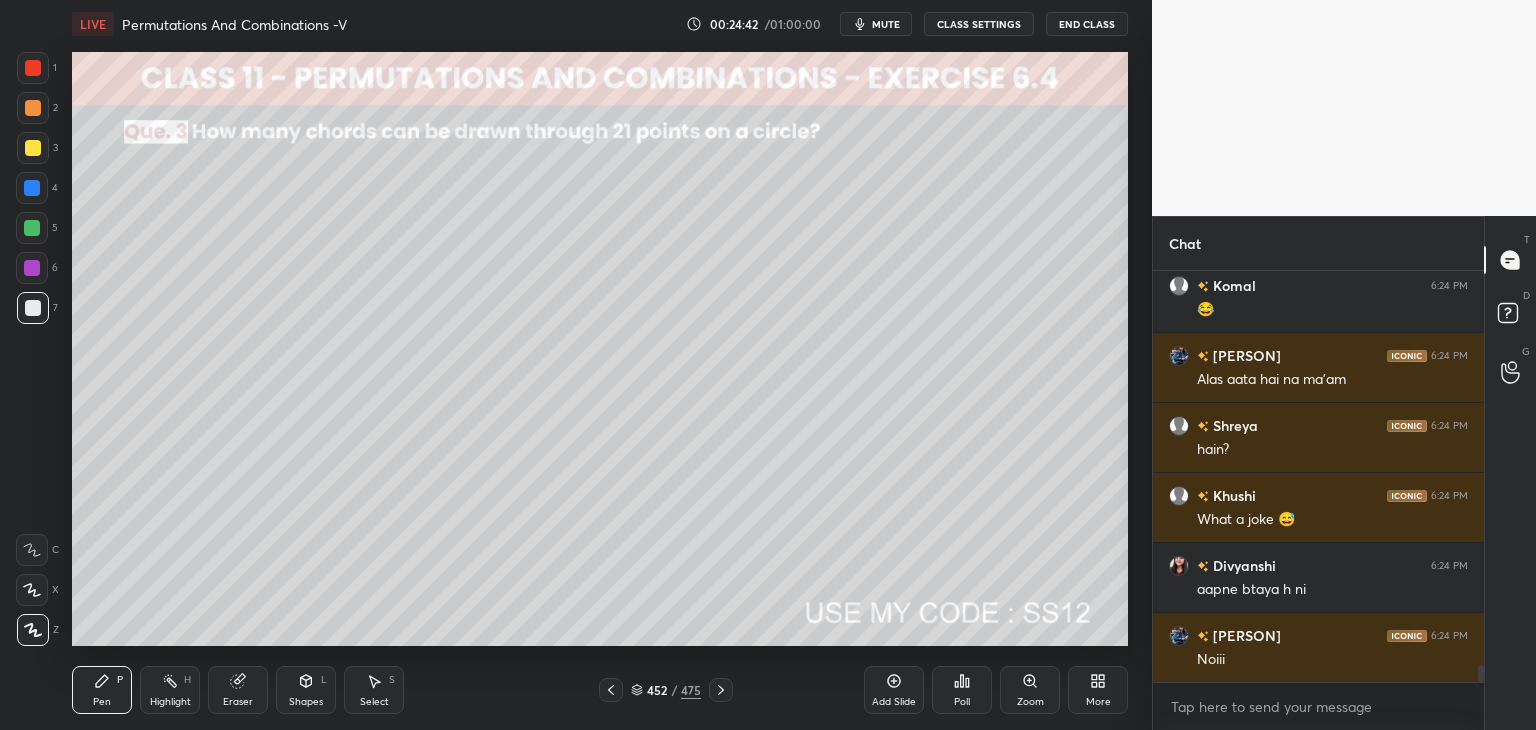 click 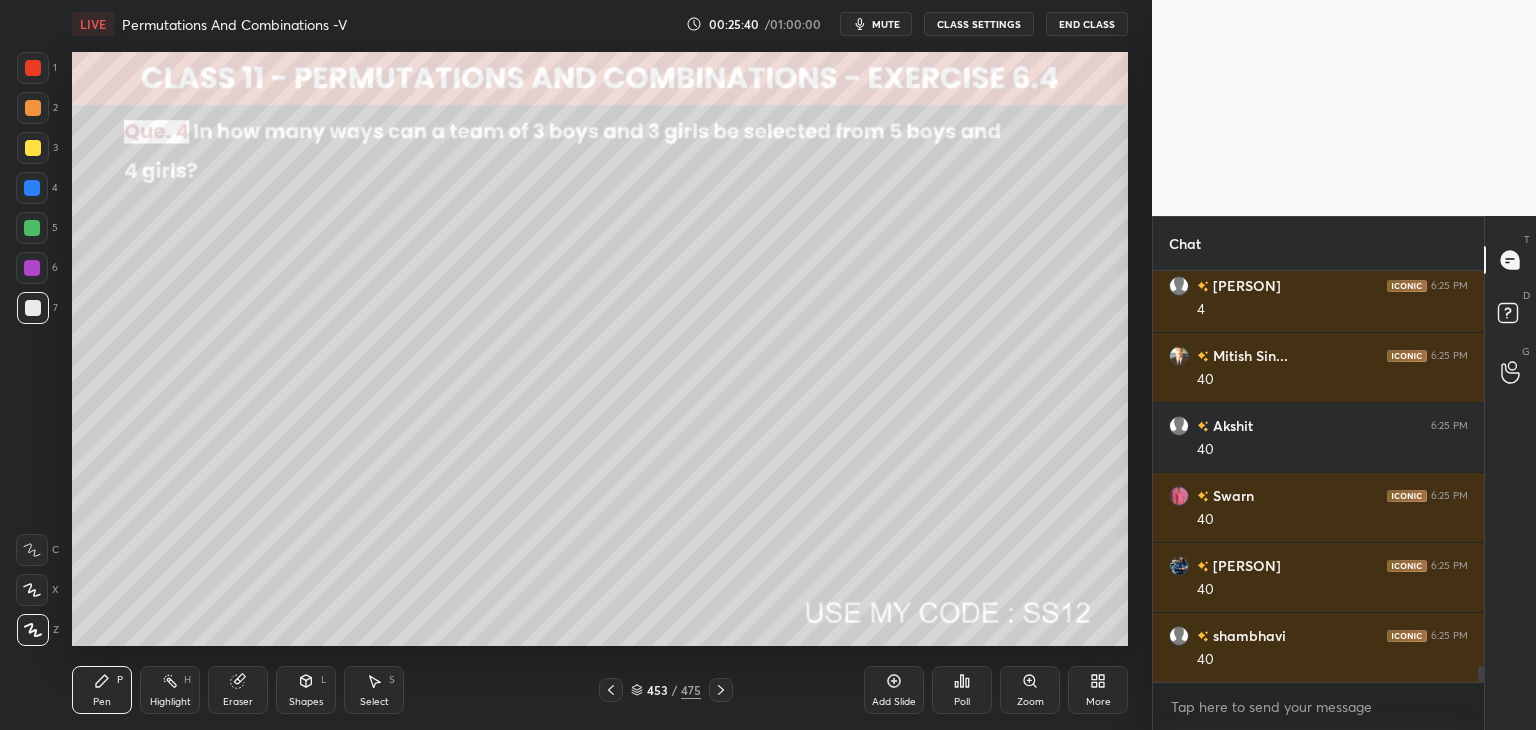 scroll, scrollTop: 10044, scrollLeft: 0, axis: vertical 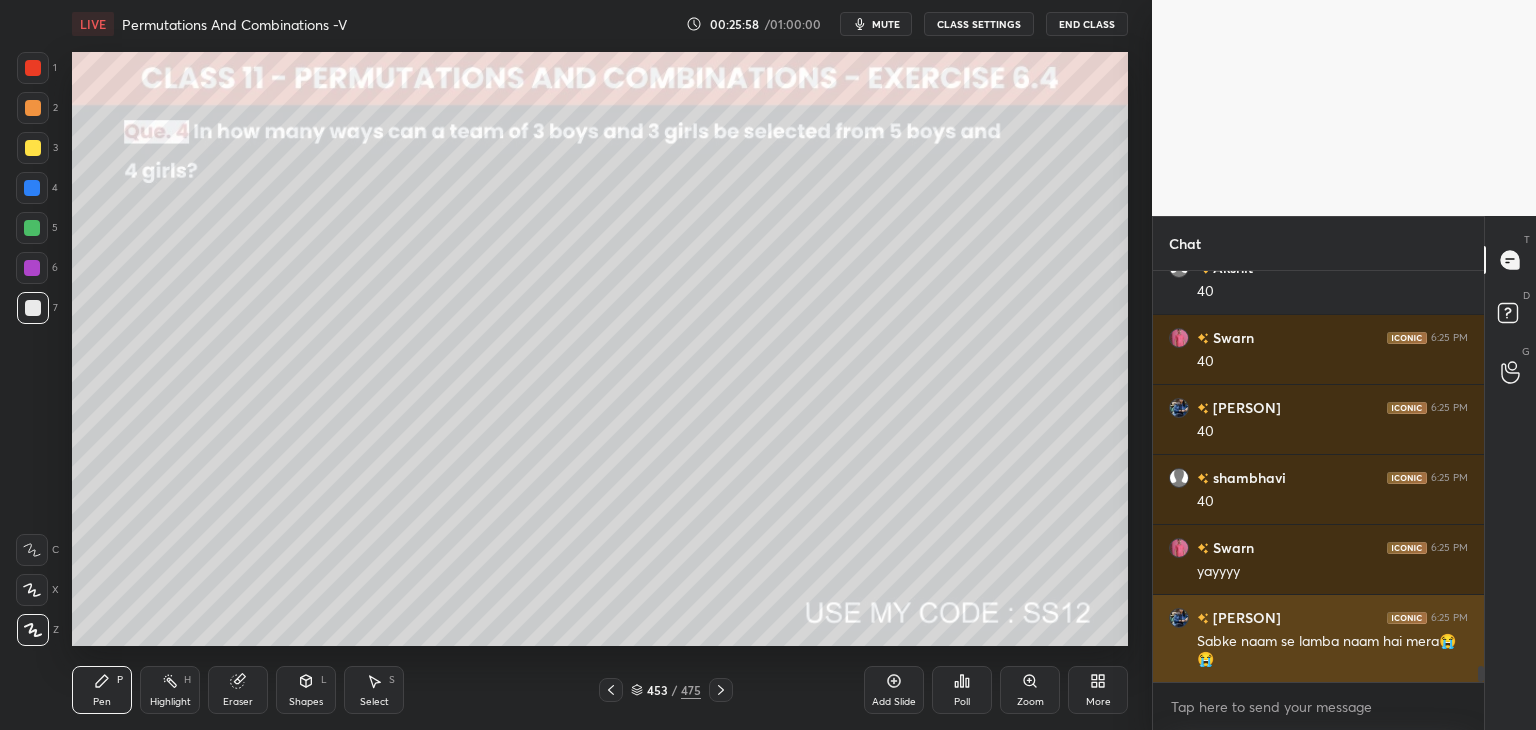 drag, startPoint x: 1299, startPoint y: 621, endPoint x: 1293, endPoint y: 631, distance: 11.661903 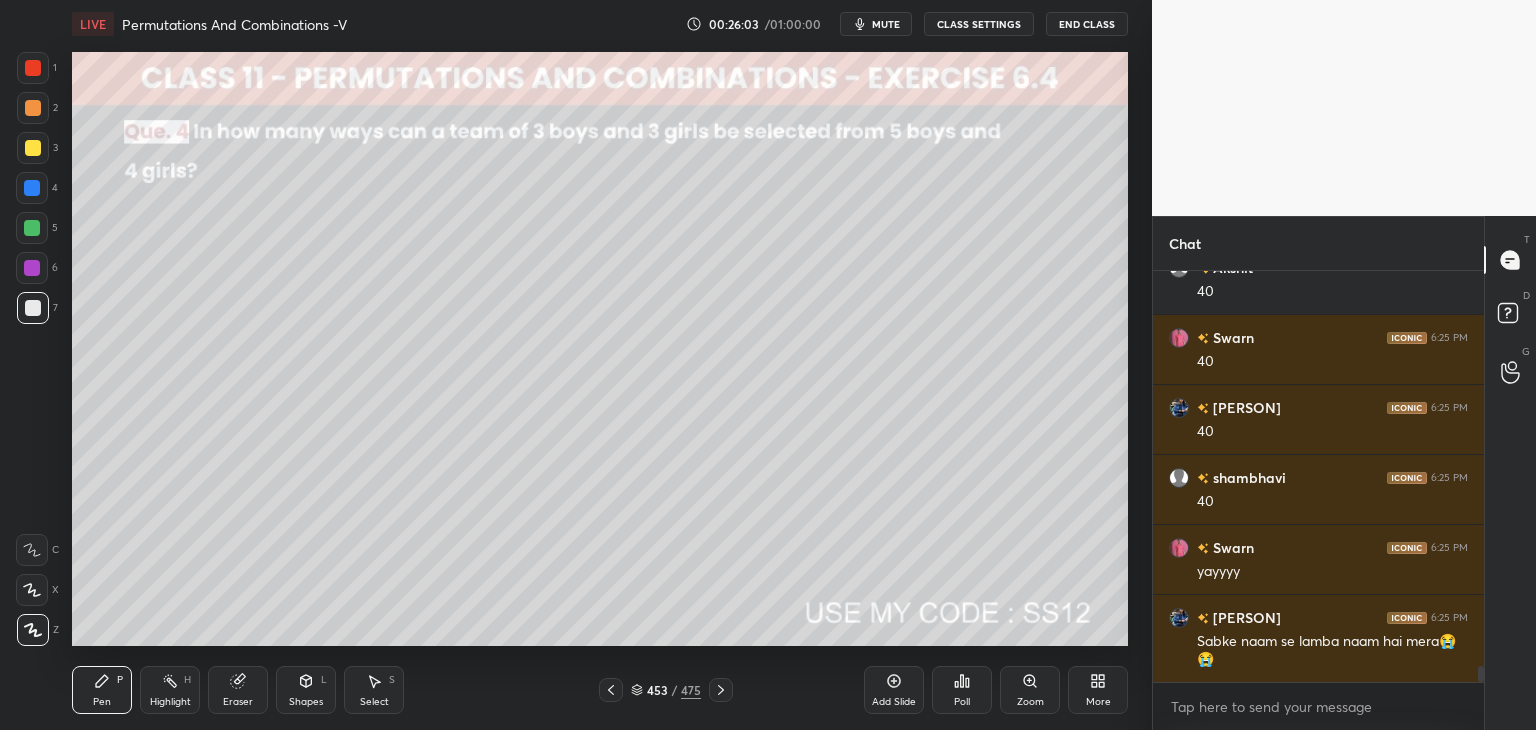 scroll, scrollTop: 10202, scrollLeft: 0, axis: vertical 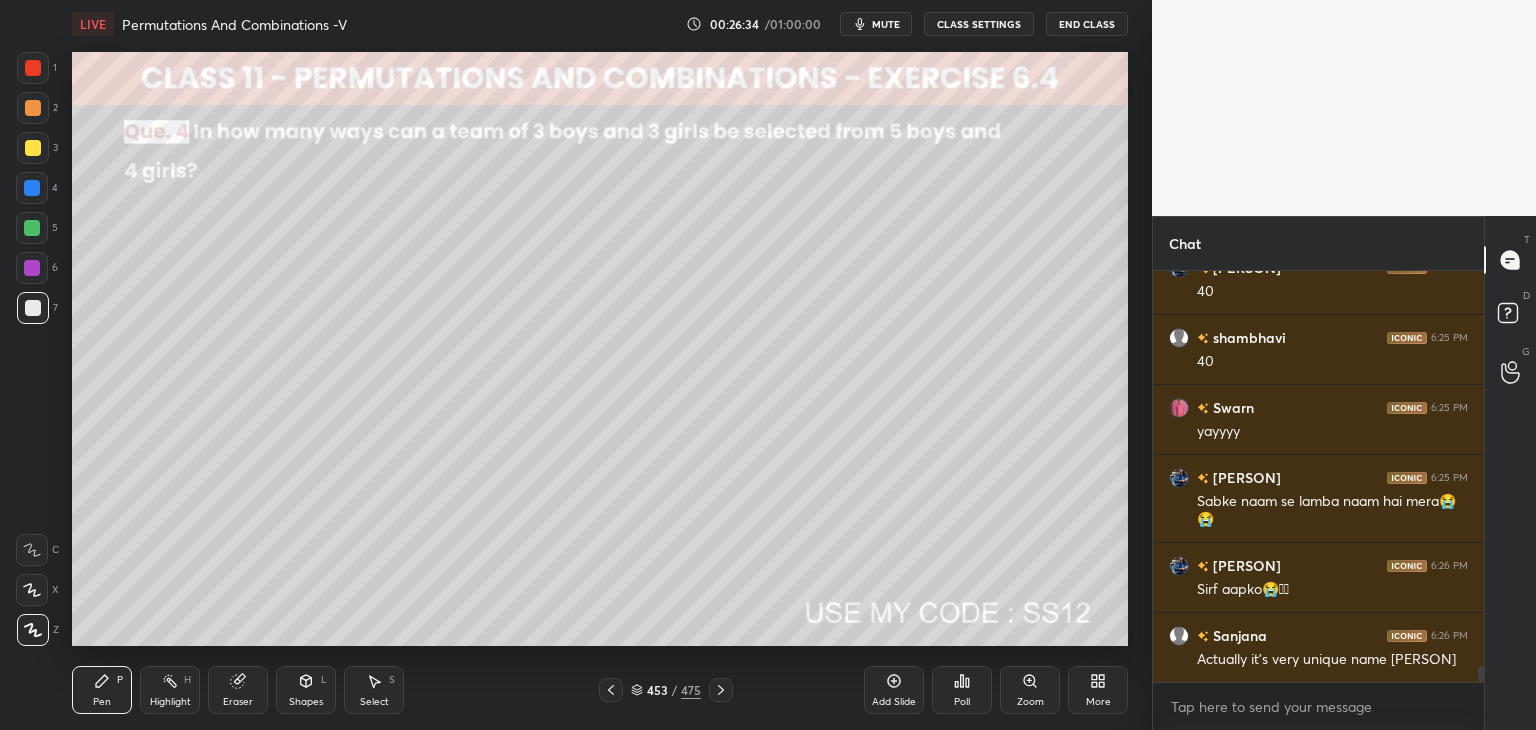 click at bounding box center (33, 148) 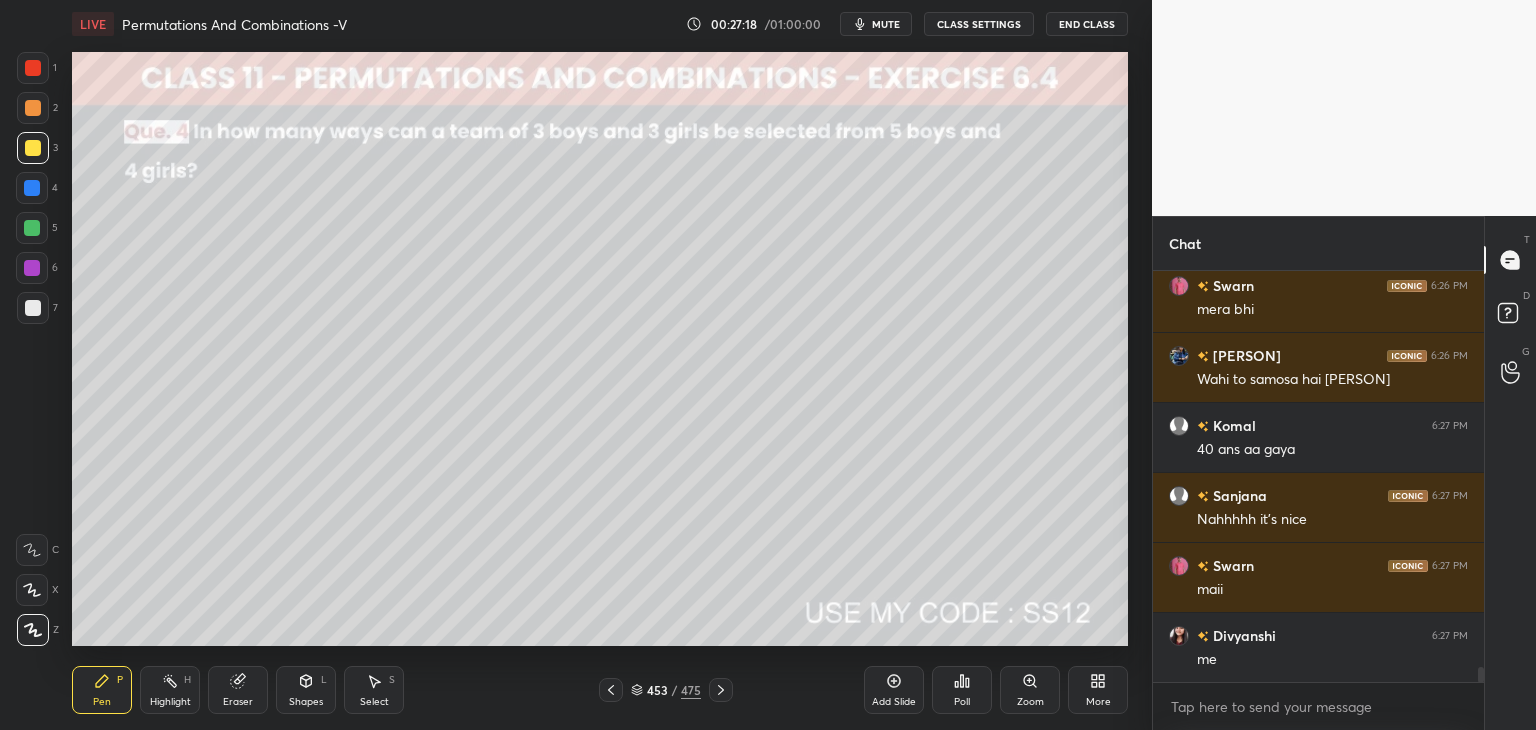 scroll, scrollTop: 10832, scrollLeft: 0, axis: vertical 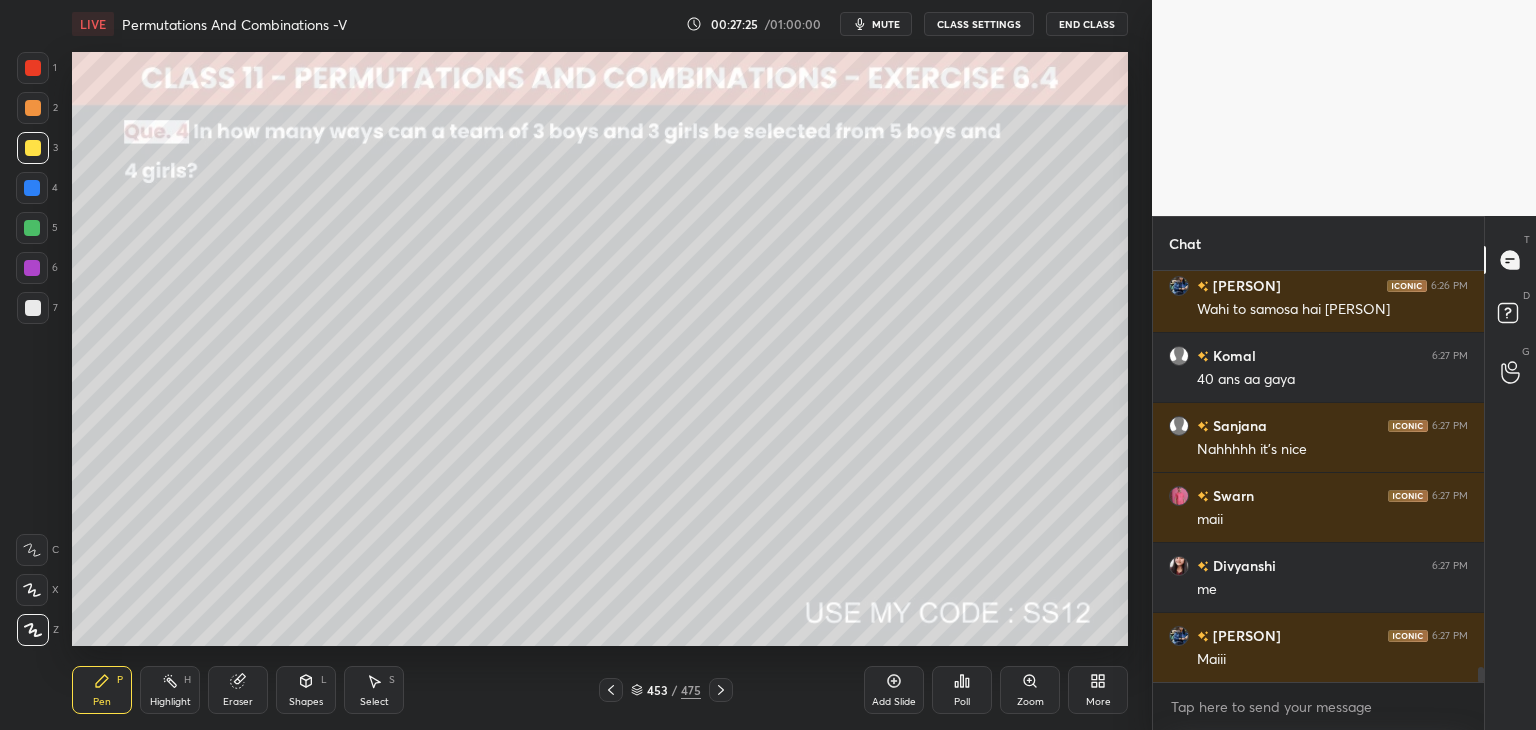 click at bounding box center [33, 308] 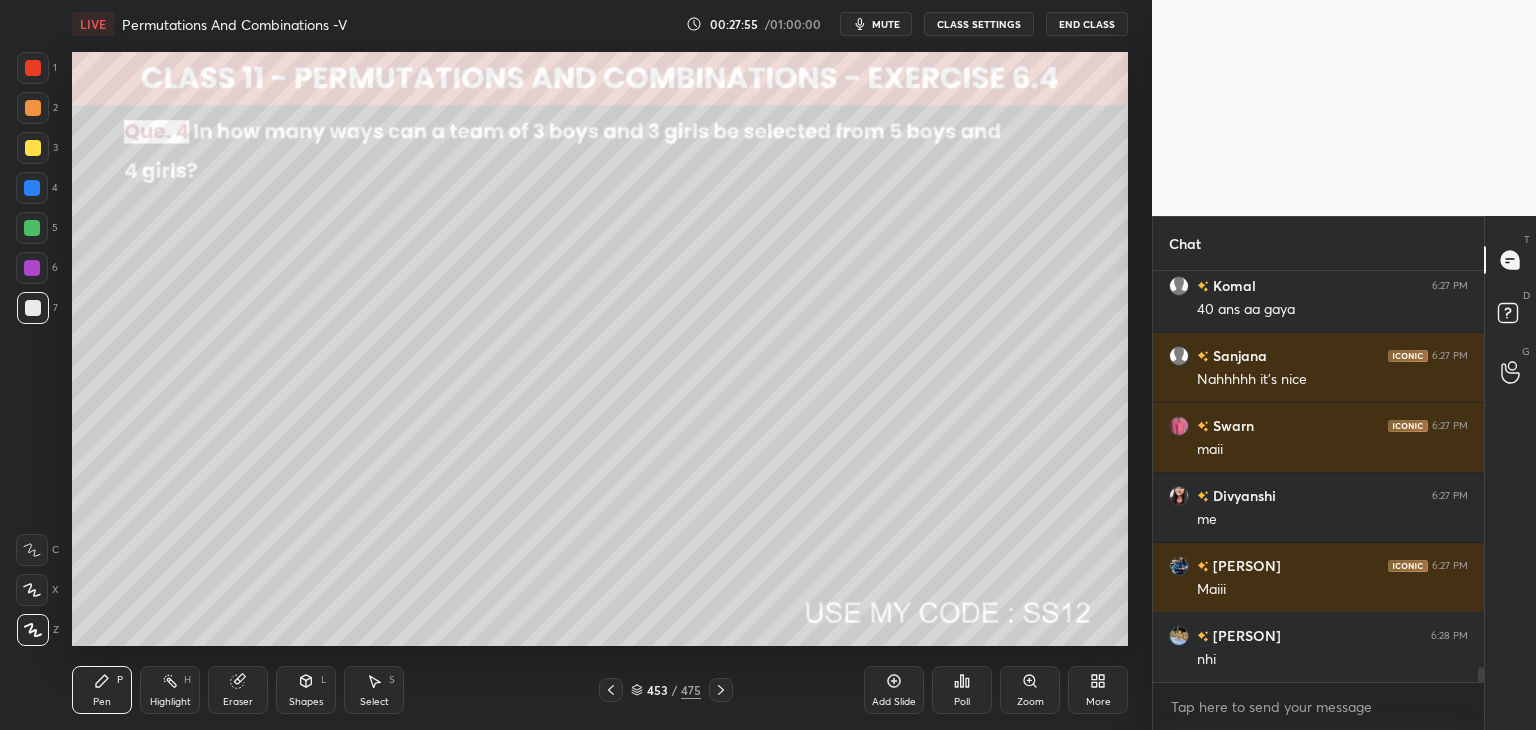 scroll, scrollTop: 10972, scrollLeft: 0, axis: vertical 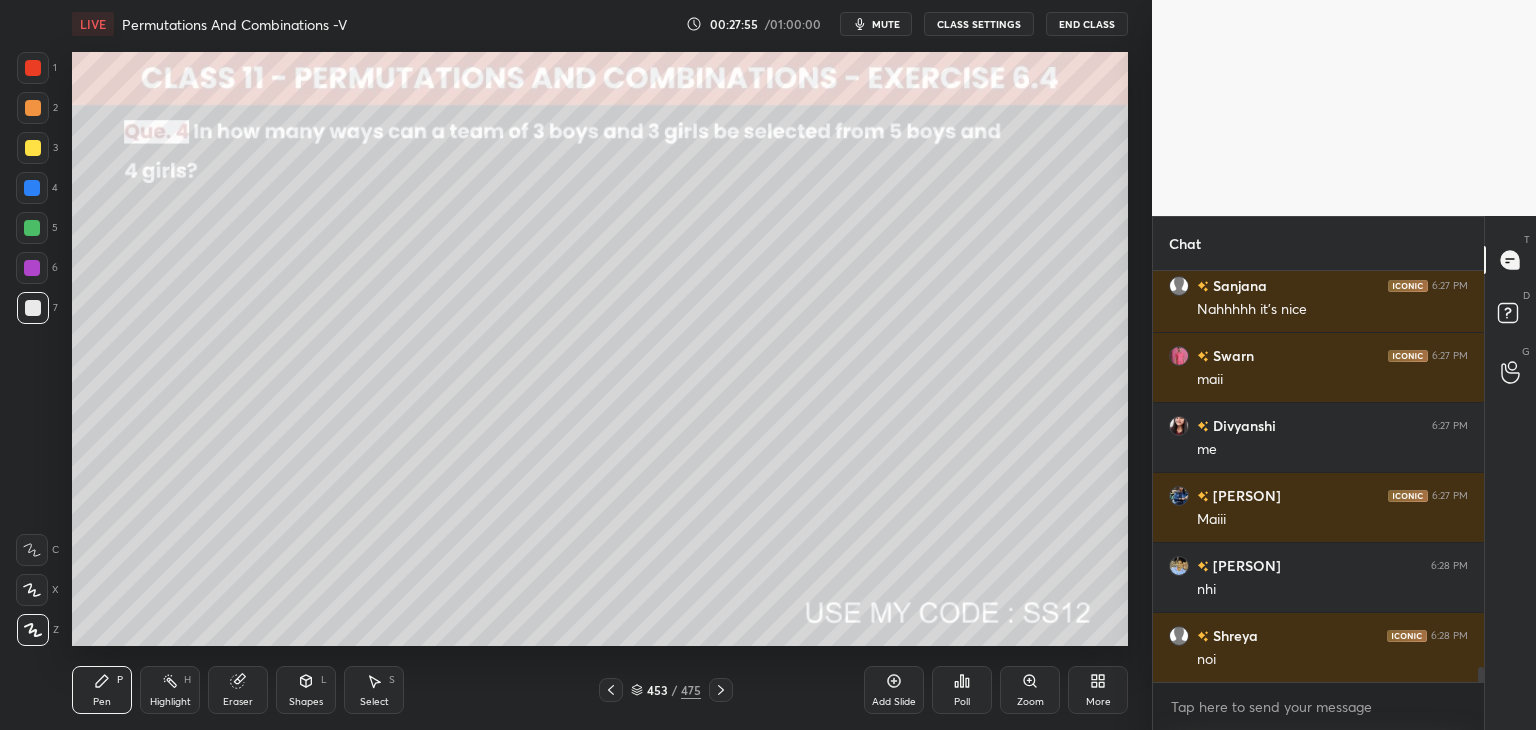 click 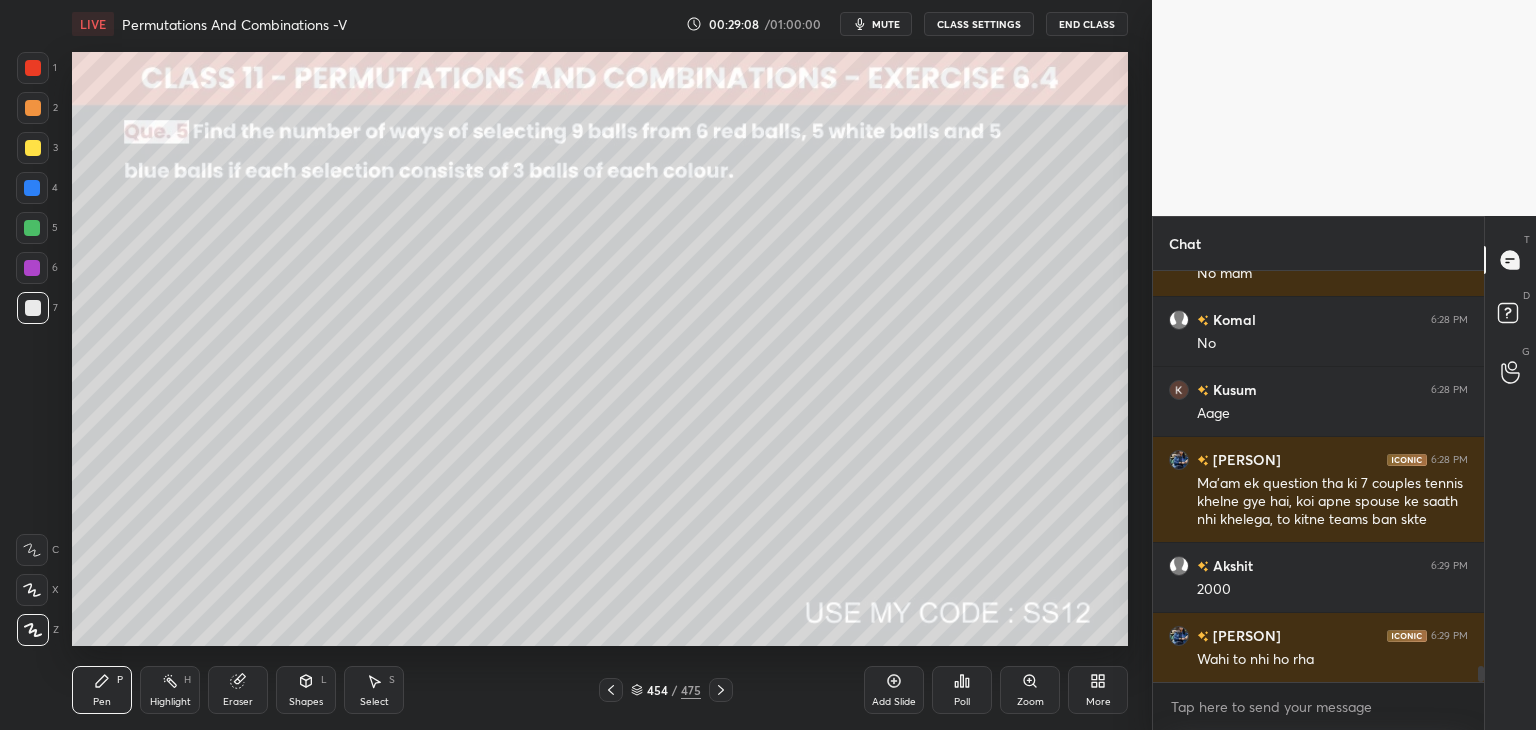 scroll, scrollTop: 10012, scrollLeft: 0, axis: vertical 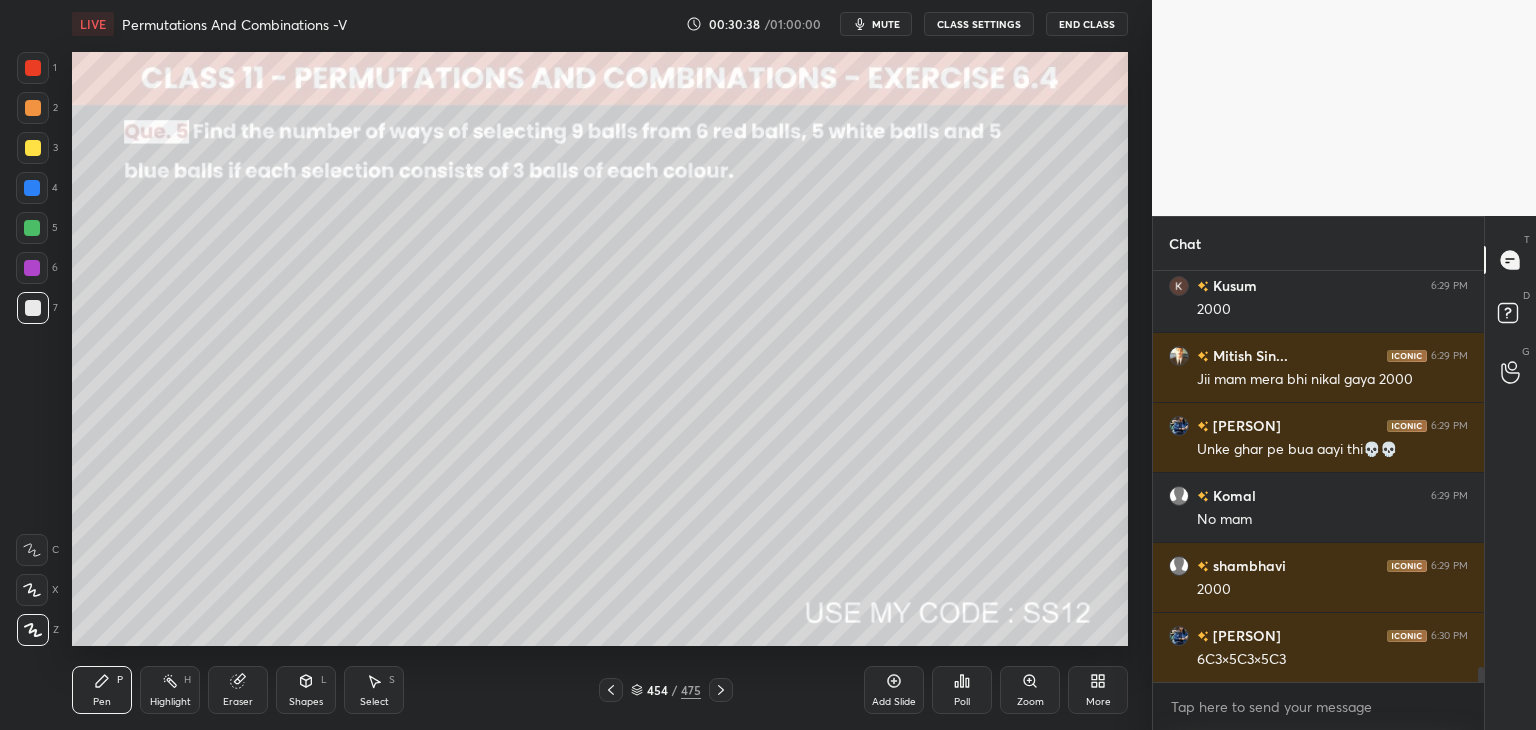 drag, startPoint x: 371, startPoint y: 693, endPoint x: 432, endPoint y: 646, distance: 77.00649 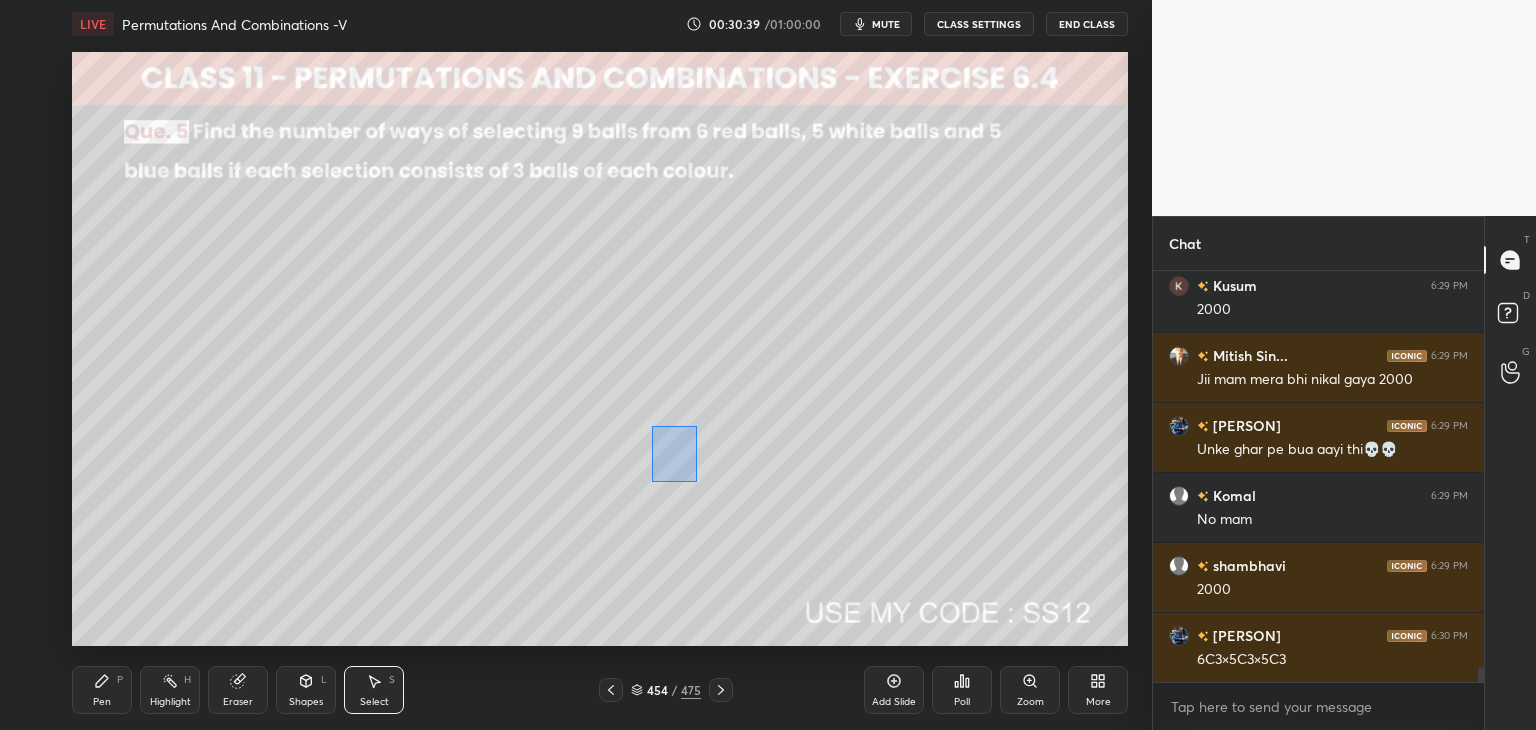 drag, startPoint x: 652, startPoint y: 425, endPoint x: 741, endPoint y: 481, distance: 105.15227 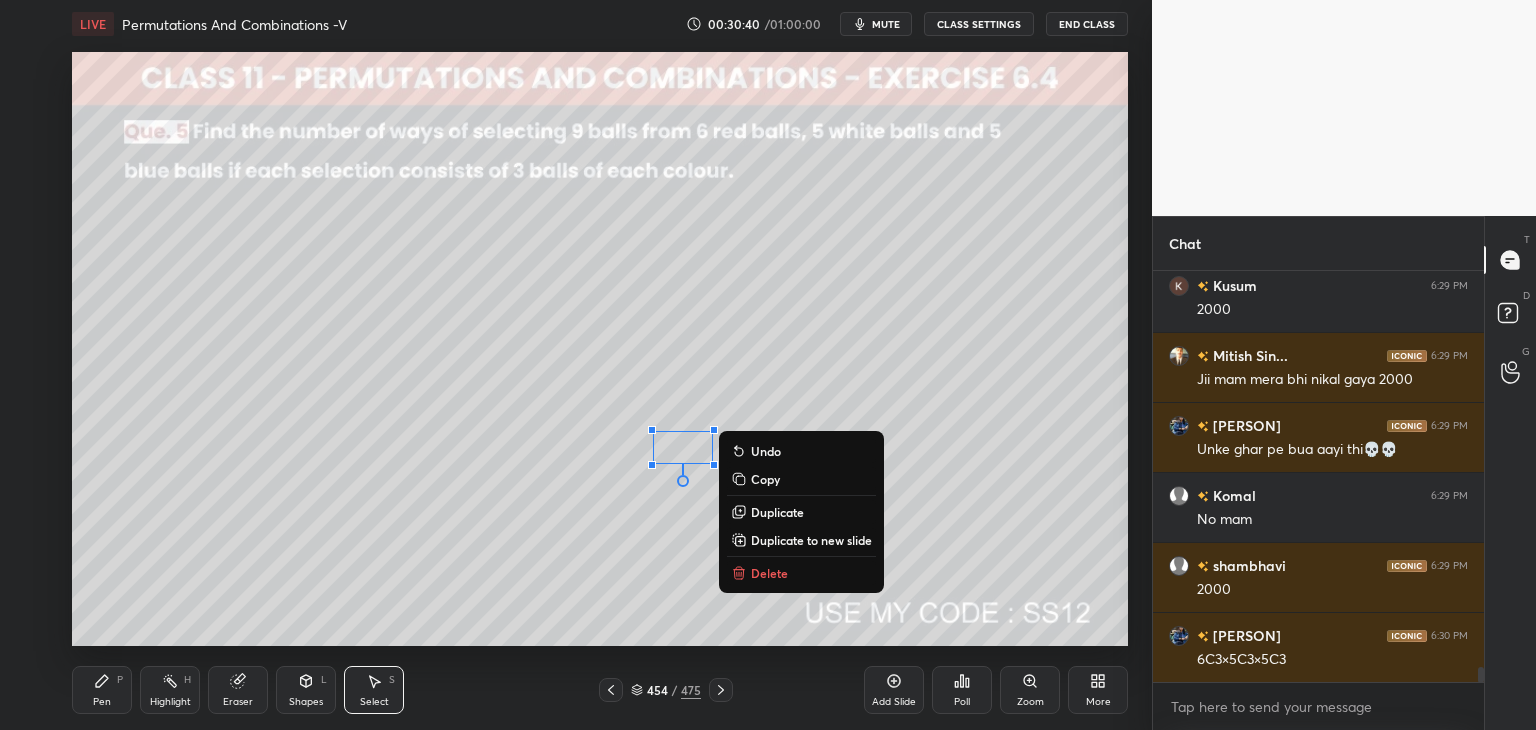drag, startPoint x: 742, startPoint y: 577, endPoint x: 720, endPoint y: 540, distance: 43.046486 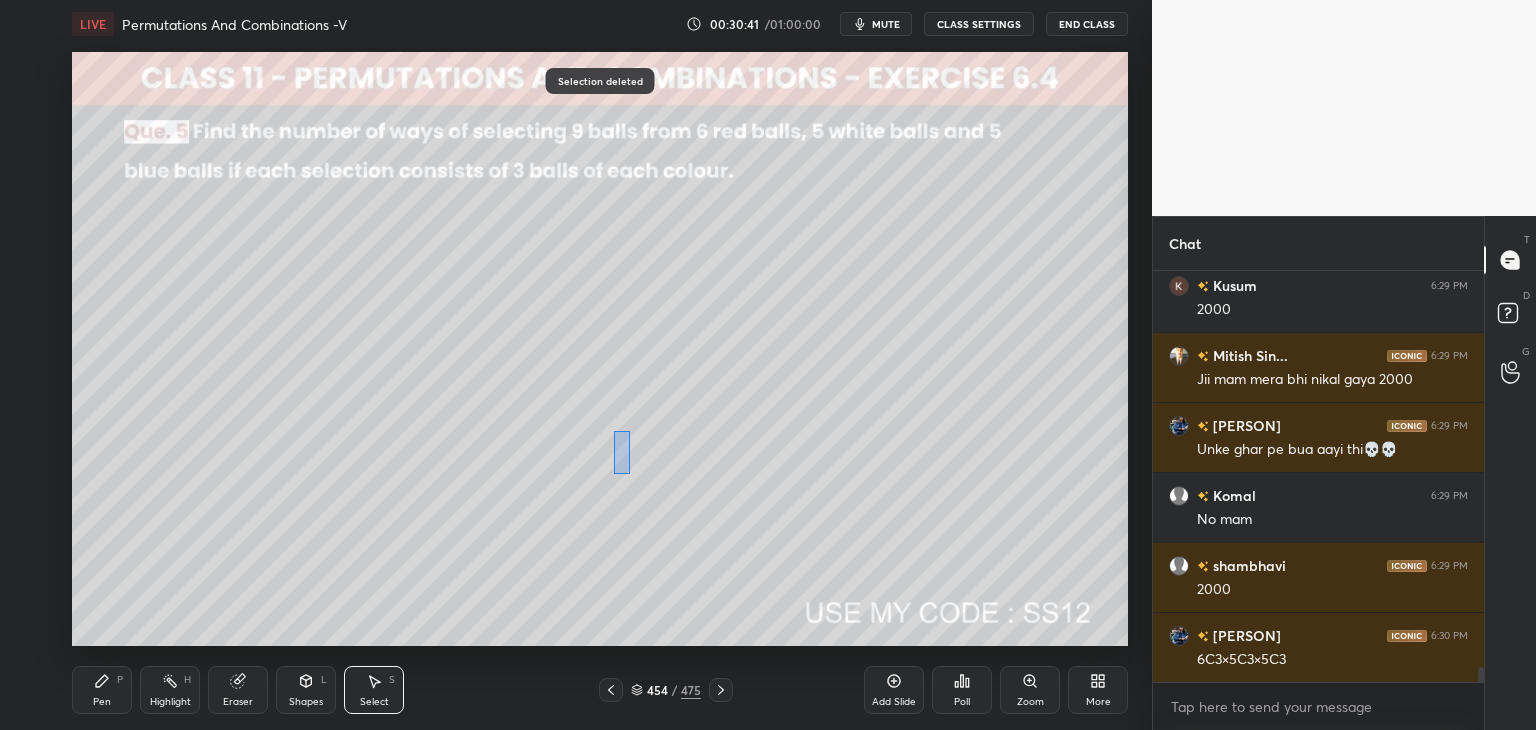 drag, startPoint x: 615, startPoint y: 447, endPoint x: 677, endPoint y: 521, distance: 96.540146 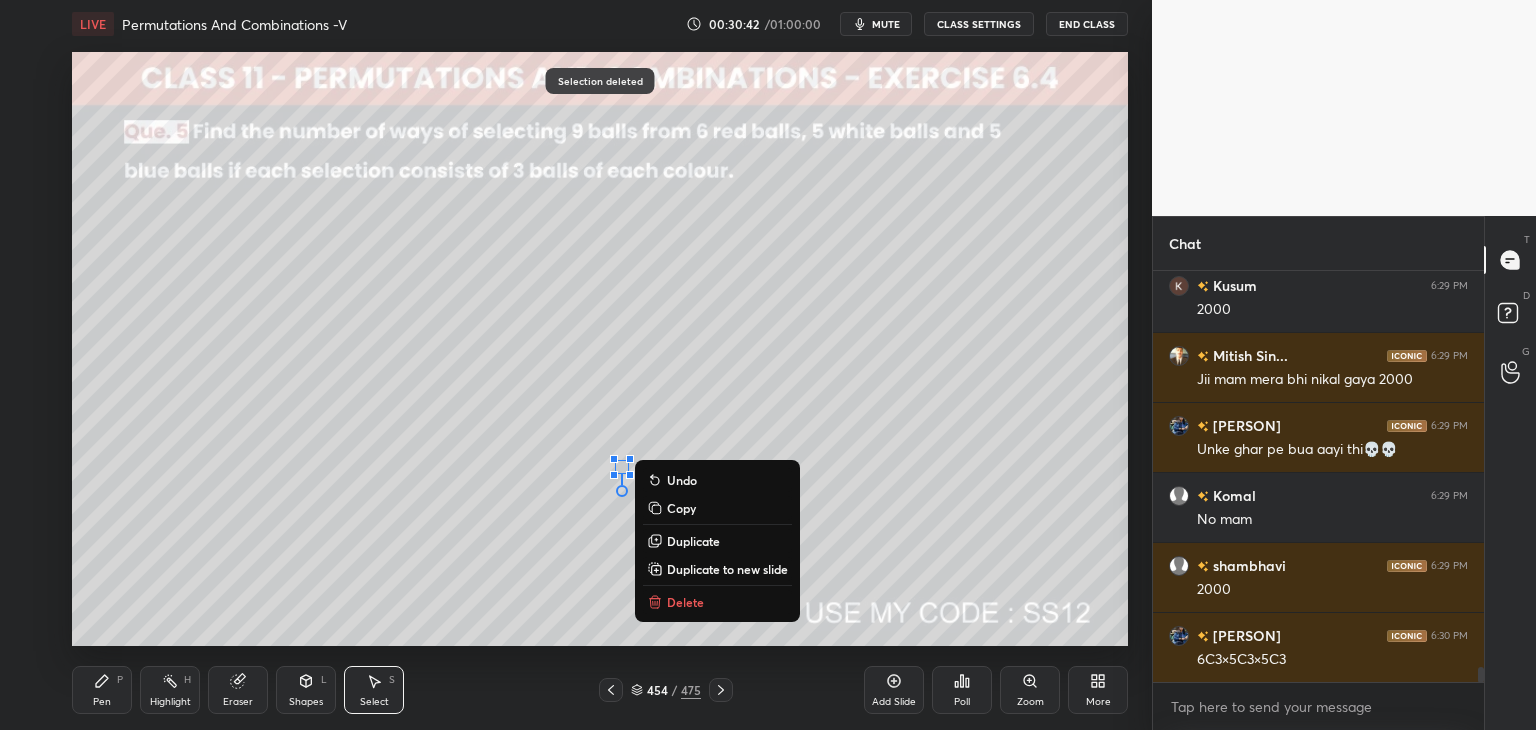 drag, startPoint x: 688, startPoint y: 605, endPoint x: 676, endPoint y: 604, distance: 12.0415945 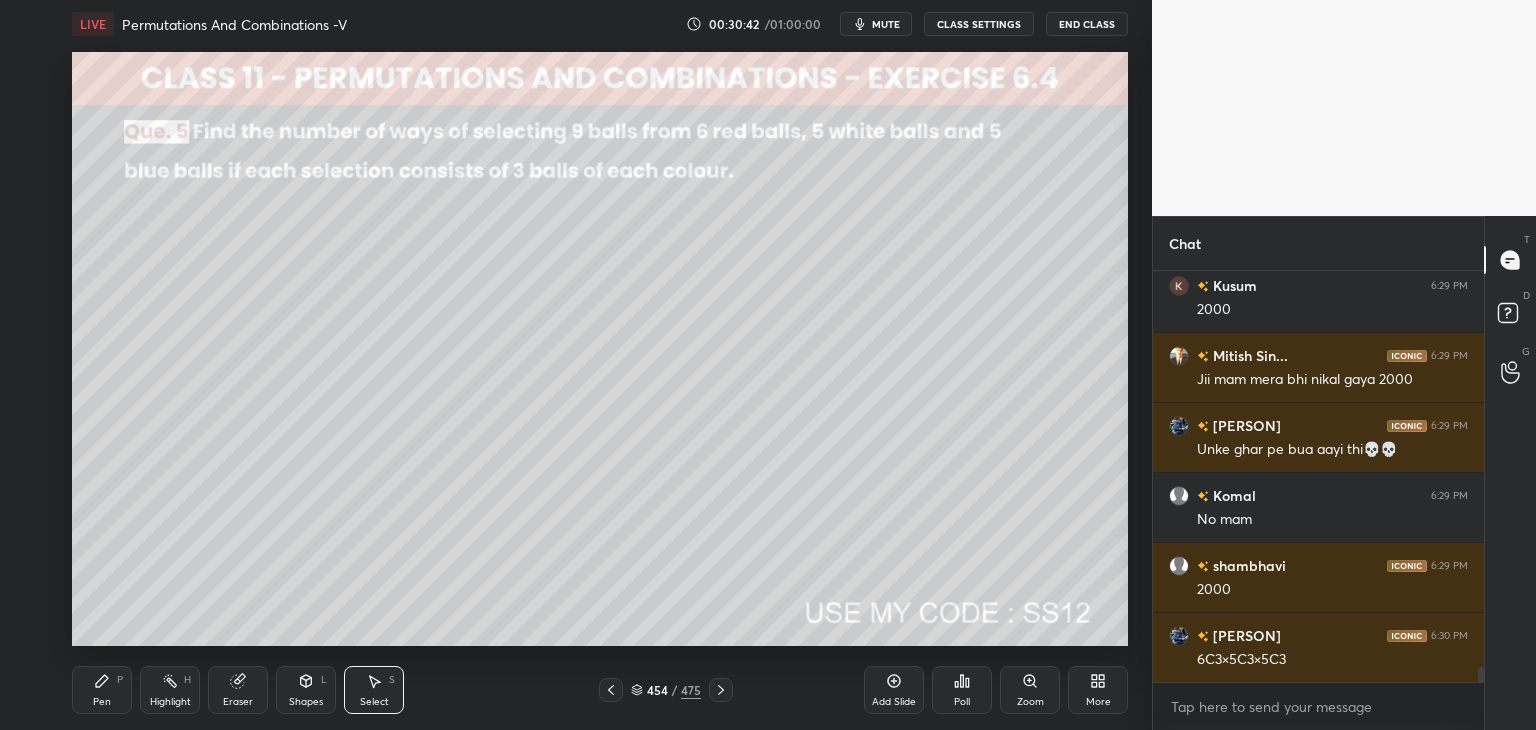 click on "Pen" at bounding box center [102, 702] 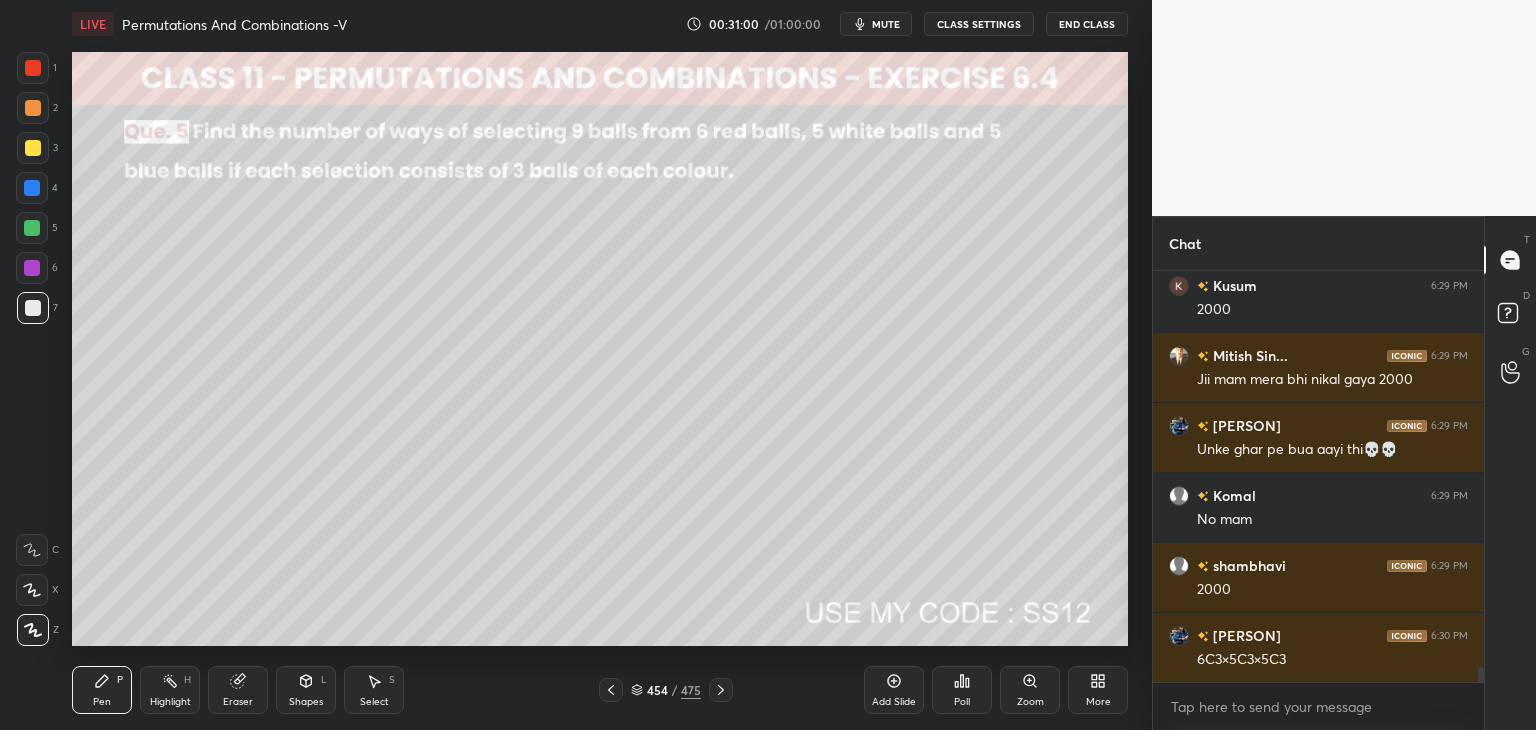 drag, startPoint x: 32, startPoint y: 146, endPoint x: 64, endPoint y: 216, distance: 76.96753 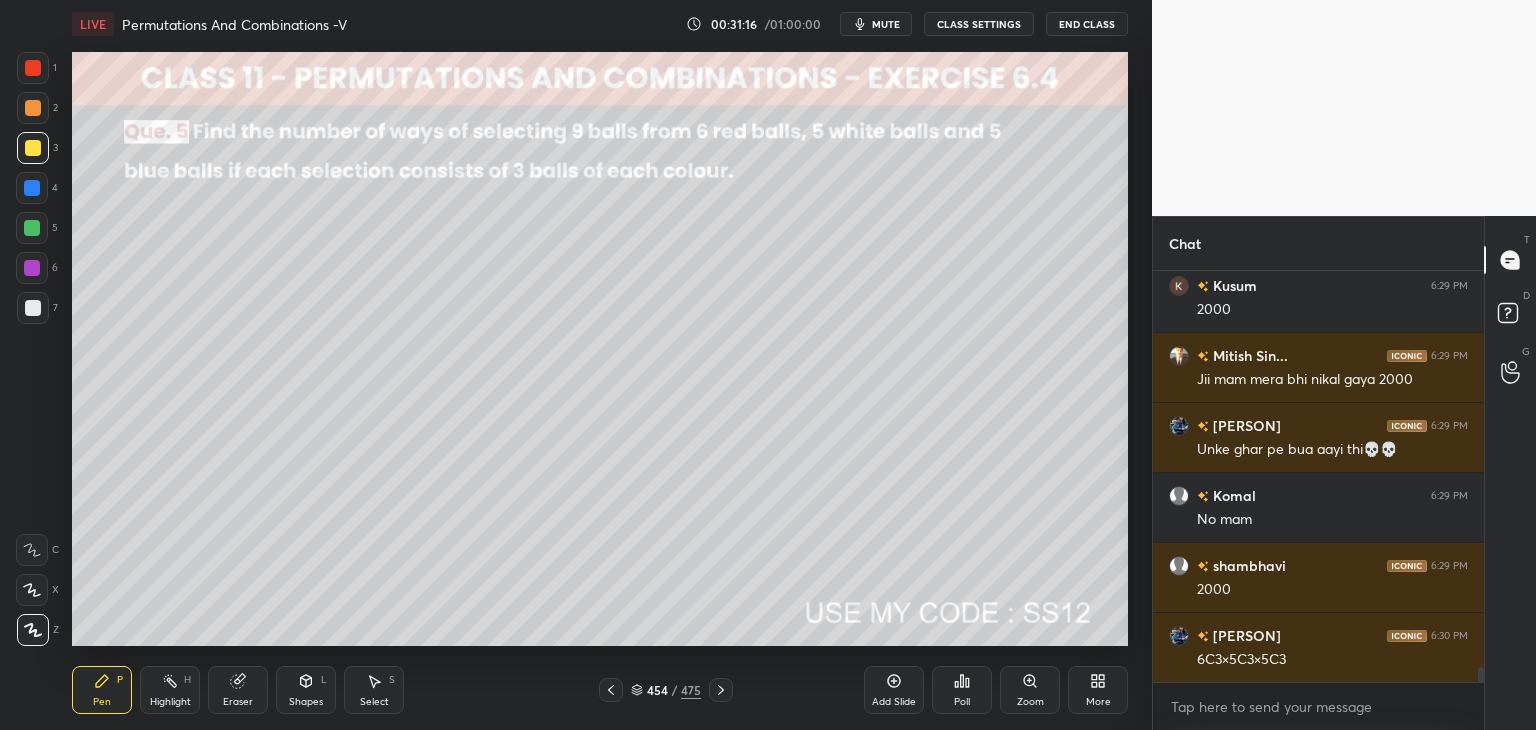 drag, startPoint x: 229, startPoint y: 702, endPoint x: 297, endPoint y: 682, distance: 70.88018 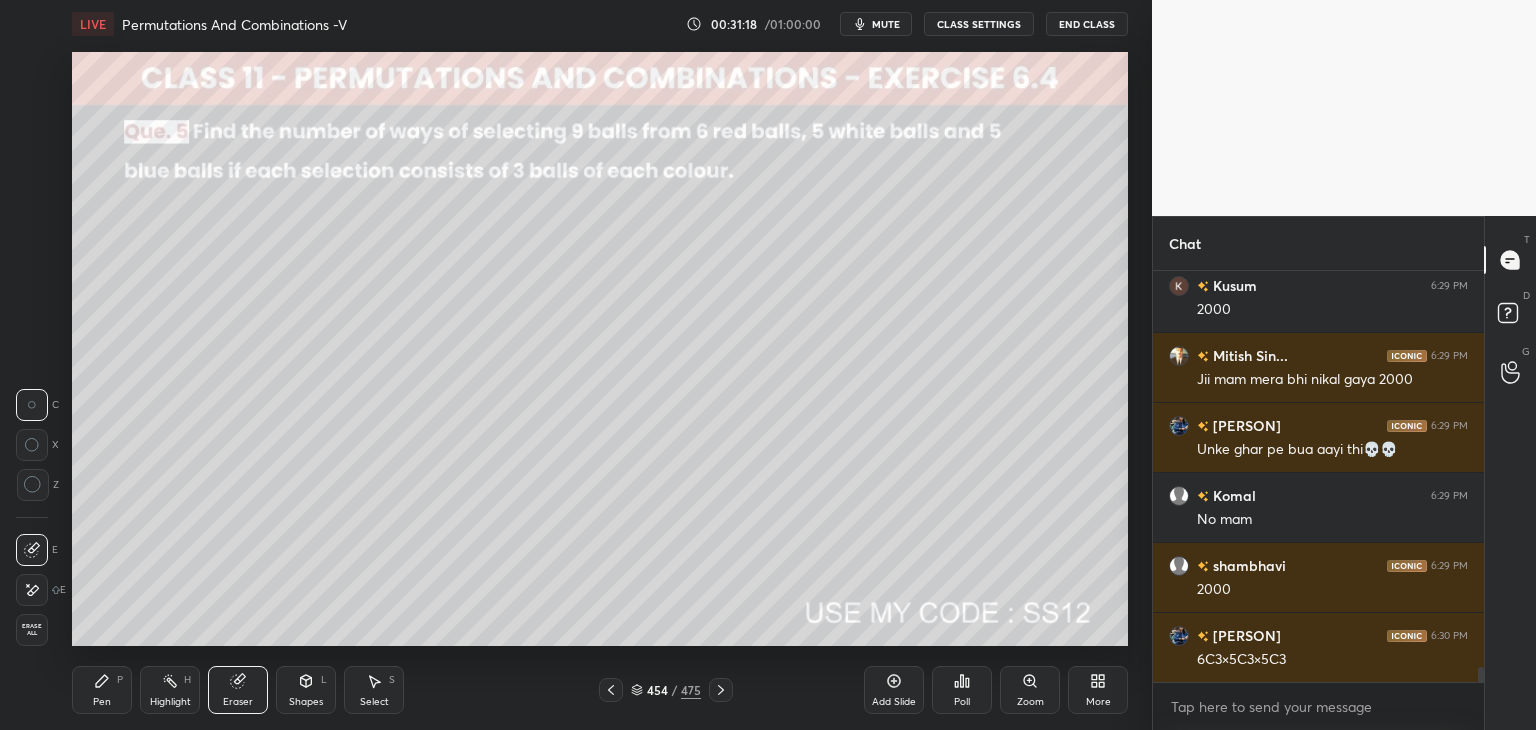 click on "Pen" at bounding box center (102, 702) 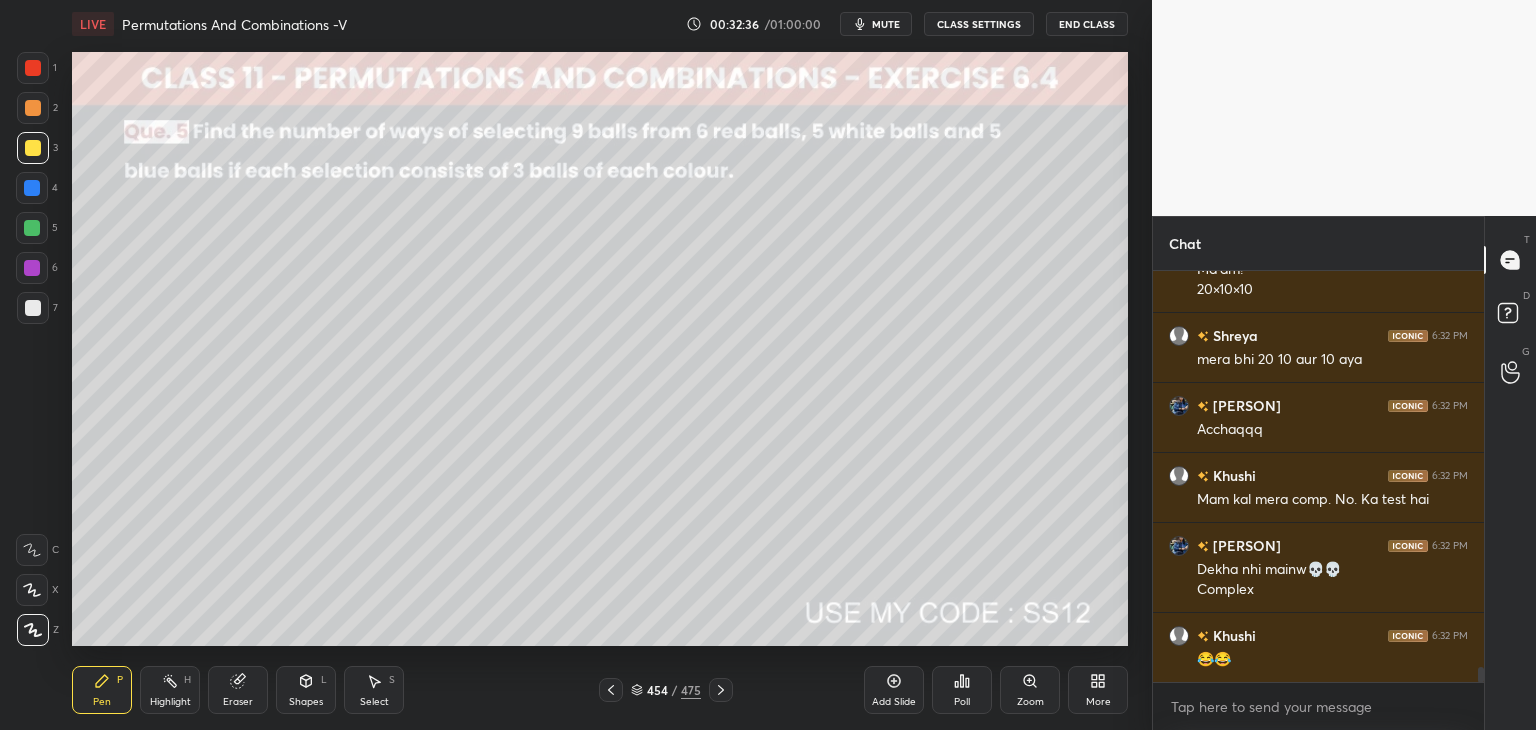 scroll, scrollTop: 11102, scrollLeft: 0, axis: vertical 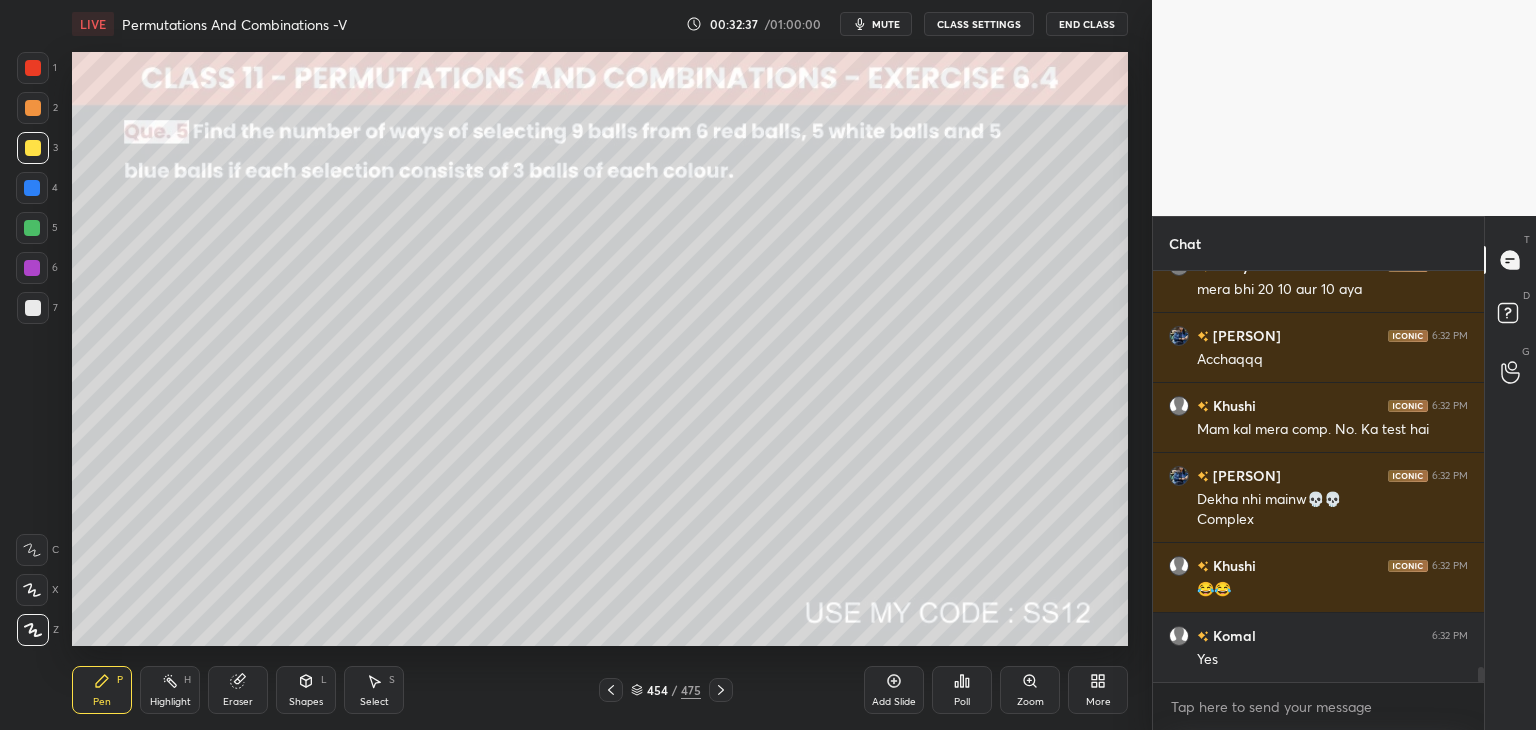 click 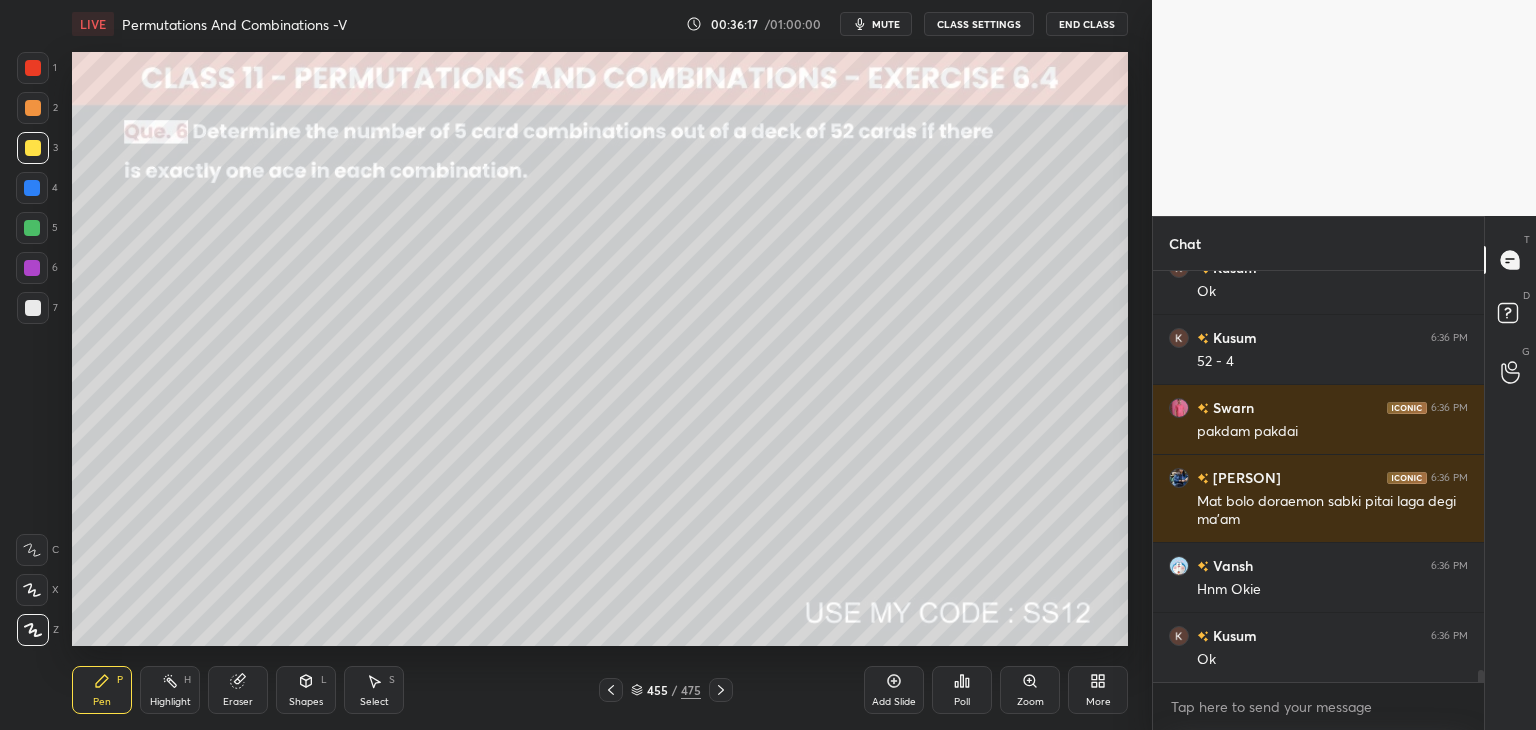scroll, scrollTop: 14212, scrollLeft: 0, axis: vertical 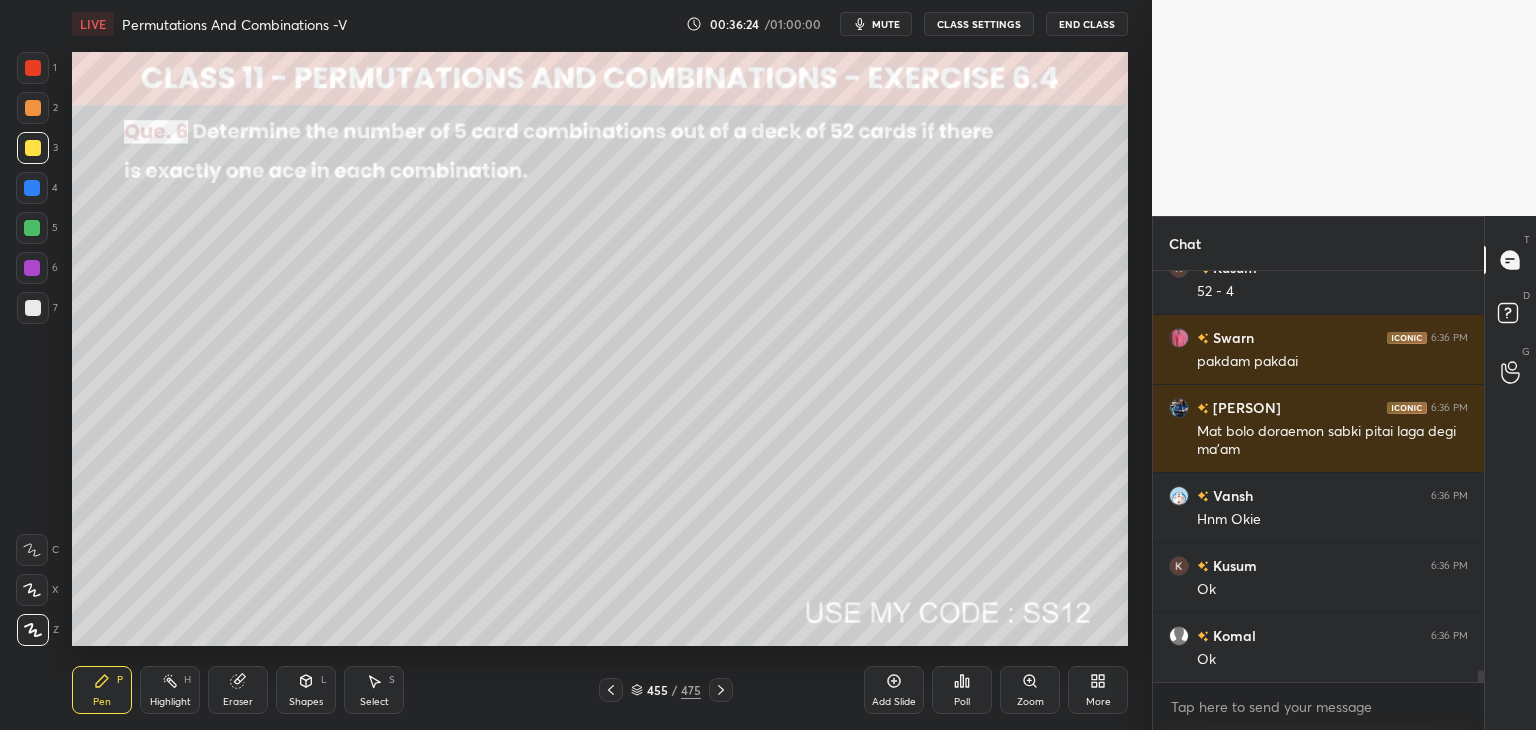 click on "Shapes L" at bounding box center [306, 690] 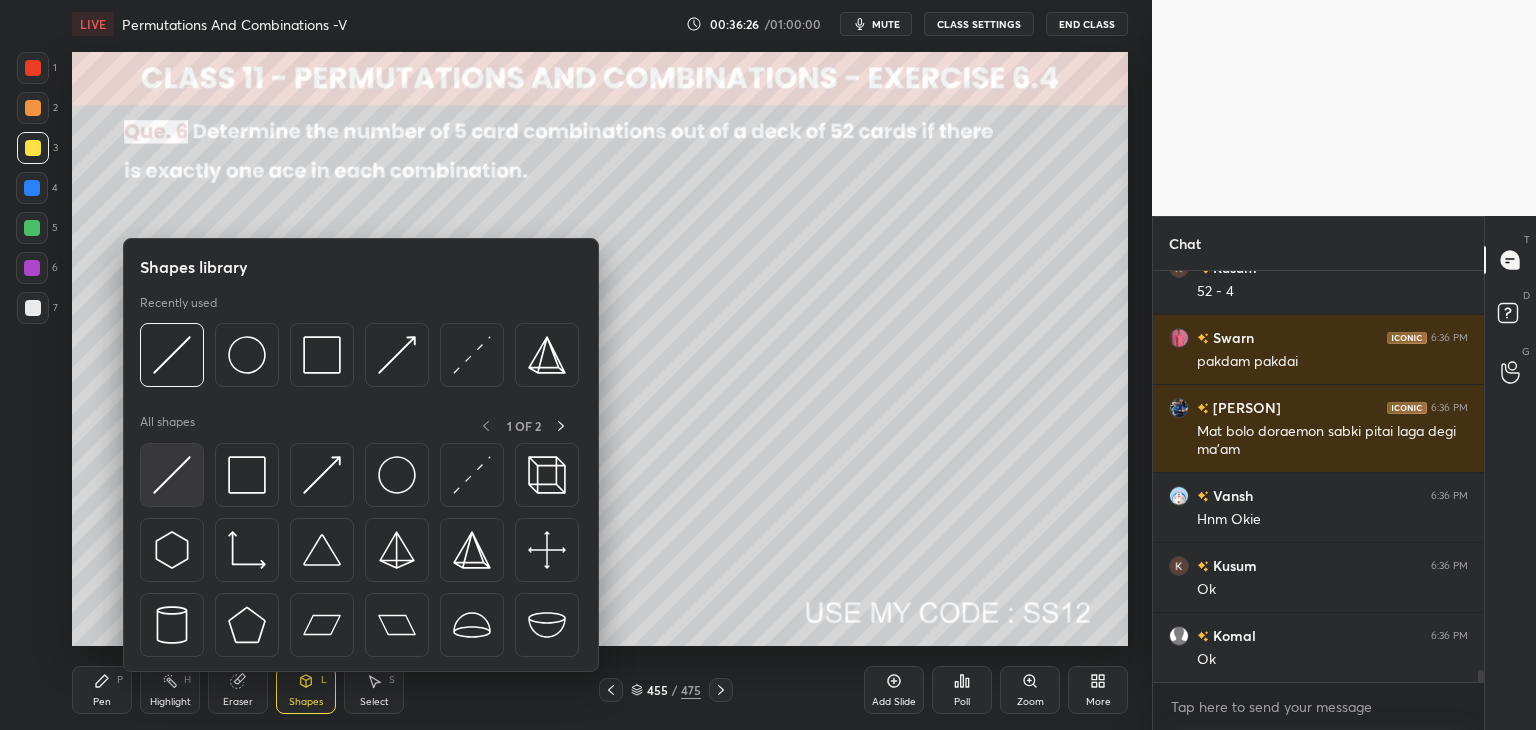 click at bounding box center (172, 475) 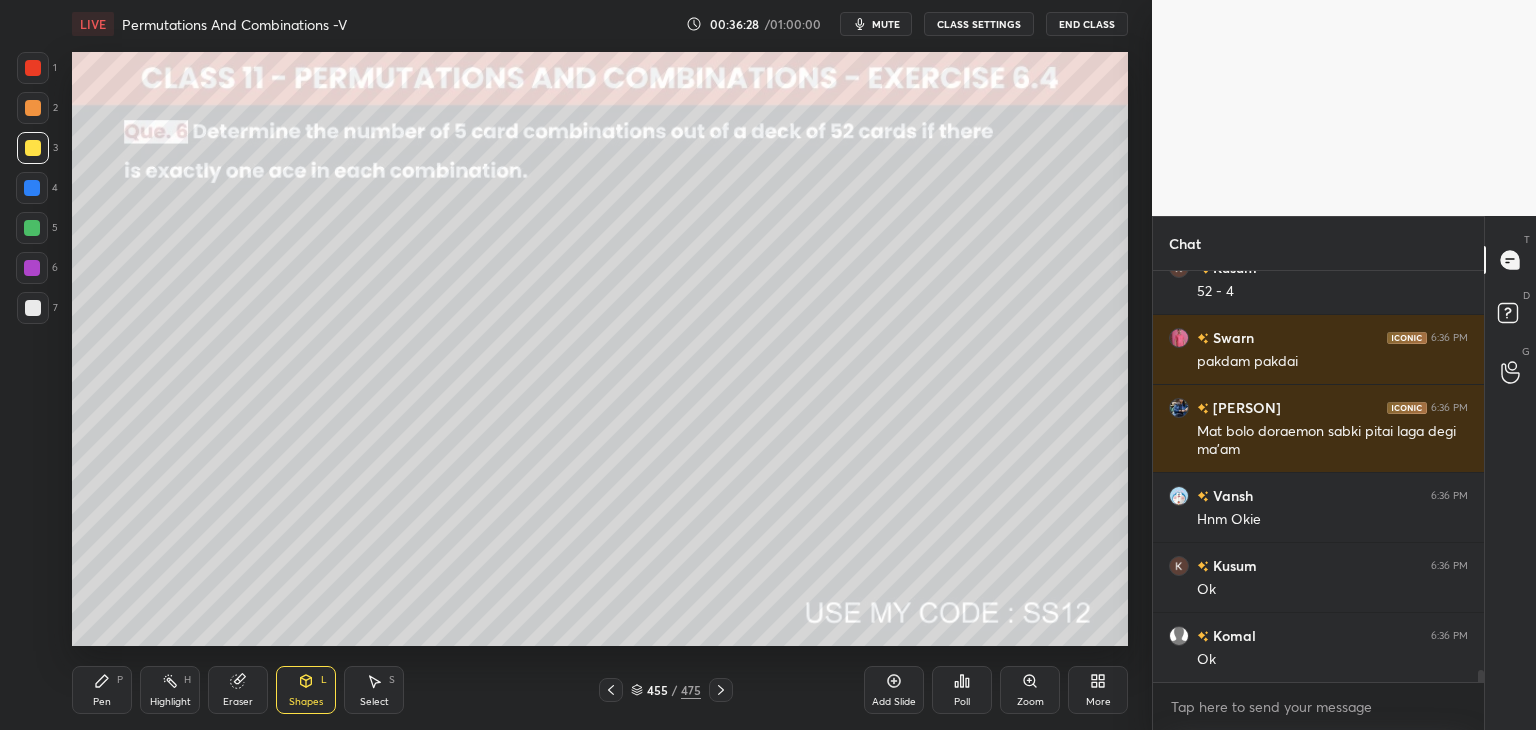 click on "Pen P" at bounding box center (102, 690) 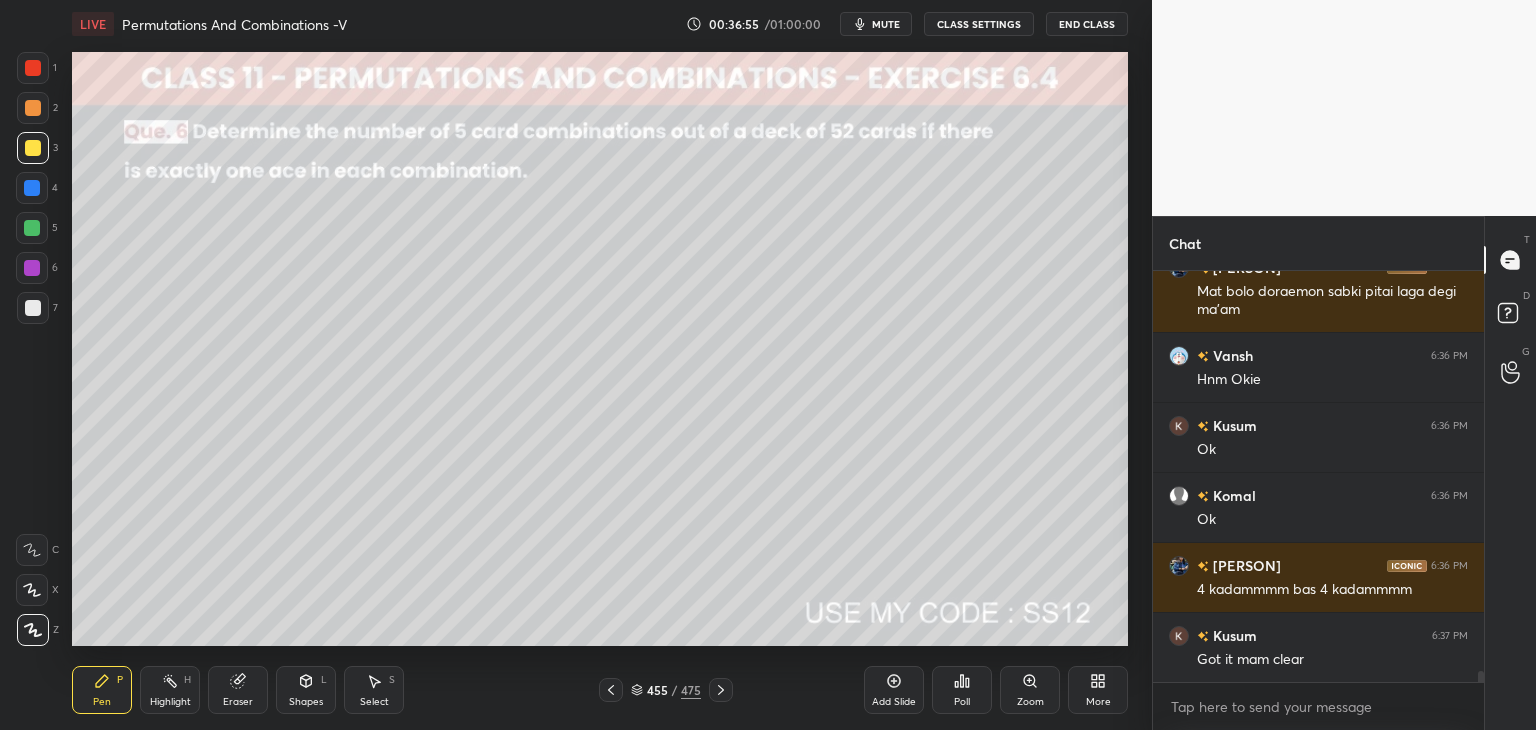 scroll, scrollTop: 14422, scrollLeft: 0, axis: vertical 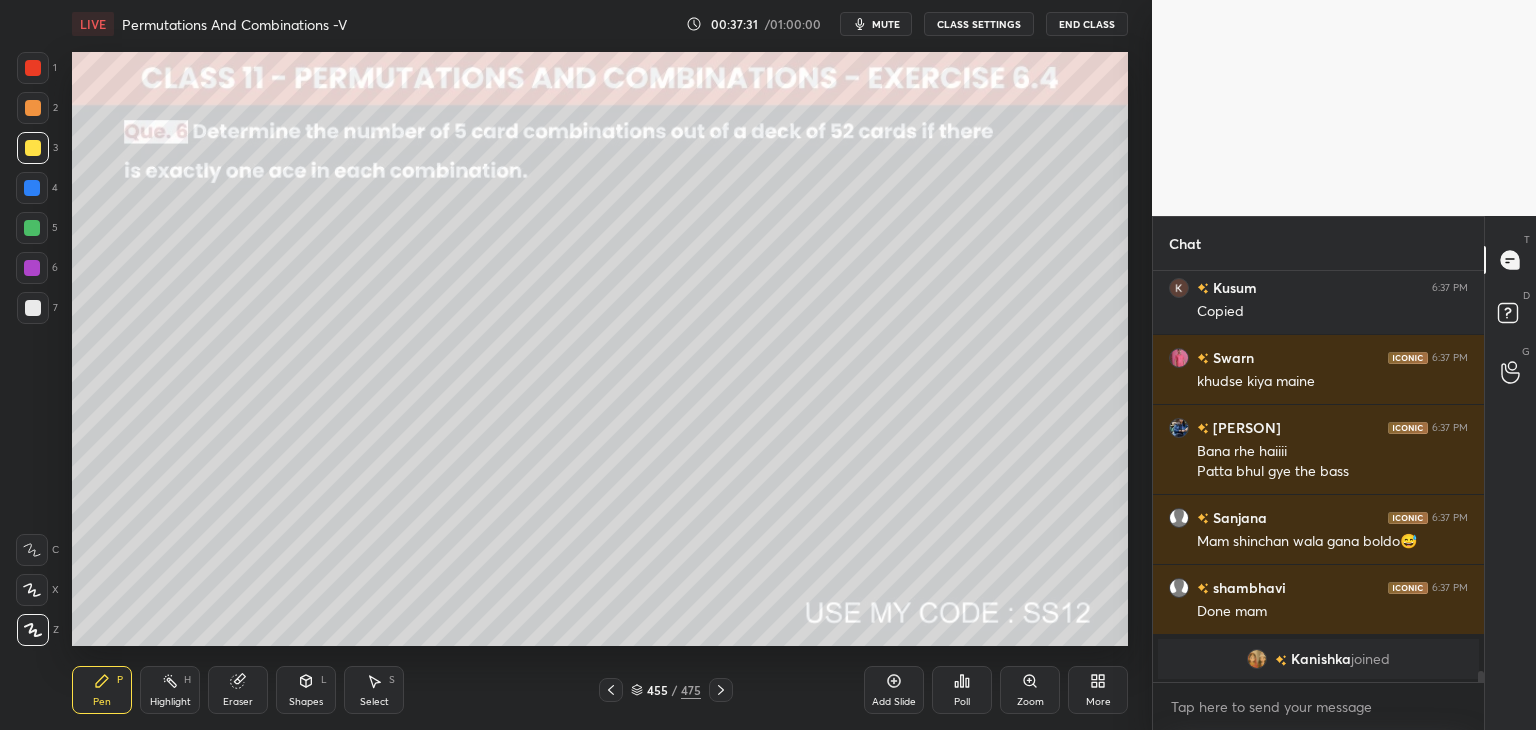 click at bounding box center (33, 308) 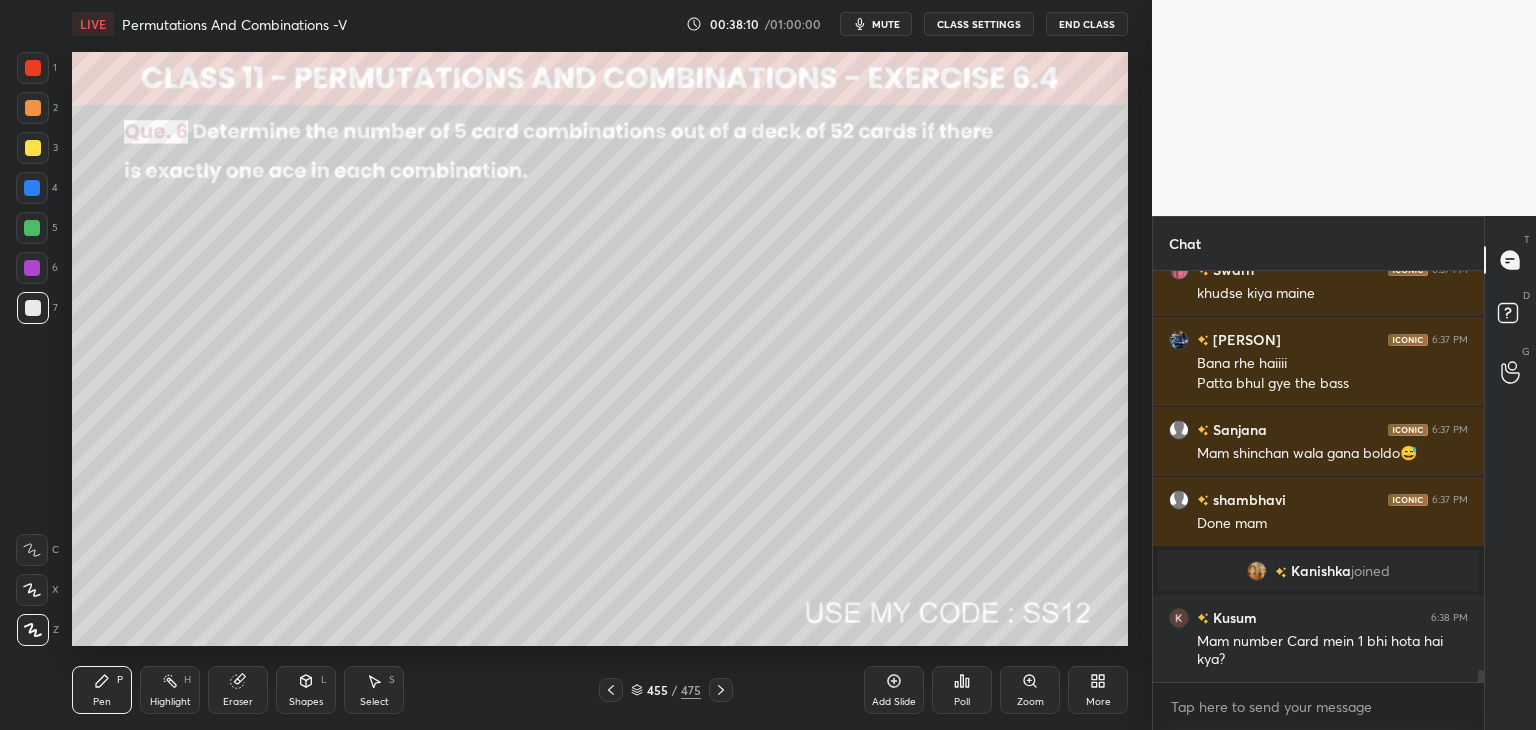 scroll, scrollTop: 13432, scrollLeft: 0, axis: vertical 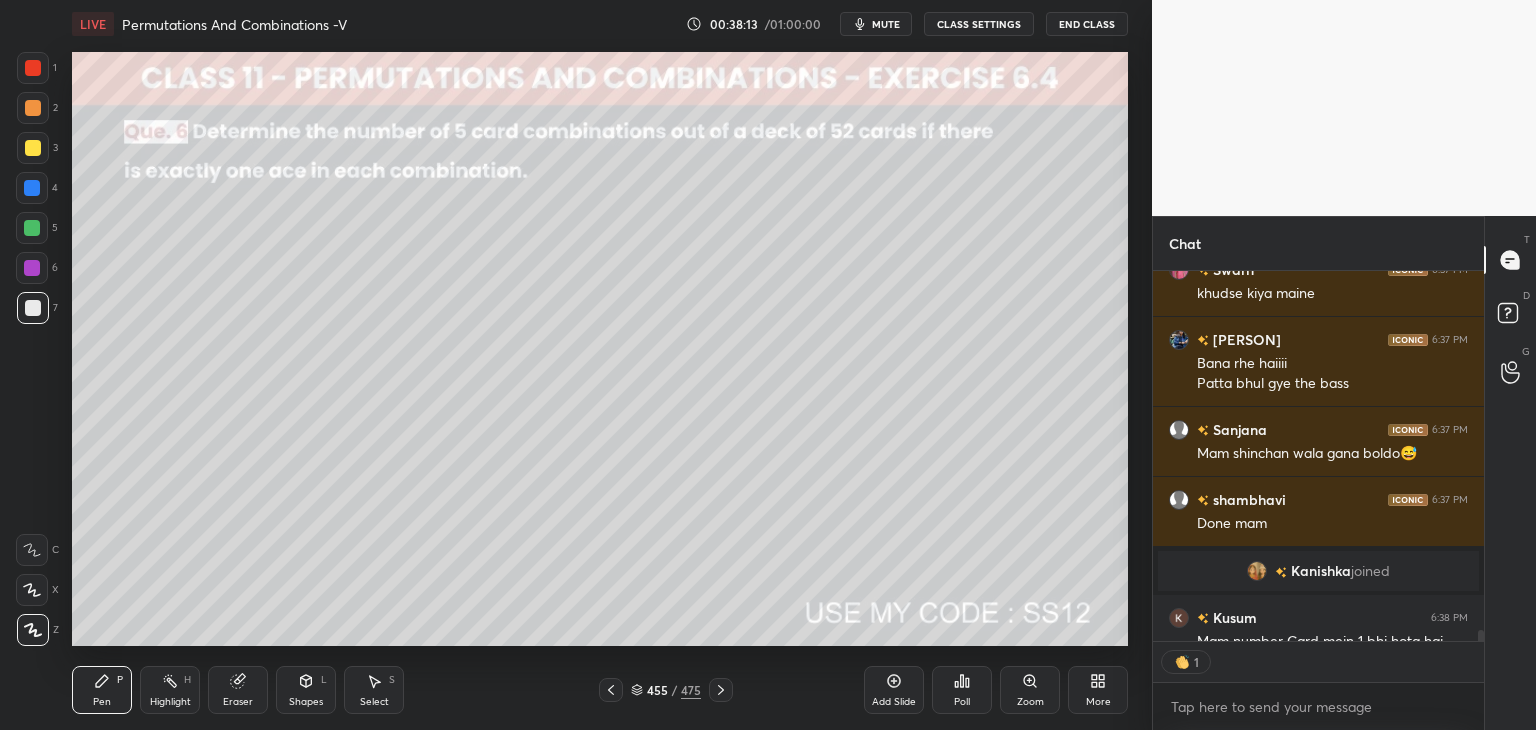 click at bounding box center (1478, 456) 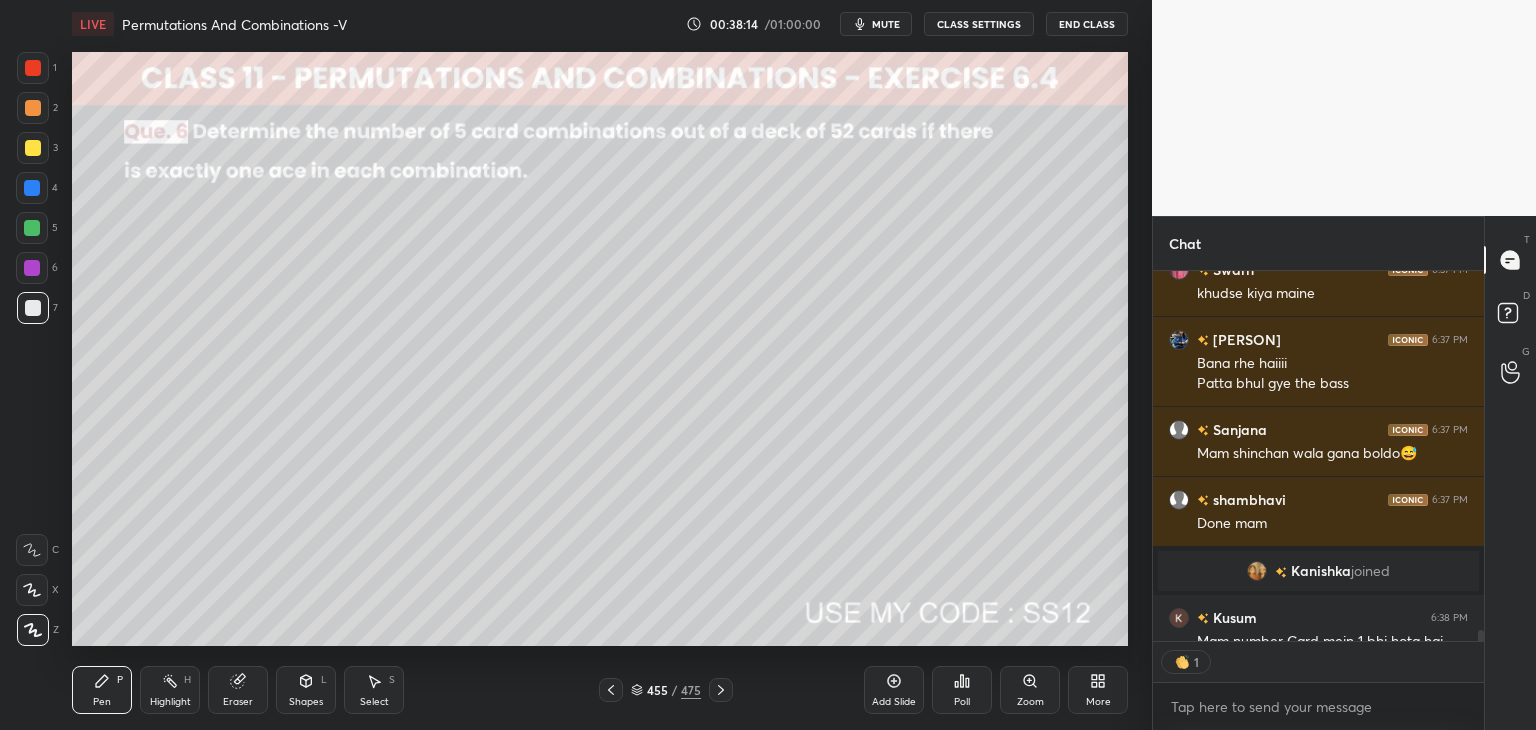 click at bounding box center [1481, 638] 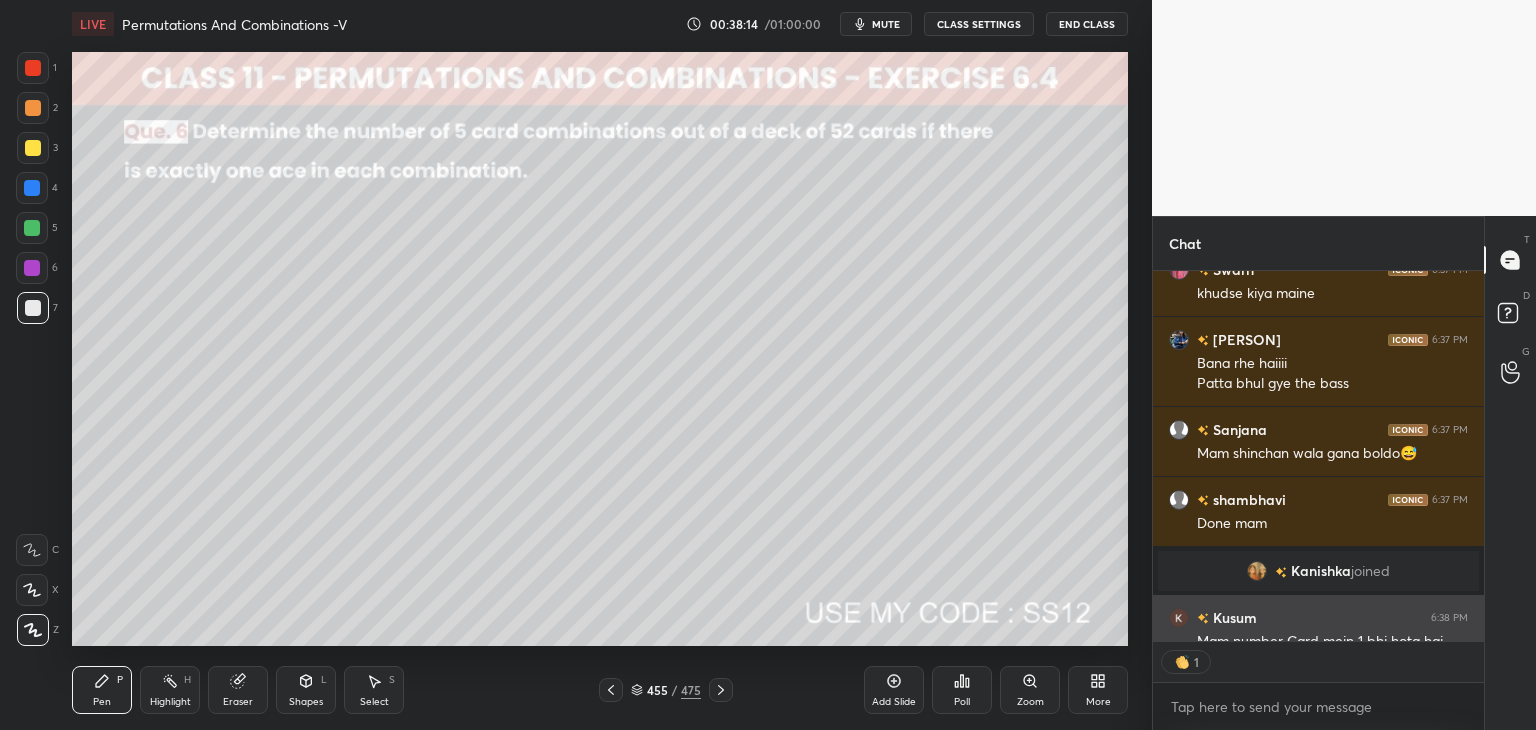 scroll, scrollTop: 13543, scrollLeft: 0, axis: vertical 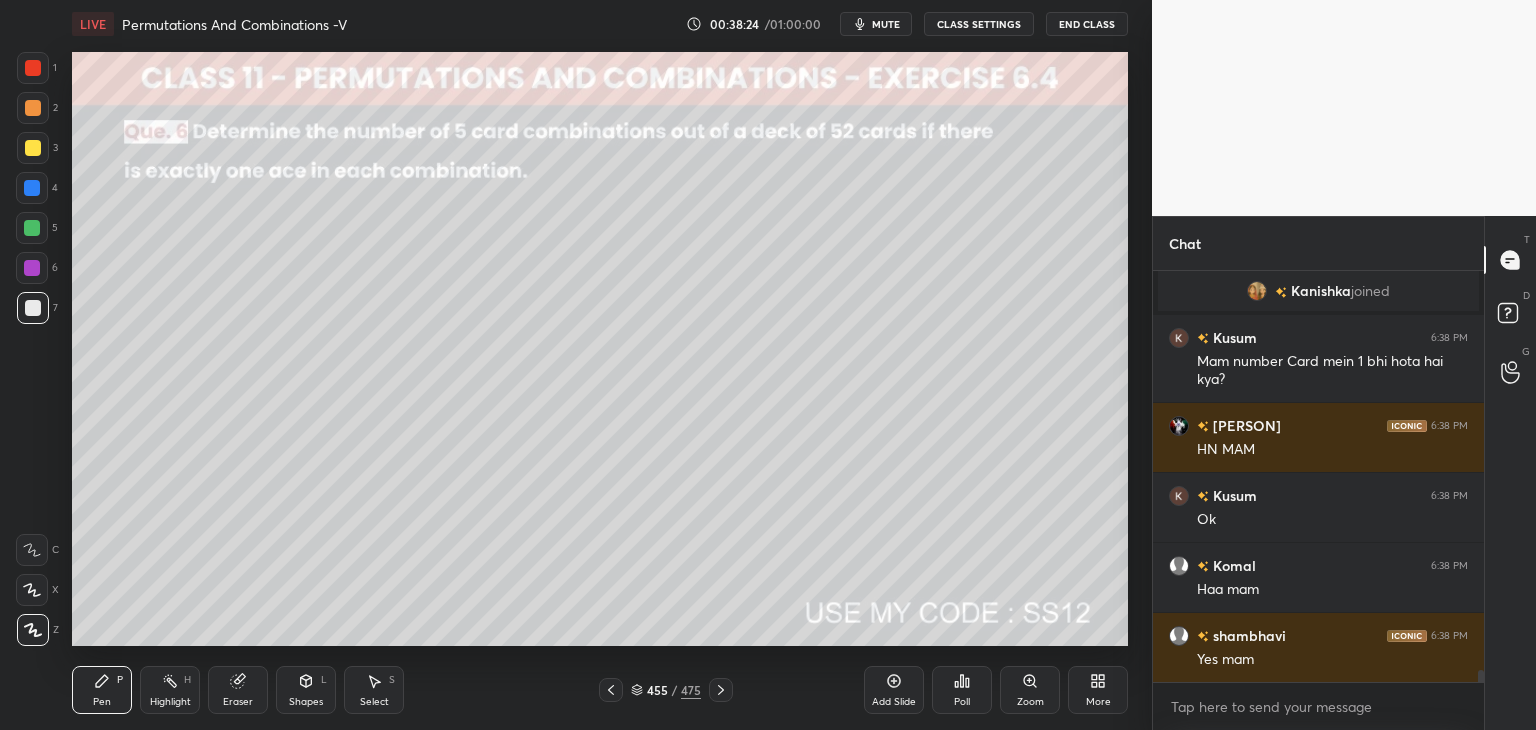 click 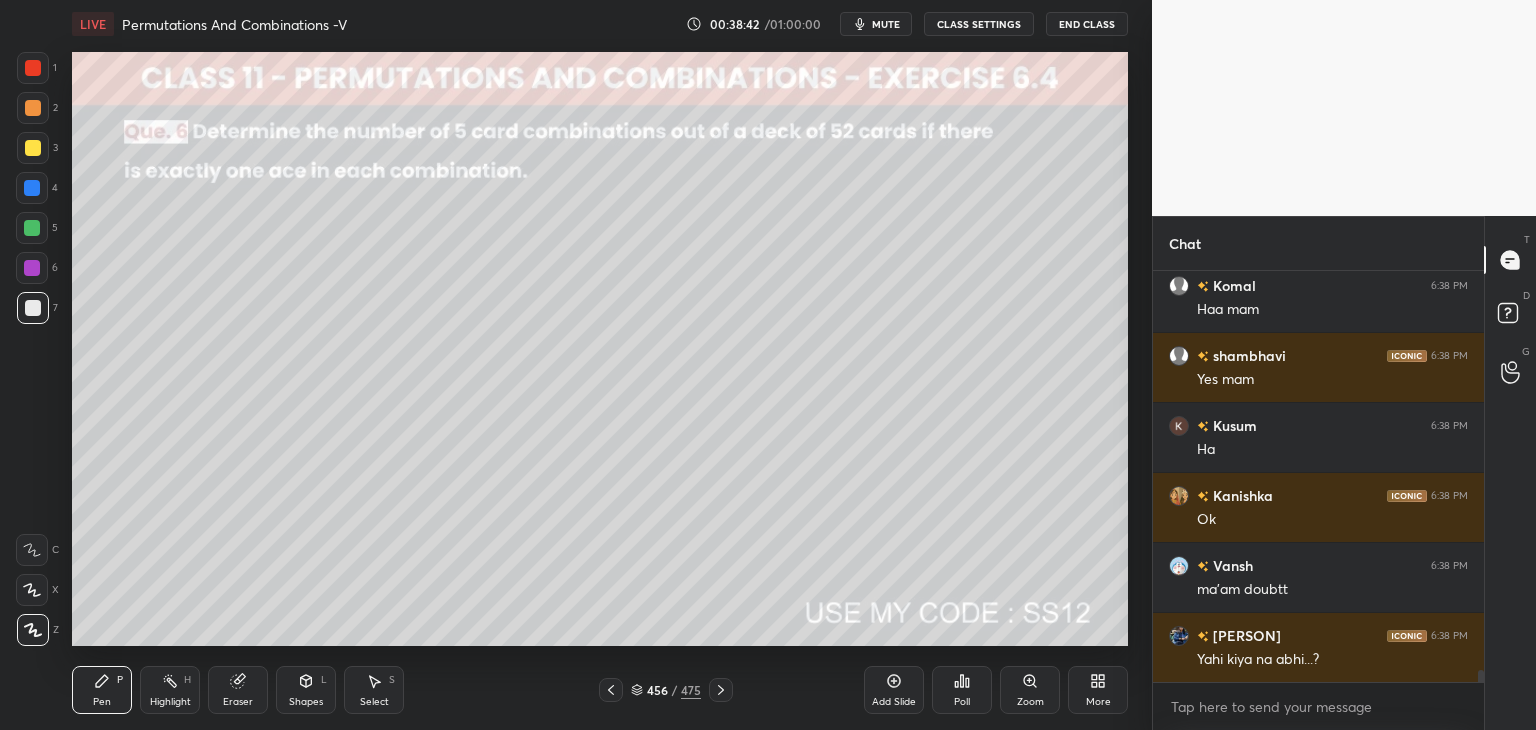 scroll, scrollTop: 14062, scrollLeft: 0, axis: vertical 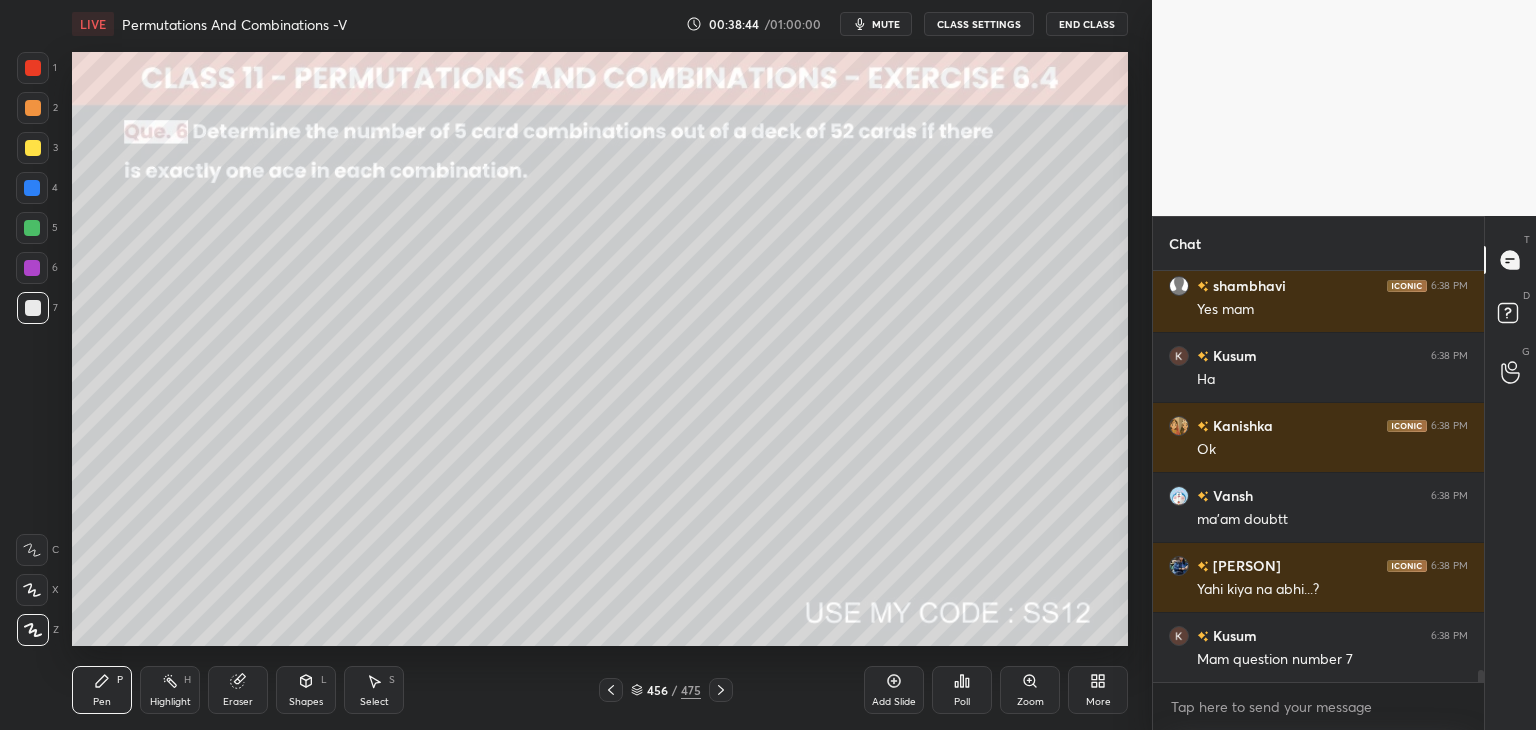 click 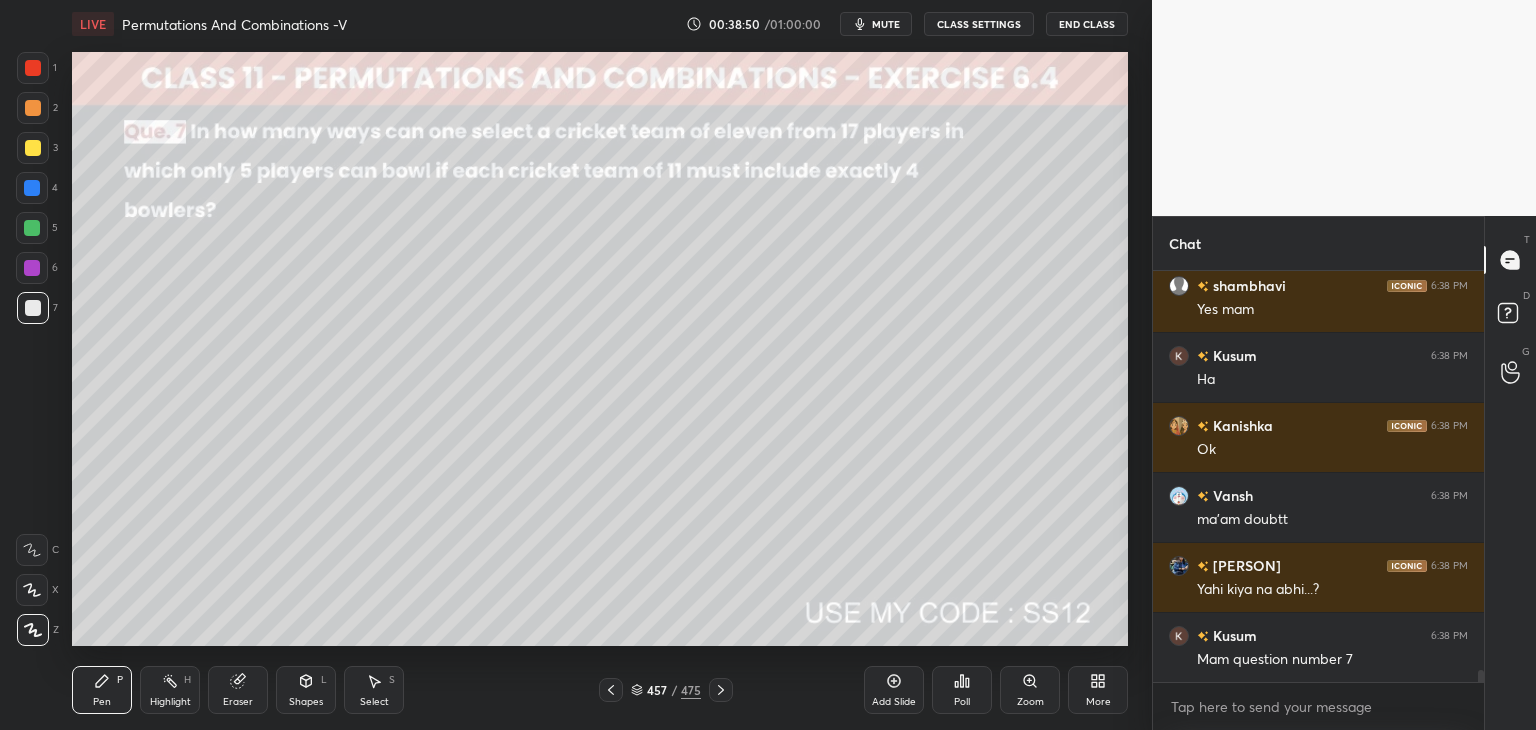 scroll, scrollTop: 14132, scrollLeft: 0, axis: vertical 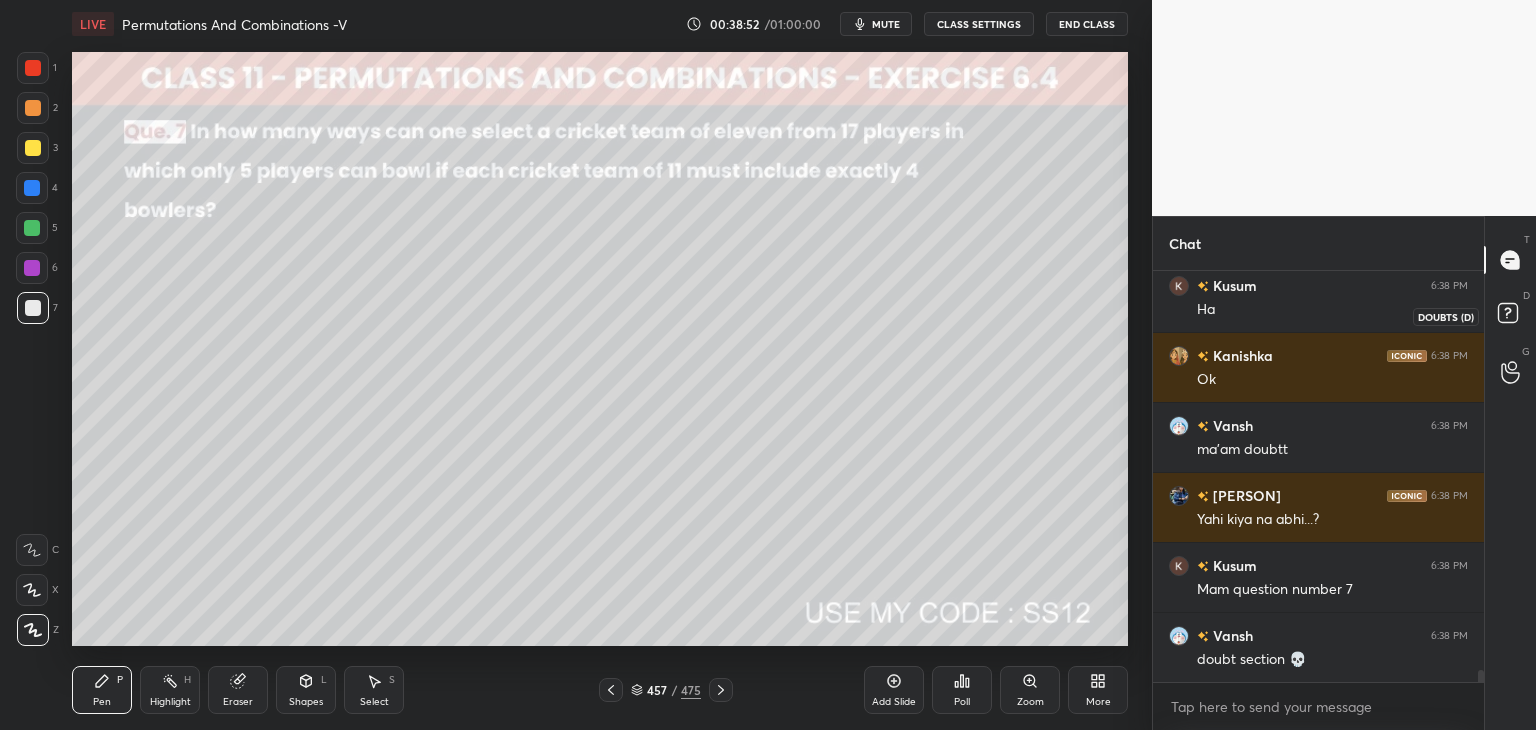 drag, startPoint x: 1514, startPoint y: 310, endPoint x: 1509, endPoint y: 281, distance: 29.427877 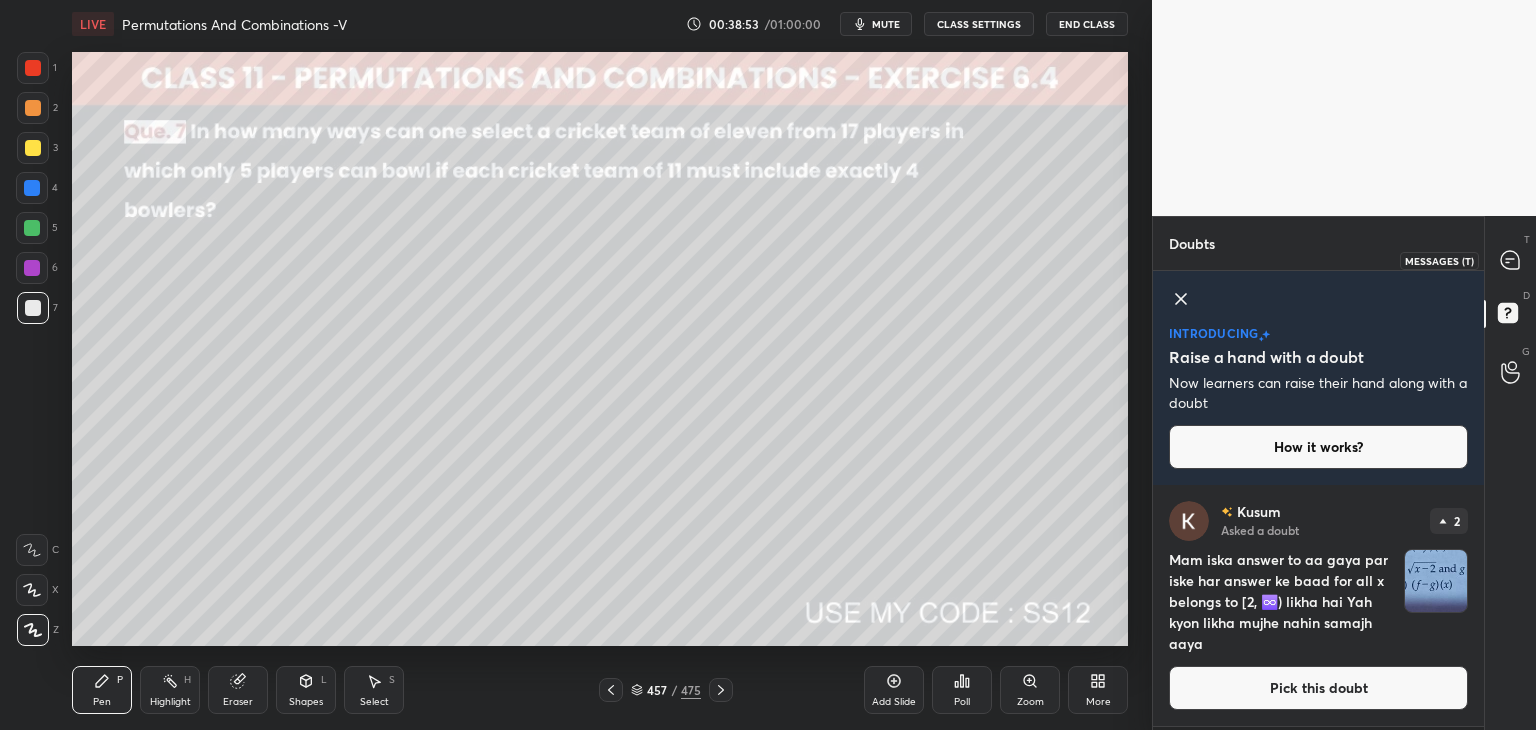 click at bounding box center [1511, 260] 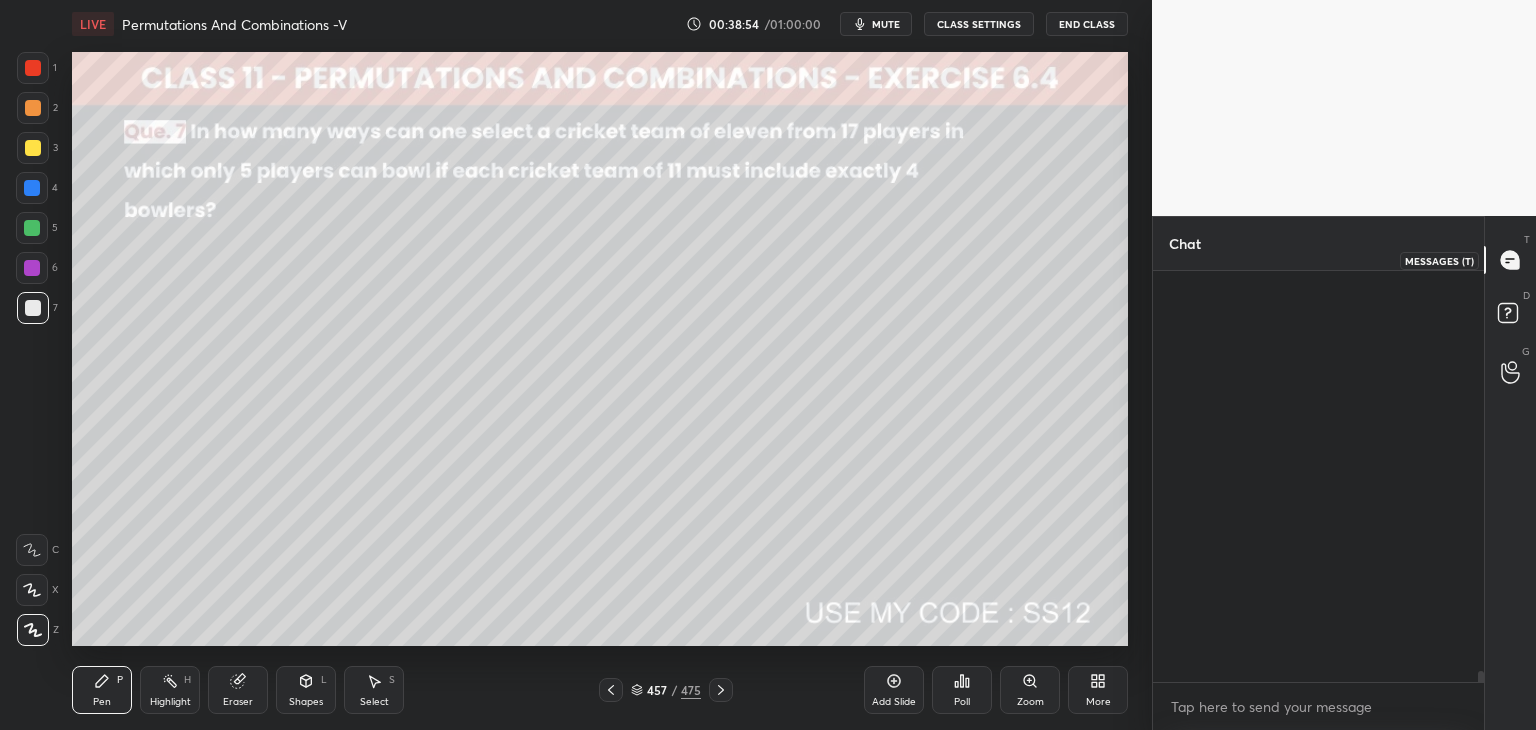 scroll, scrollTop: 14406, scrollLeft: 0, axis: vertical 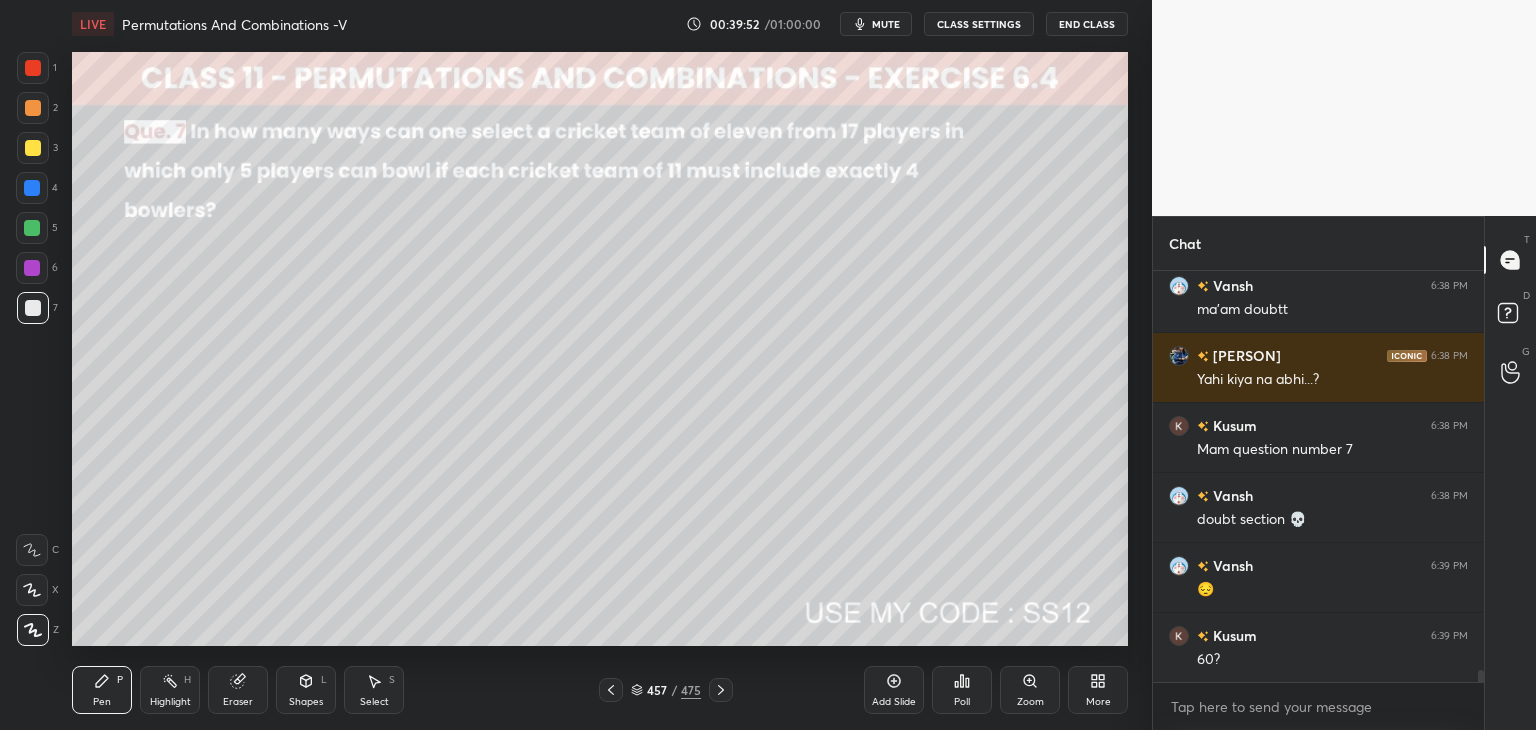 click 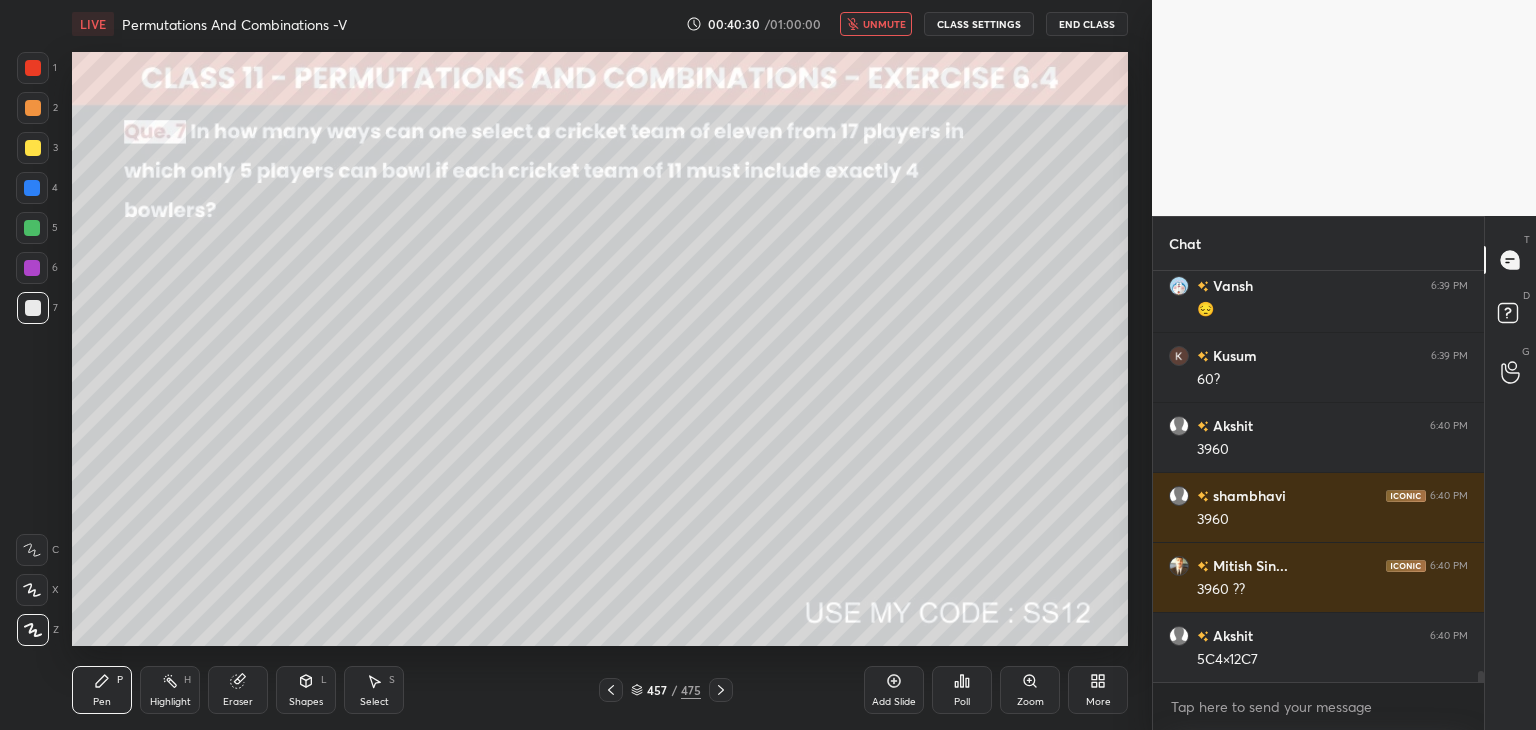 scroll, scrollTop: 14424, scrollLeft: 0, axis: vertical 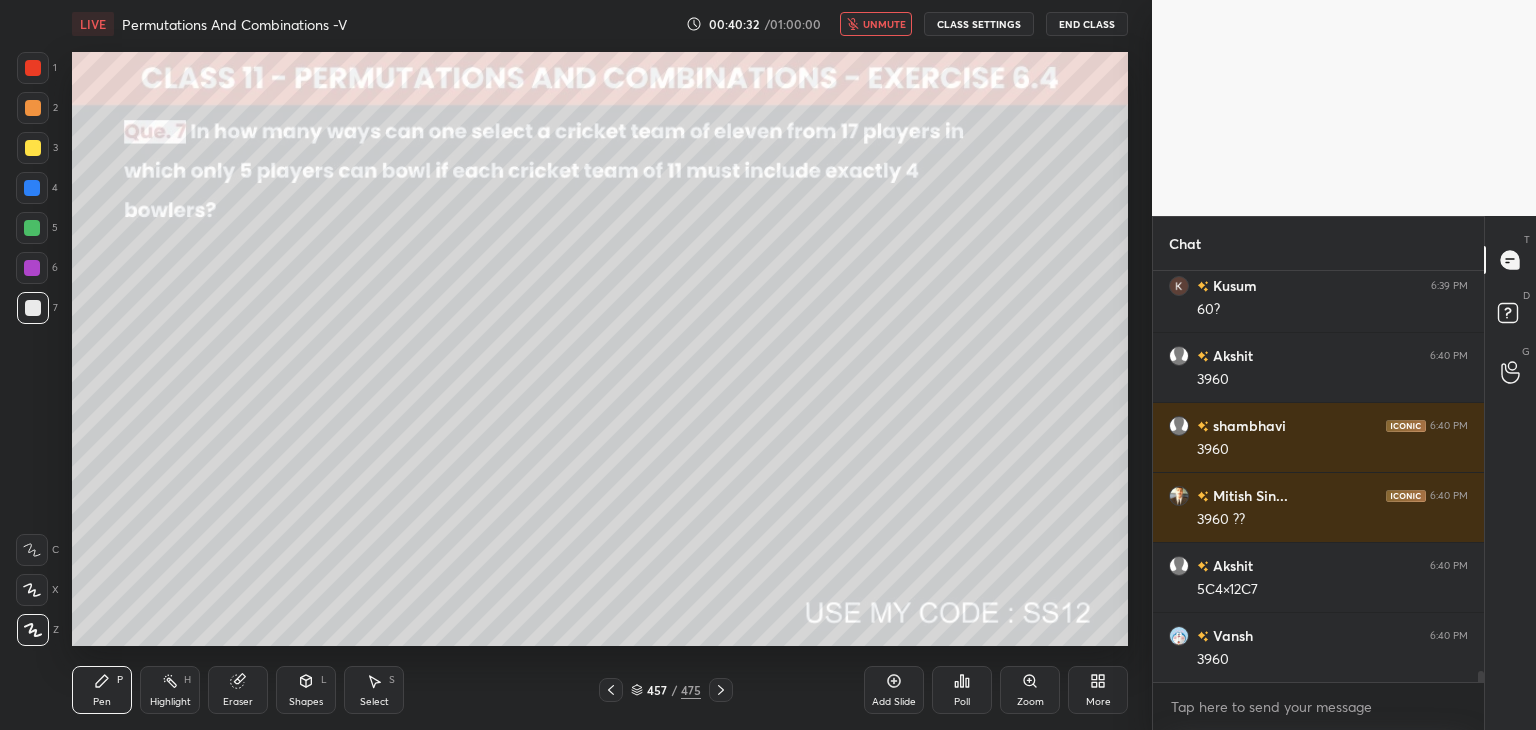 drag, startPoint x: 896, startPoint y: 25, endPoint x: 844, endPoint y: 49, distance: 57.271286 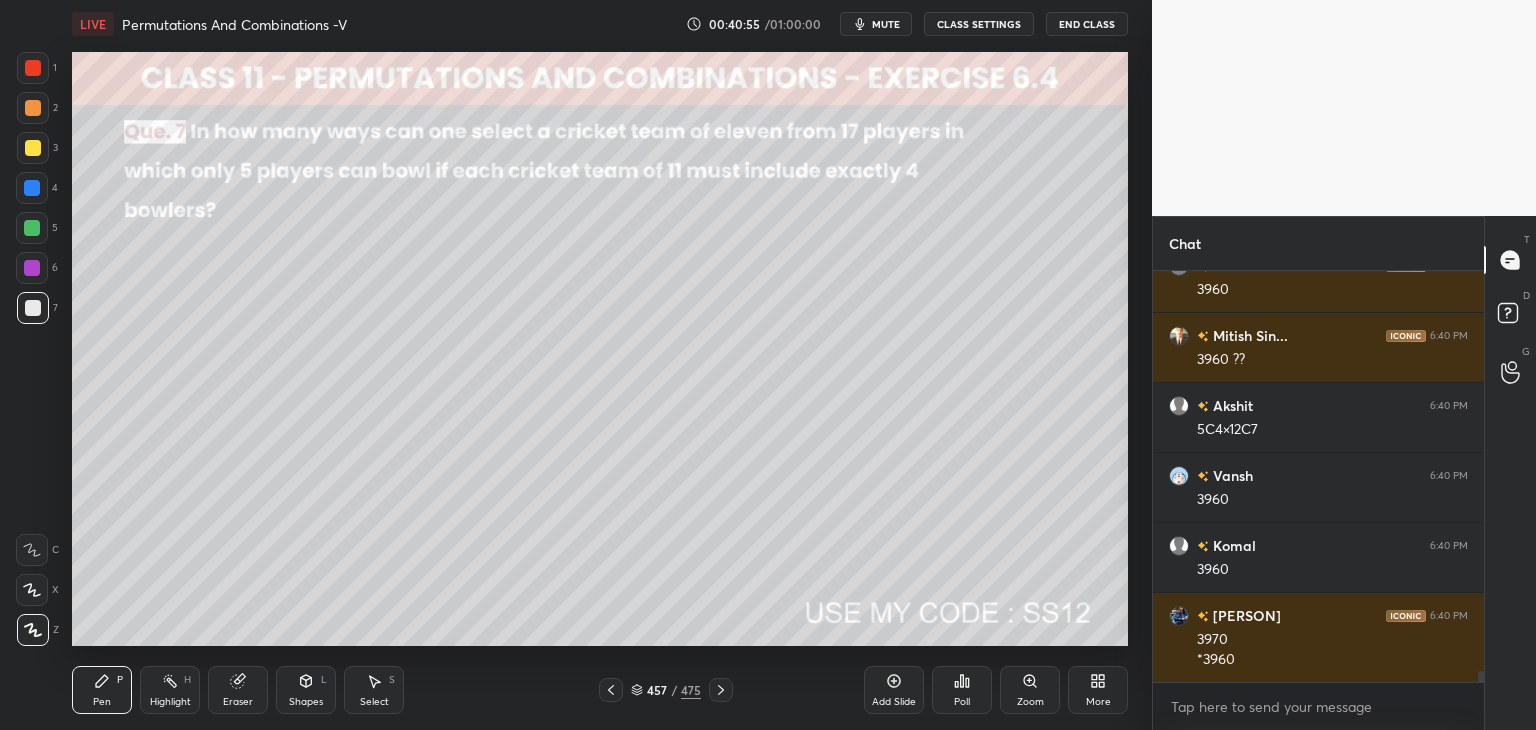 scroll, scrollTop: 14654, scrollLeft: 0, axis: vertical 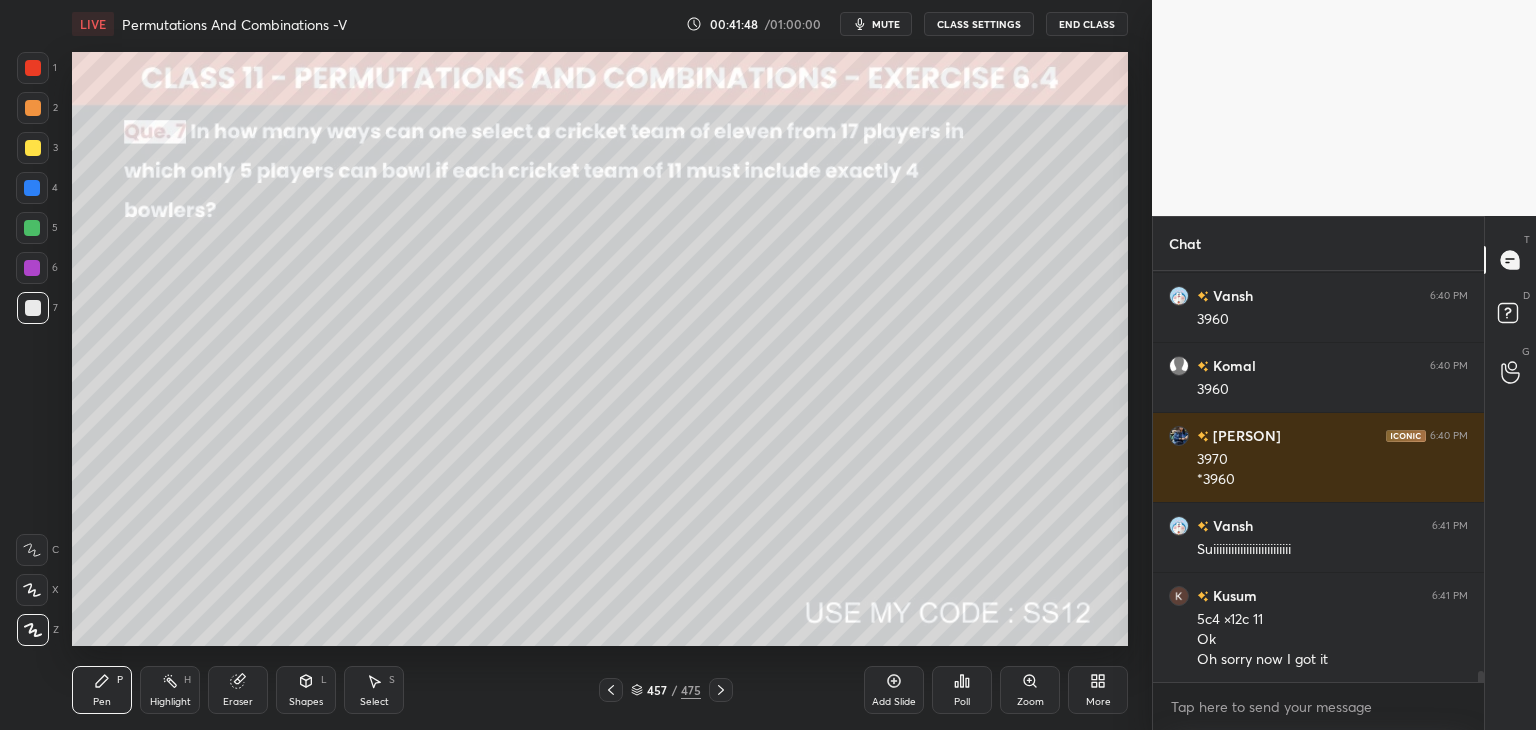 click at bounding box center (32, 228) 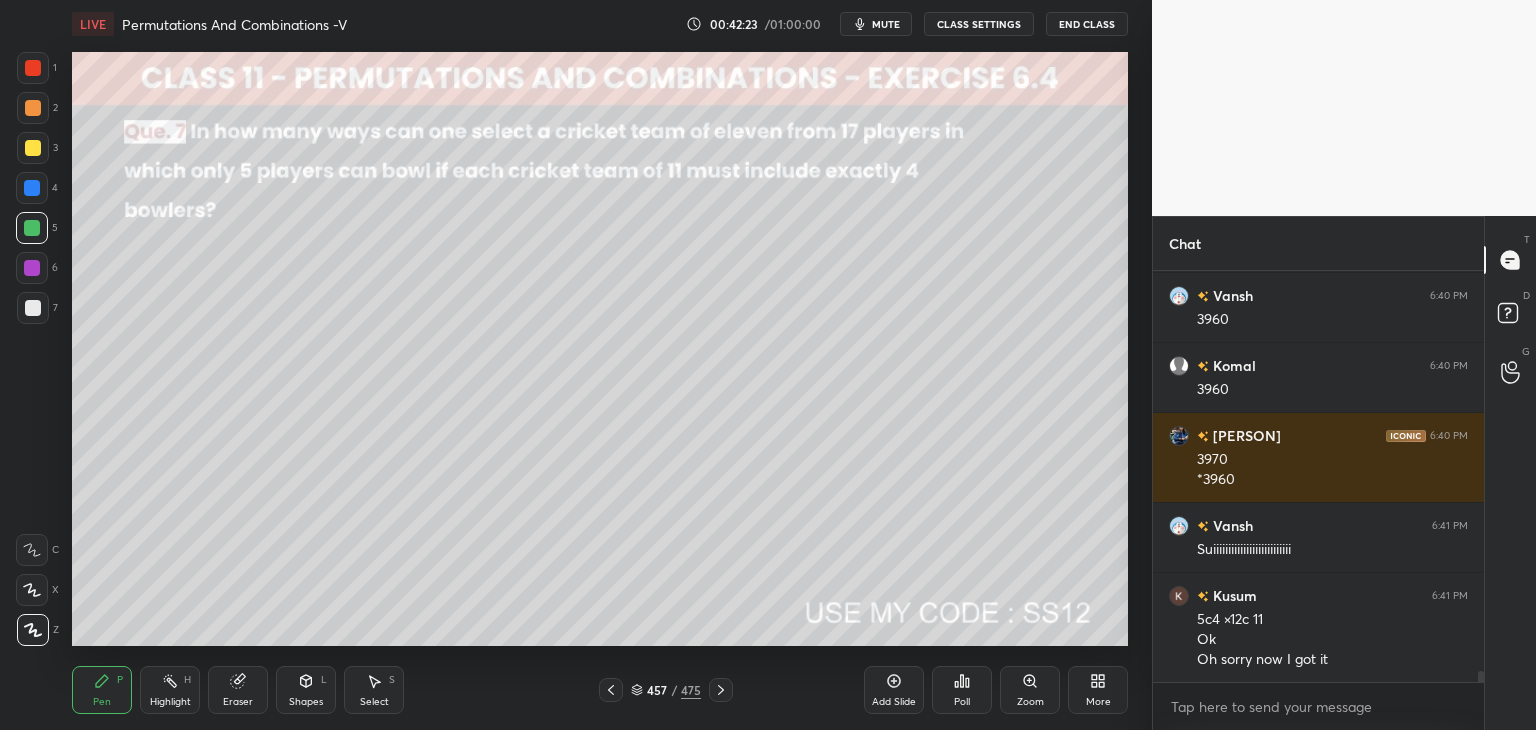 drag, startPoint x: 376, startPoint y: 696, endPoint x: 388, endPoint y: 651, distance: 46.572525 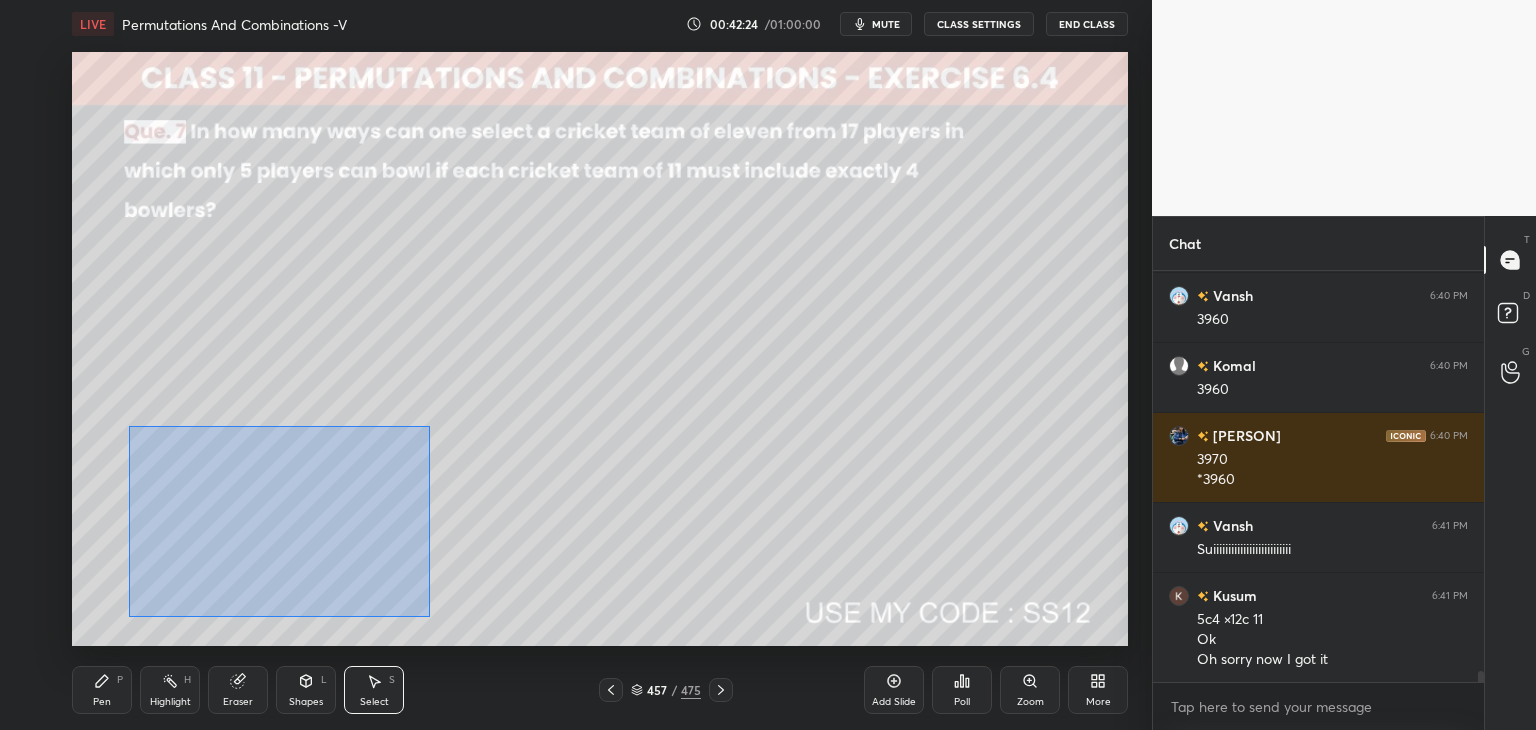 drag, startPoint x: 144, startPoint y: 455, endPoint x: 380, endPoint y: 592, distance: 272.88275 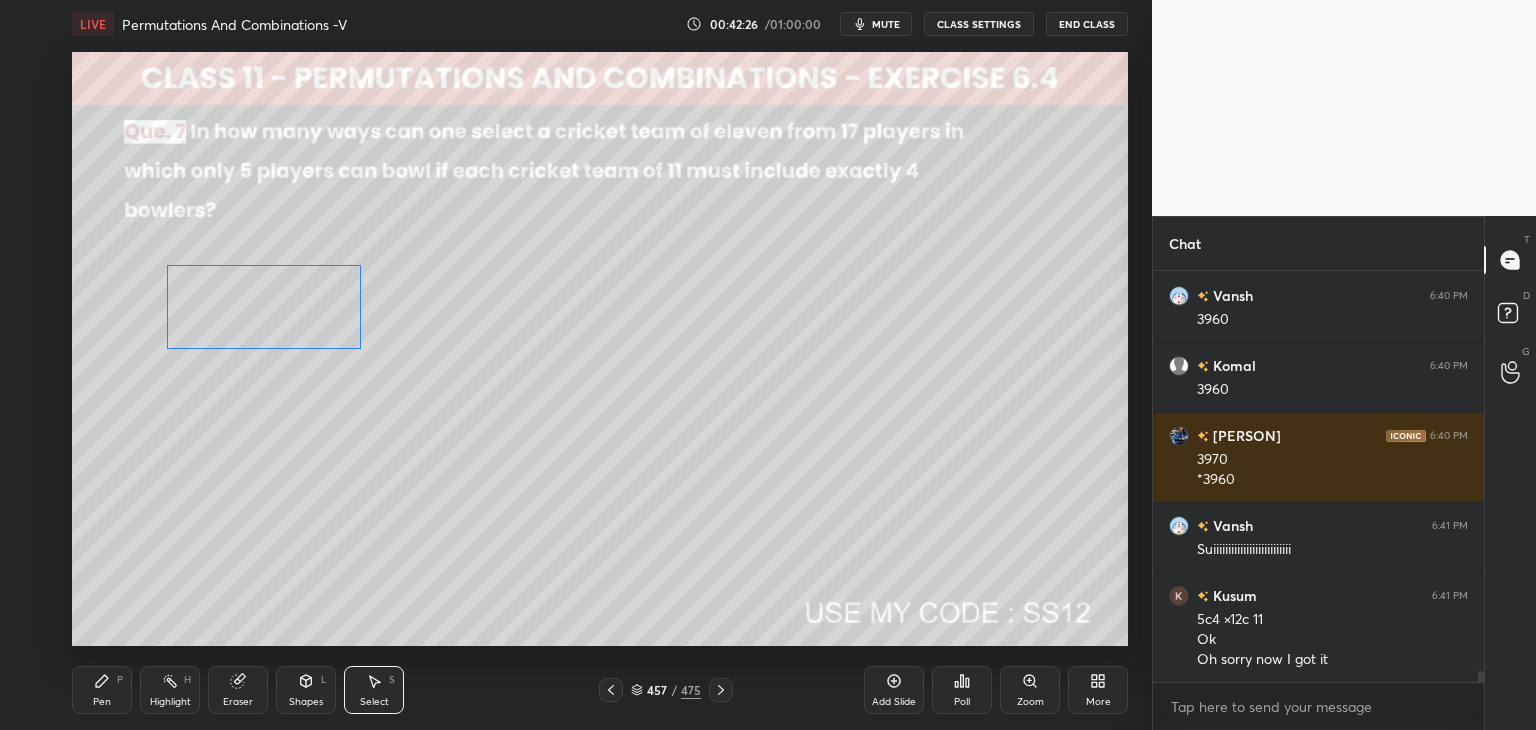 drag, startPoint x: 242, startPoint y: 505, endPoint x: 251, endPoint y: 364, distance: 141.28694 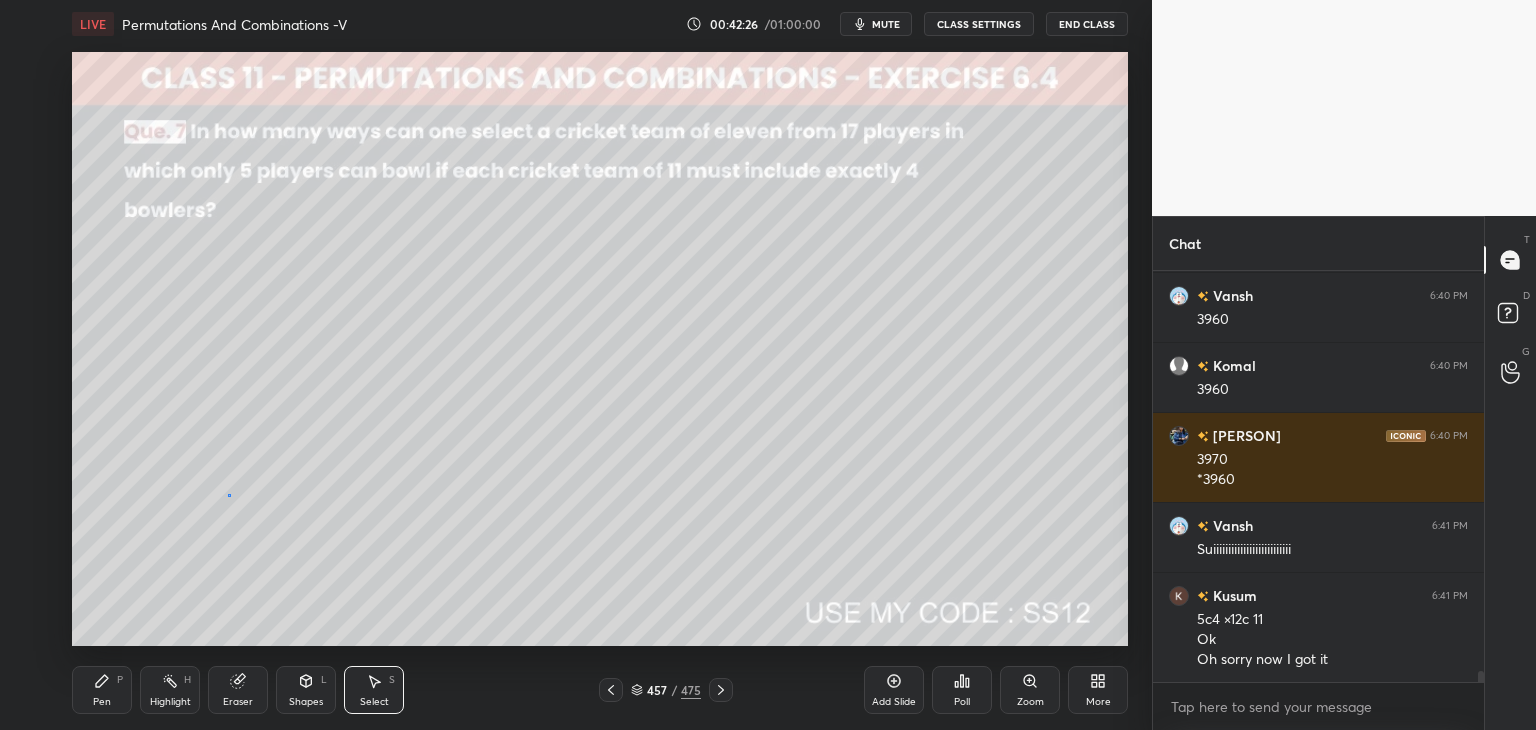 drag, startPoint x: 229, startPoint y: 496, endPoint x: 186, endPoint y: 574, distance: 89.06739 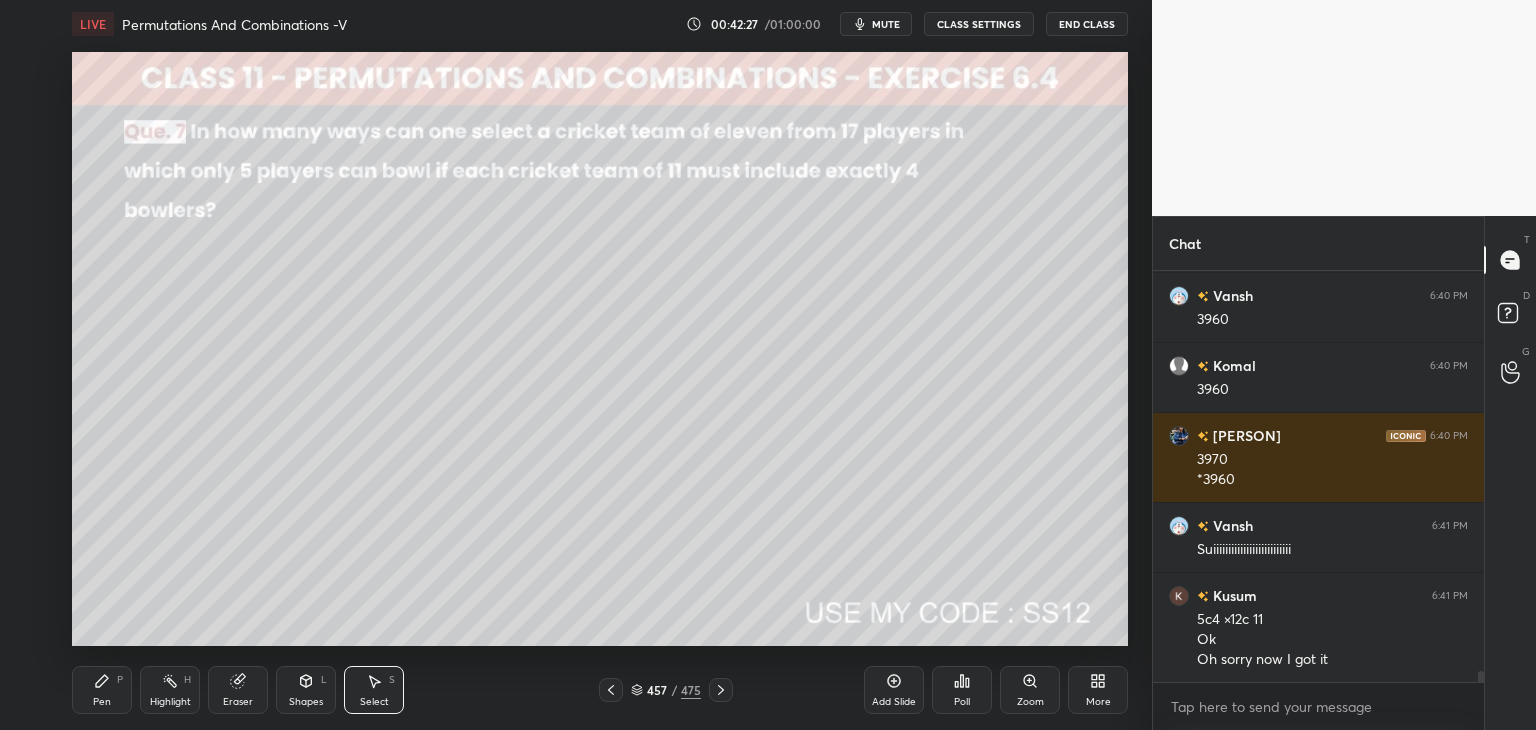 click on "Pen P" at bounding box center [102, 690] 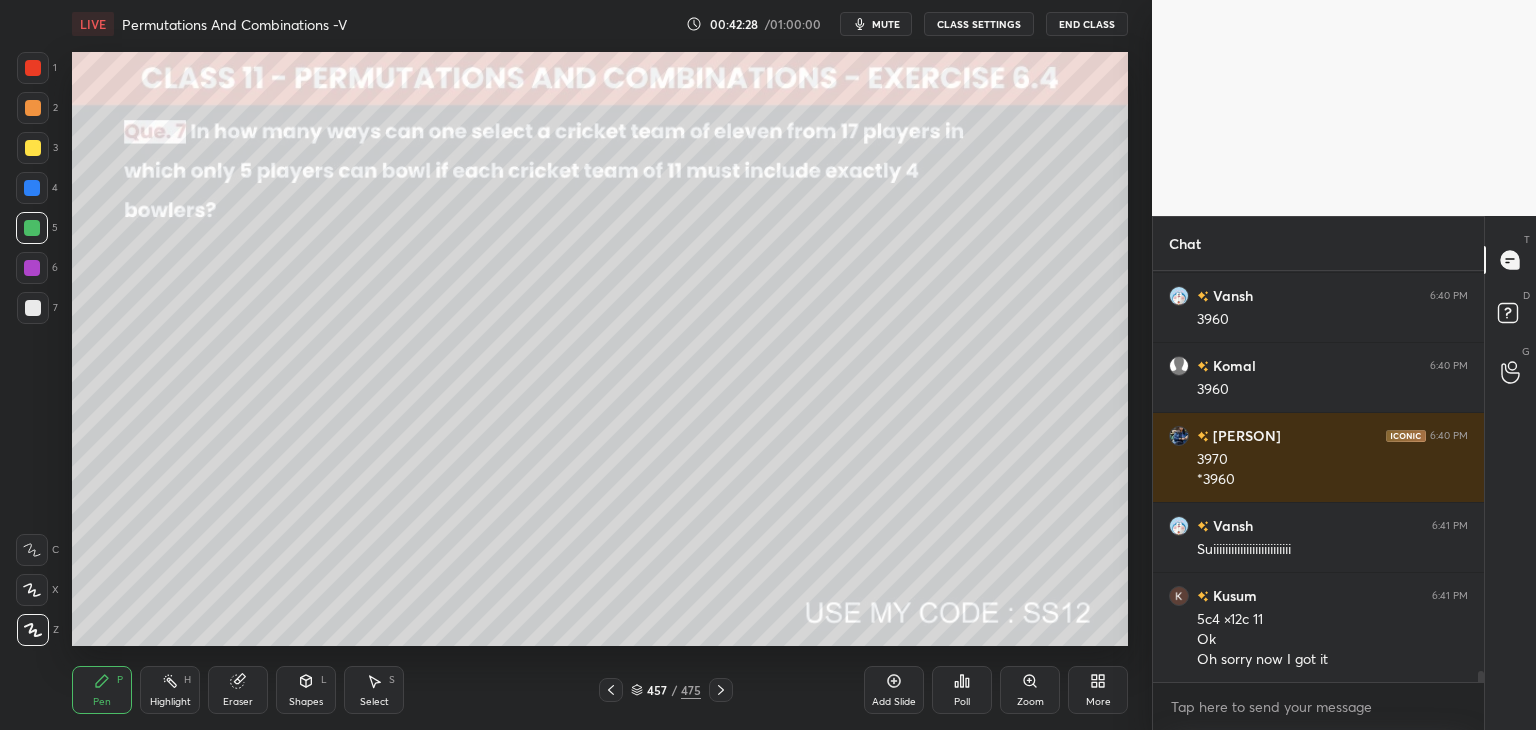 click at bounding box center (33, 148) 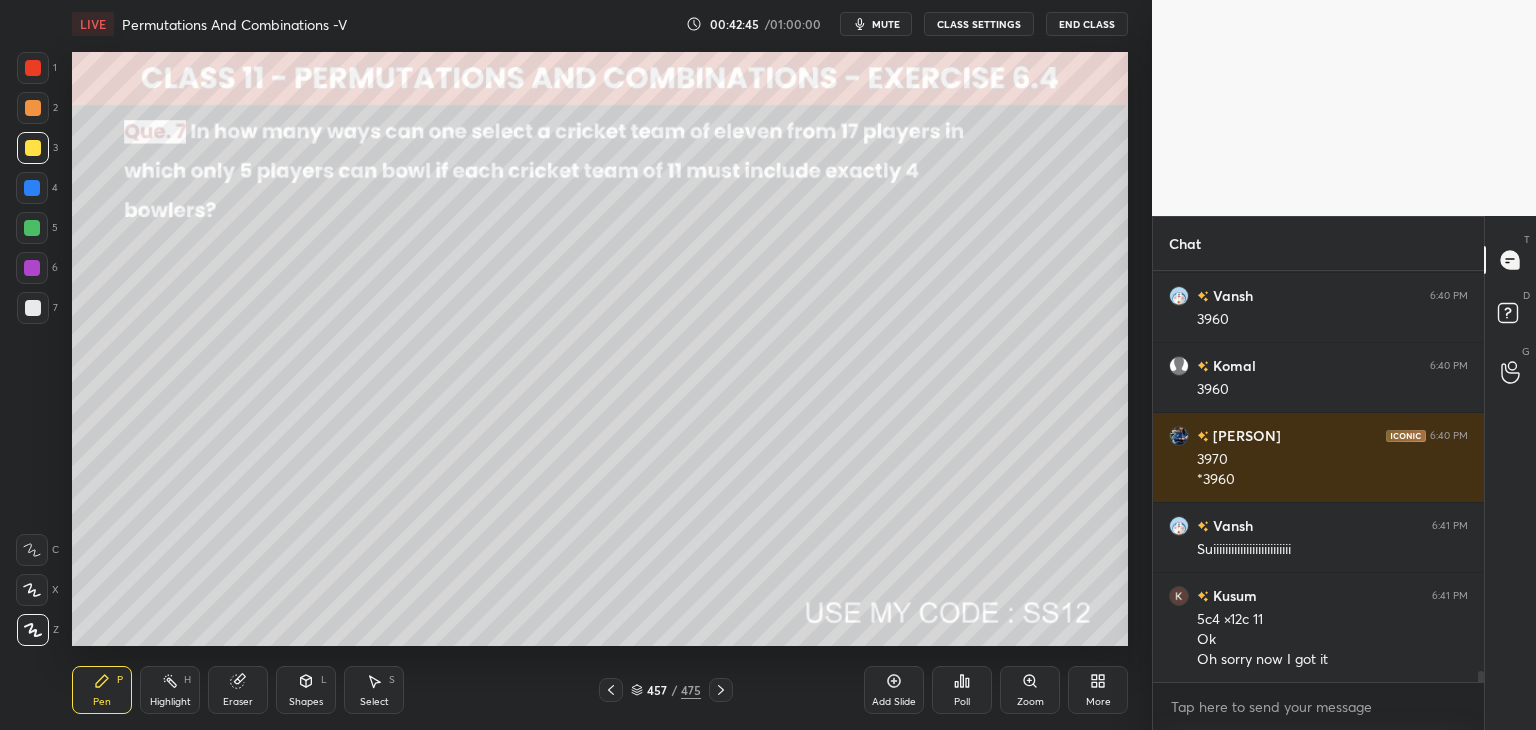scroll, scrollTop: 14834, scrollLeft: 0, axis: vertical 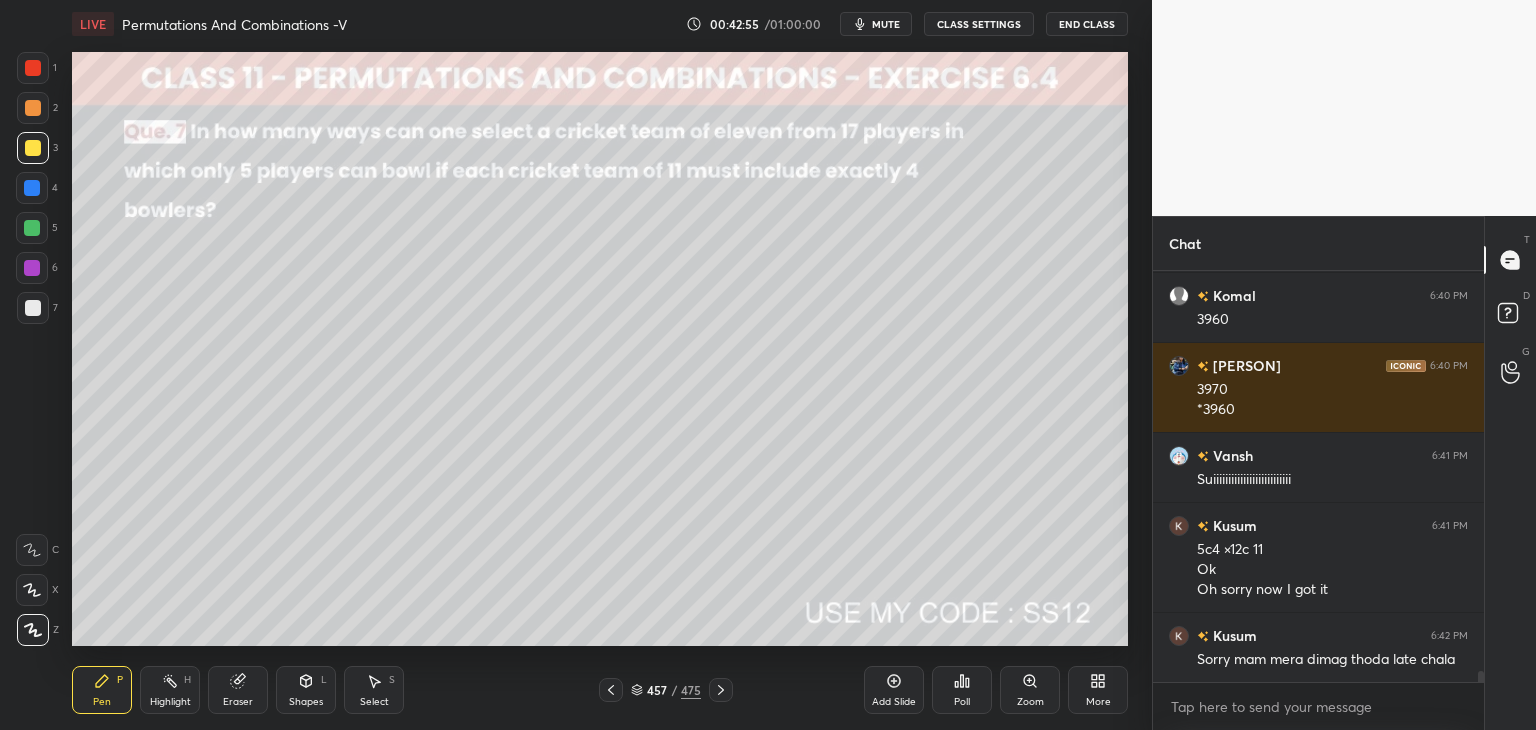 click on "Eraser" at bounding box center (238, 690) 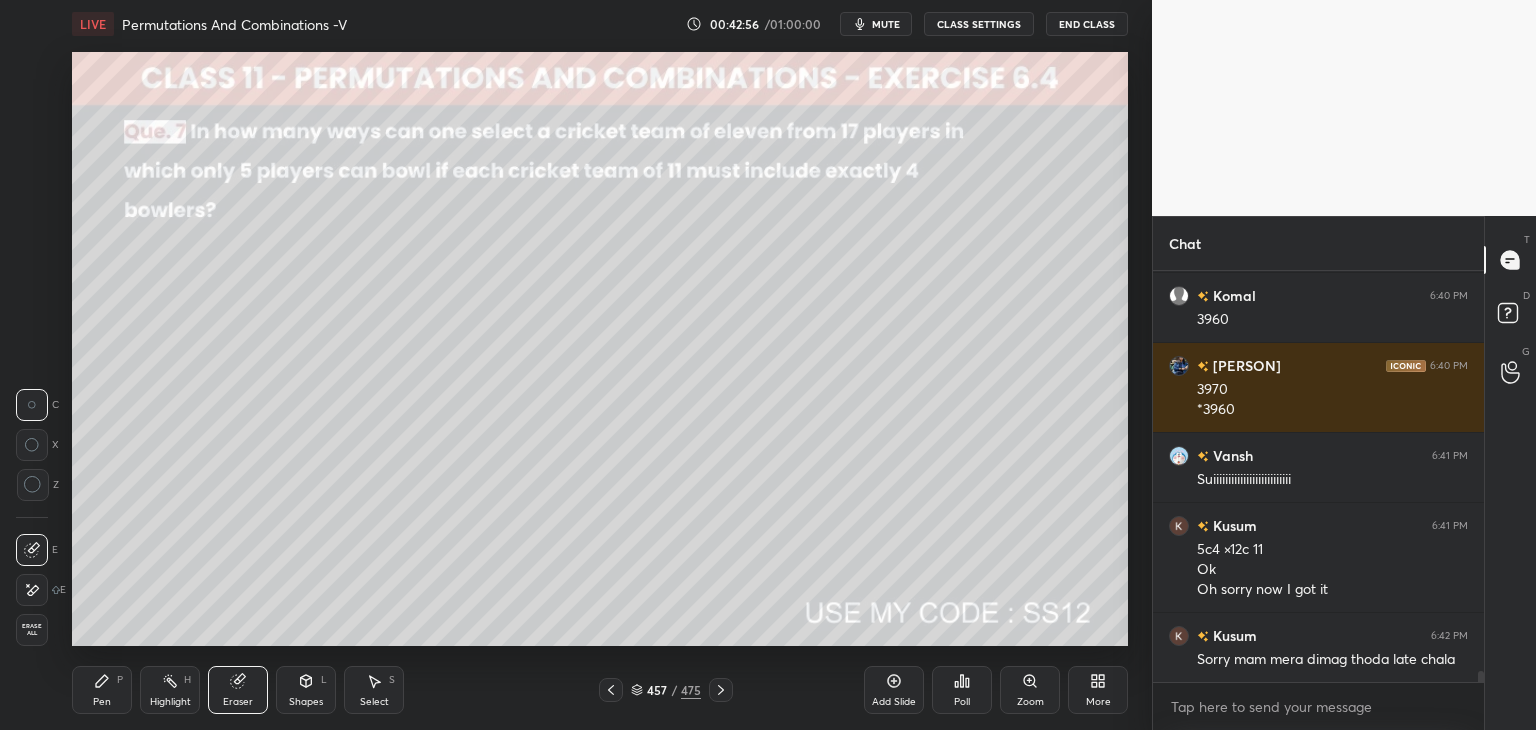 click on "Pen P" at bounding box center (102, 690) 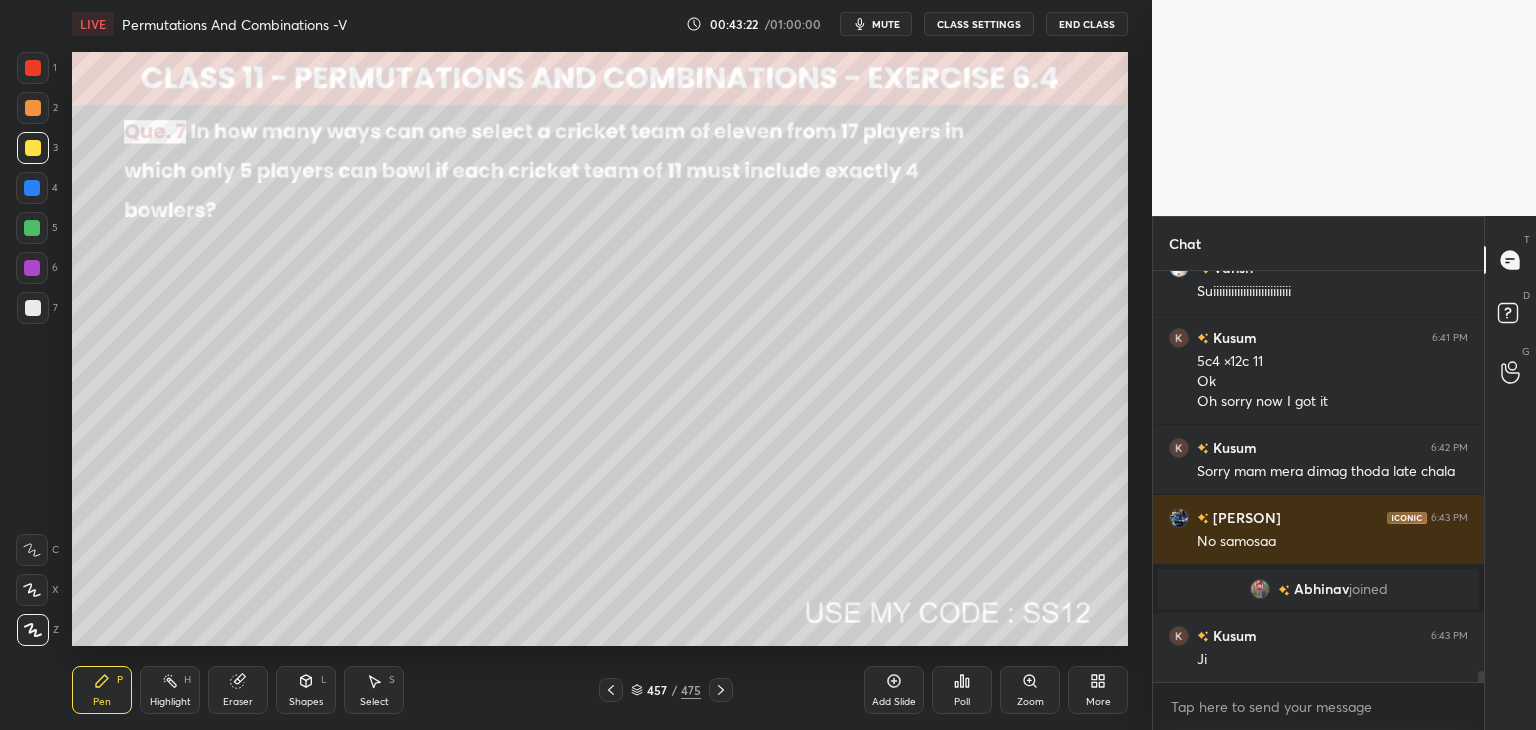 scroll, scrollTop: 14756, scrollLeft: 0, axis: vertical 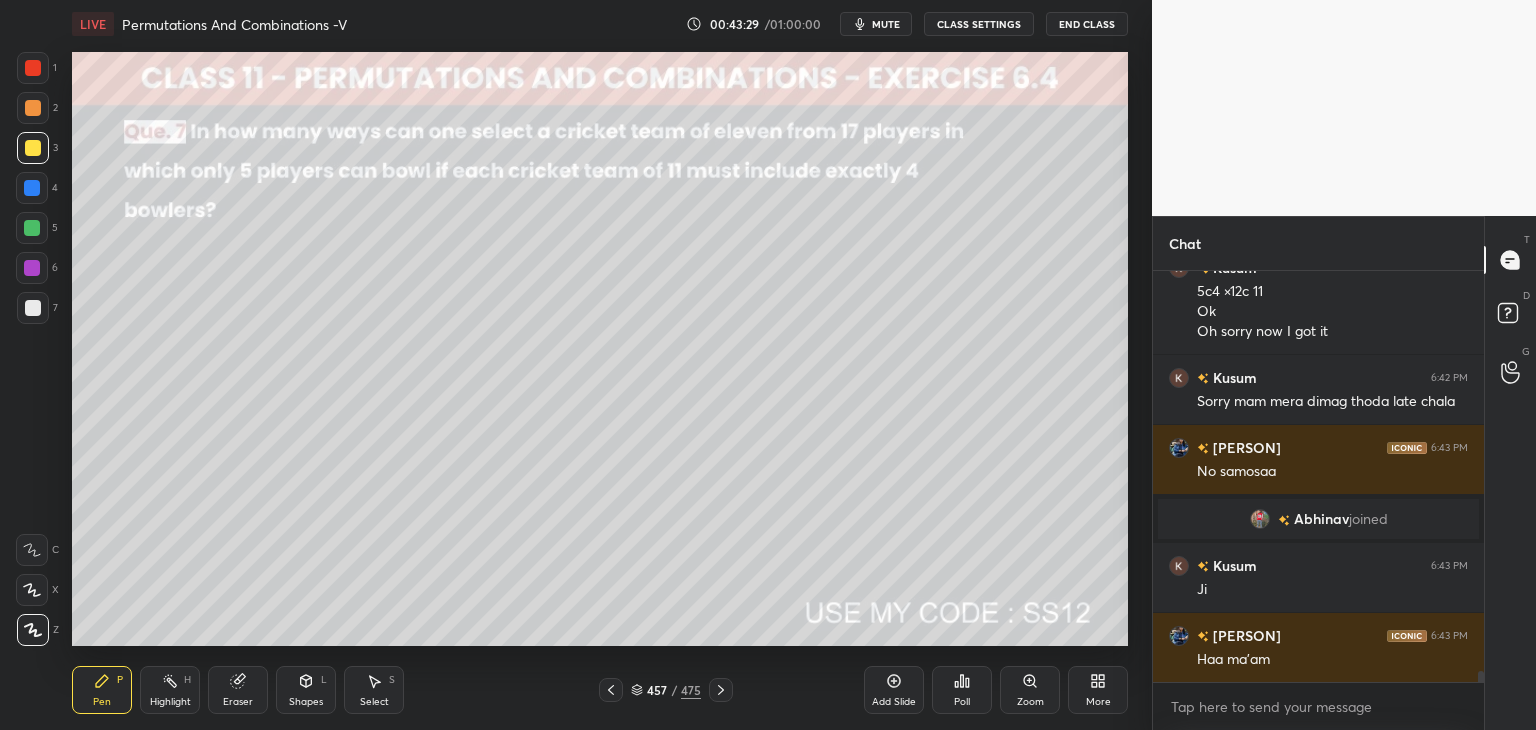 click 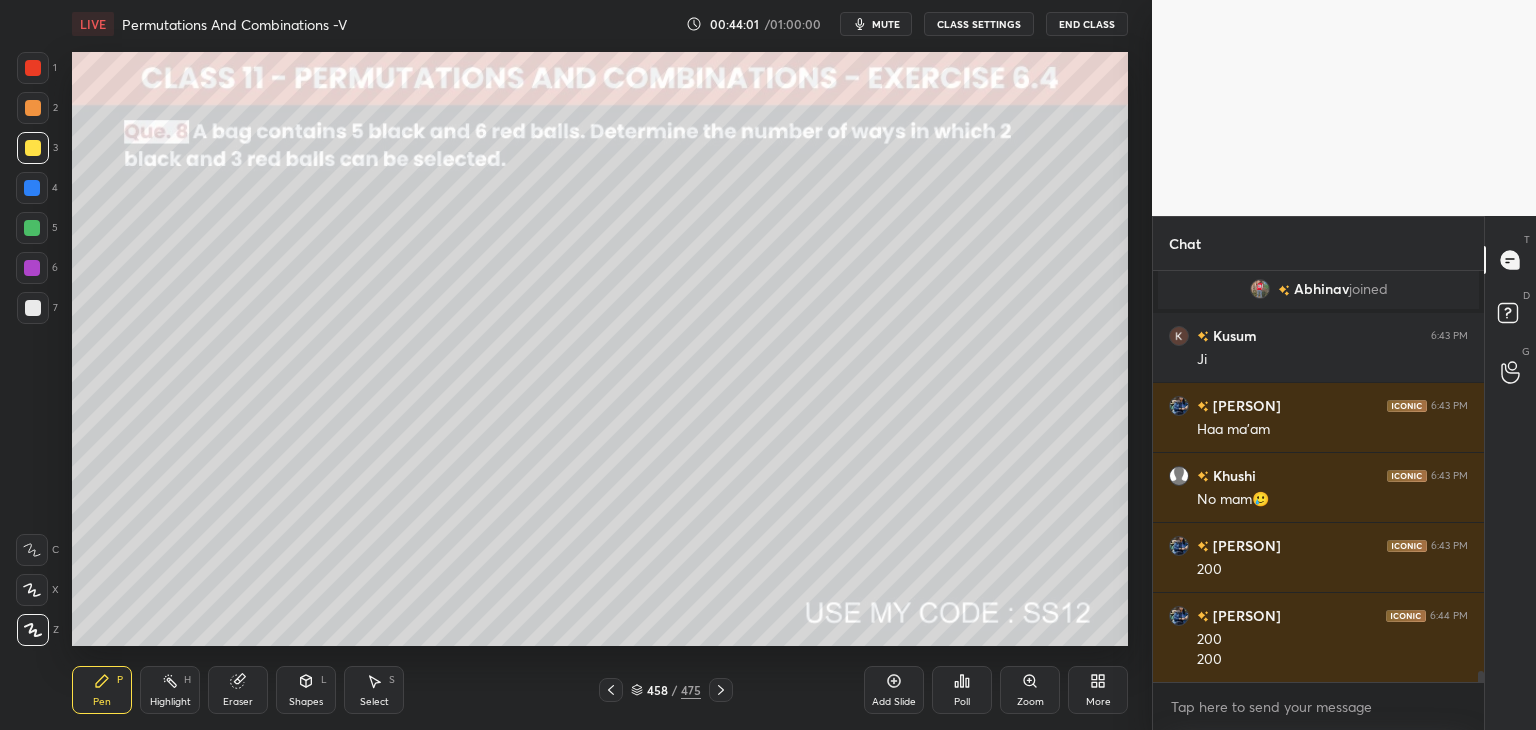 scroll, scrollTop: 15056, scrollLeft: 0, axis: vertical 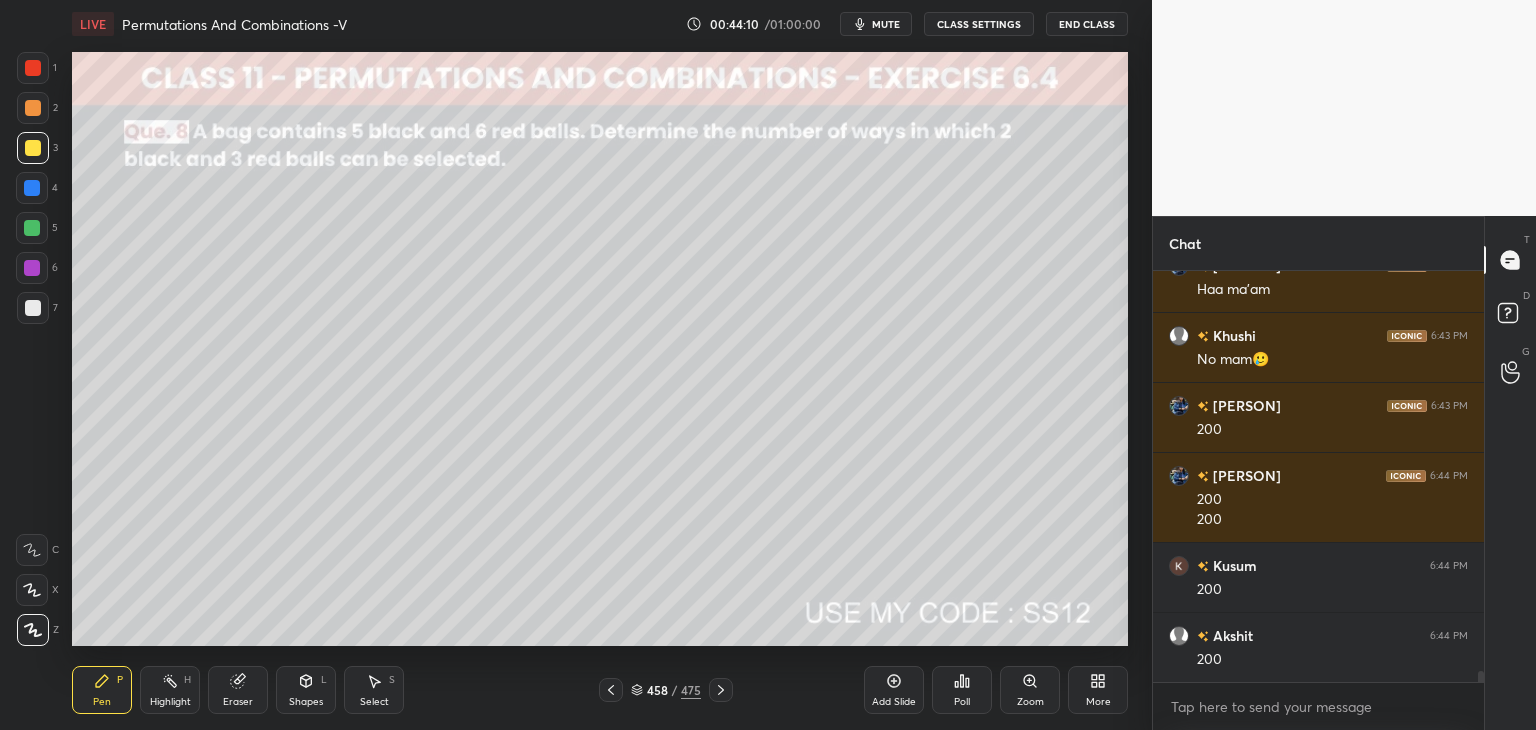 click at bounding box center (33, 148) 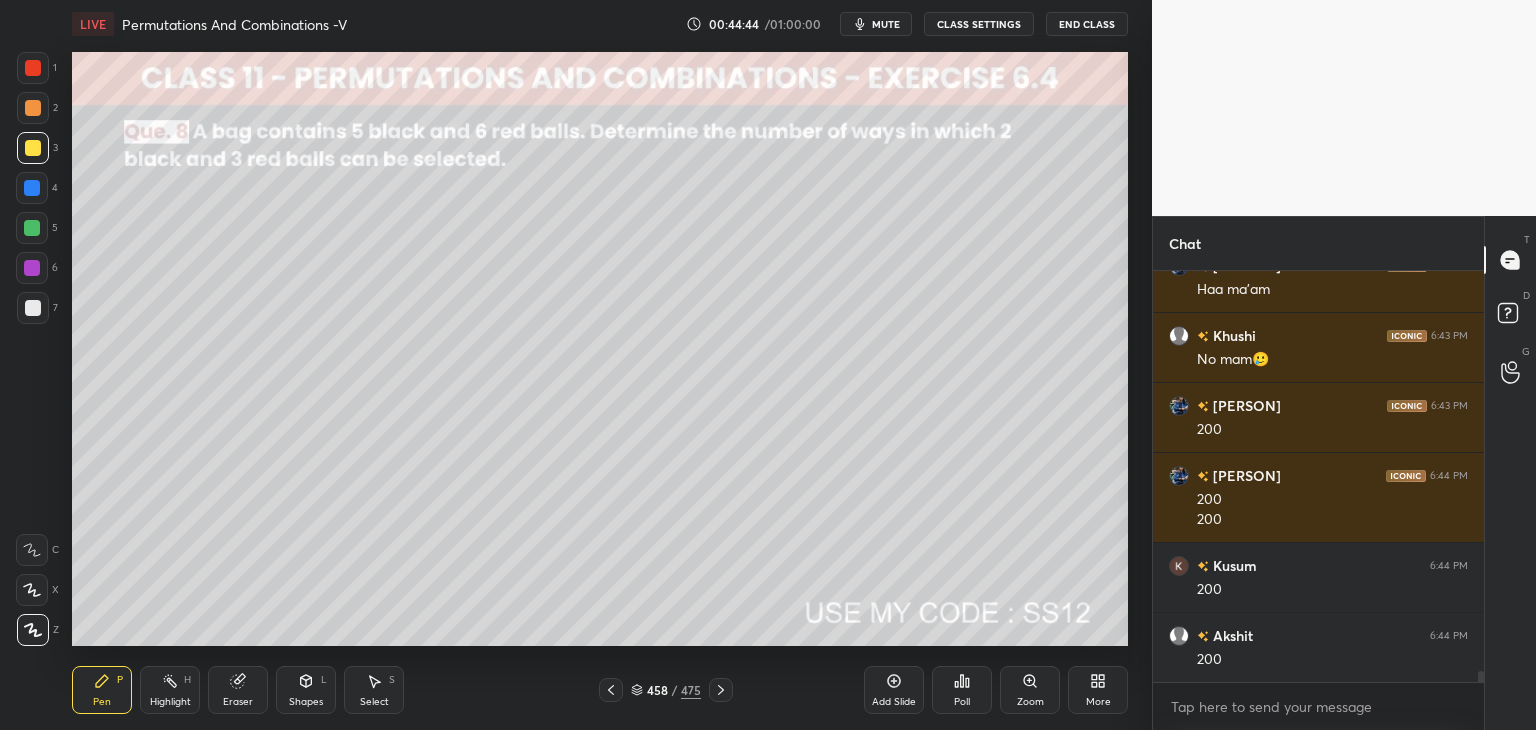 click at bounding box center (33, 308) 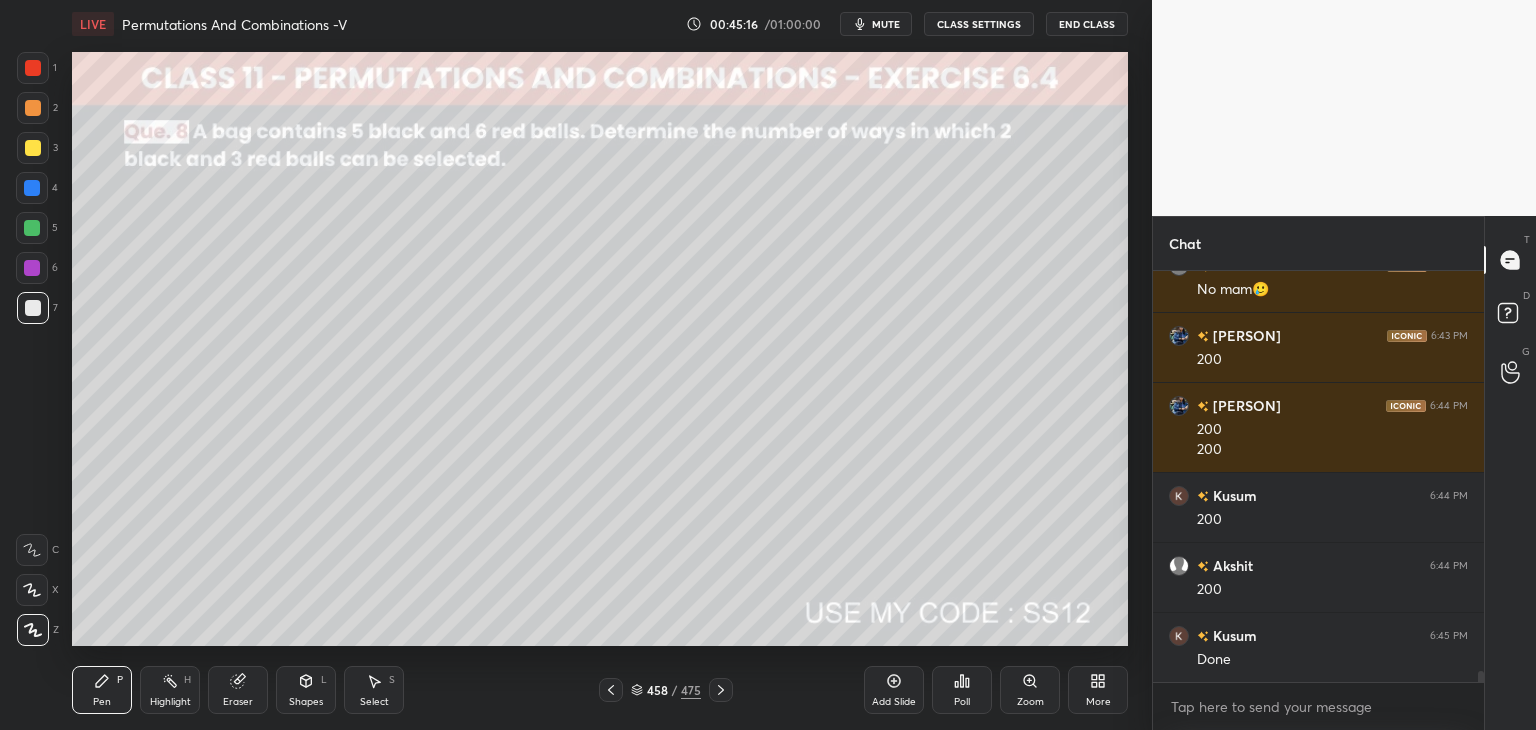 scroll, scrollTop: 15266, scrollLeft: 0, axis: vertical 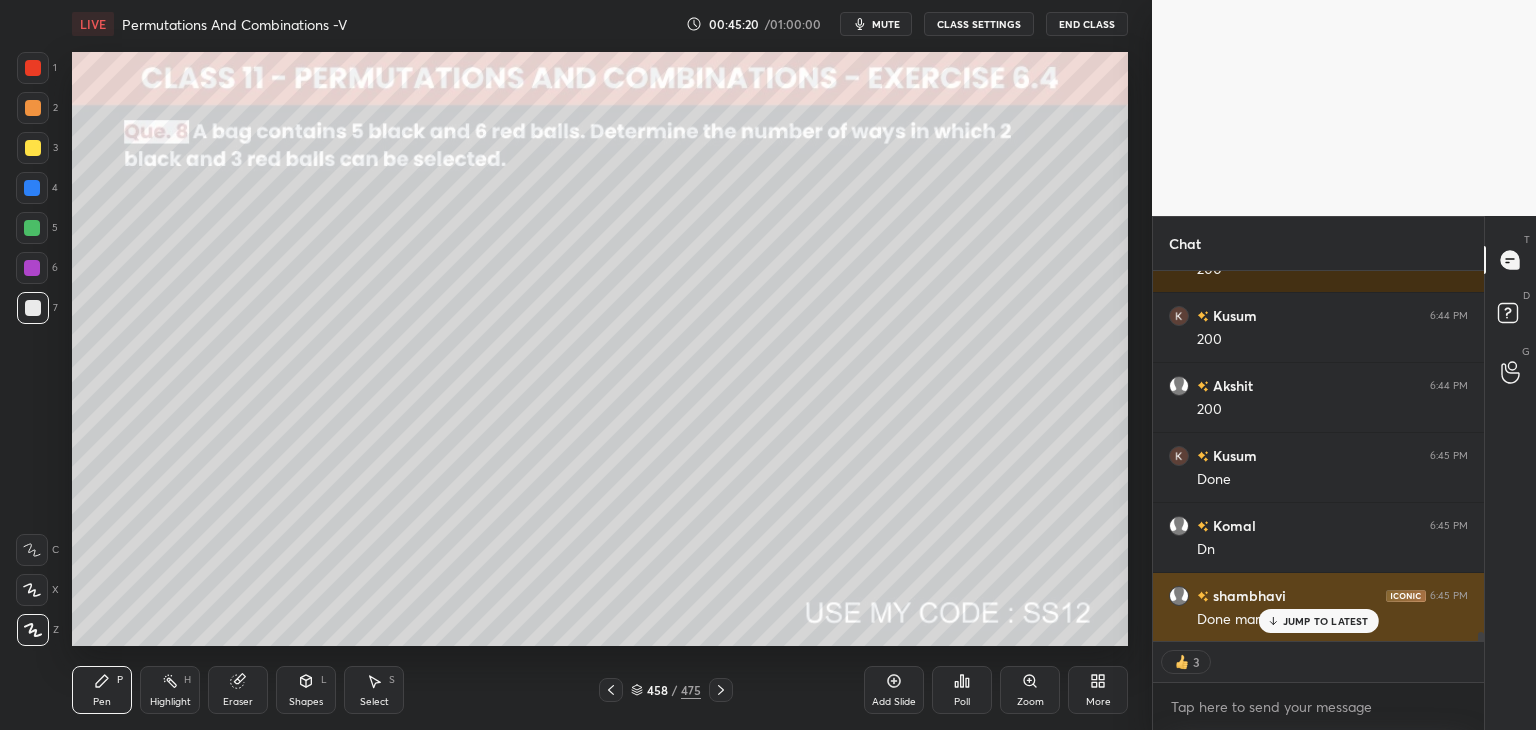 click 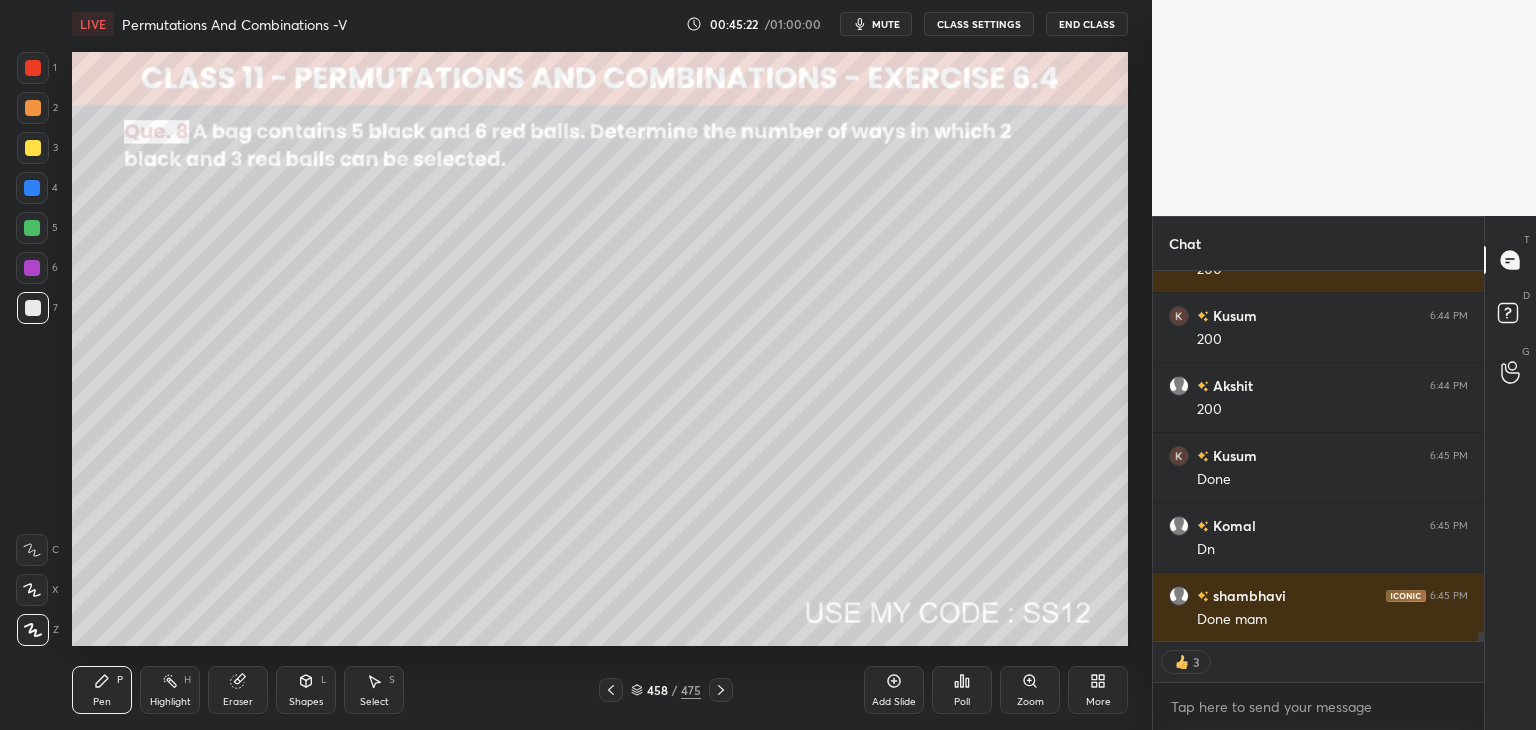 click 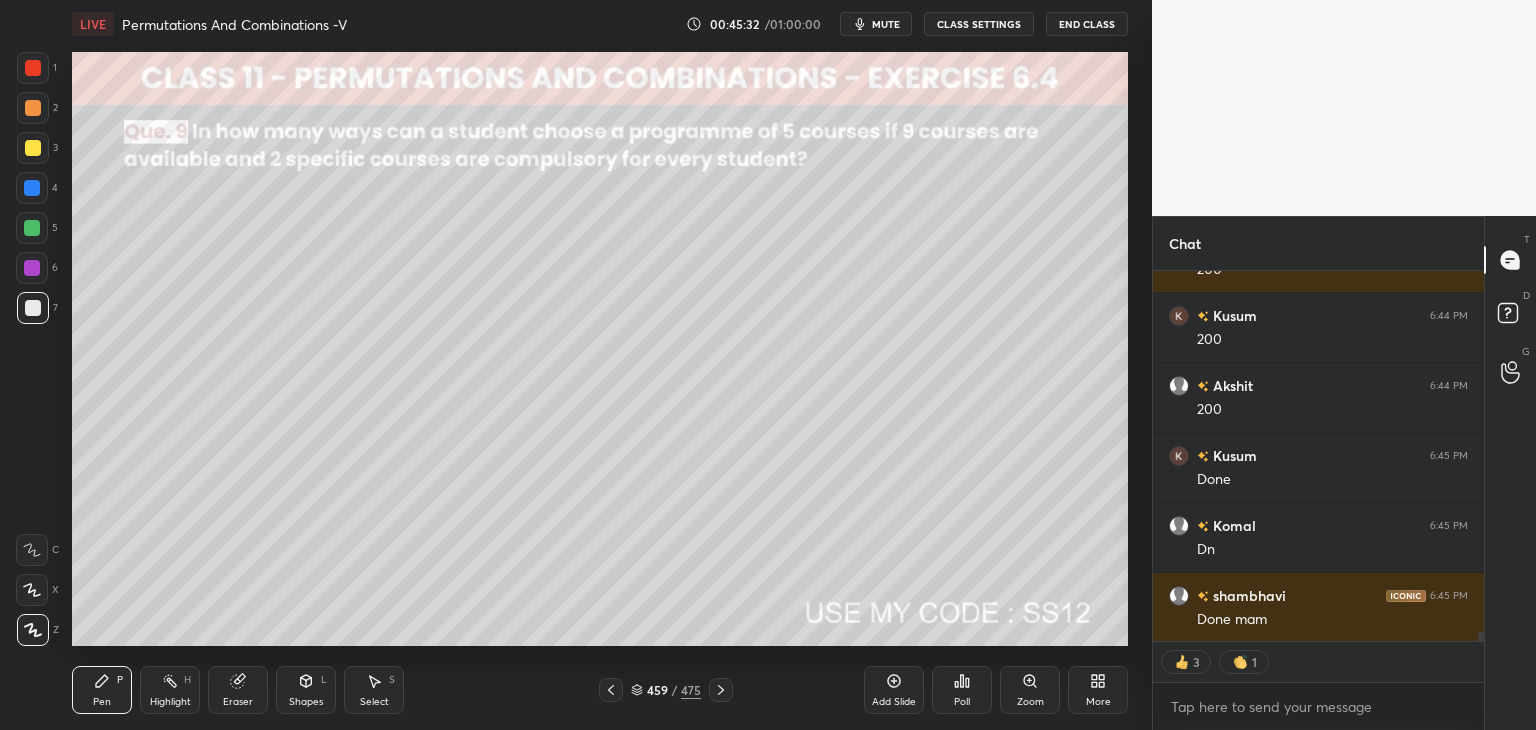 scroll, scrollTop: 6, scrollLeft: 6, axis: both 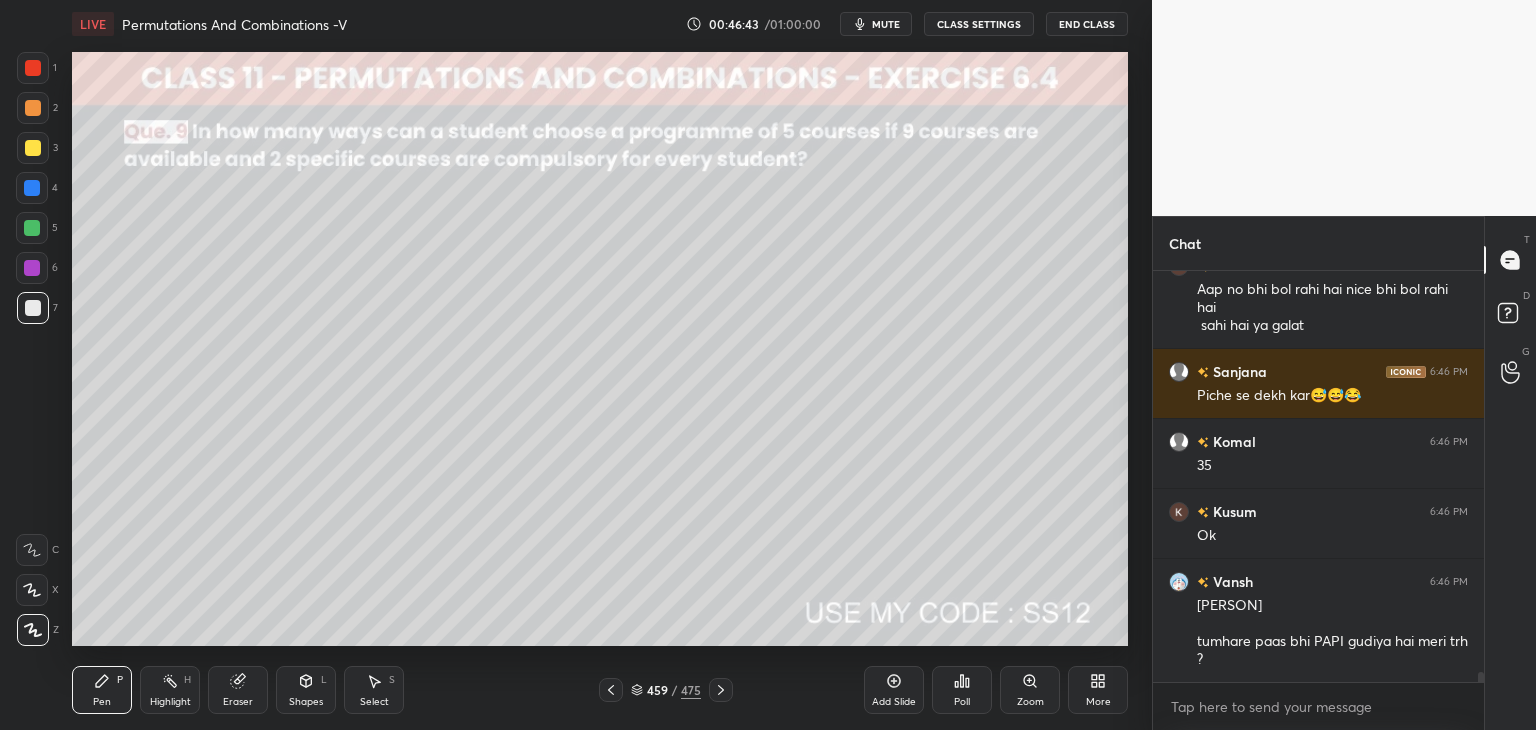 click on "Eraser" at bounding box center (238, 702) 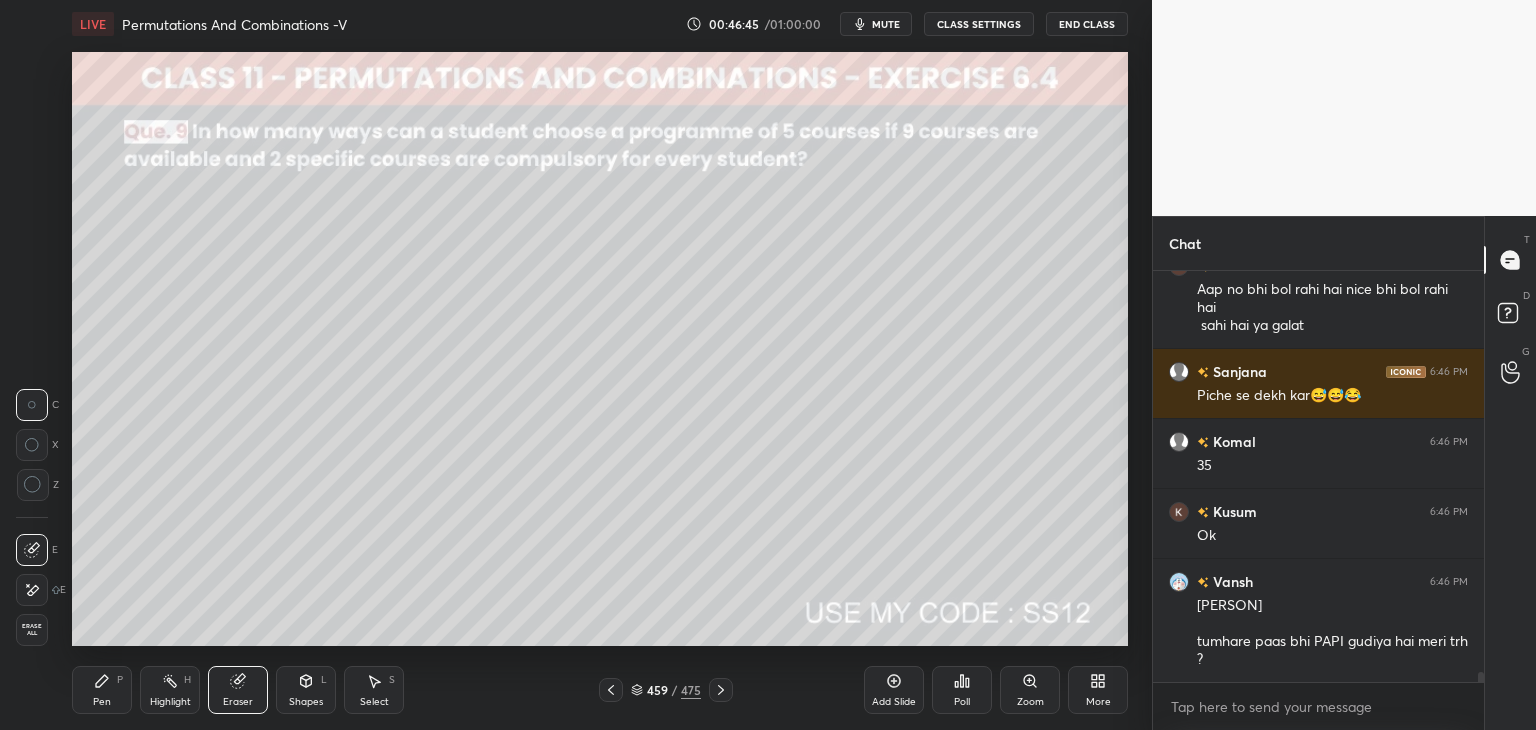 drag, startPoint x: 102, startPoint y: 691, endPoint x: 138, endPoint y: 647, distance: 56.85068 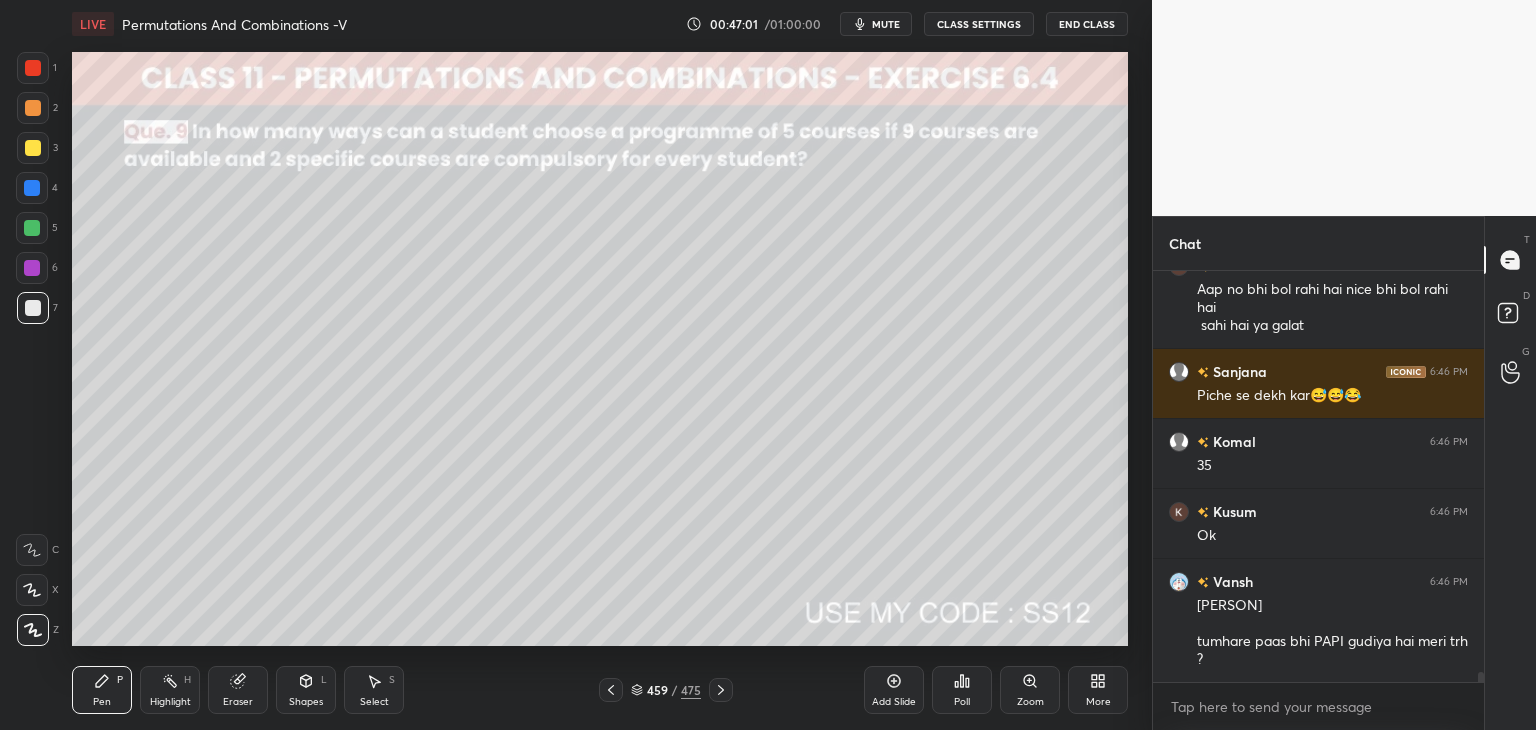 click at bounding box center (33, 148) 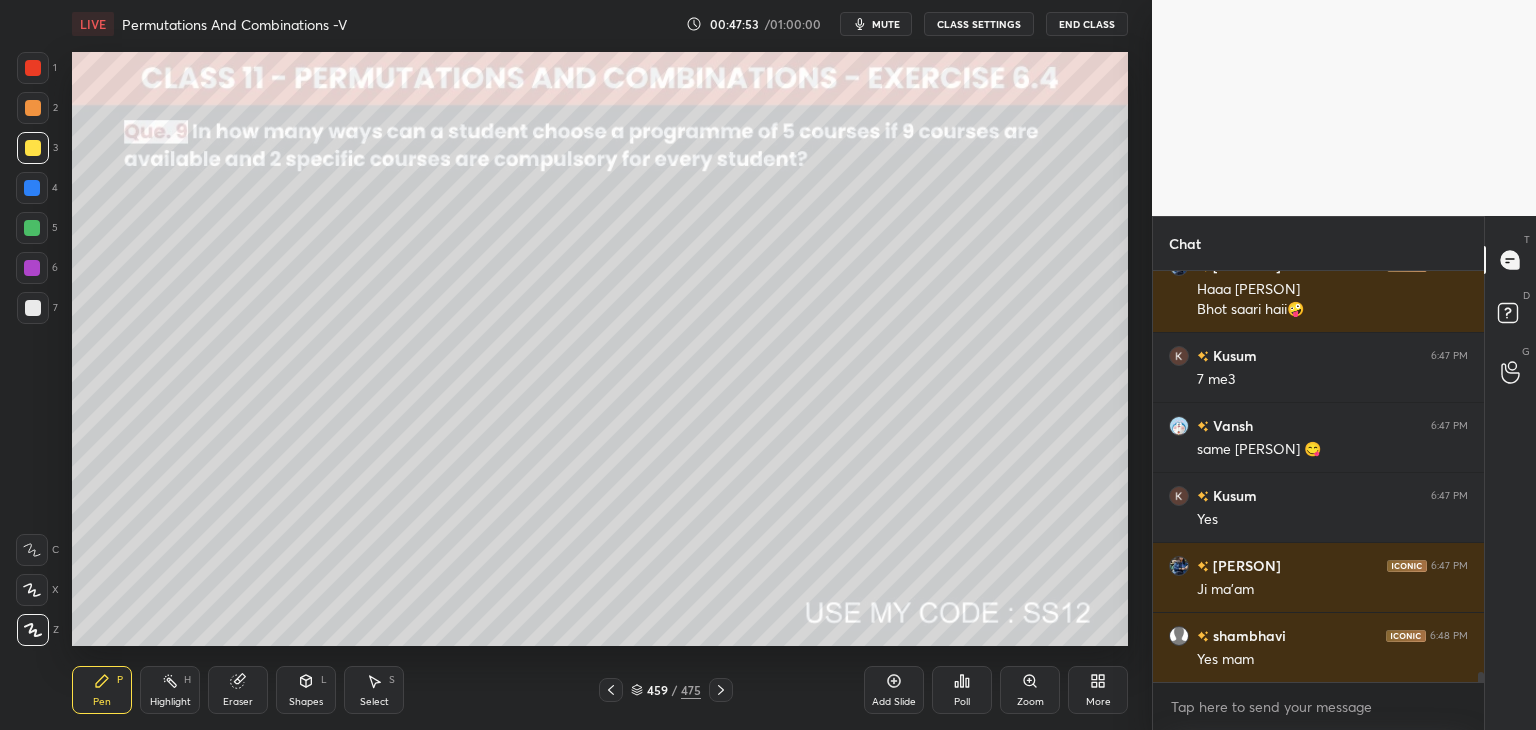 scroll, scrollTop: 16636, scrollLeft: 0, axis: vertical 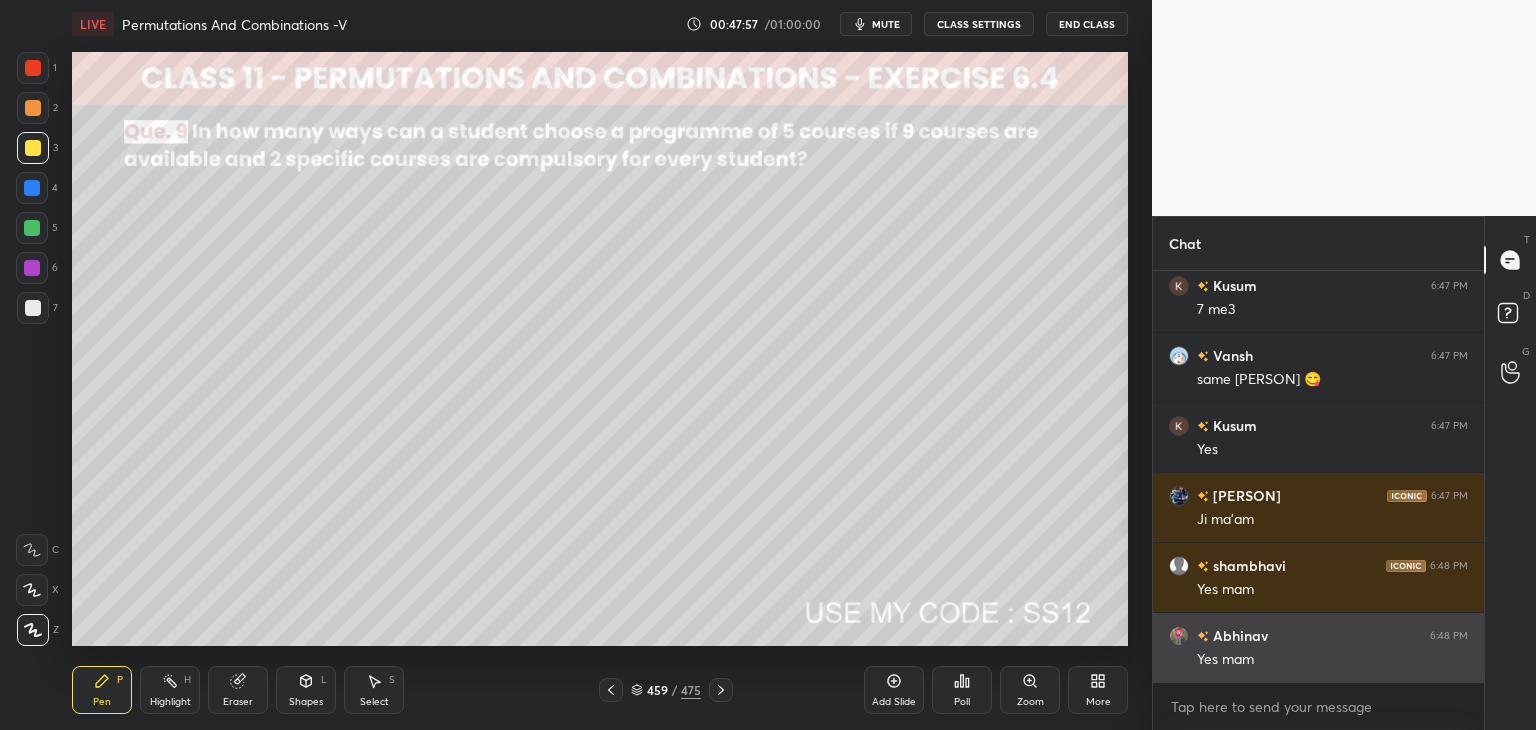 click at bounding box center (1179, 636) 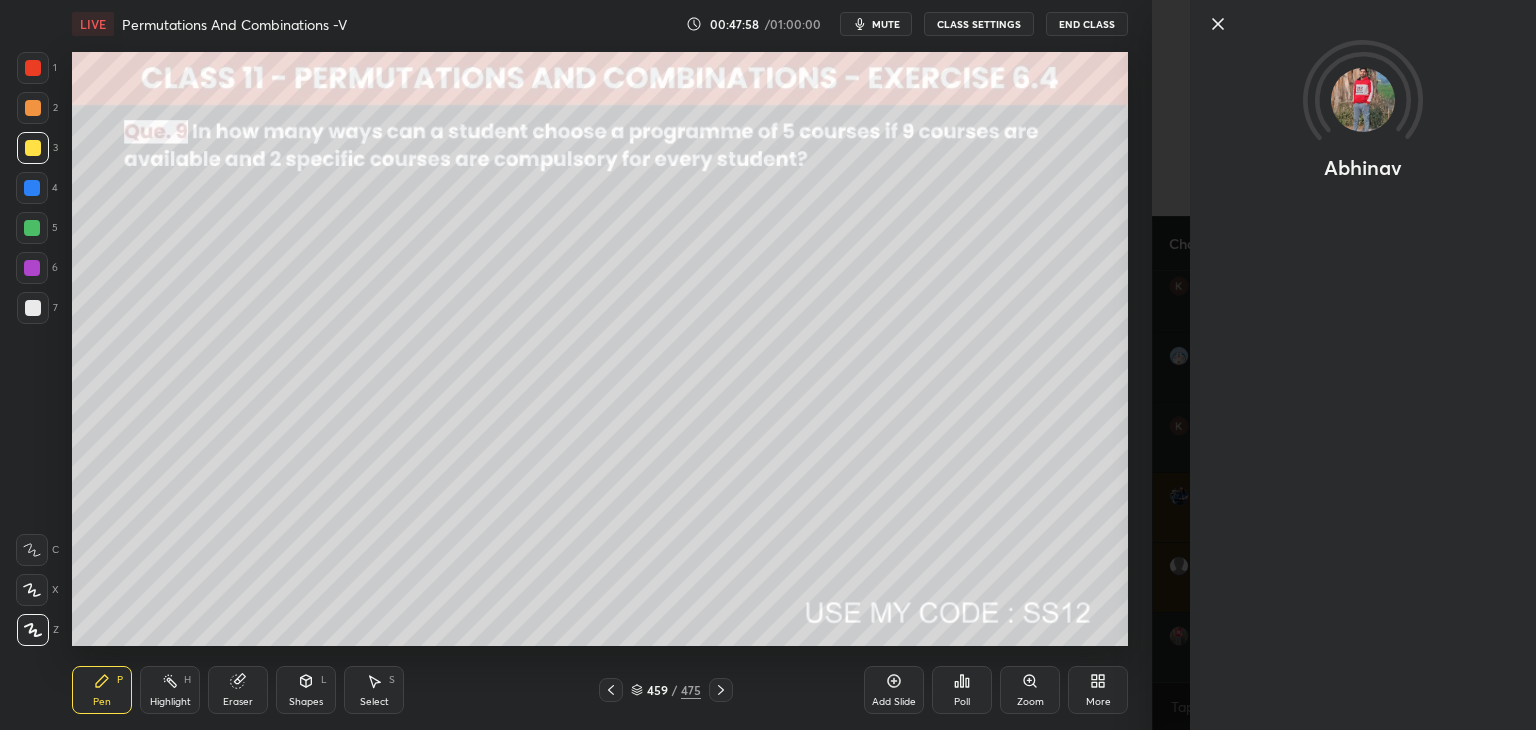 scroll, scrollTop: 16706, scrollLeft: 0, axis: vertical 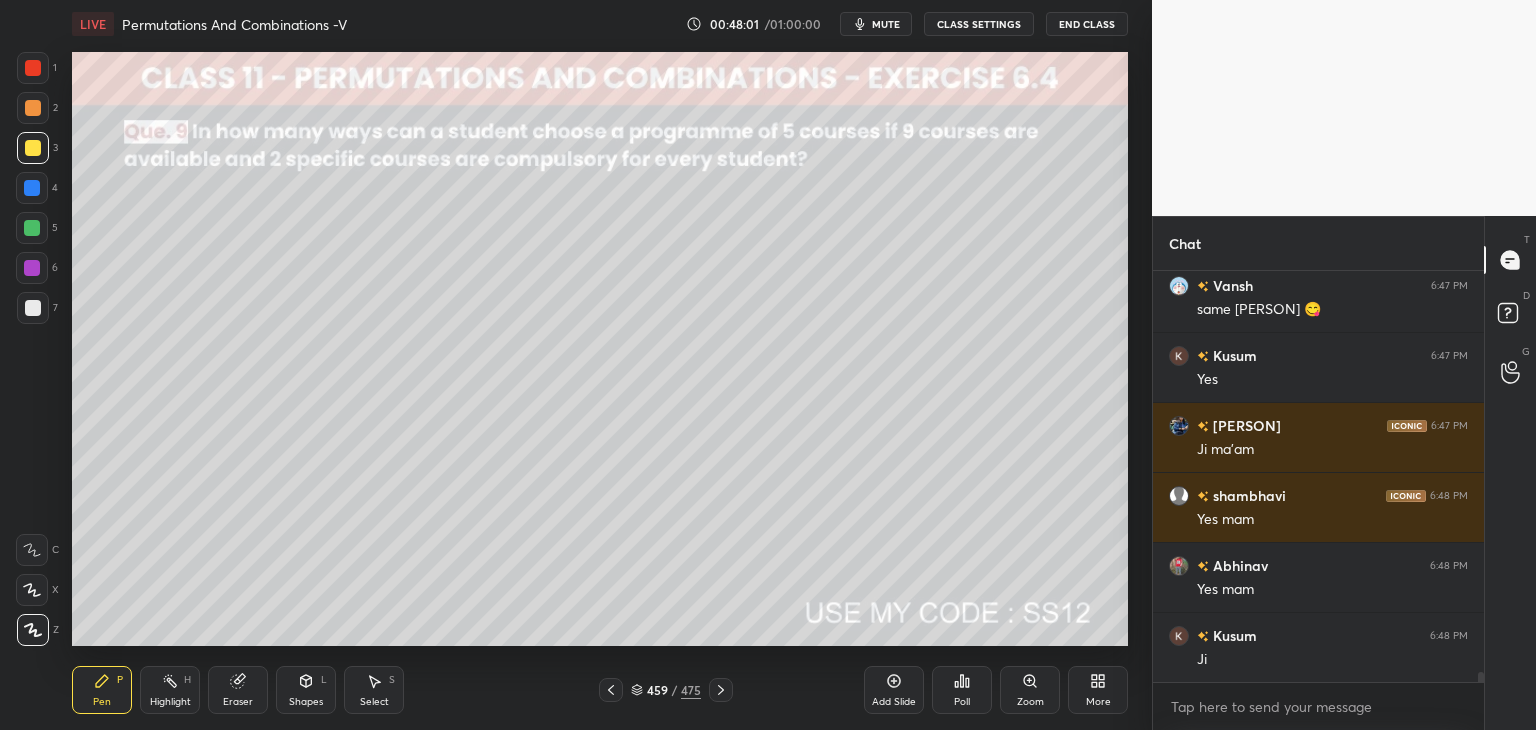 click 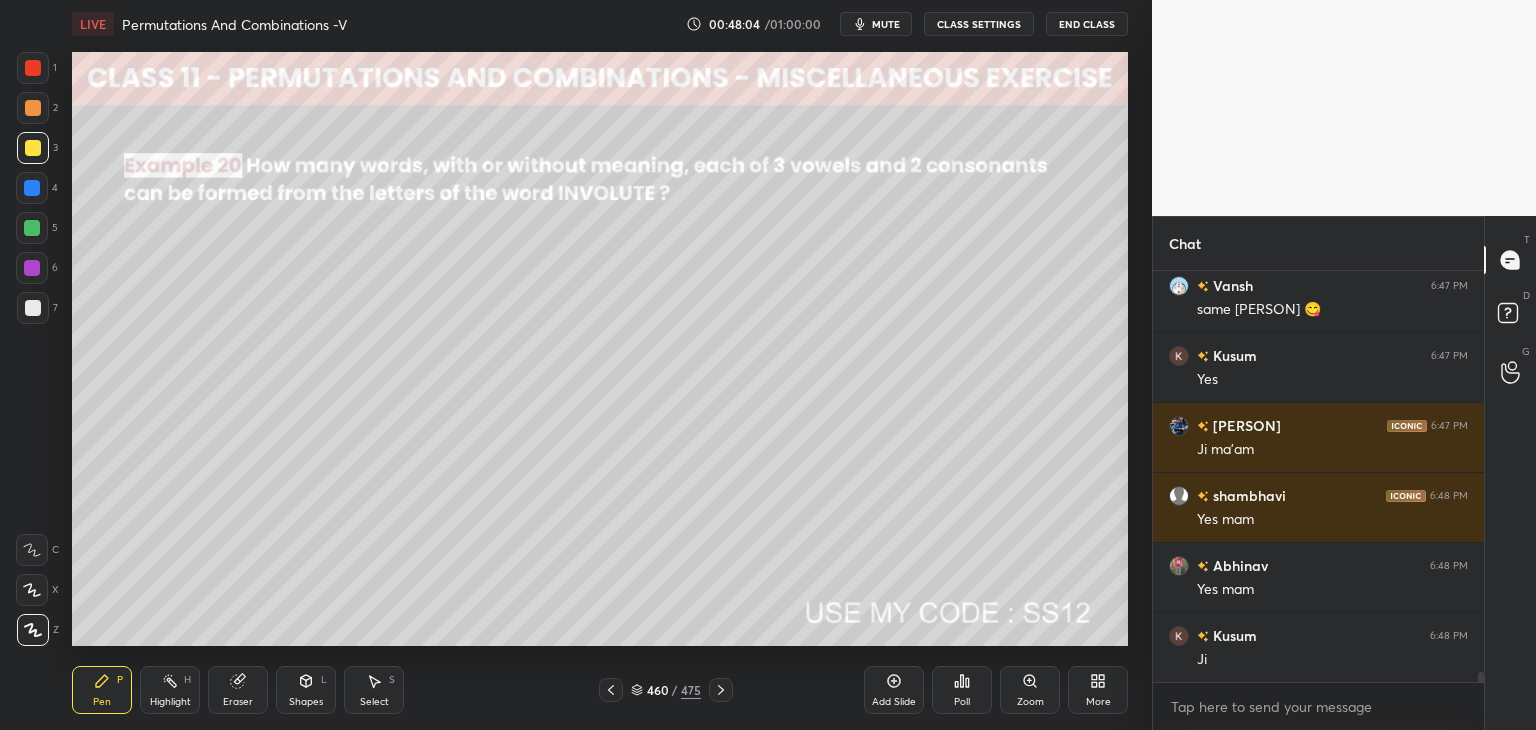 click 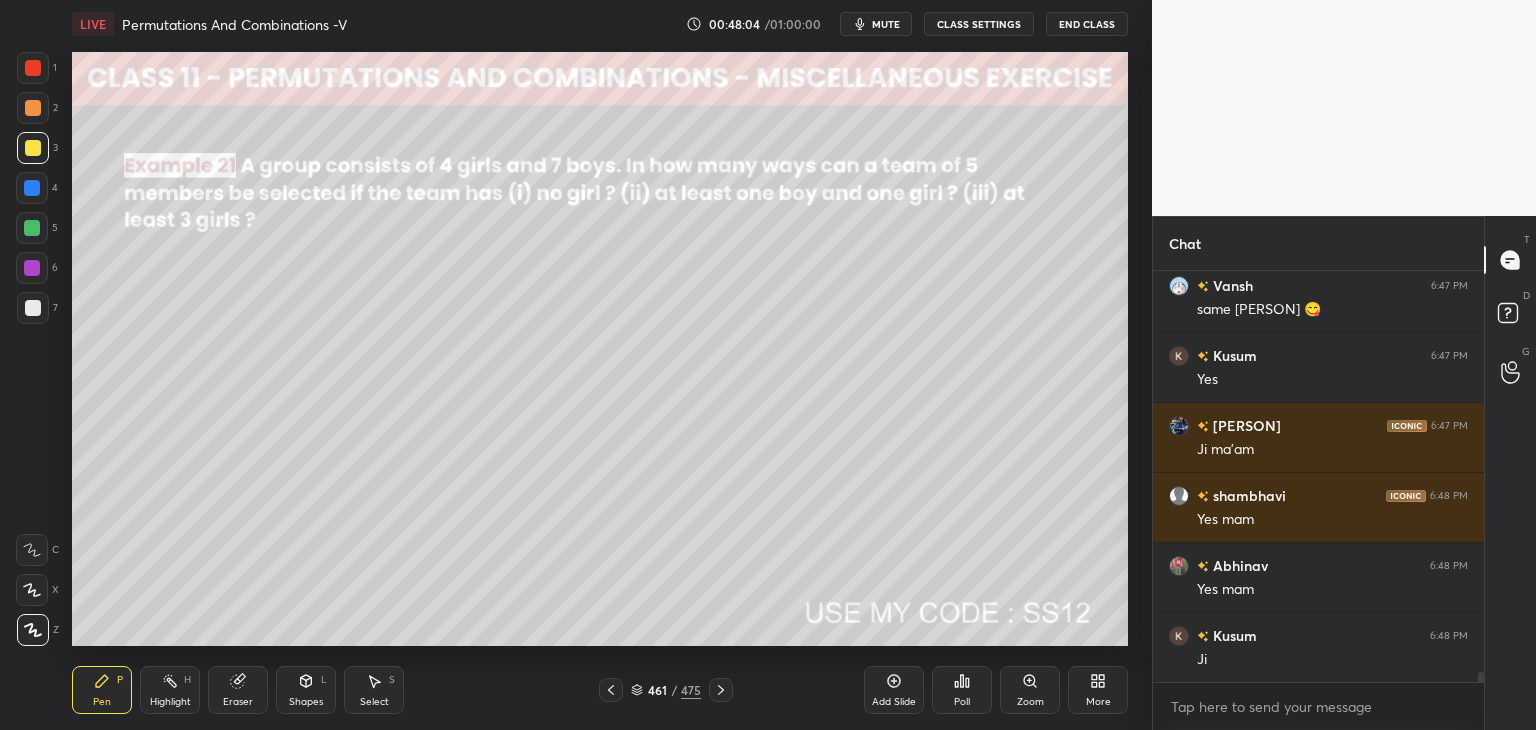 scroll, scrollTop: 16776, scrollLeft: 0, axis: vertical 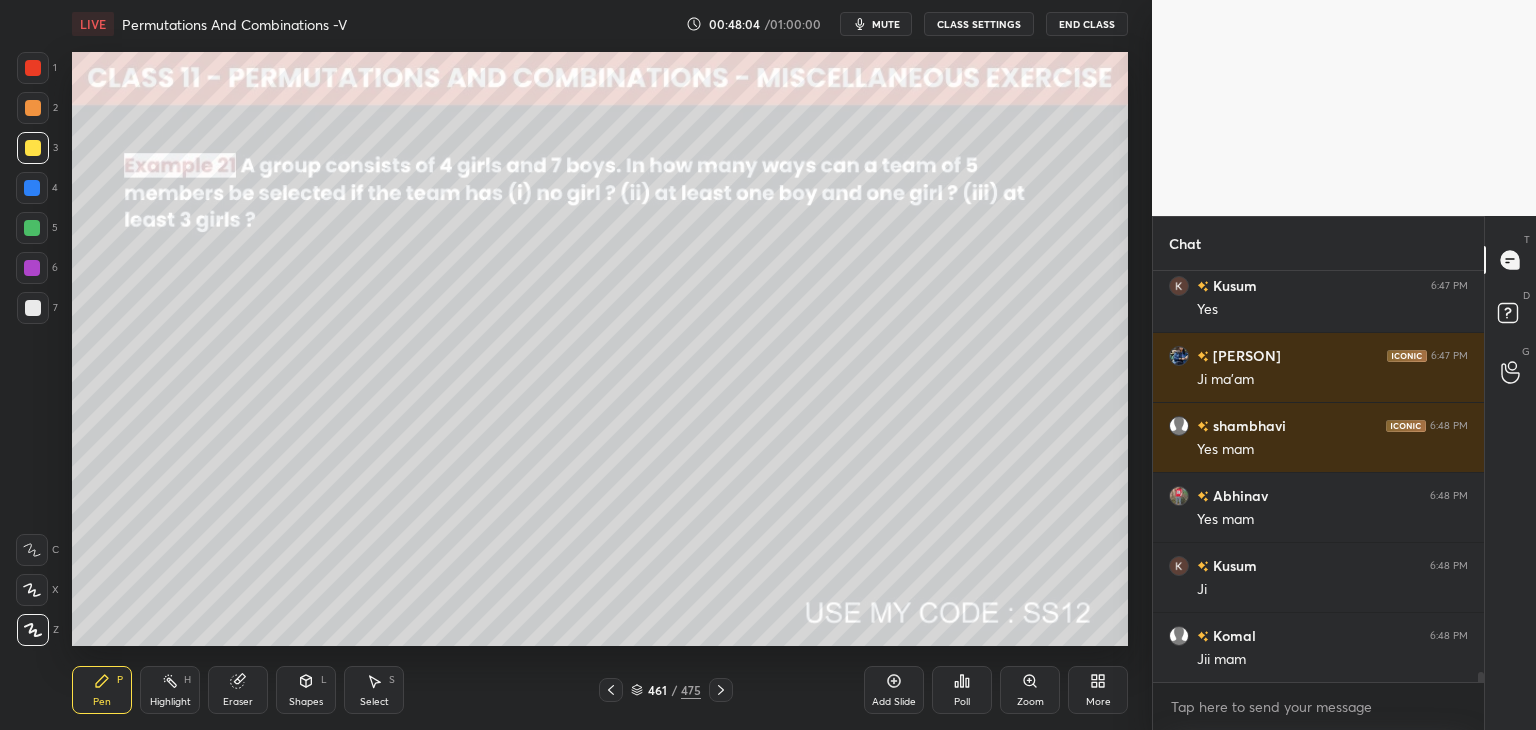 click 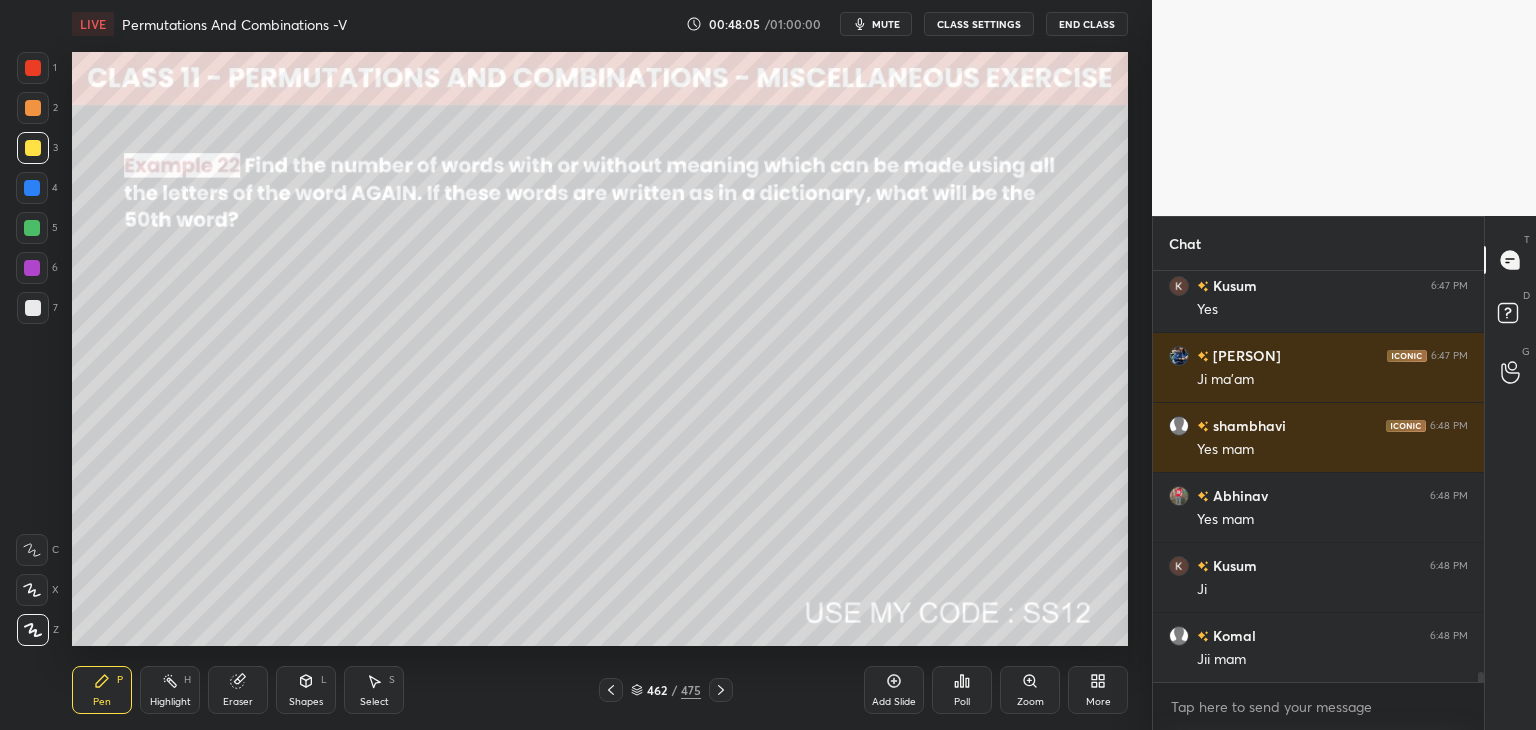 click 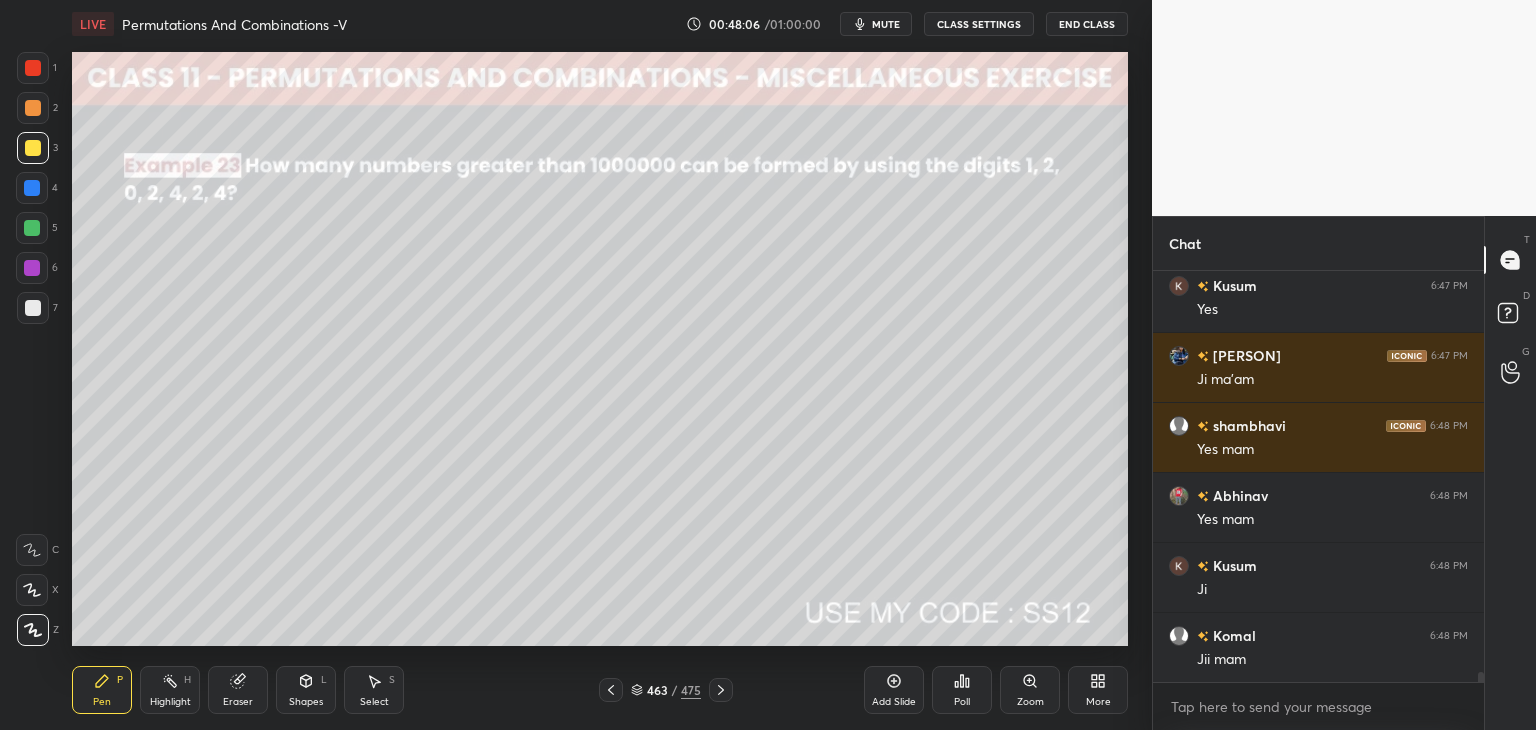 click 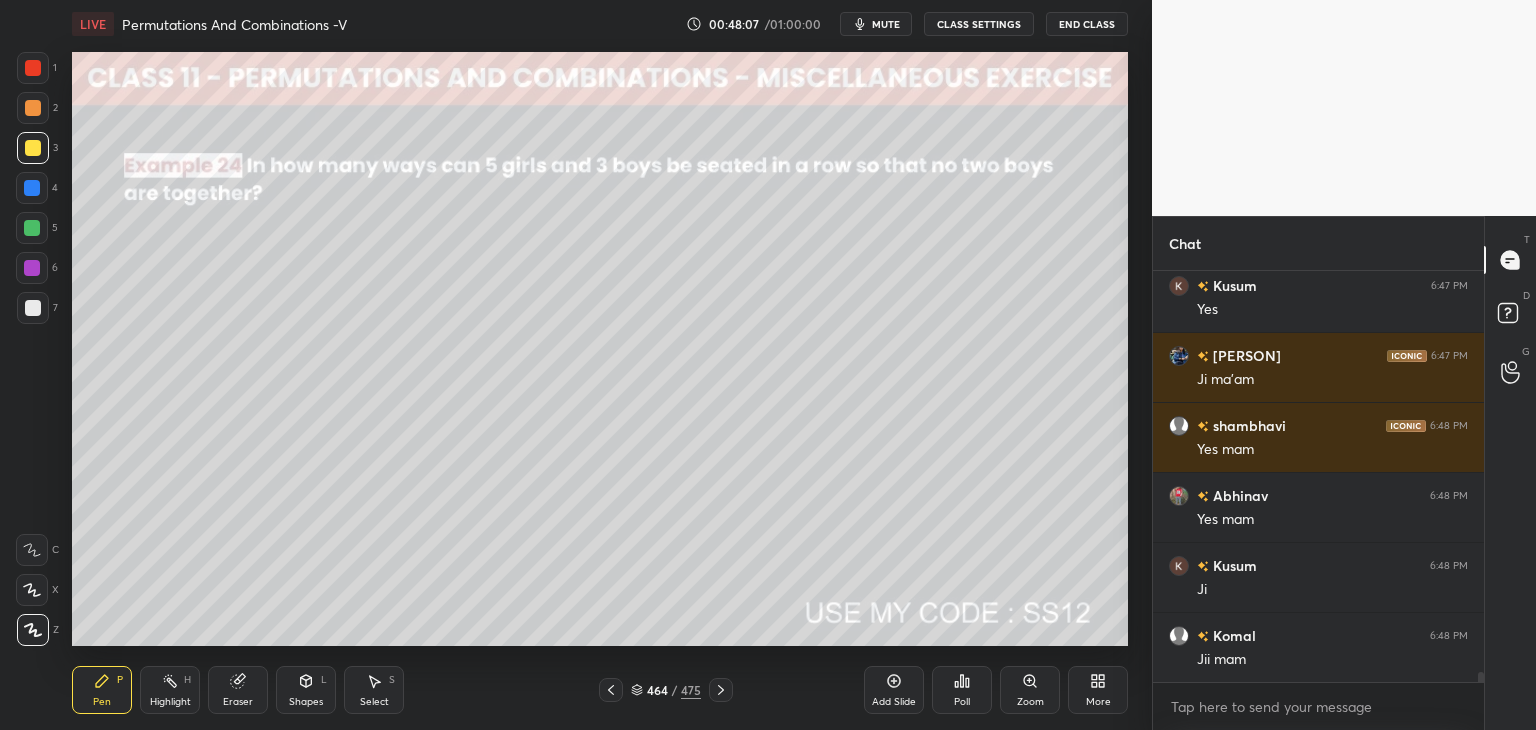 click 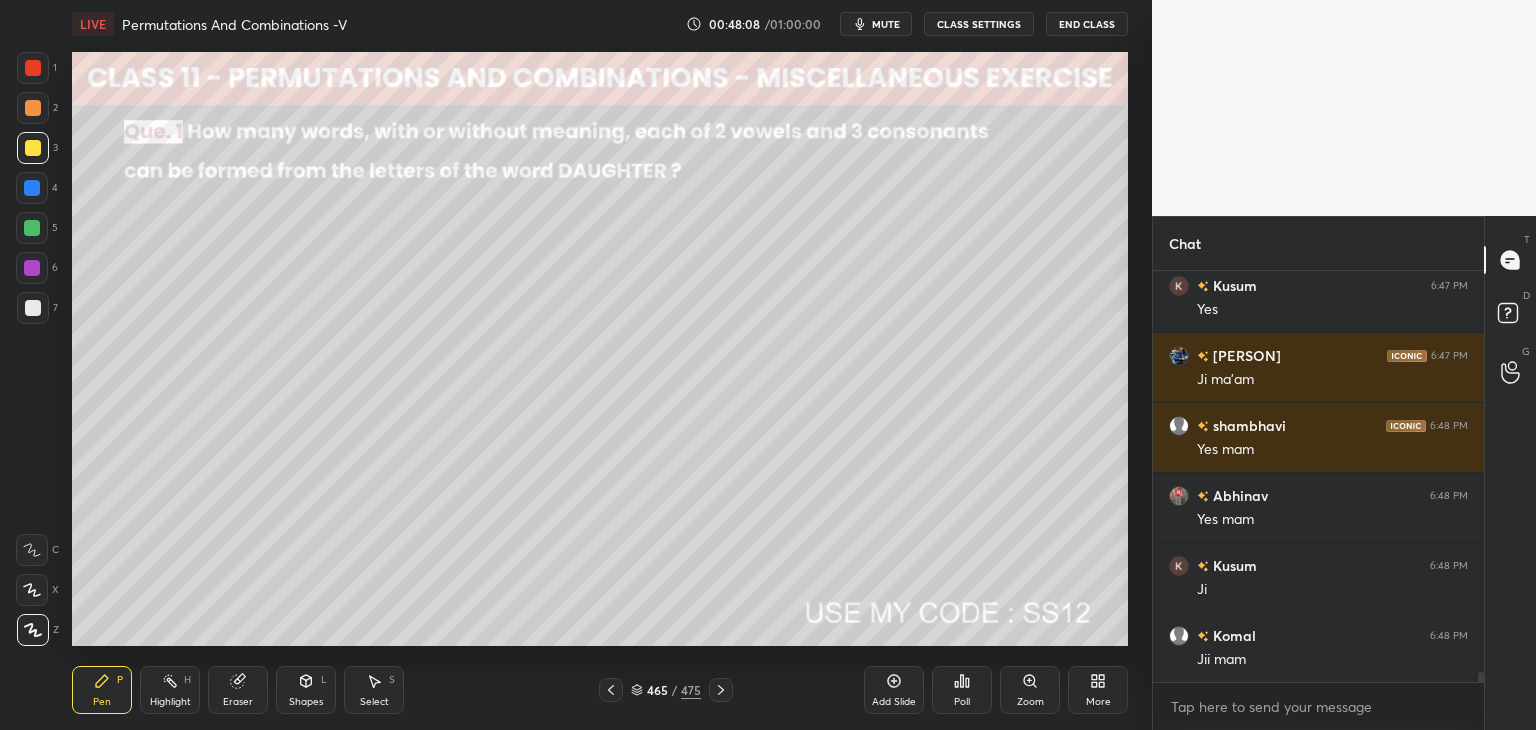 click 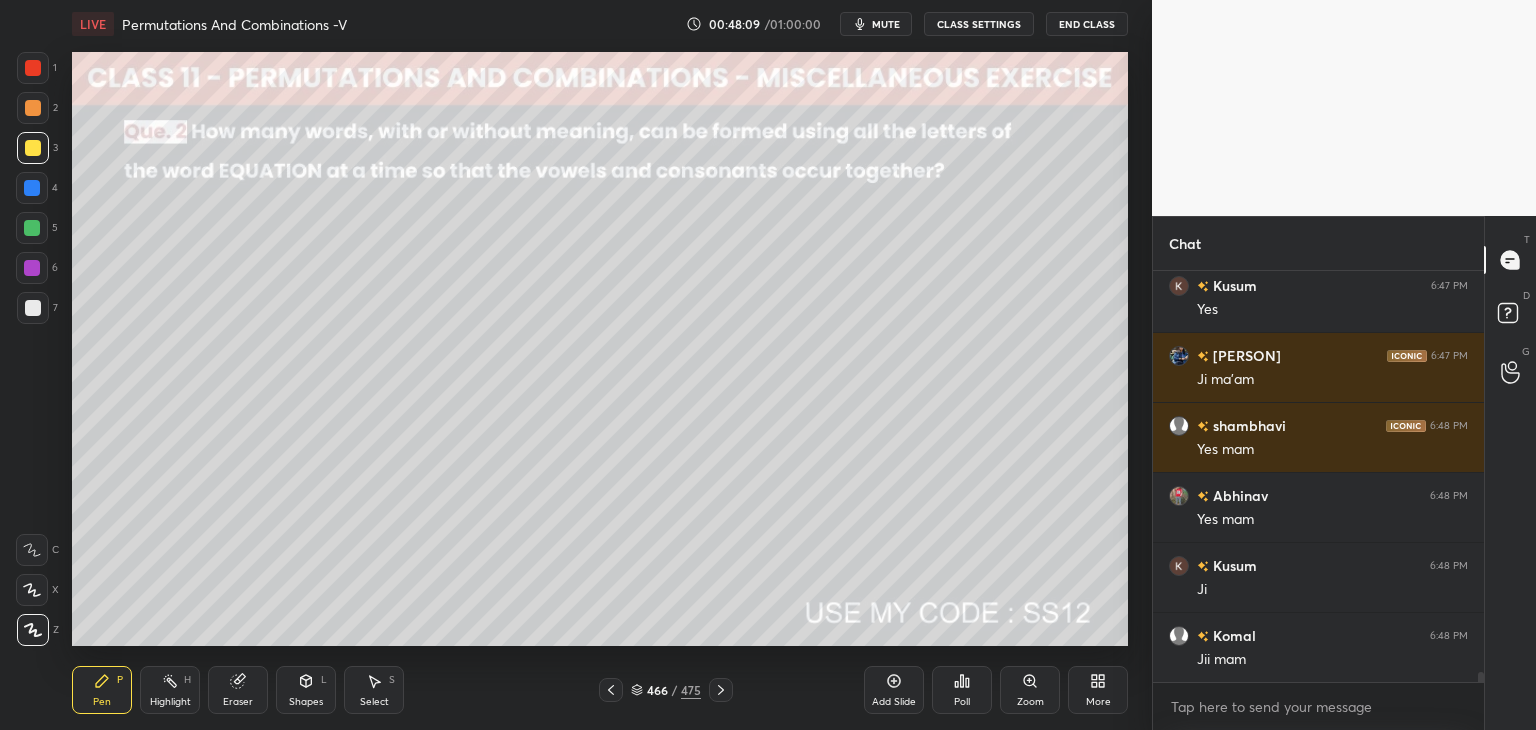scroll, scrollTop: 16846, scrollLeft: 0, axis: vertical 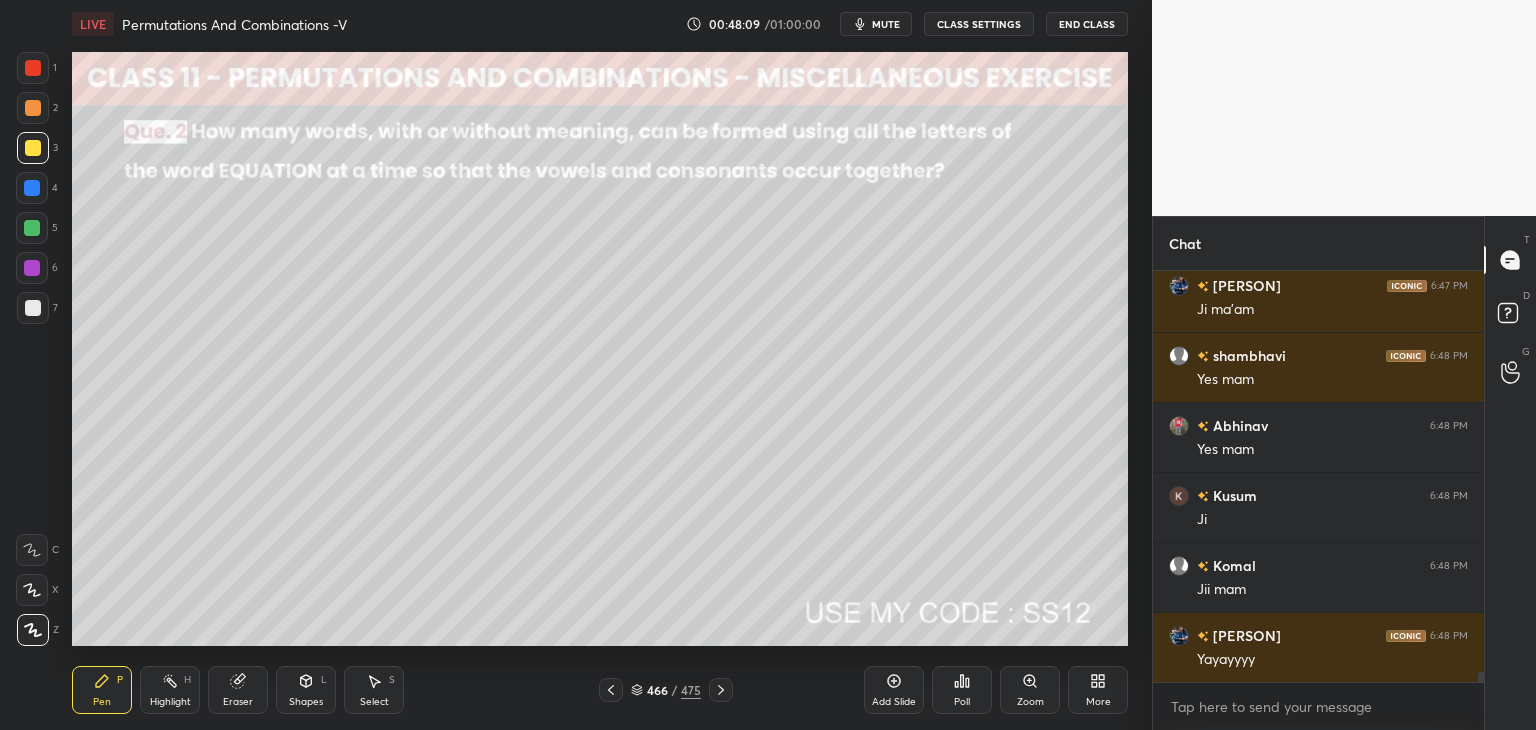 click 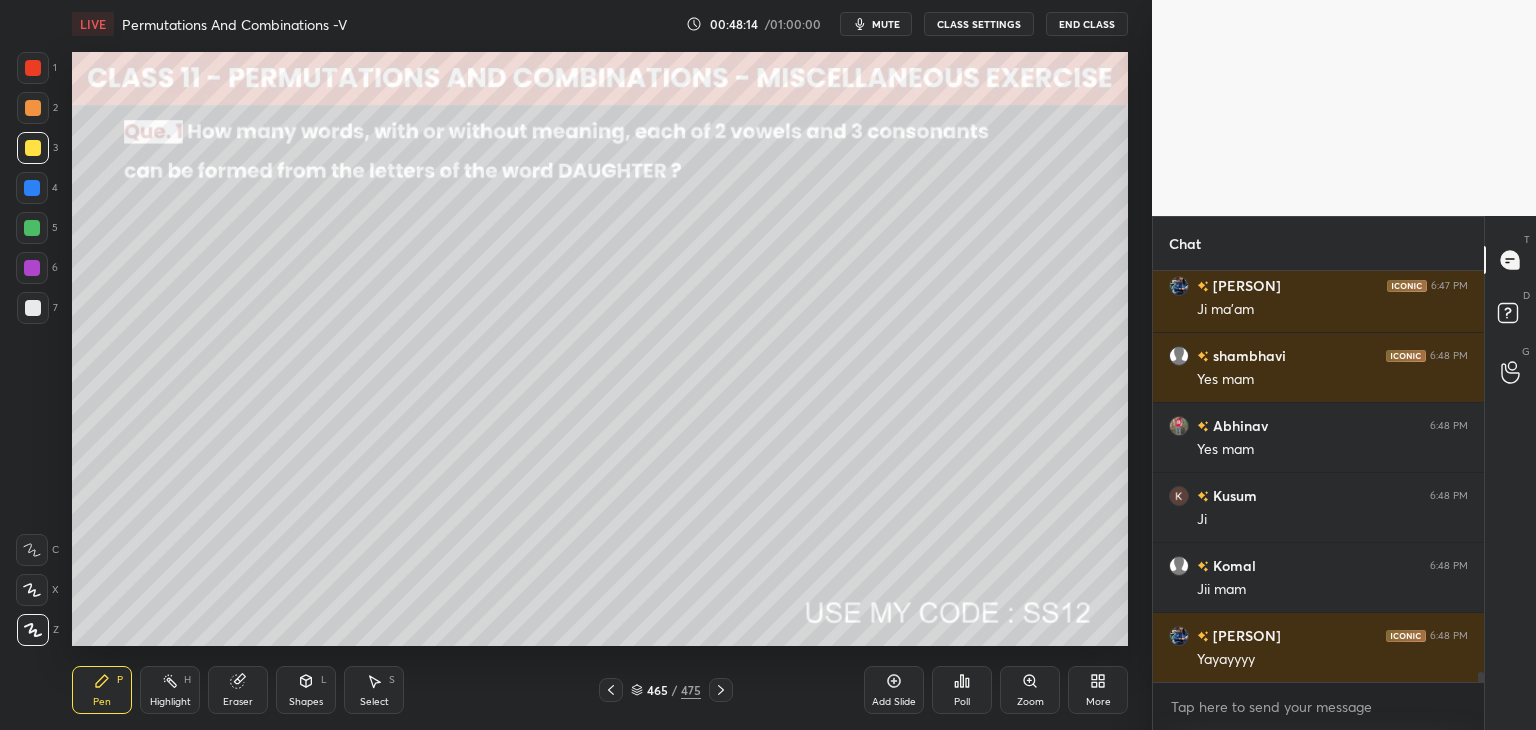 scroll, scrollTop: 16866, scrollLeft: 0, axis: vertical 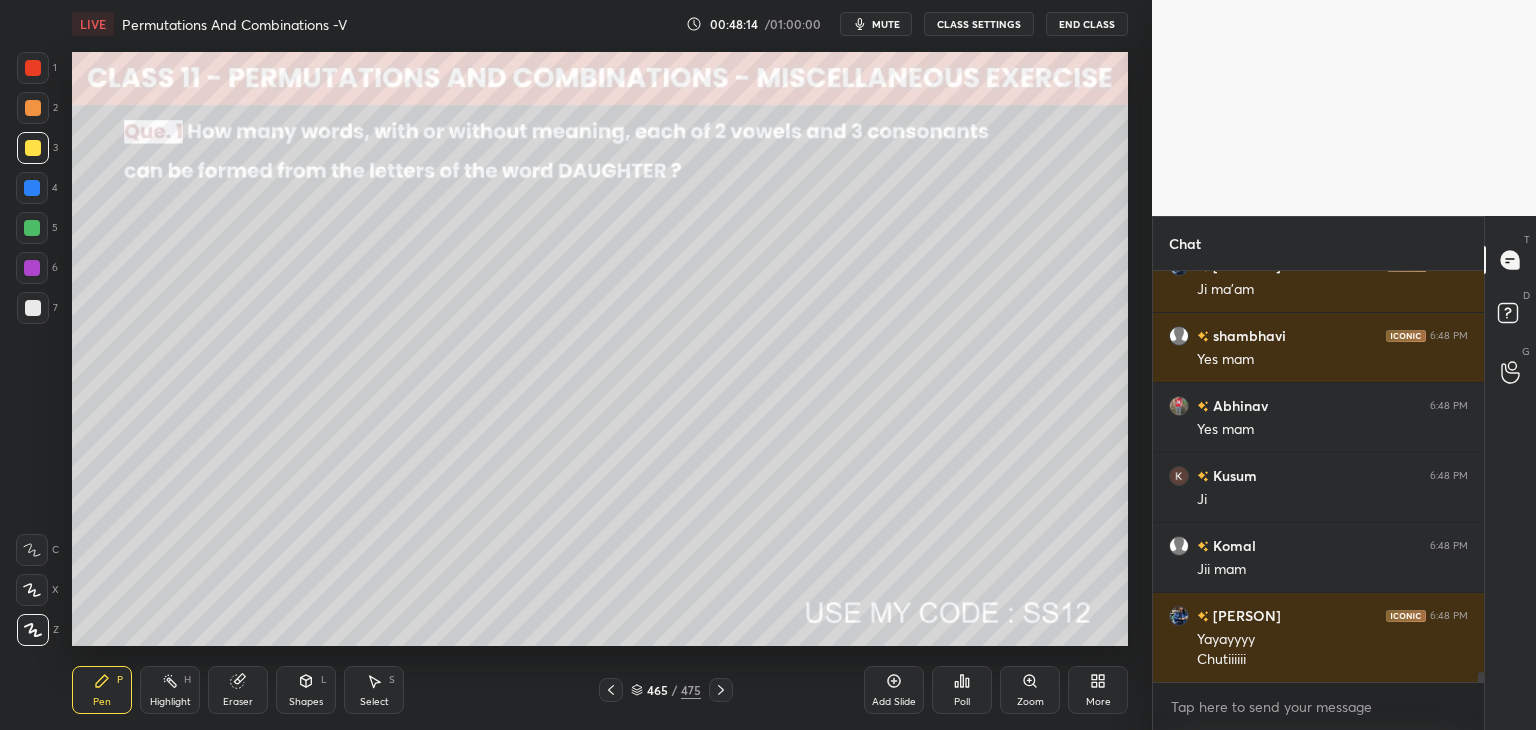 click 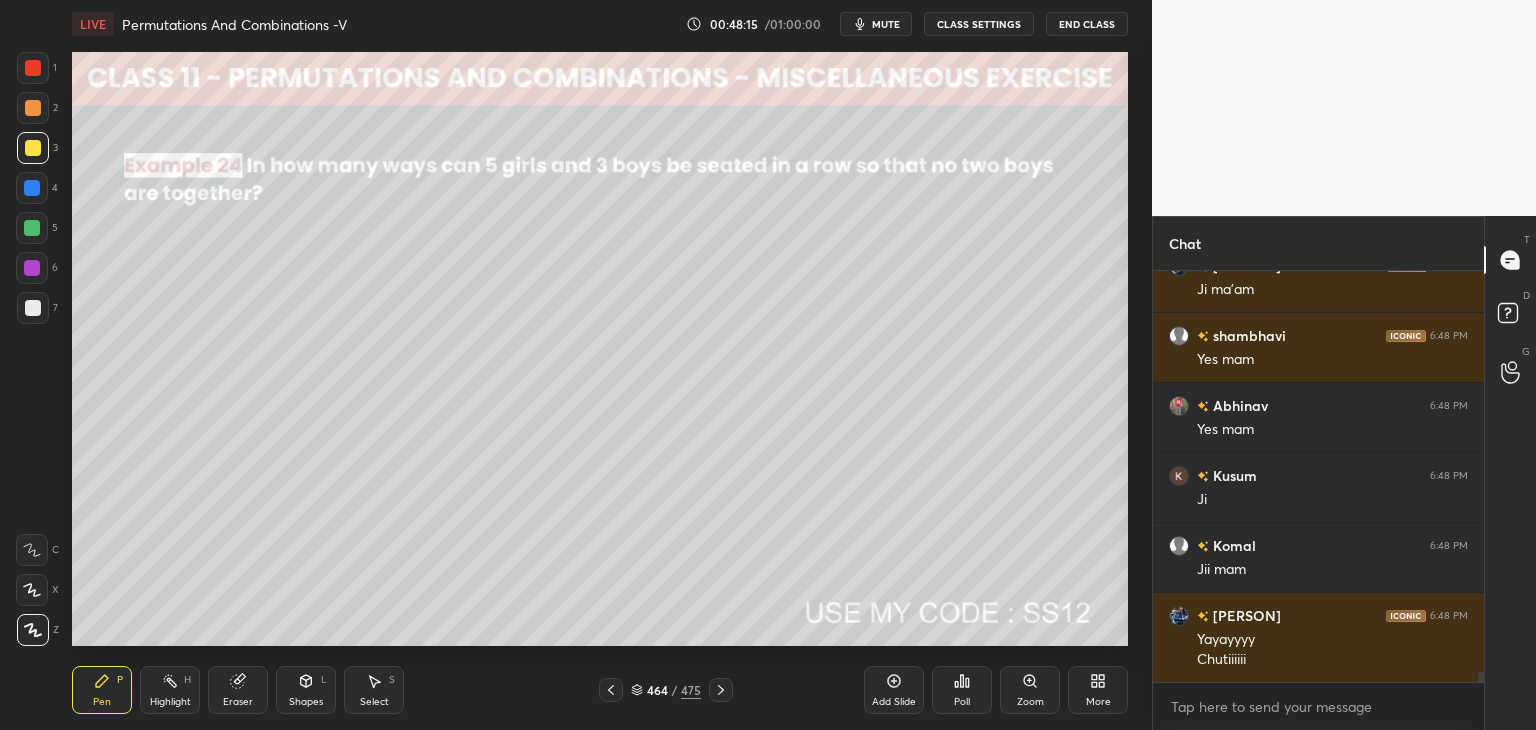 click 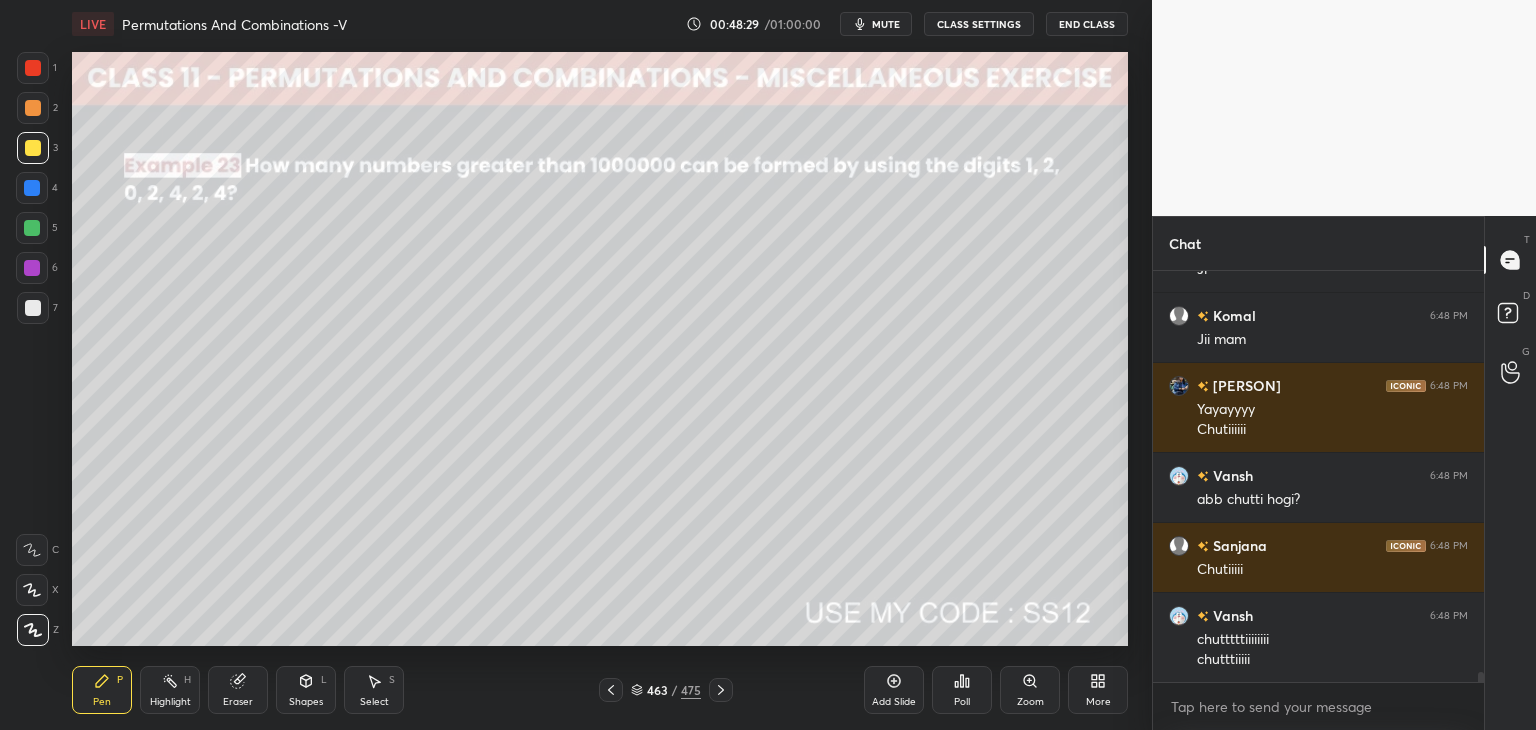 scroll, scrollTop: 17116, scrollLeft: 0, axis: vertical 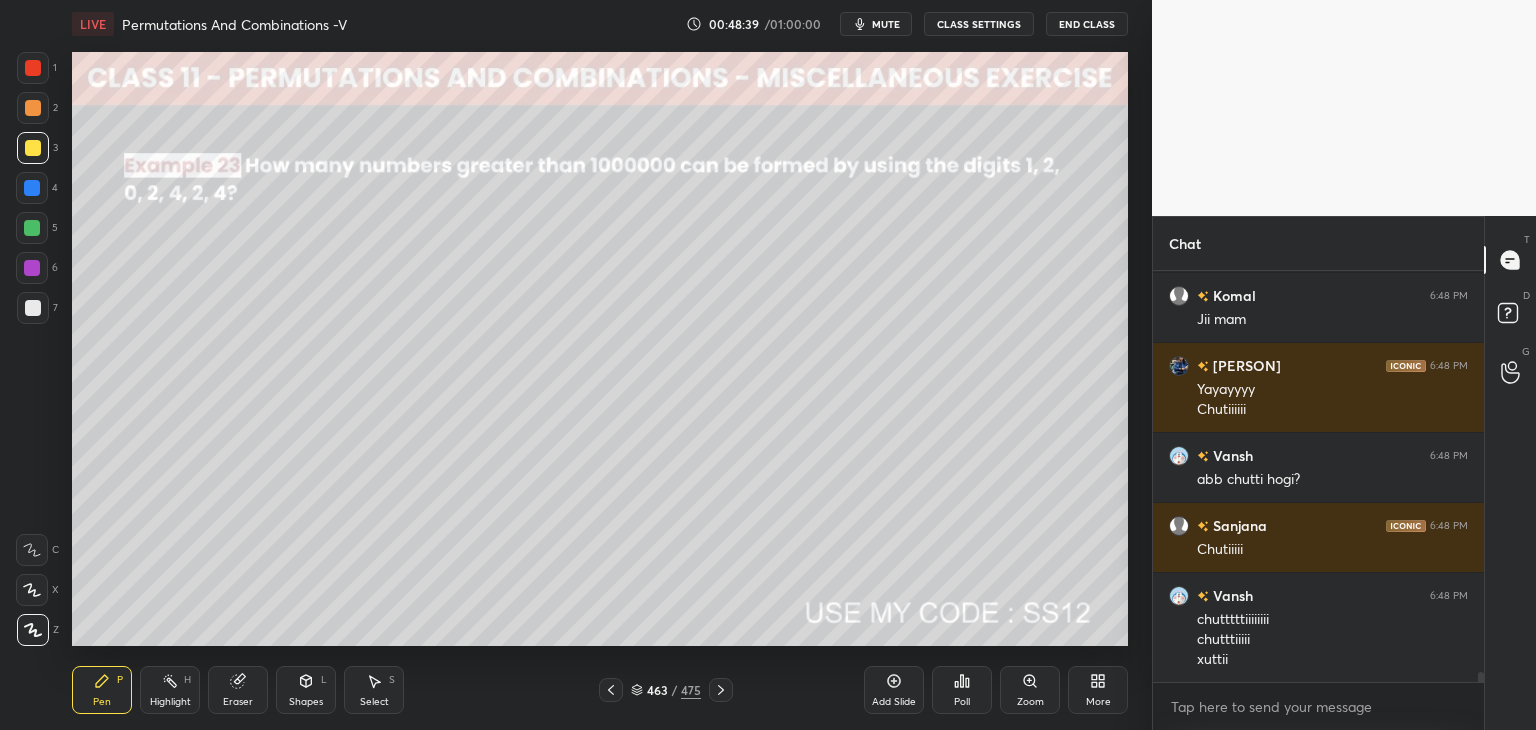click 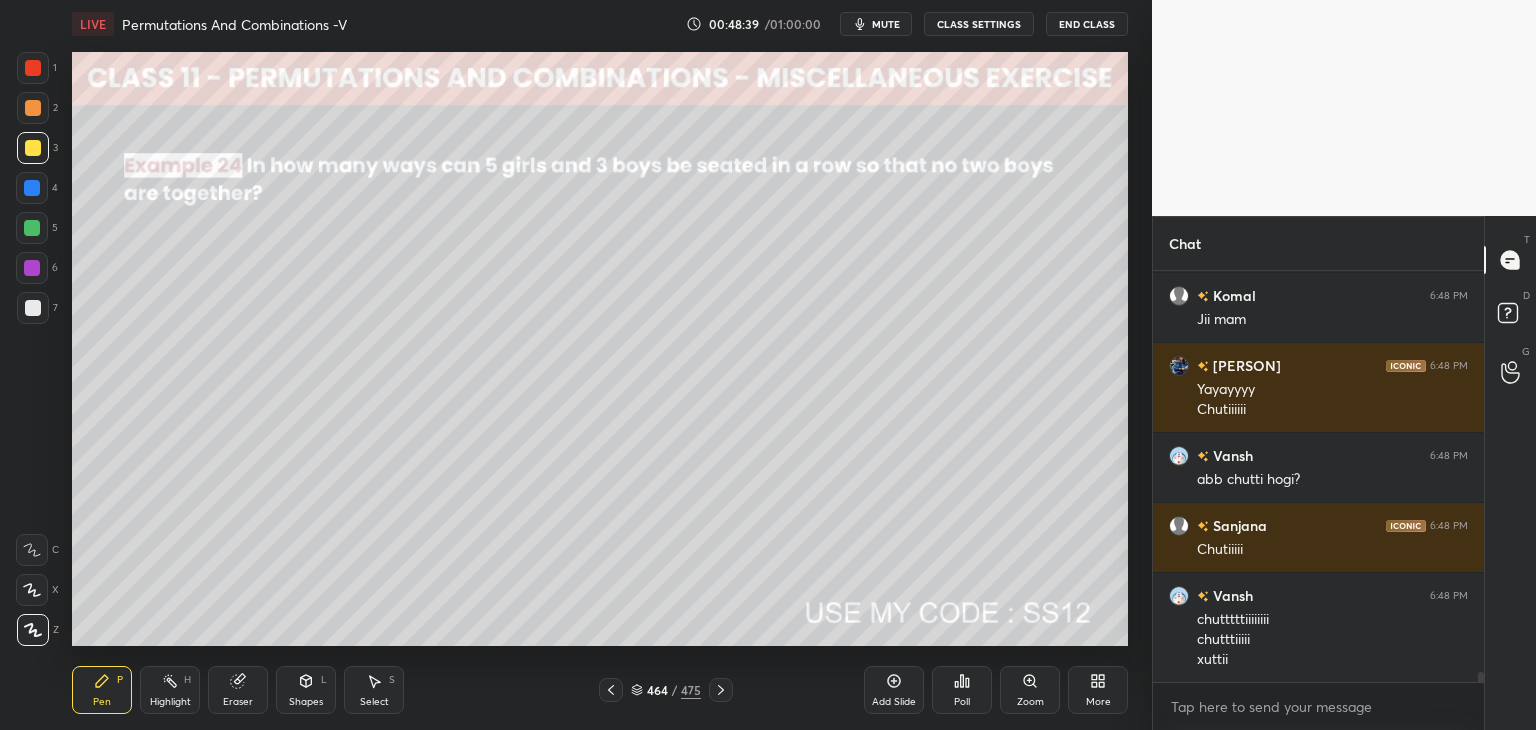 click 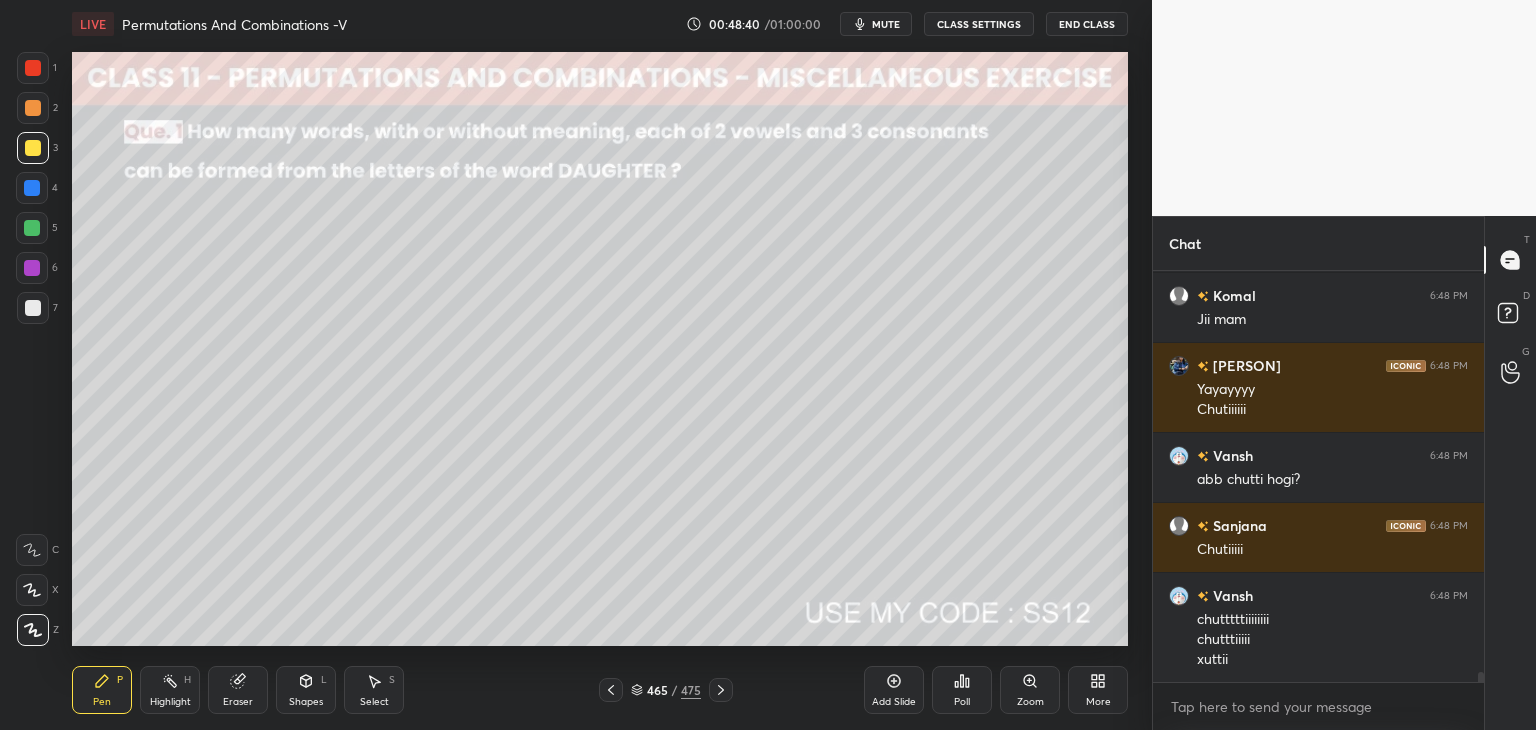 click 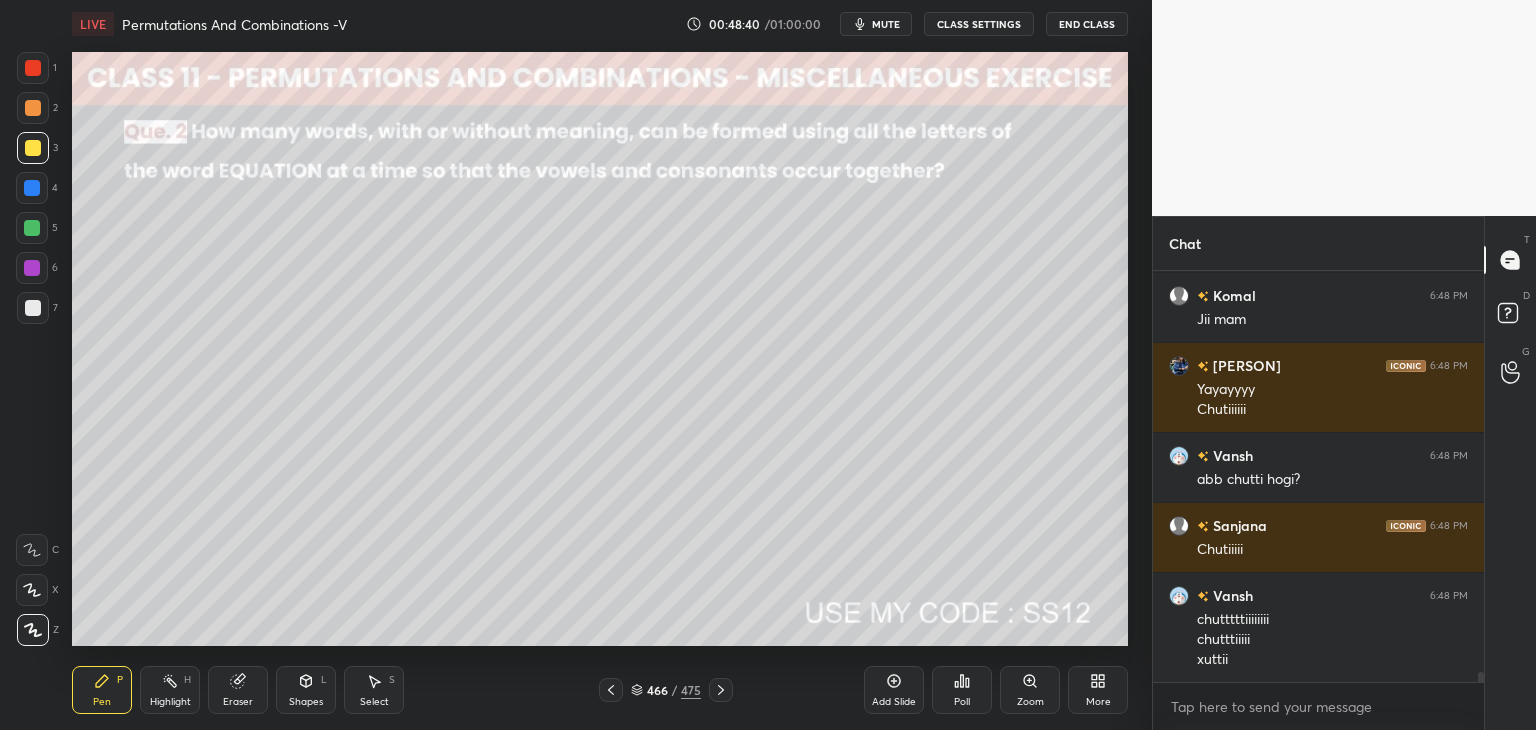 click 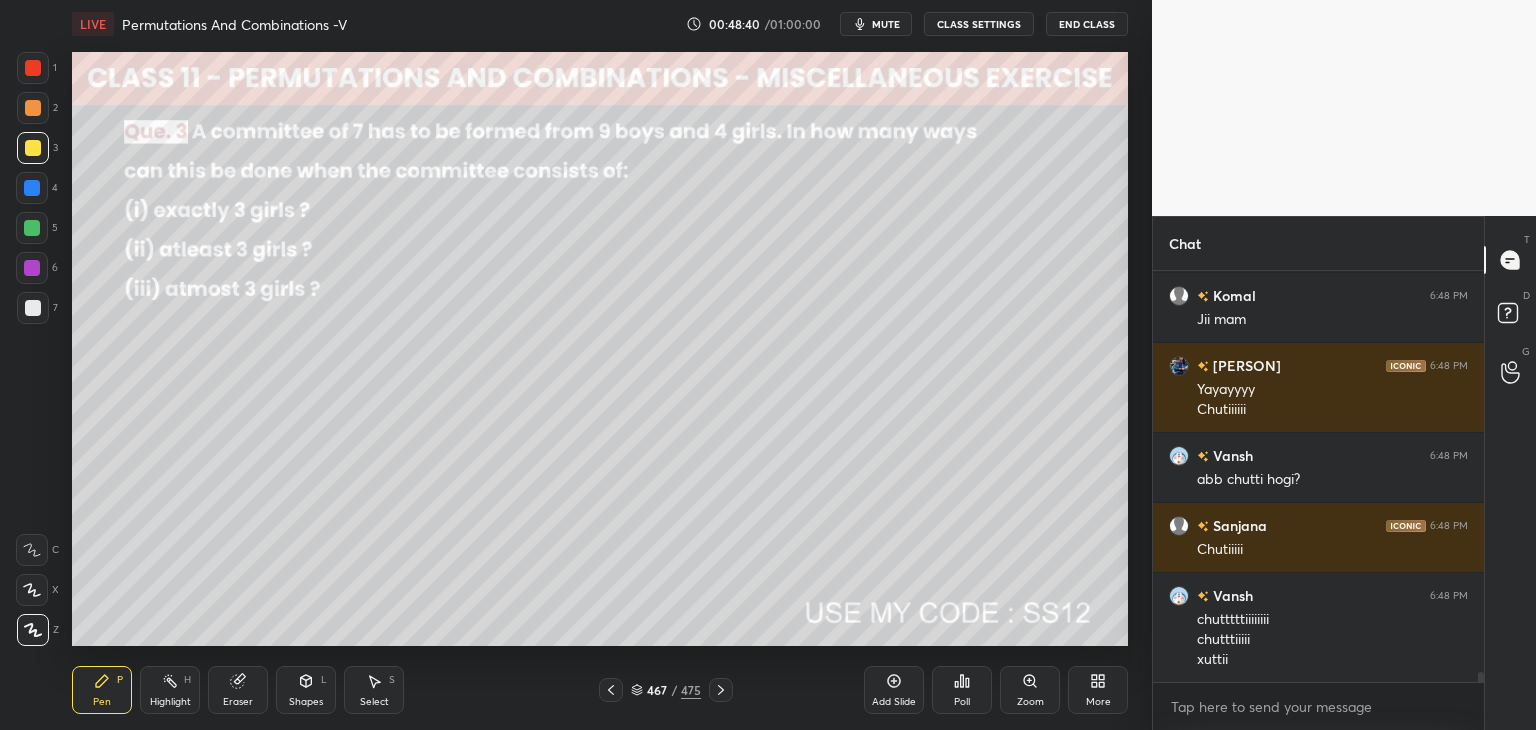 scroll, scrollTop: 17186, scrollLeft: 0, axis: vertical 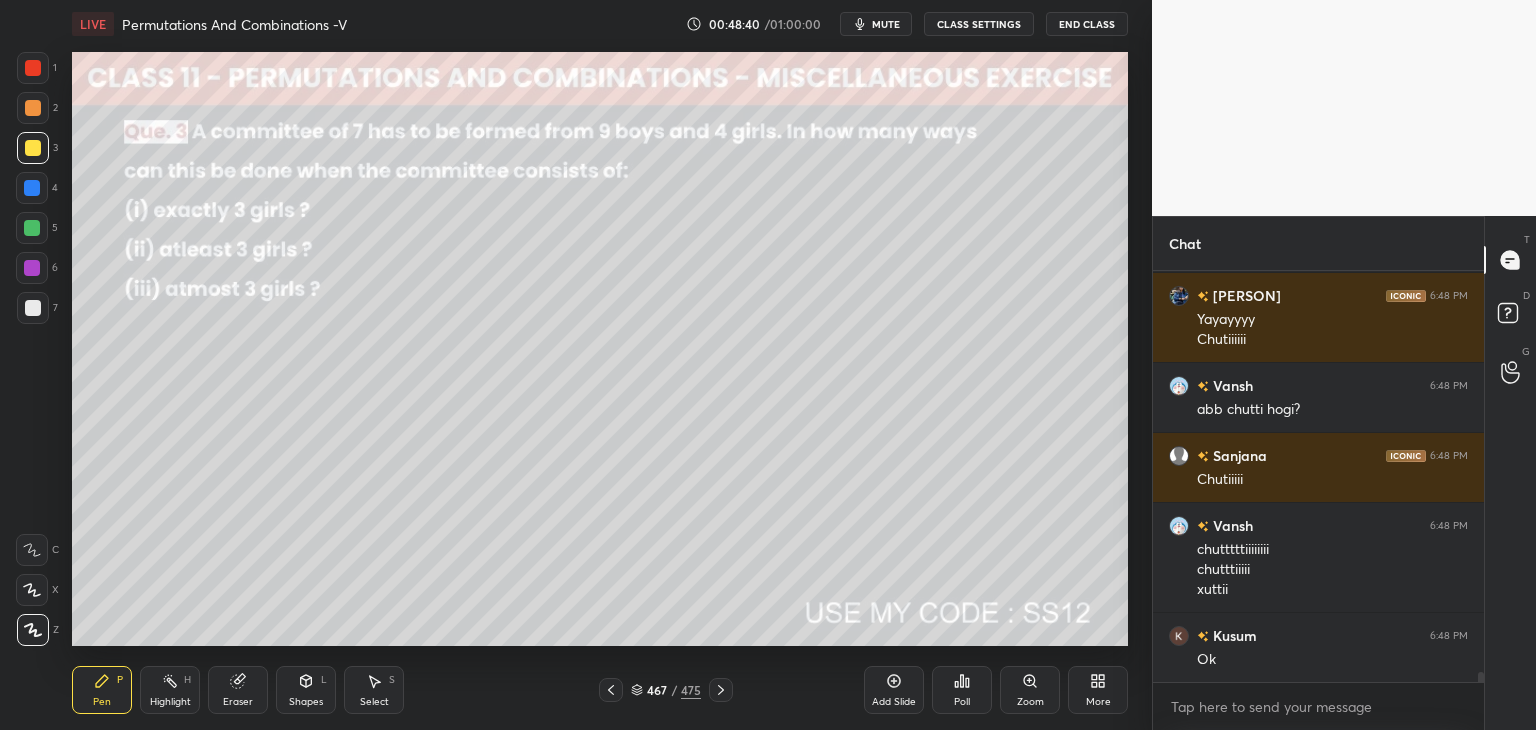 click 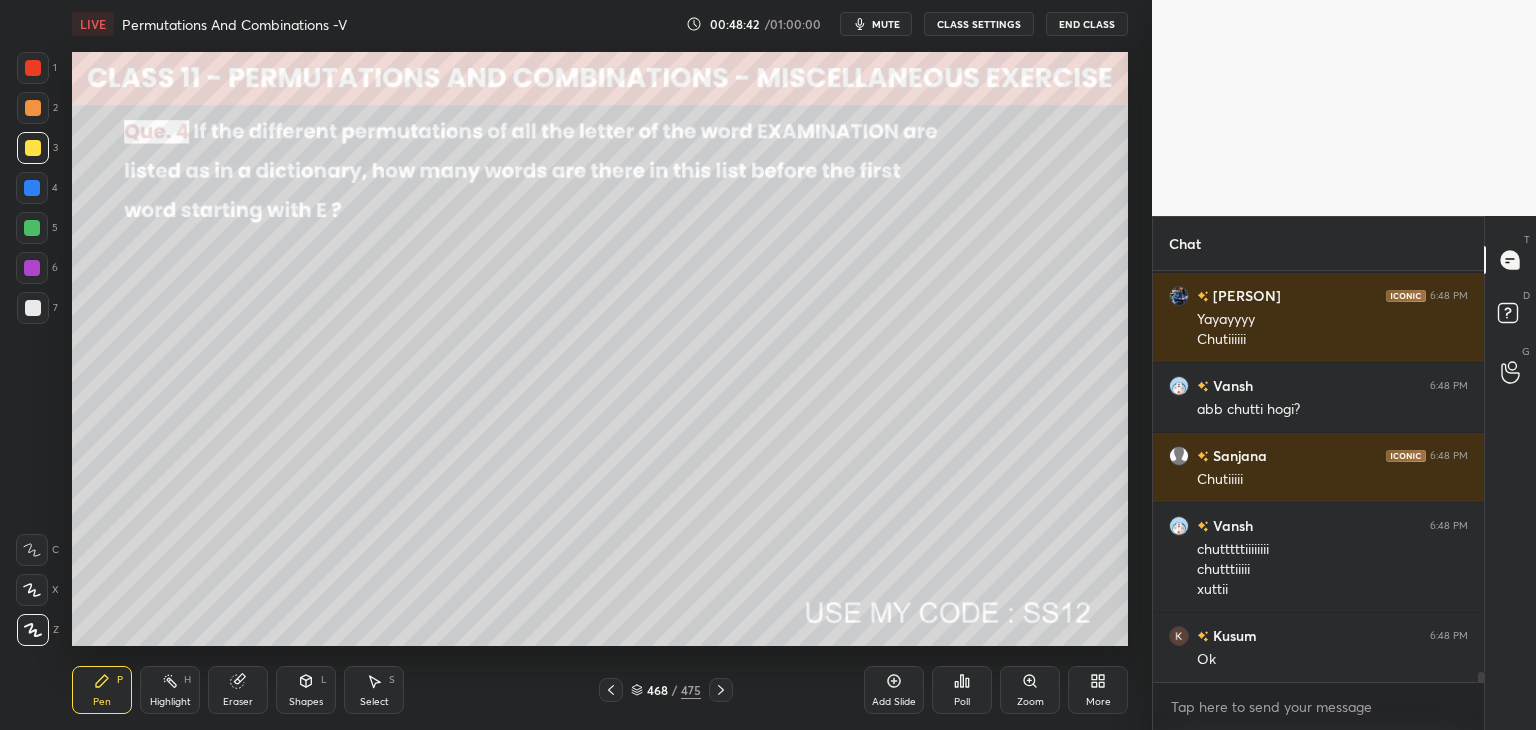 click 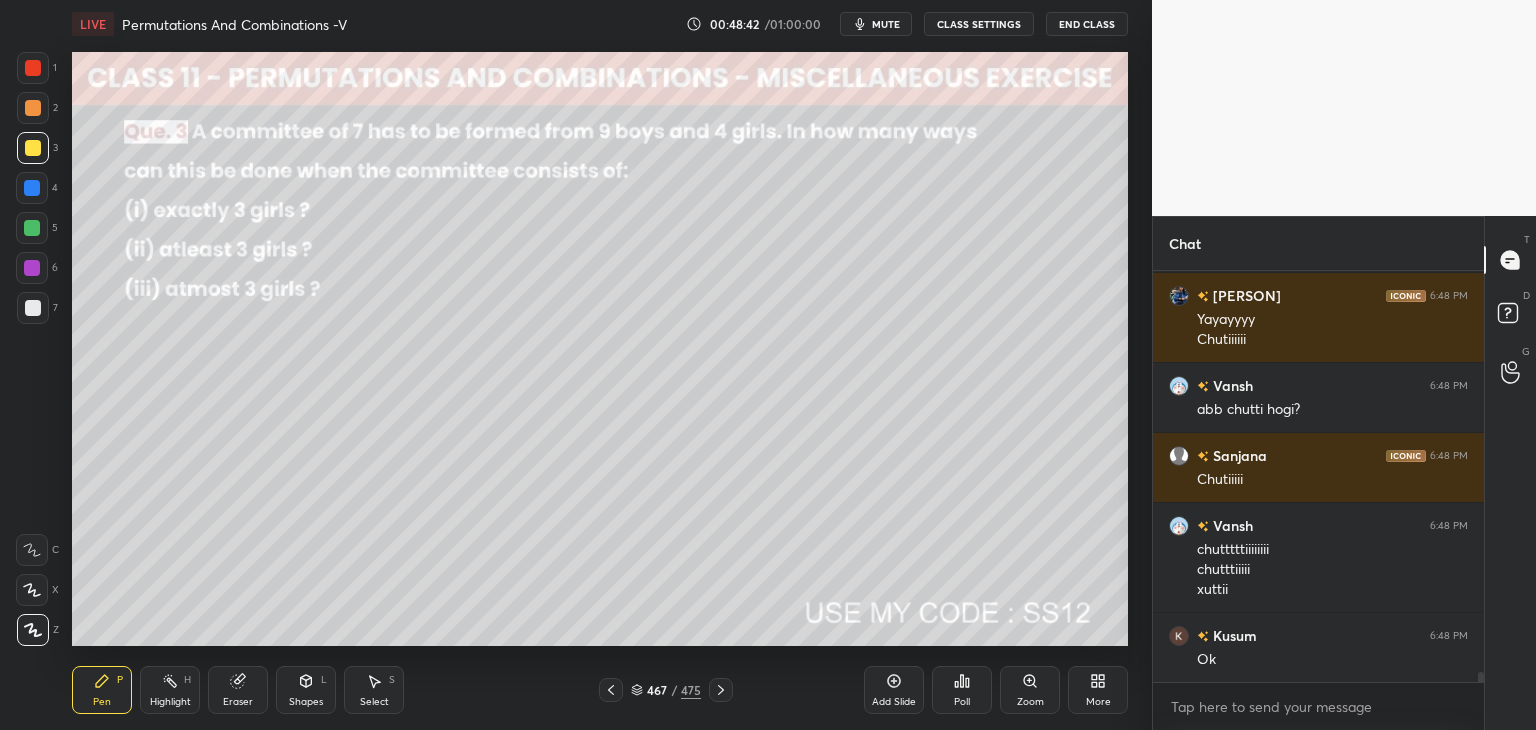 click 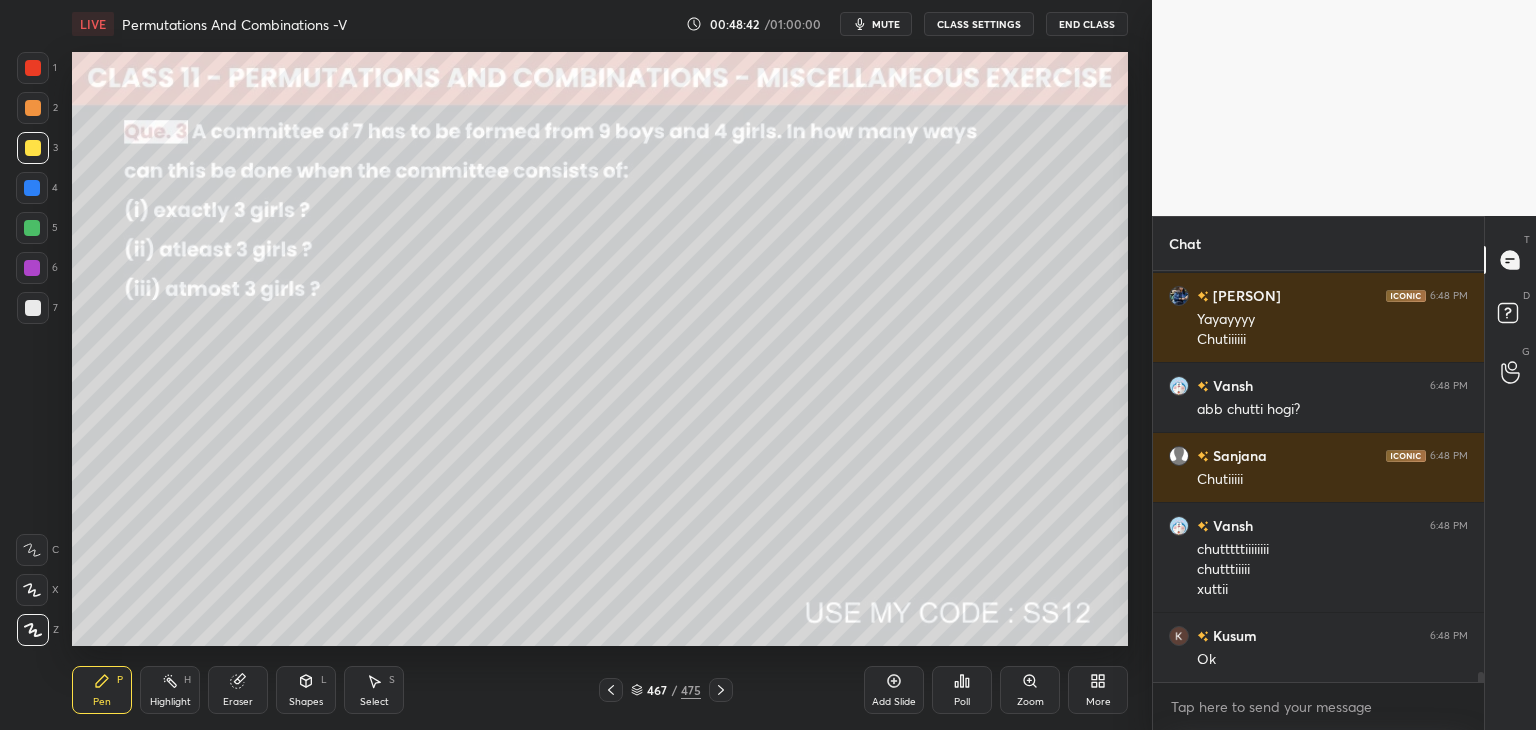 click 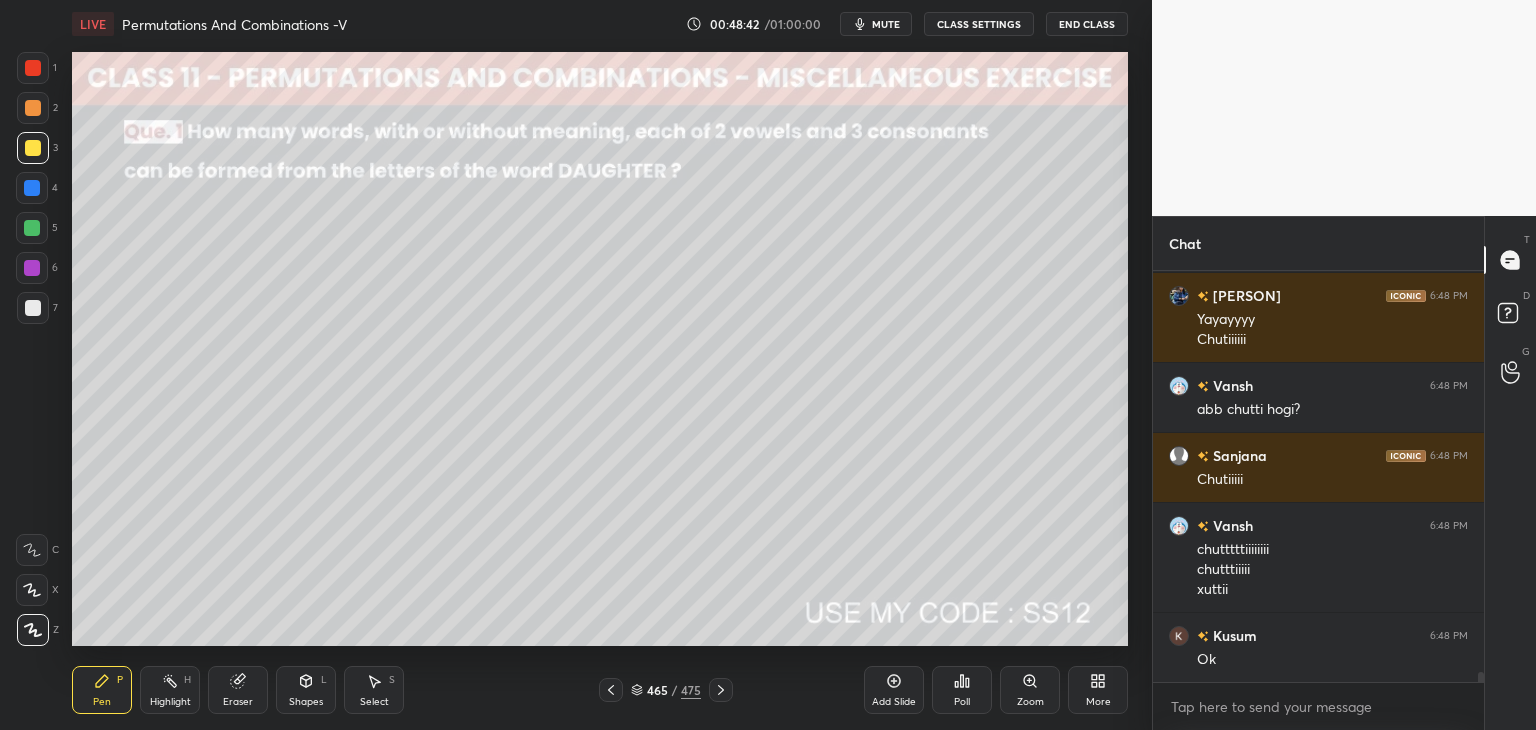 scroll, scrollTop: 17256, scrollLeft: 0, axis: vertical 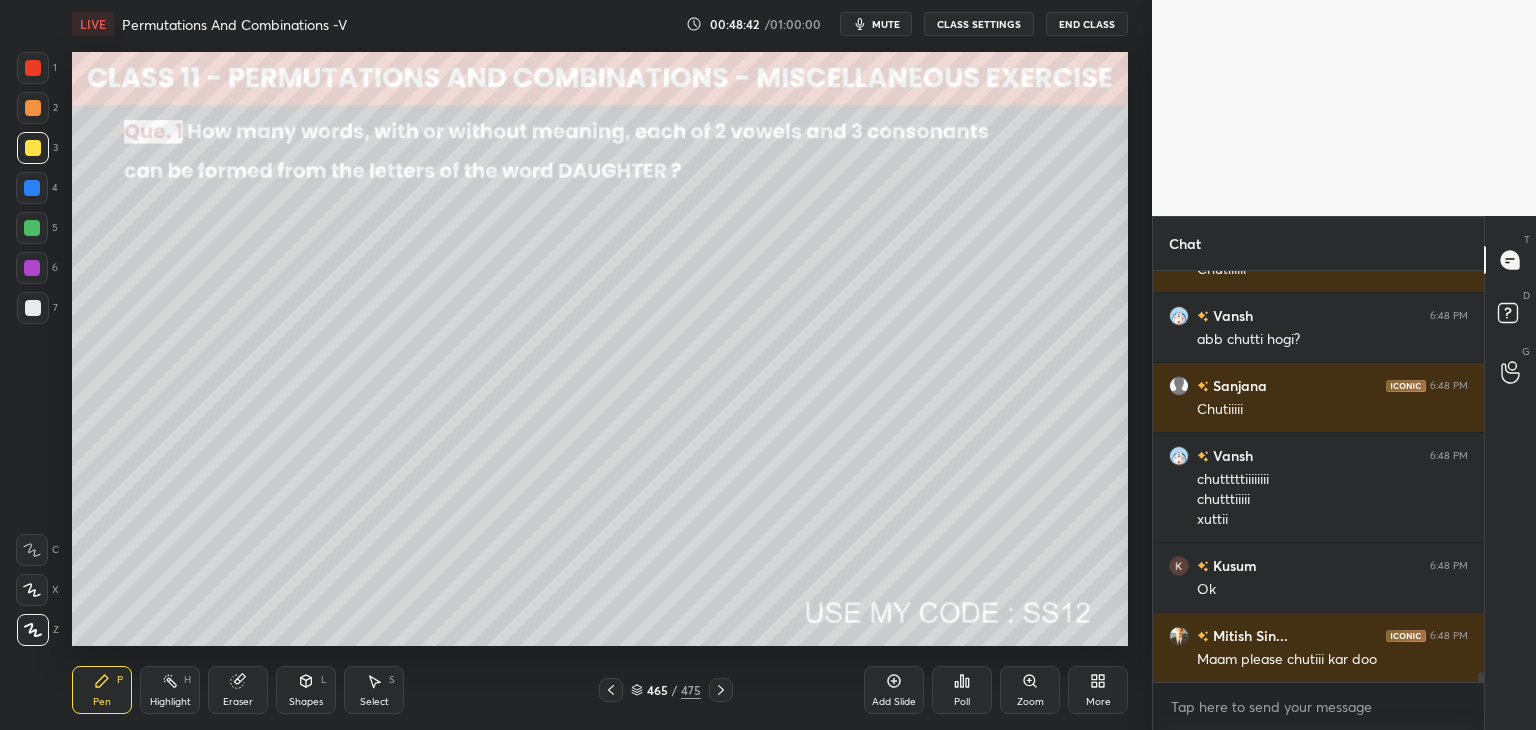 click 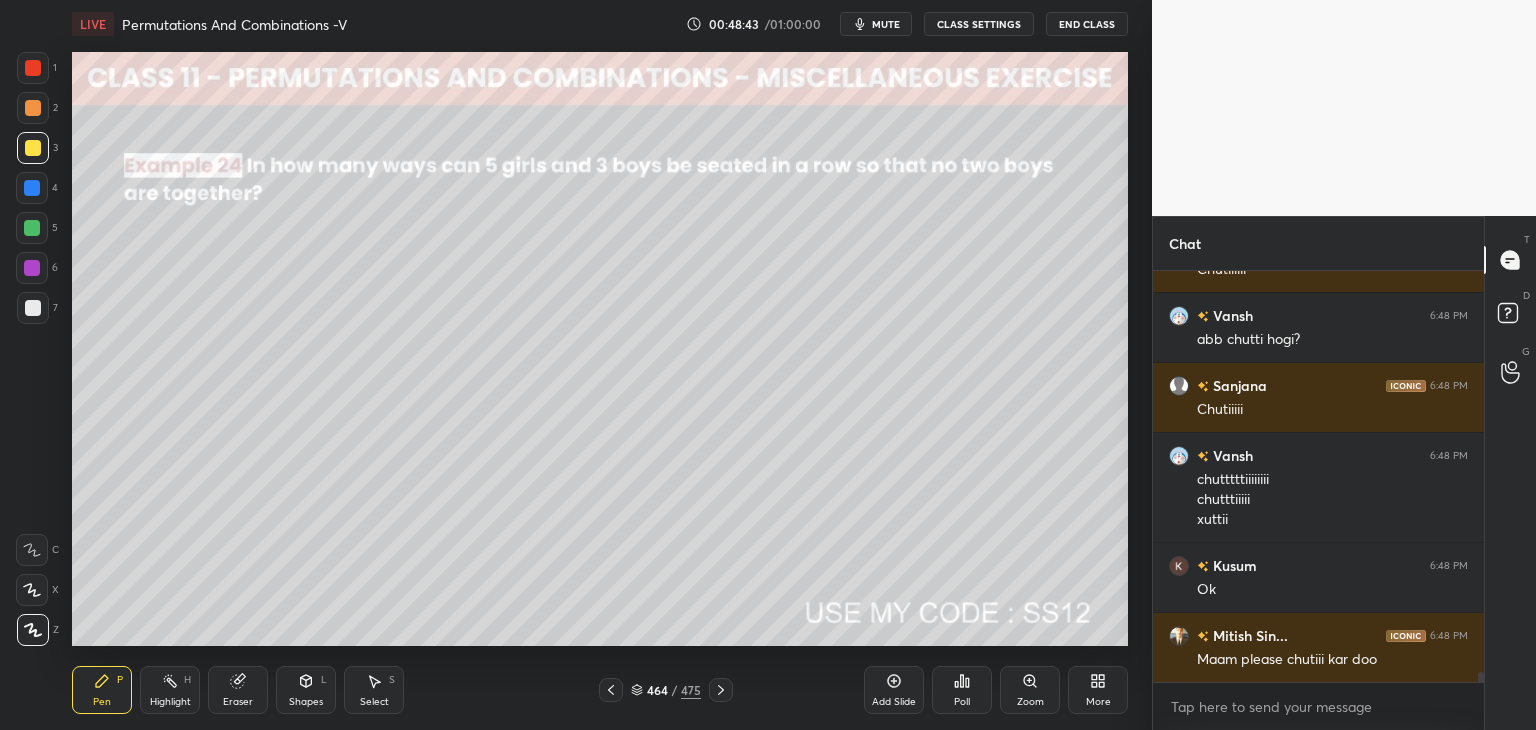 scroll, scrollTop: 17326, scrollLeft: 0, axis: vertical 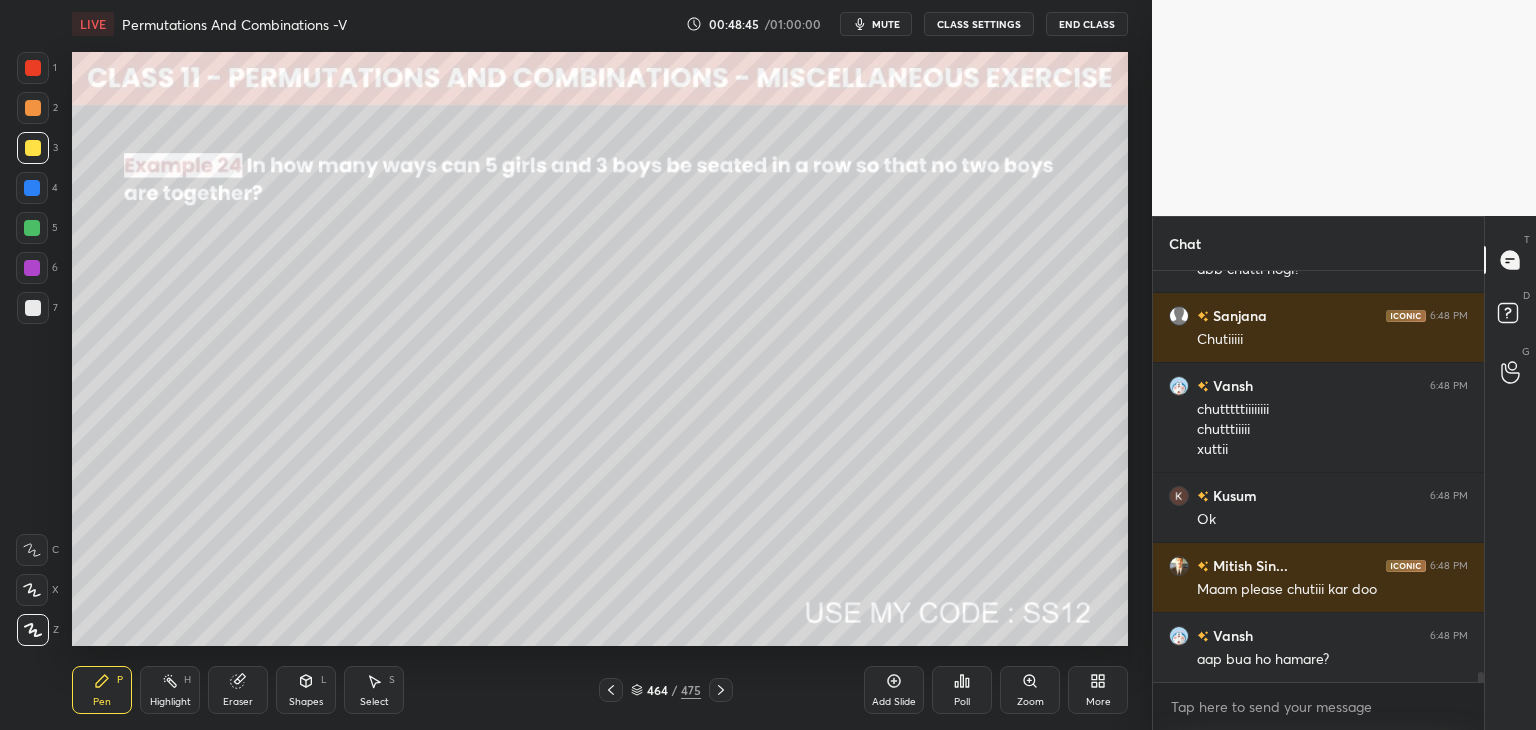 click on "Add Slide" at bounding box center (894, 702) 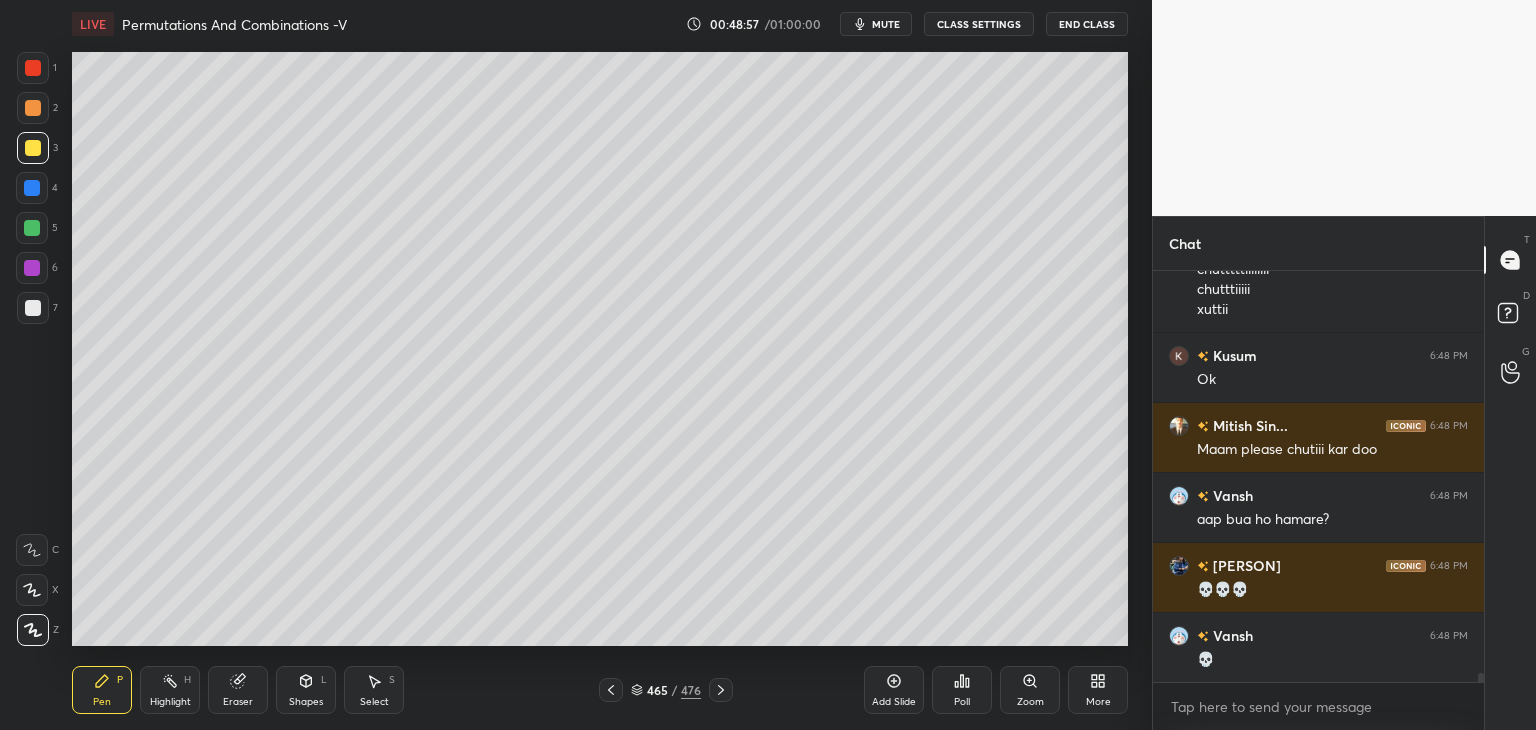scroll, scrollTop: 17536, scrollLeft: 0, axis: vertical 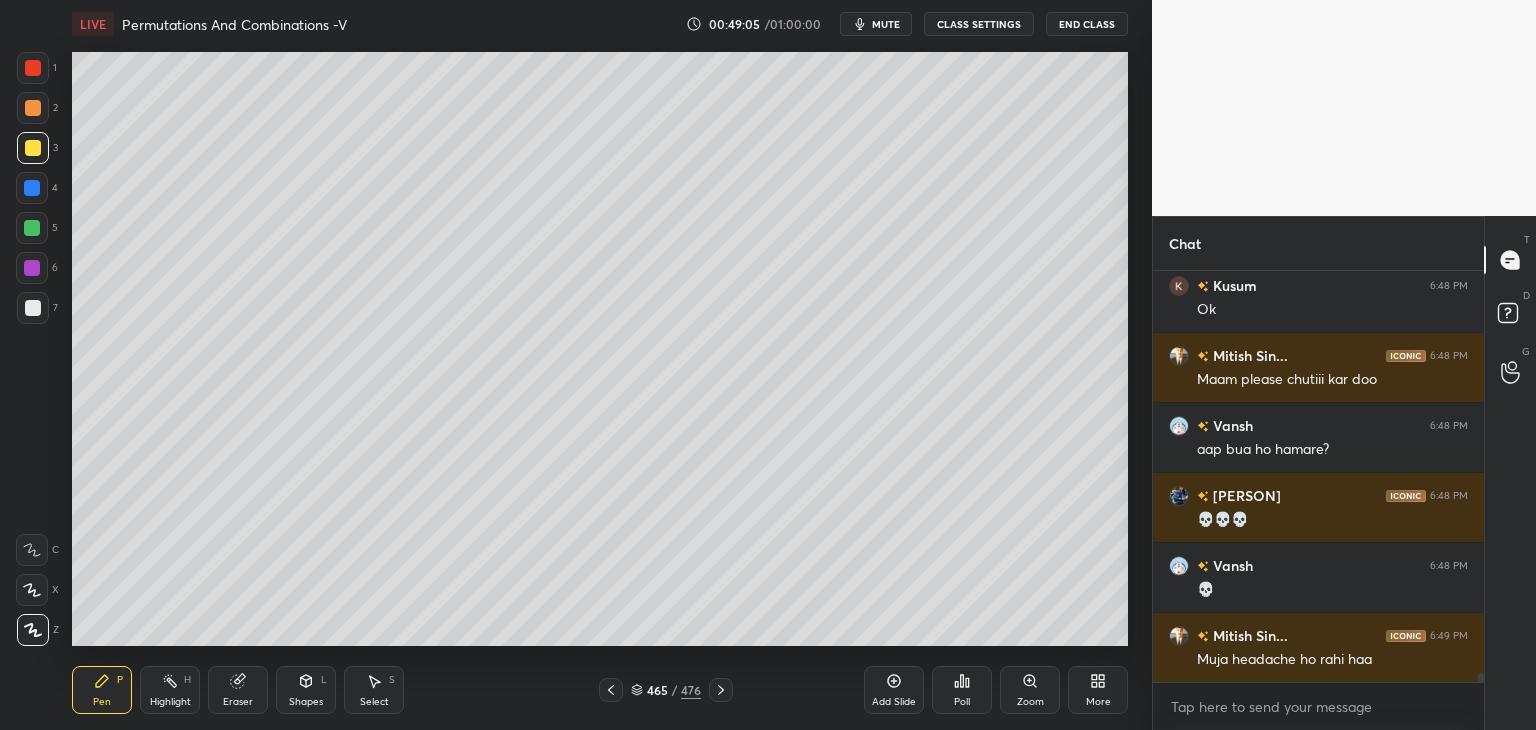 click on "1 2 3 4 5 6 7 C X Z C X Z E E Erase all   H H" at bounding box center [32, 349] 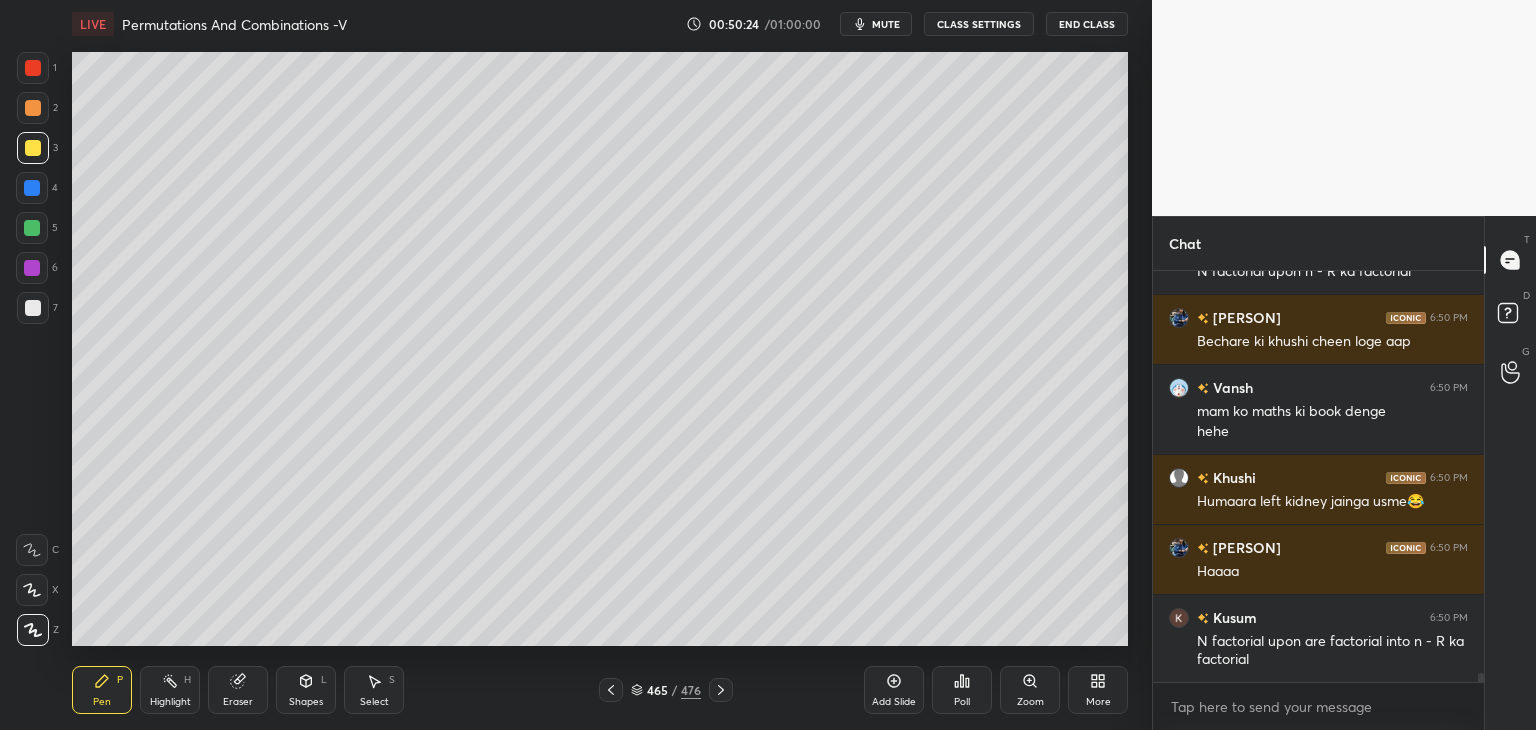 scroll, scrollTop: 18402, scrollLeft: 0, axis: vertical 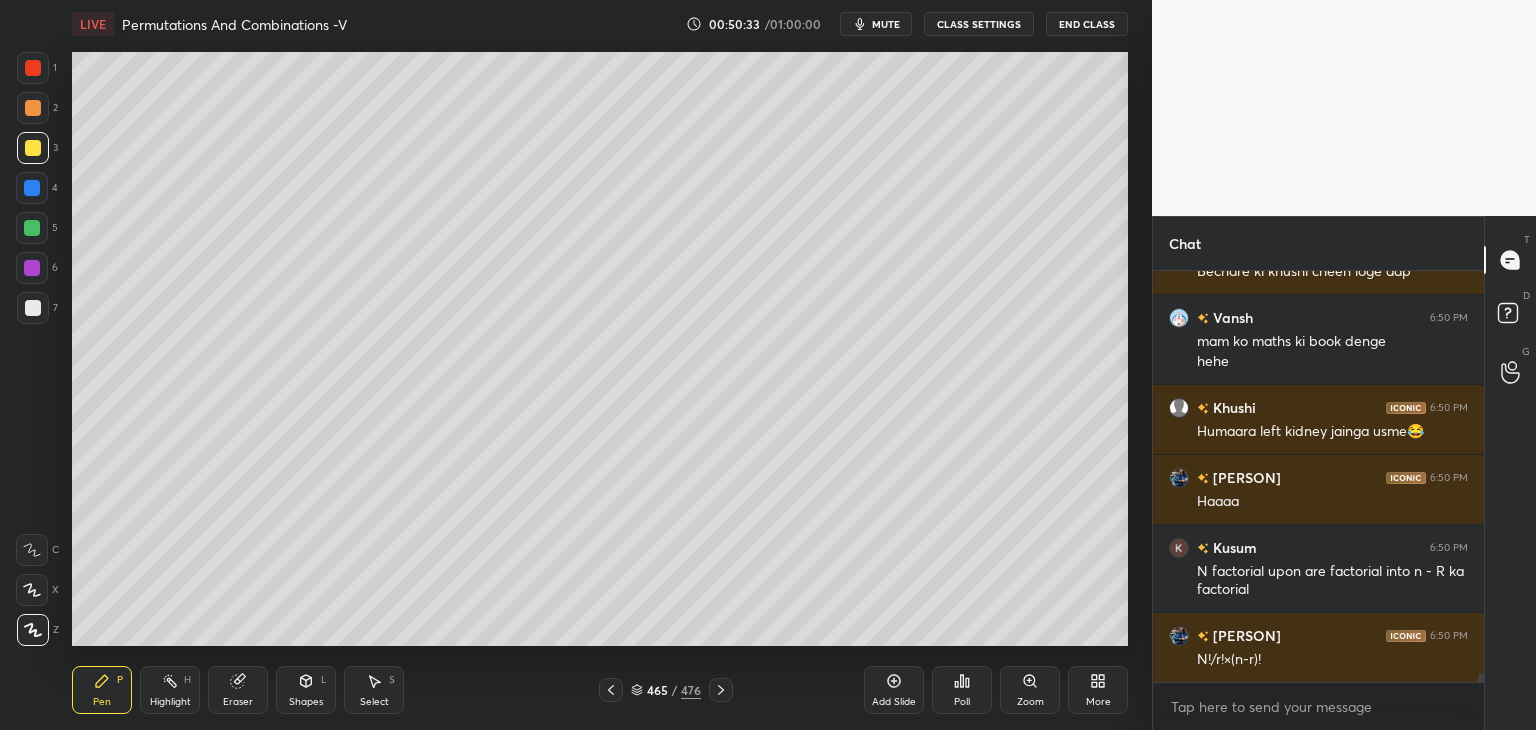 click at bounding box center [32, 268] 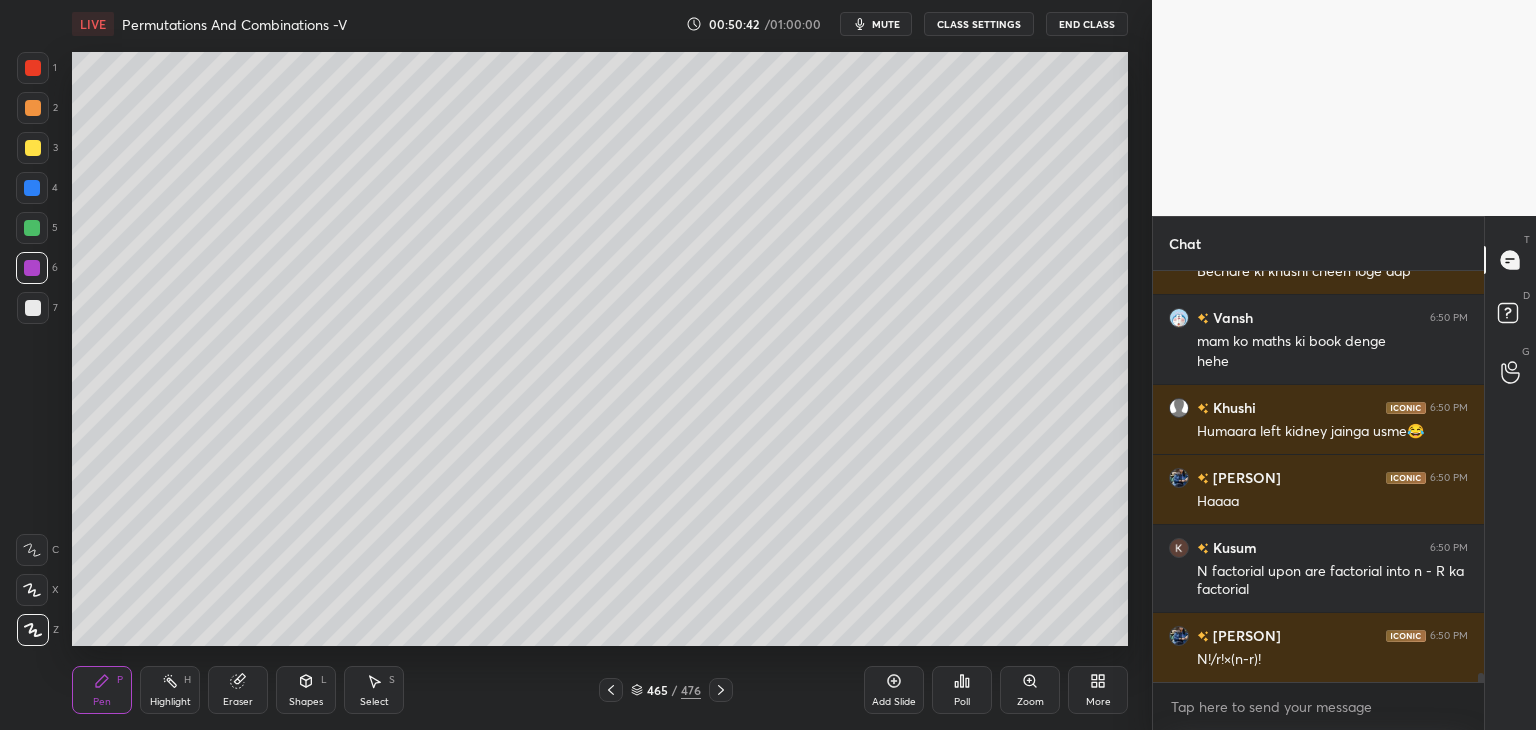 scroll, scrollTop: 18472, scrollLeft: 0, axis: vertical 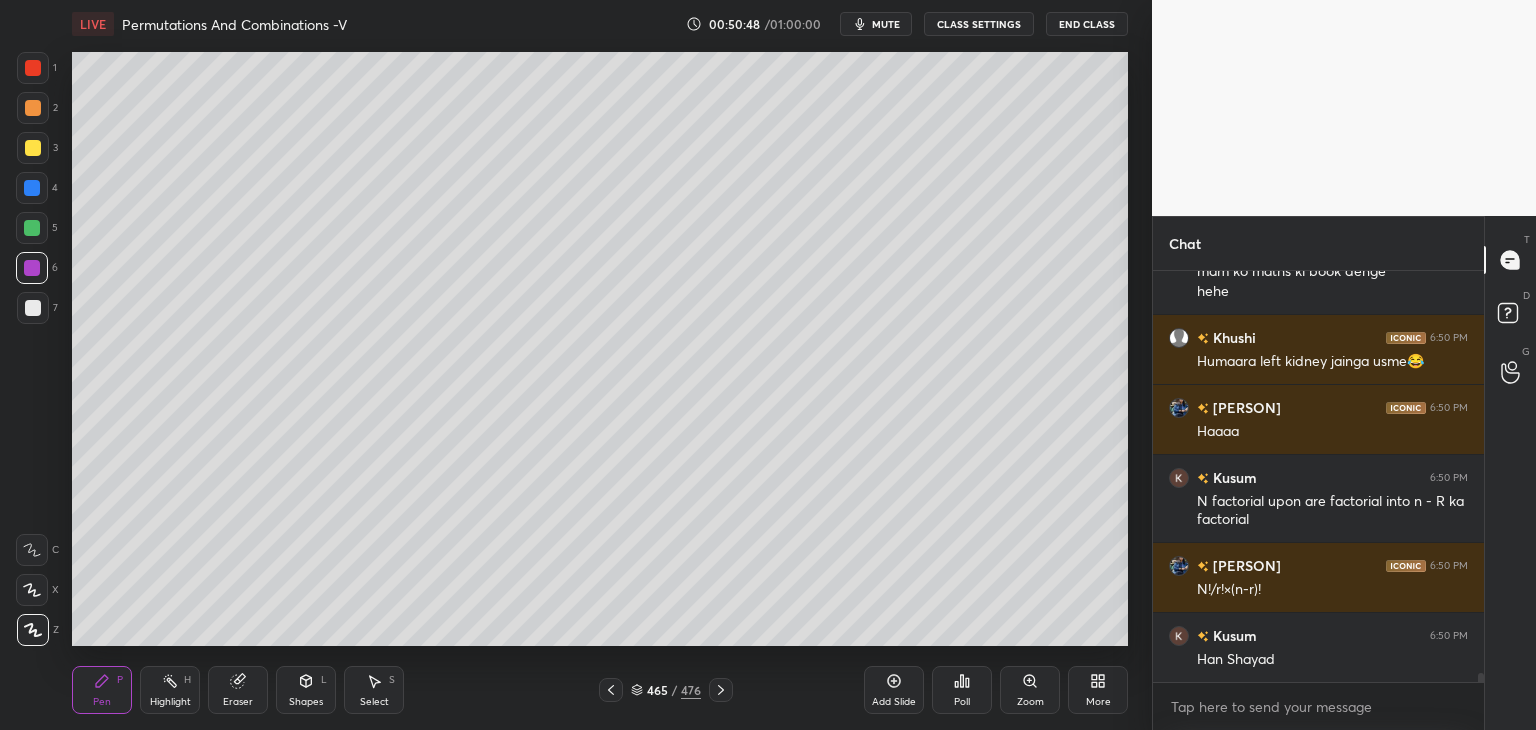 click at bounding box center [33, 148] 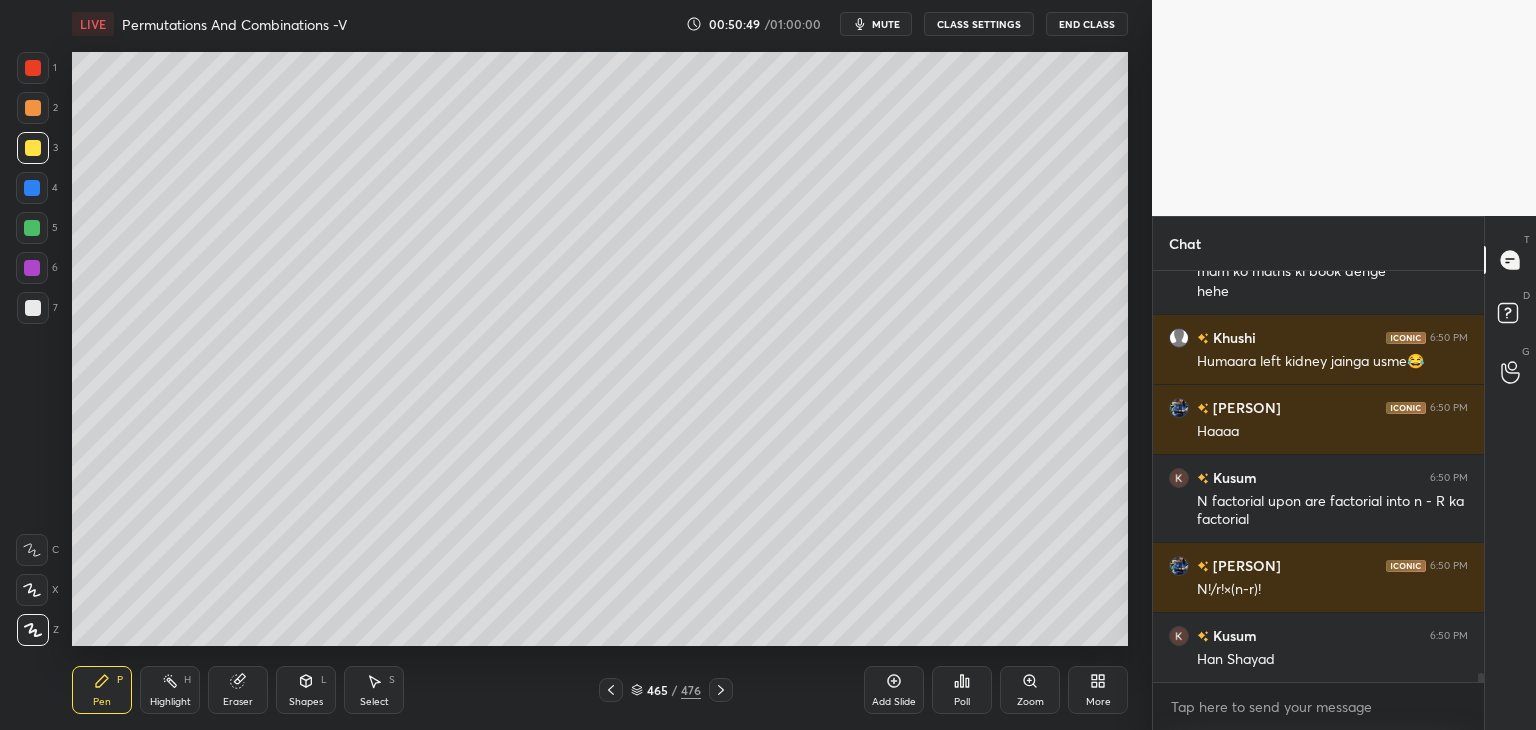 scroll, scrollTop: 18542, scrollLeft: 0, axis: vertical 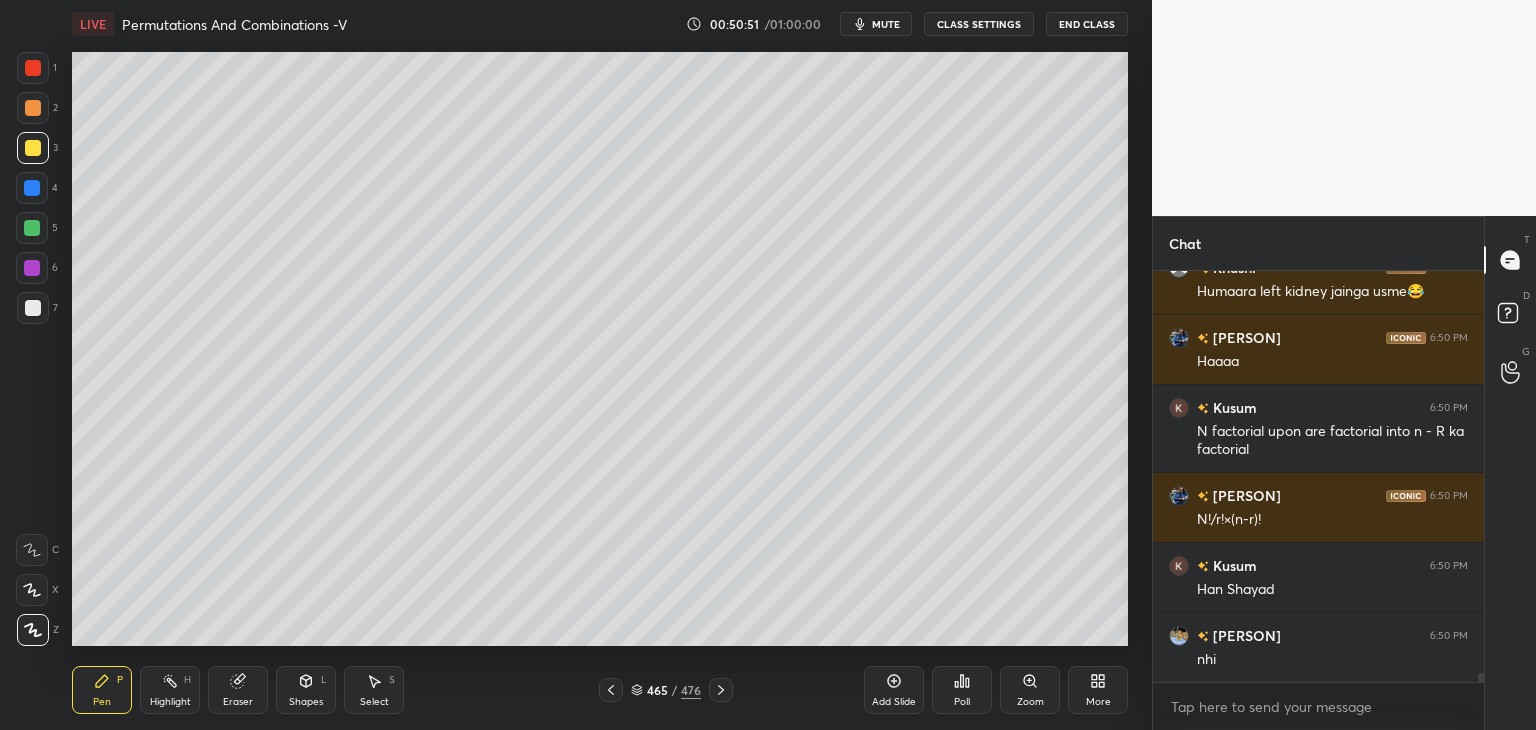 drag, startPoint x: 36, startPoint y: 297, endPoint x: 50, endPoint y: 290, distance: 15.652476 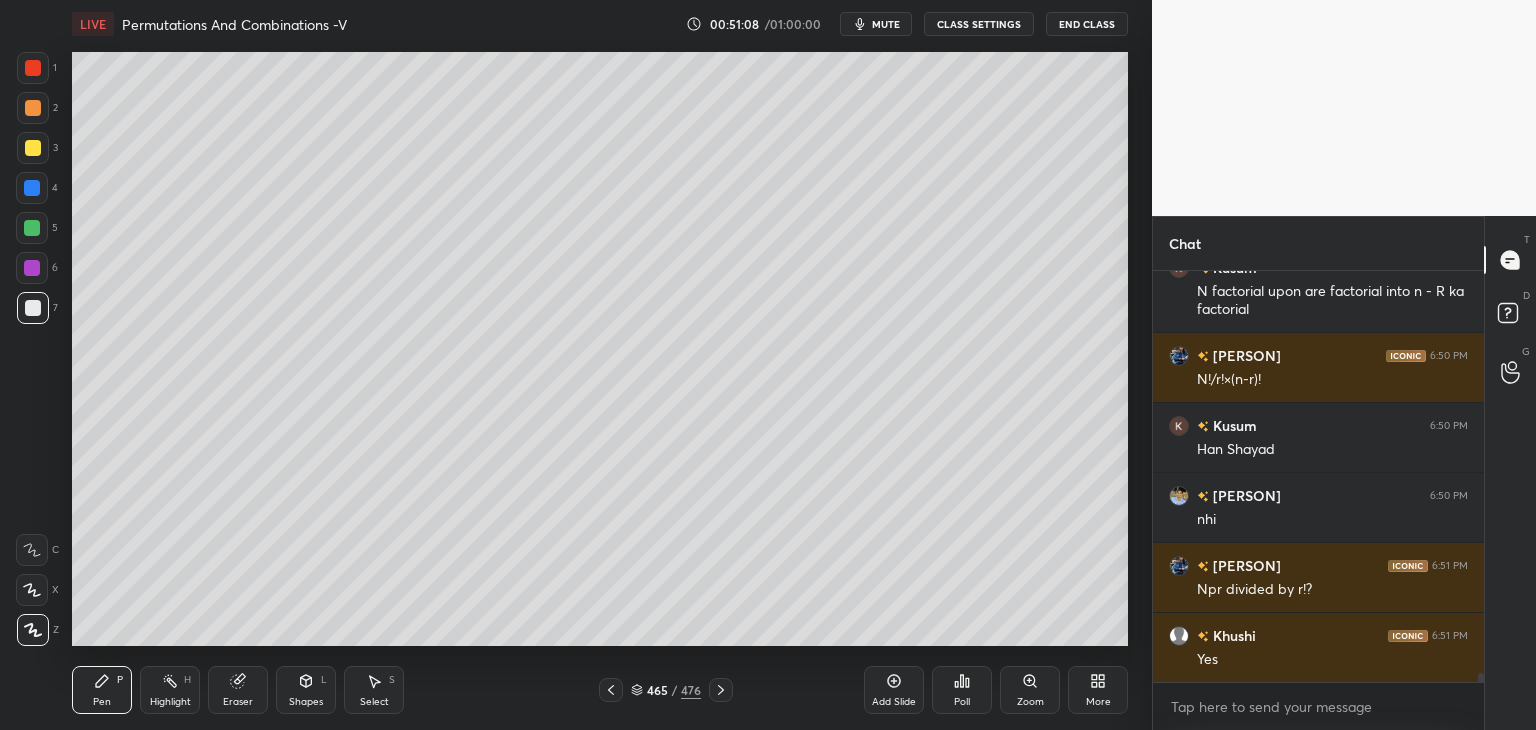 scroll, scrollTop: 18752, scrollLeft: 0, axis: vertical 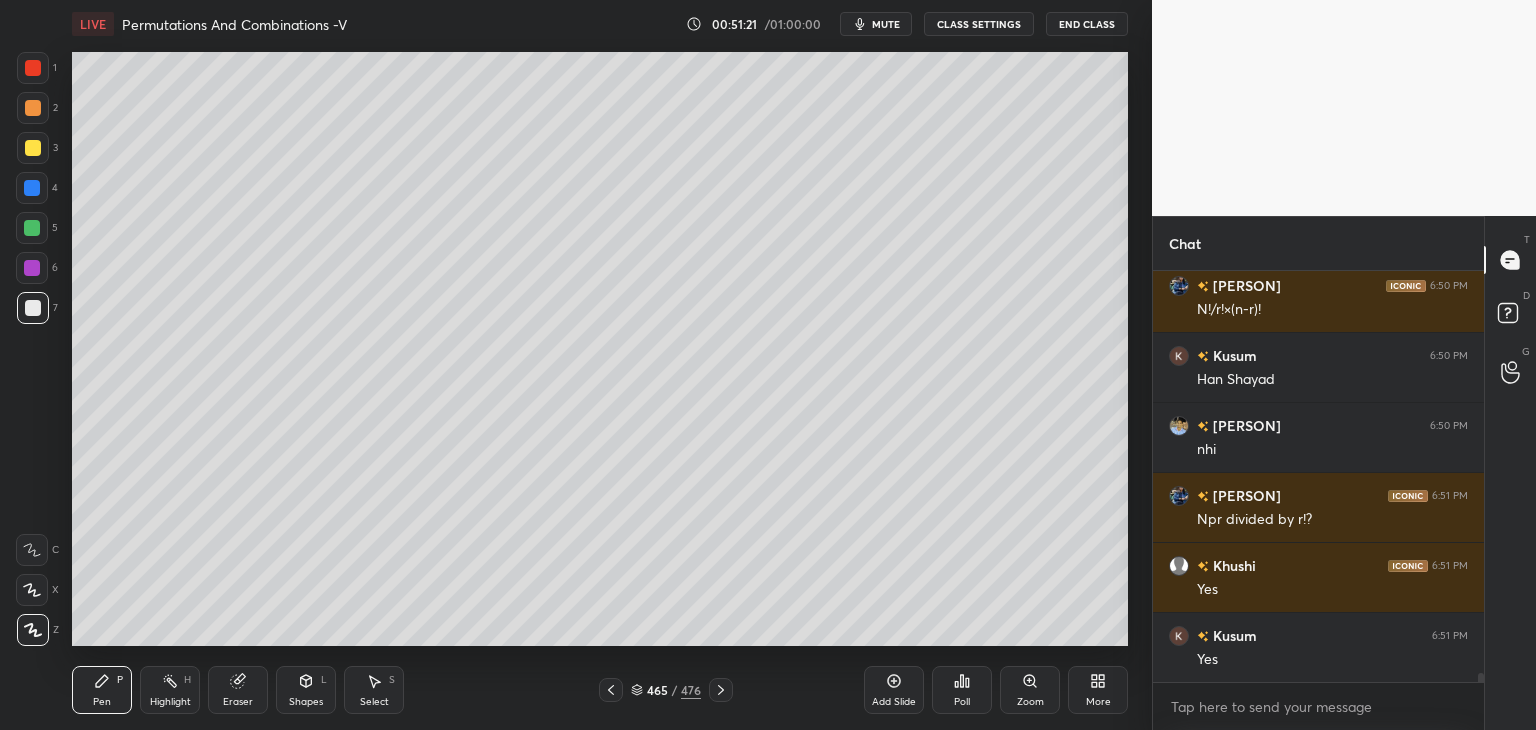 click on "Eraser" at bounding box center [238, 702] 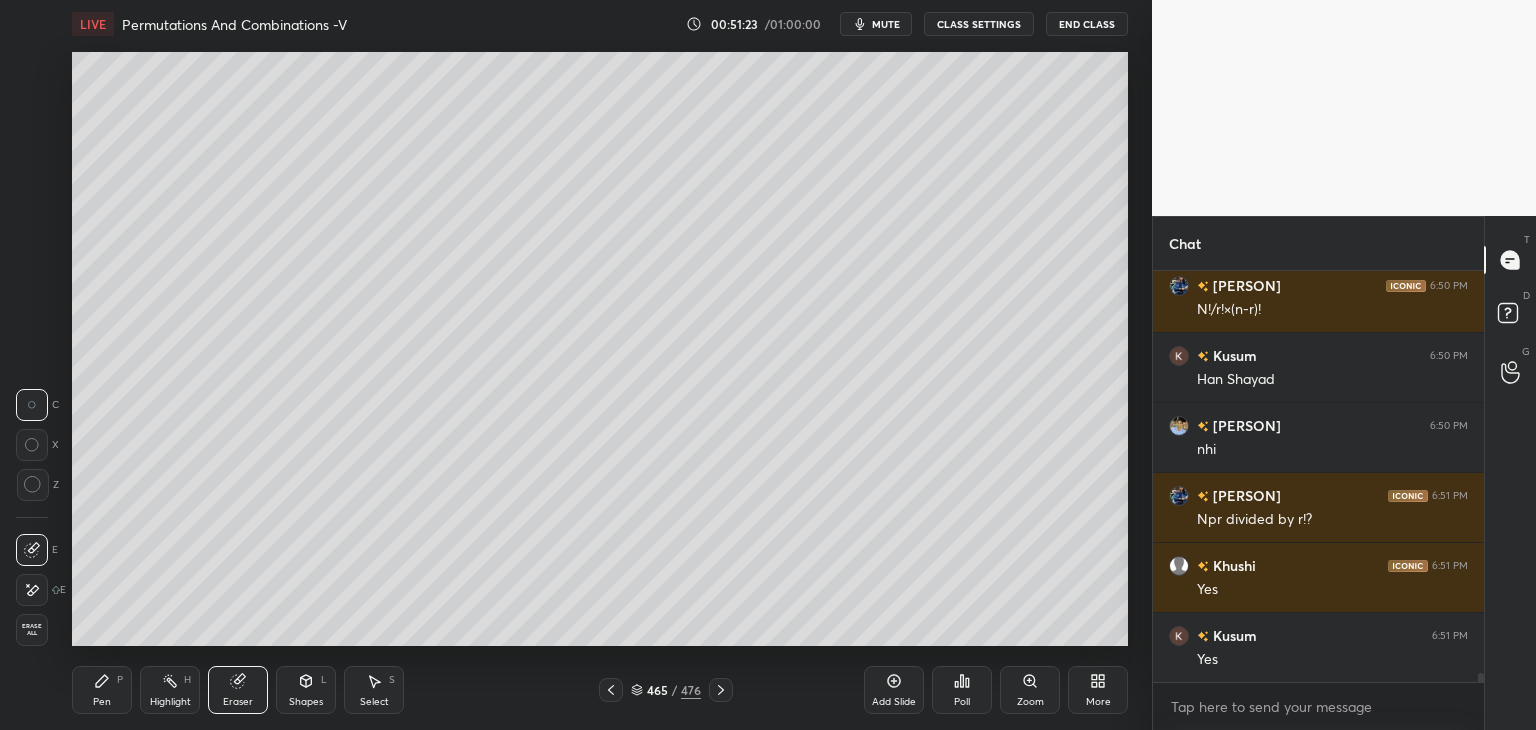 click on "Pen" at bounding box center [102, 702] 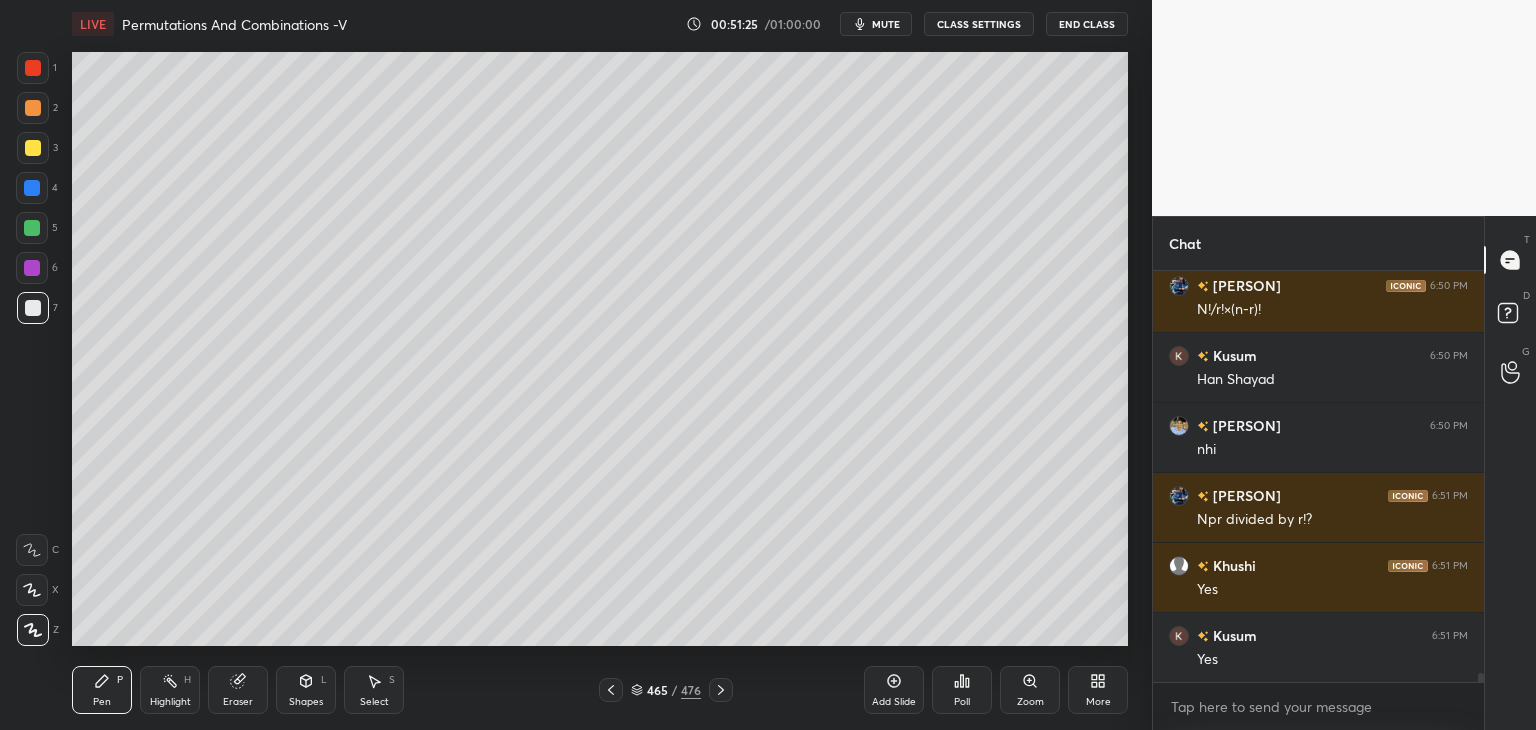 scroll, scrollTop: 18822, scrollLeft: 0, axis: vertical 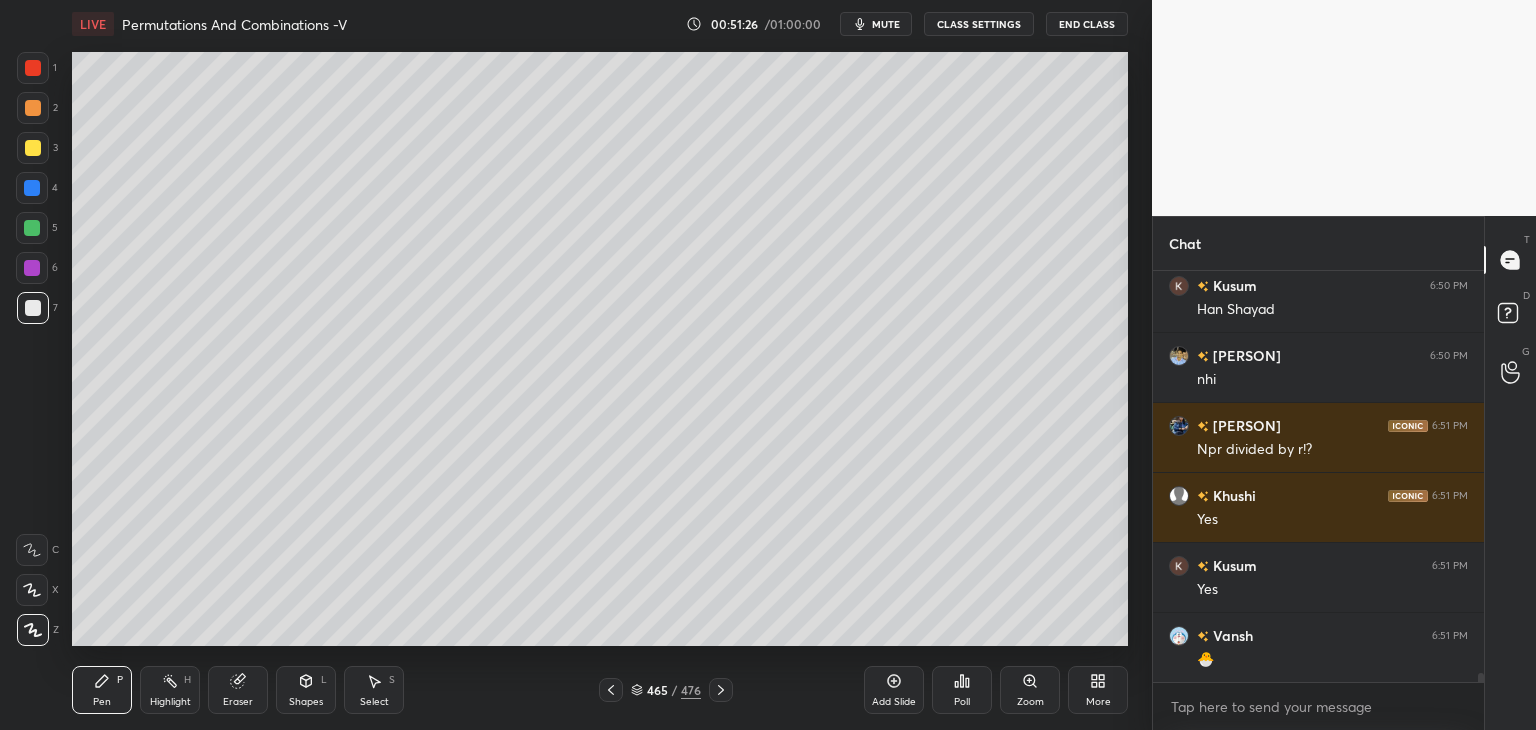 click at bounding box center [33, 148] 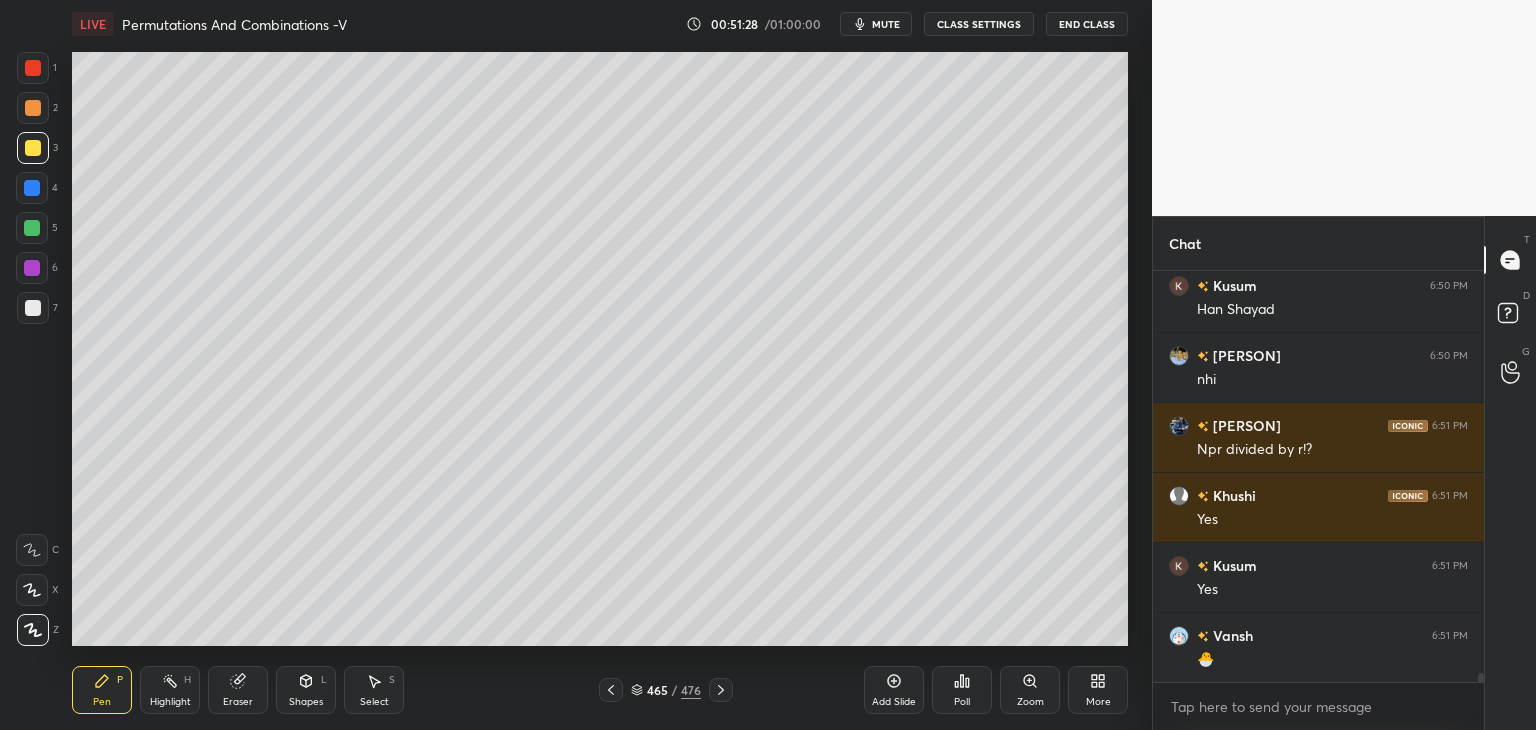 click at bounding box center [32, 228] 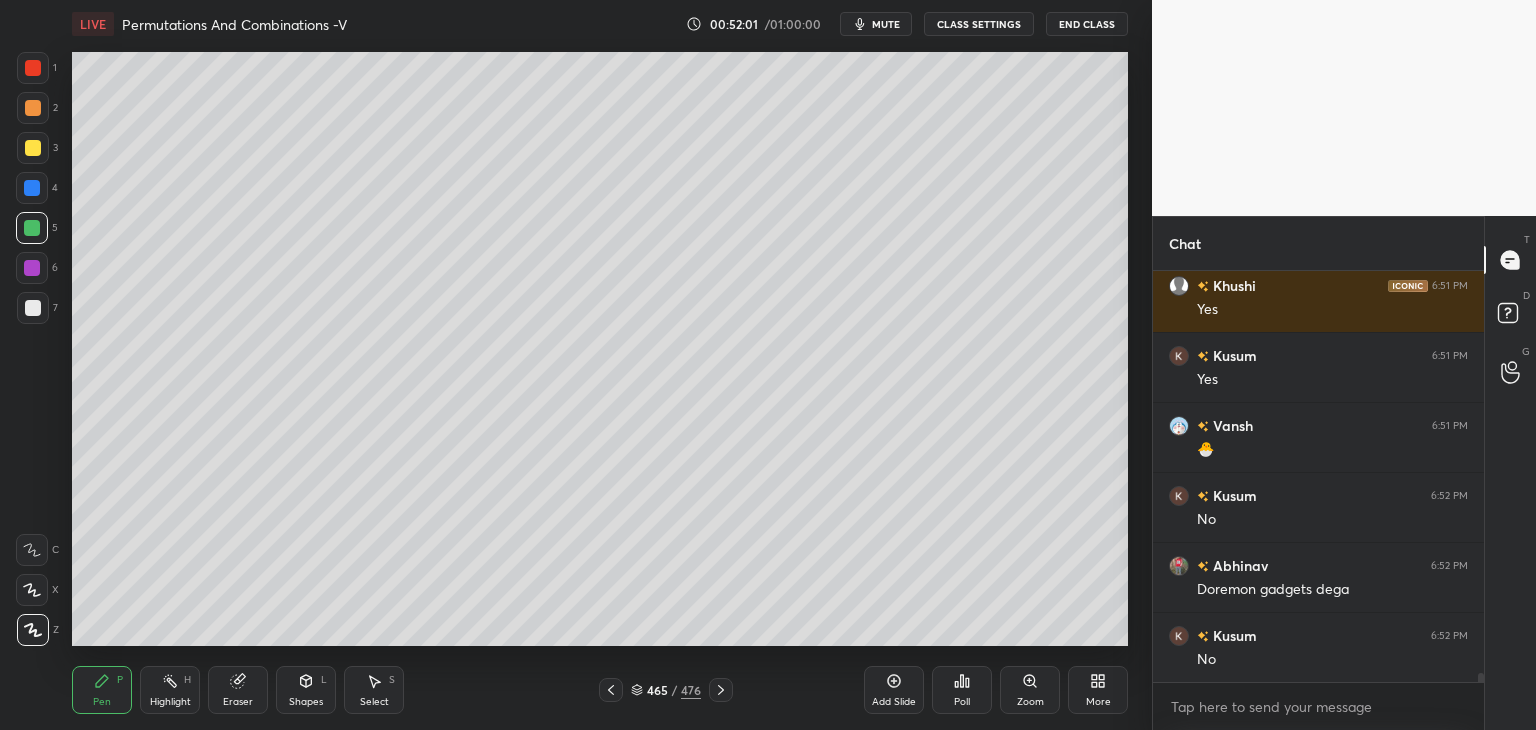 scroll, scrollTop: 19102, scrollLeft: 0, axis: vertical 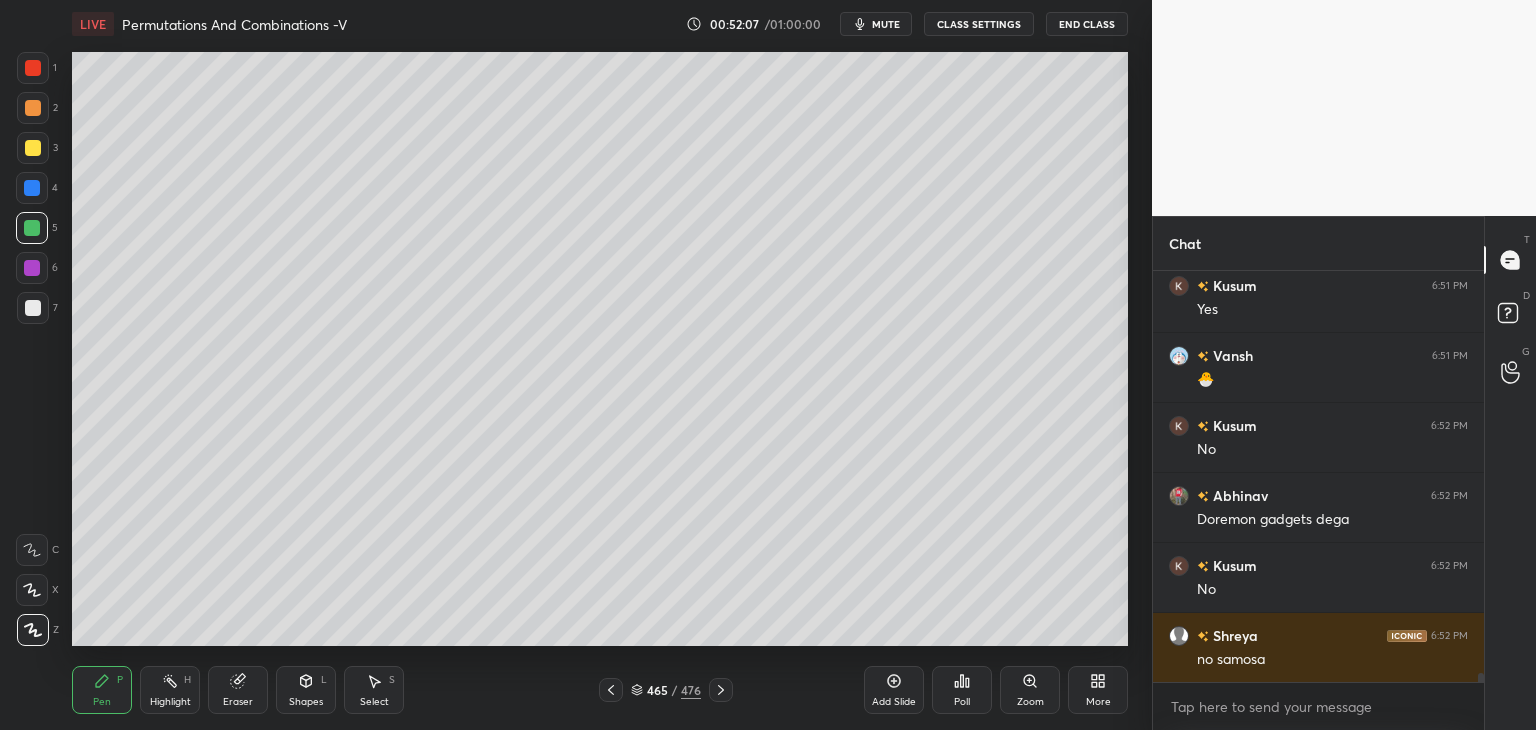 click at bounding box center [33, 308] 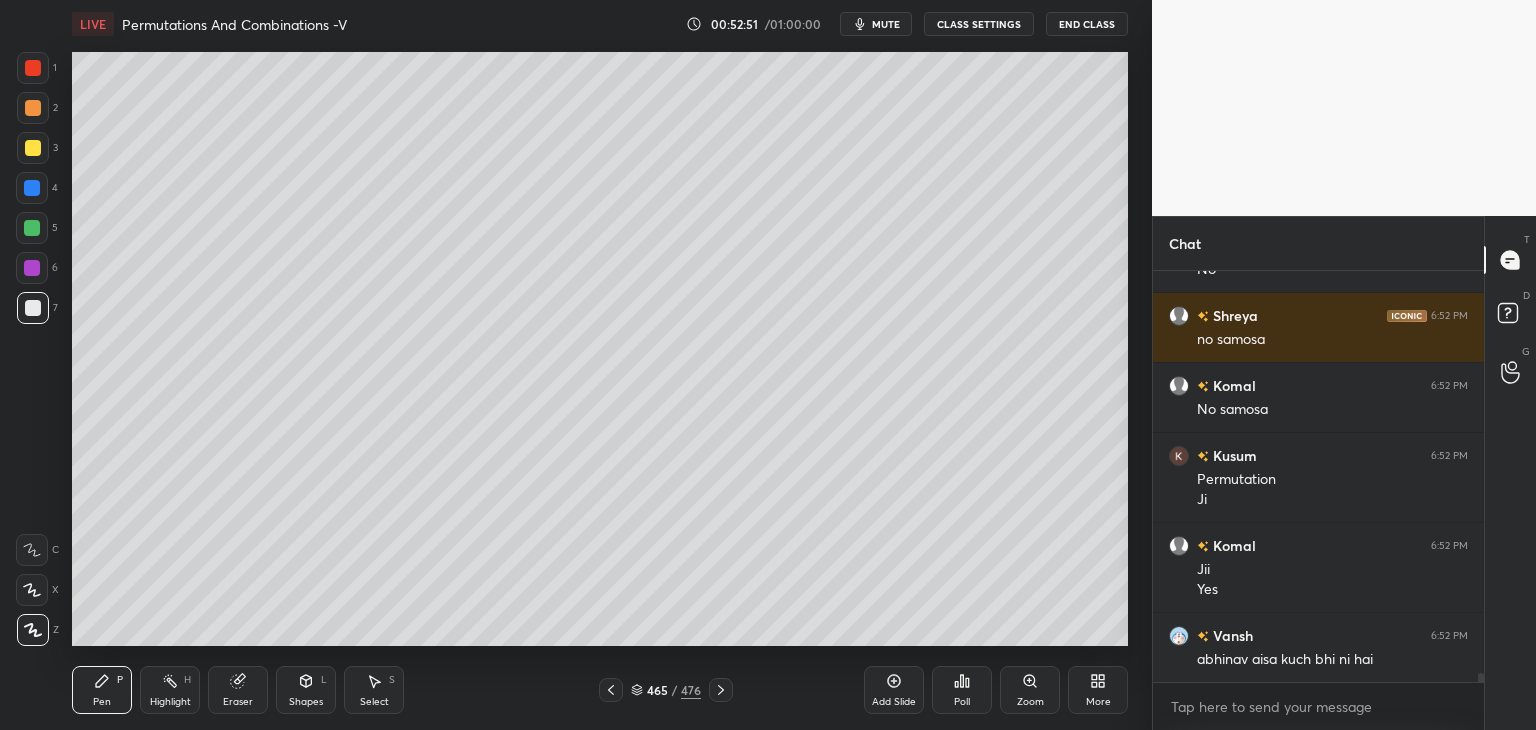 scroll, scrollTop: 19492, scrollLeft: 0, axis: vertical 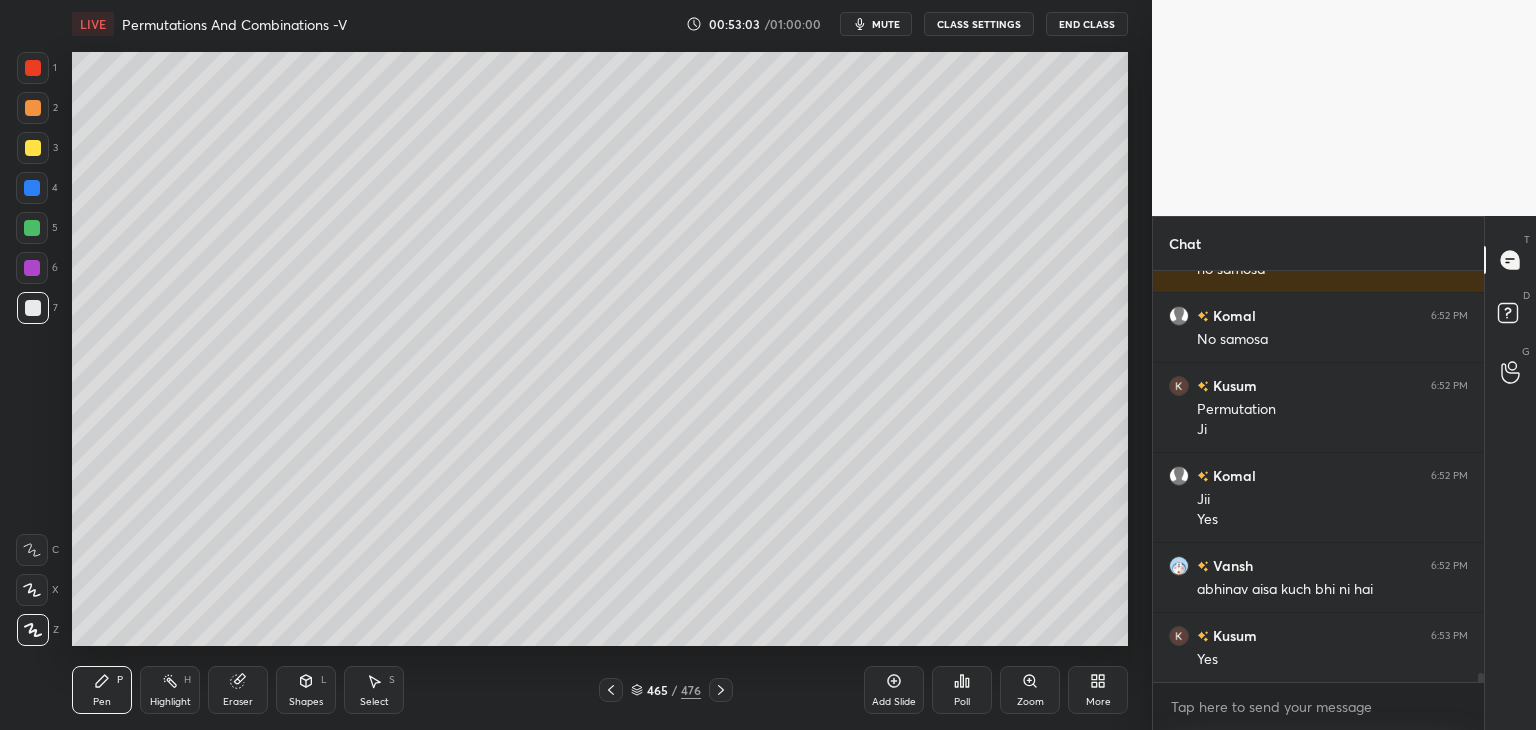 click on "Select" at bounding box center [374, 702] 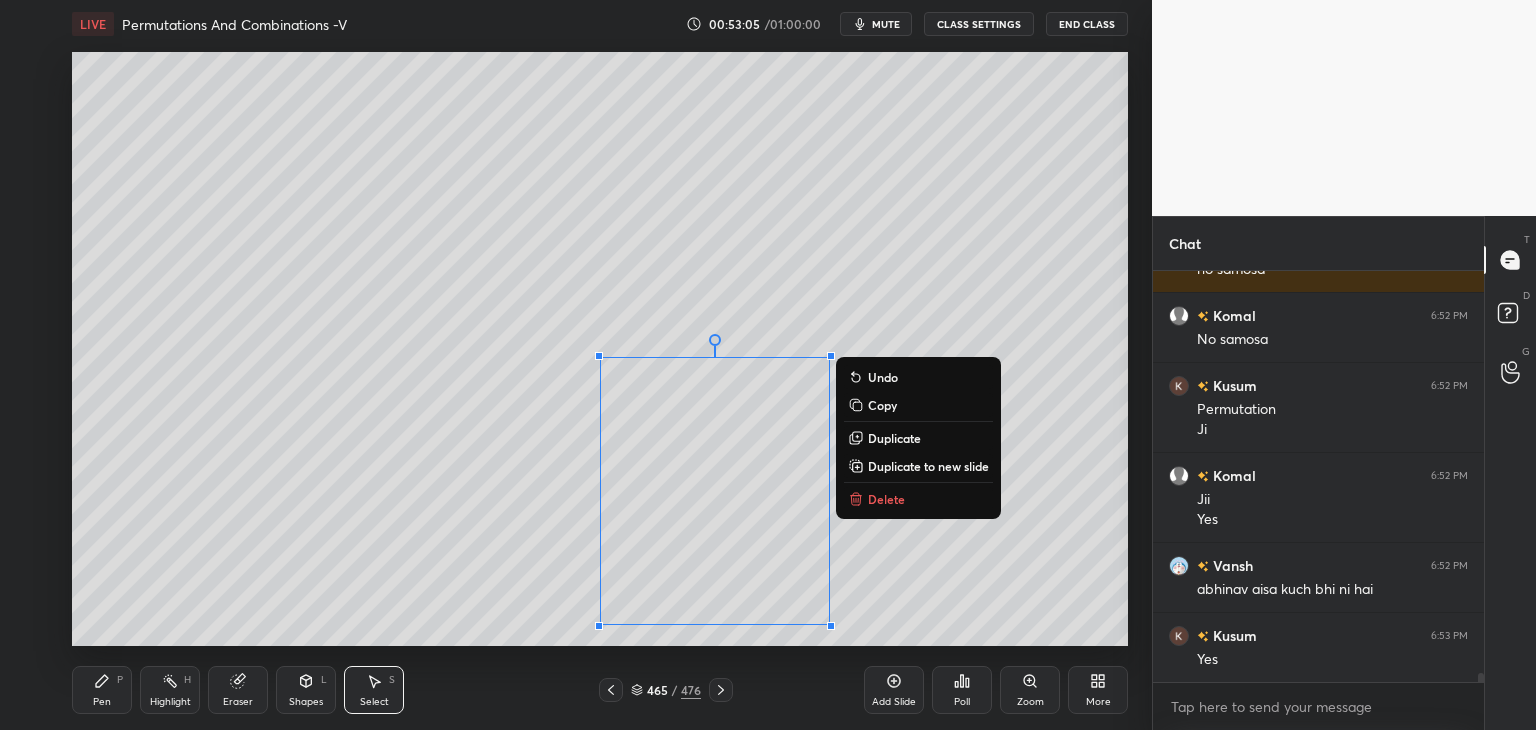 drag, startPoint x: 574, startPoint y: 338, endPoint x: 1049, endPoint y: 660, distance: 573.8545 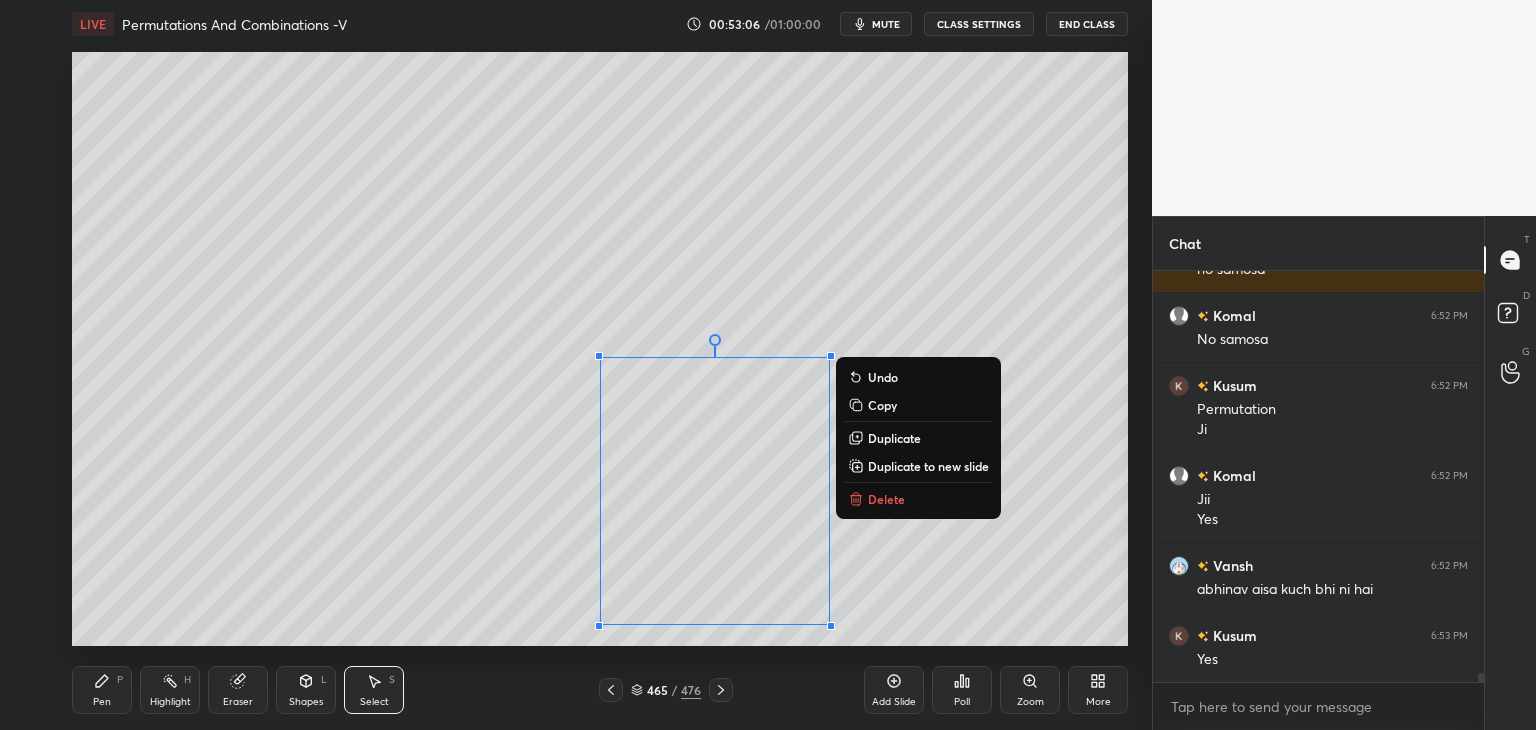 click on "Add Slide" at bounding box center [894, 702] 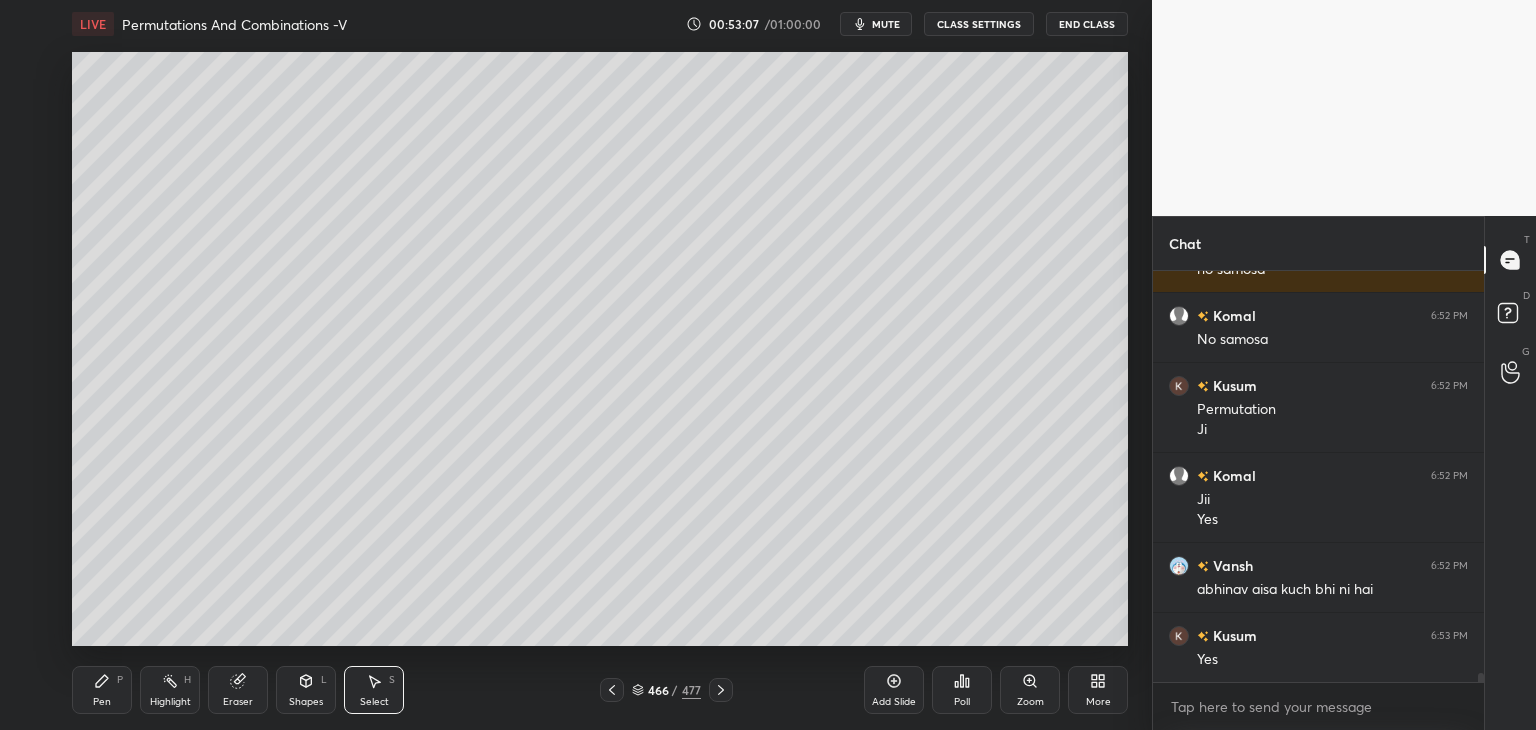 drag, startPoint x: 104, startPoint y: 701, endPoint x: 112, endPoint y: 659, distance: 42.755116 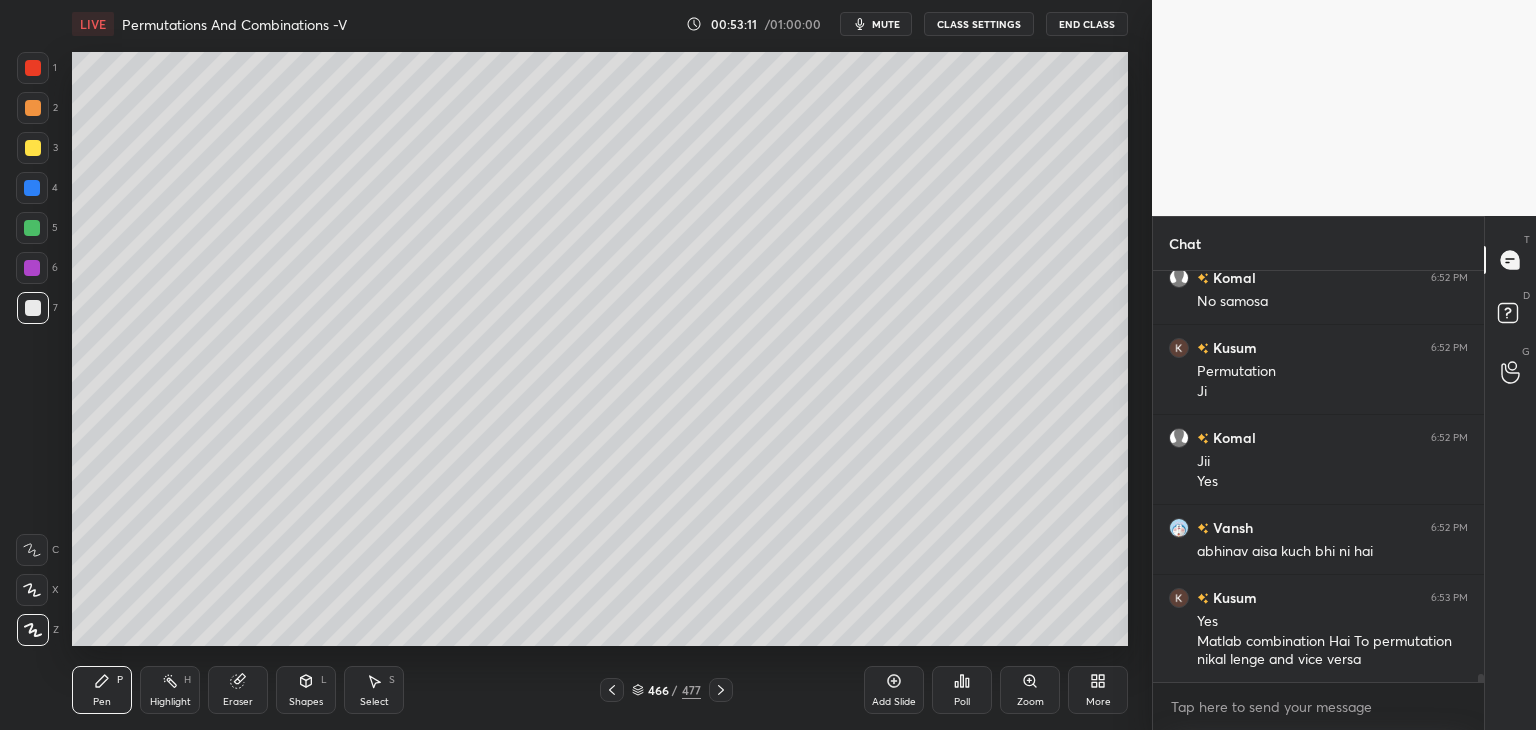 scroll, scrollTop: 19600, scrollLeft: 0, axis: vertical 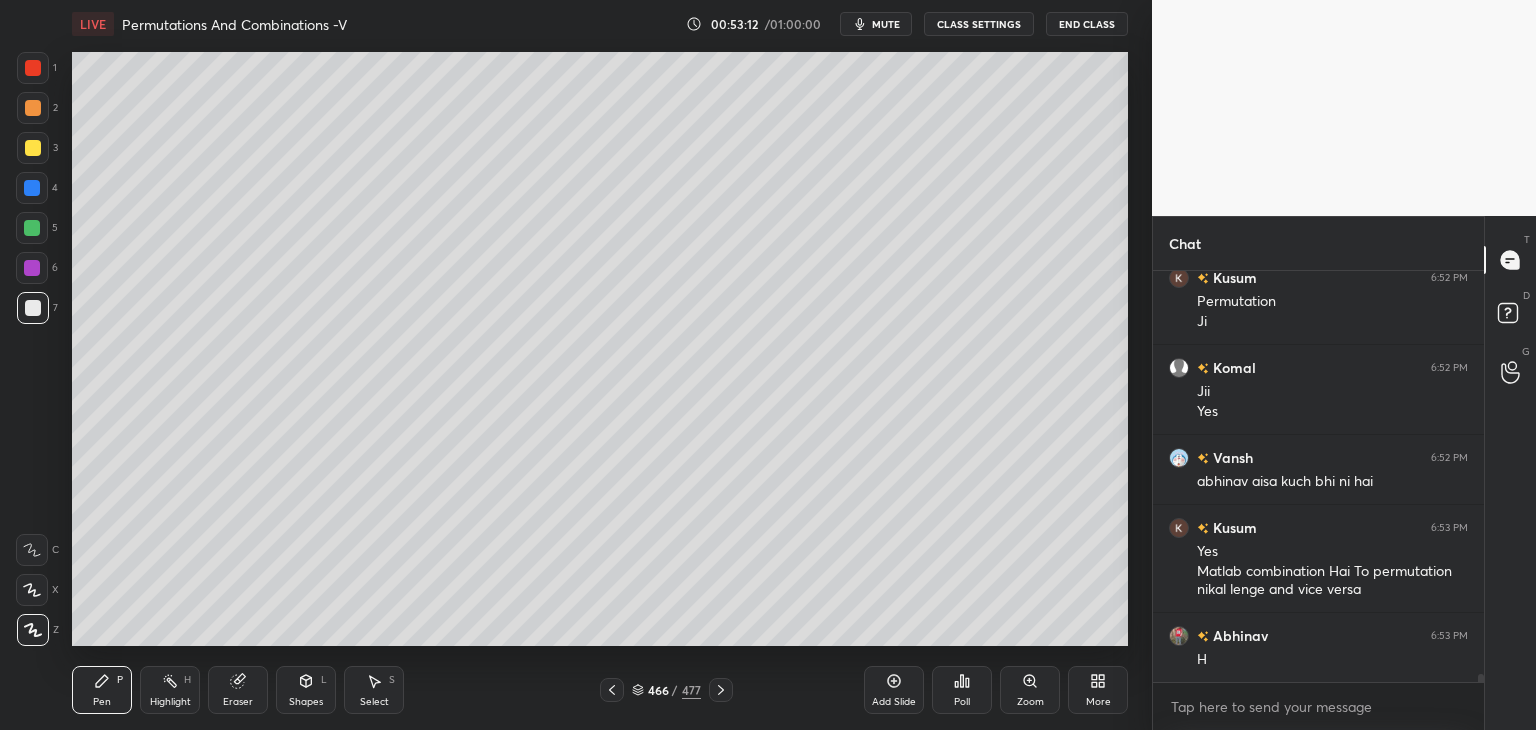 click on "Eraser" at bounding box center [238, 690] 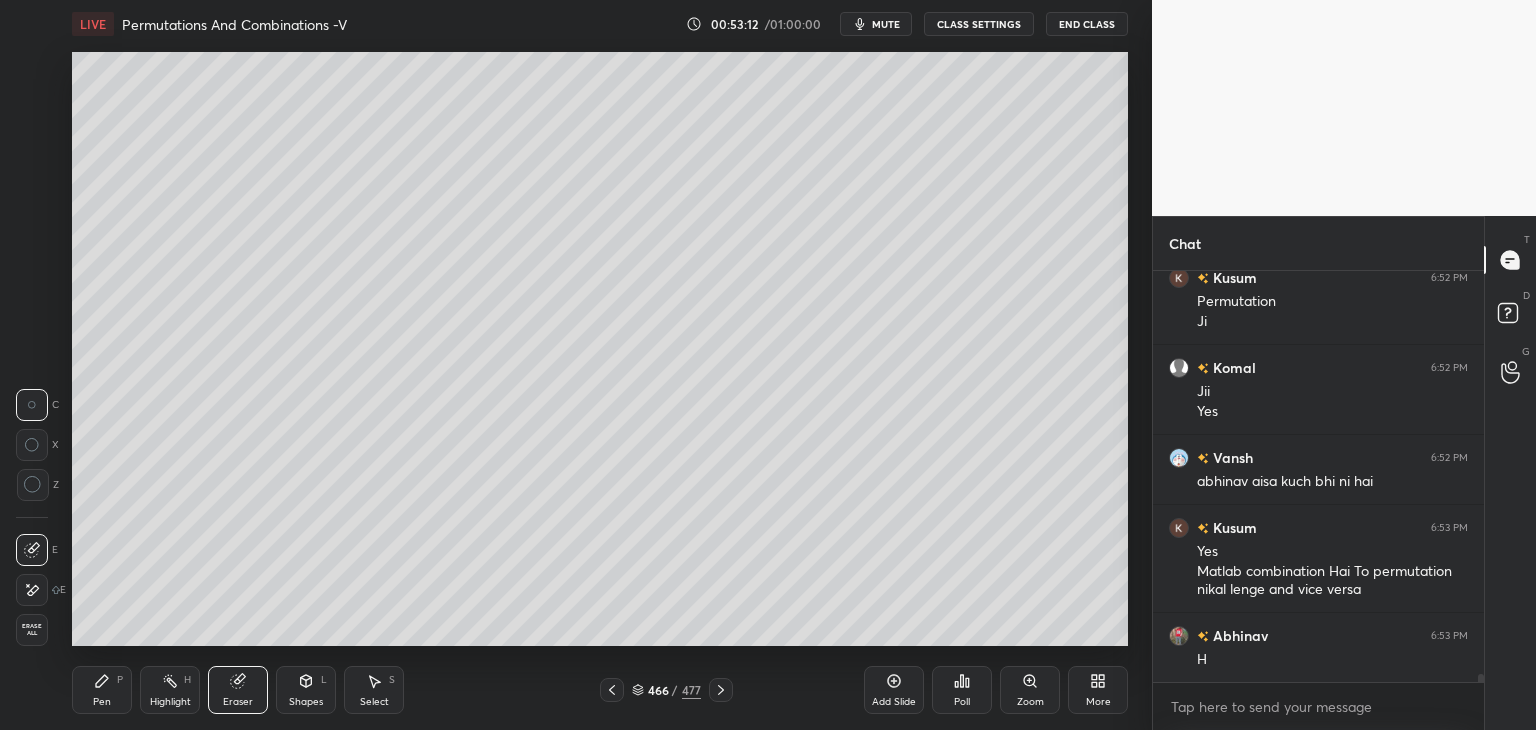 click on "Erase all" at bounding box center [32, 630] 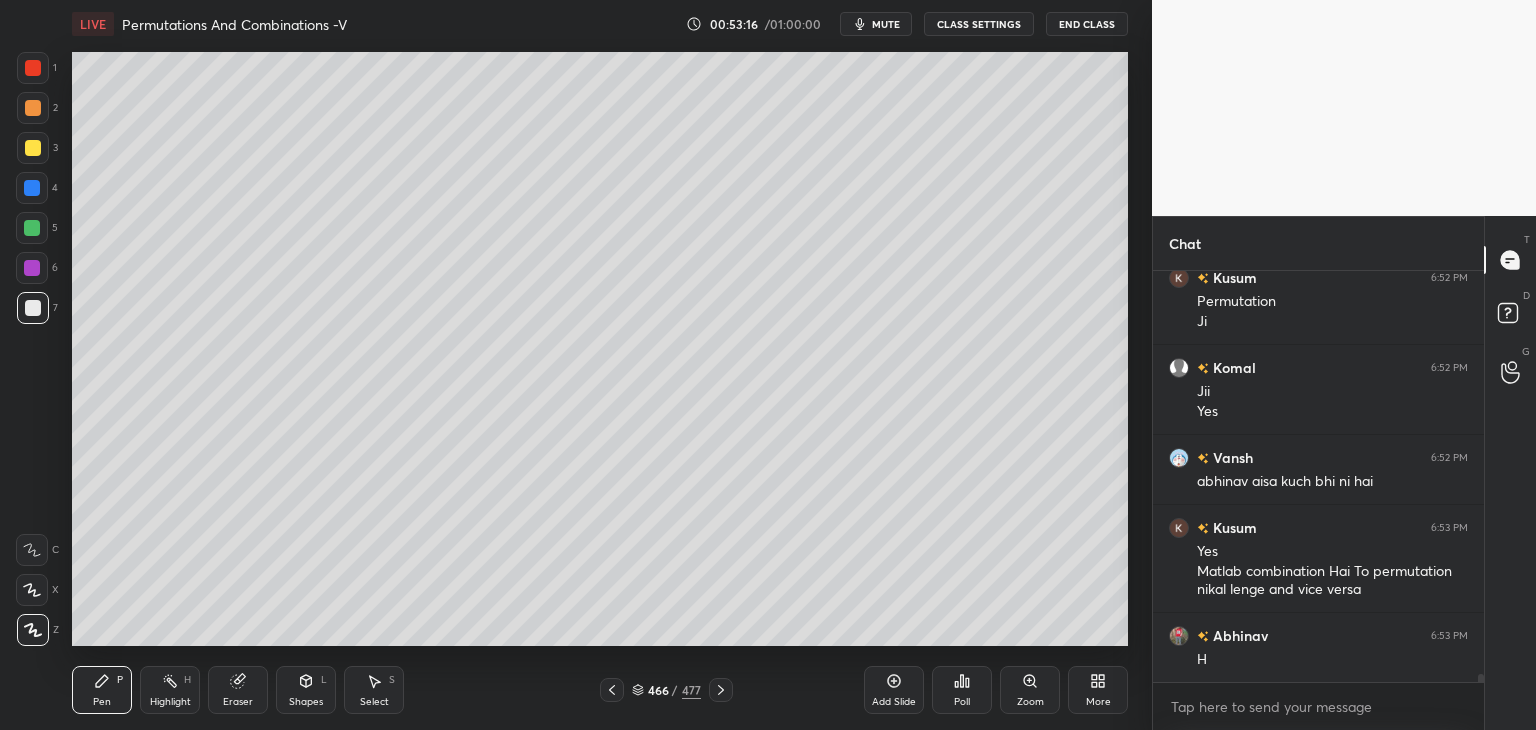scroll, scrollTop: 19670, scrollLeft: 0, axis: vertical 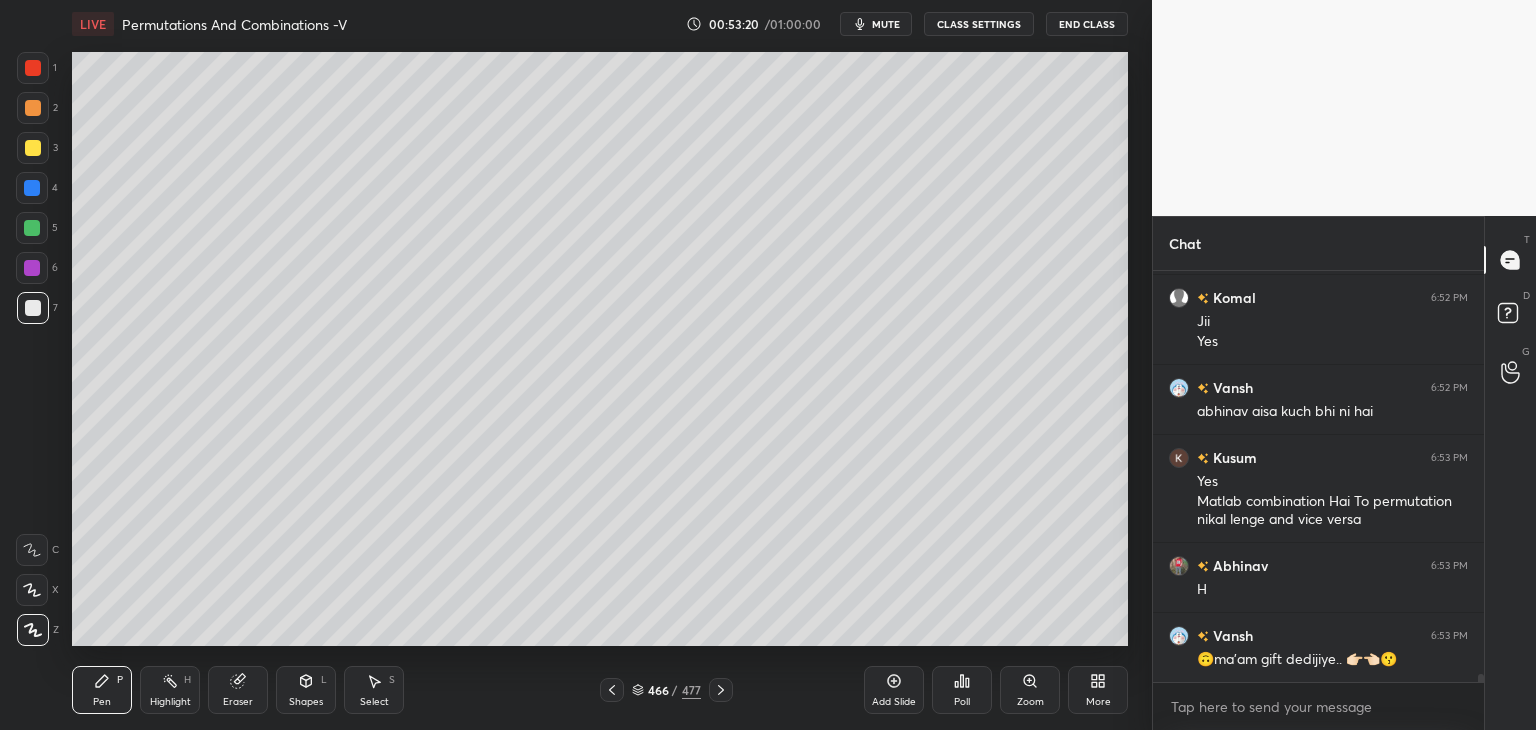 click at bounding box center [33, 148] 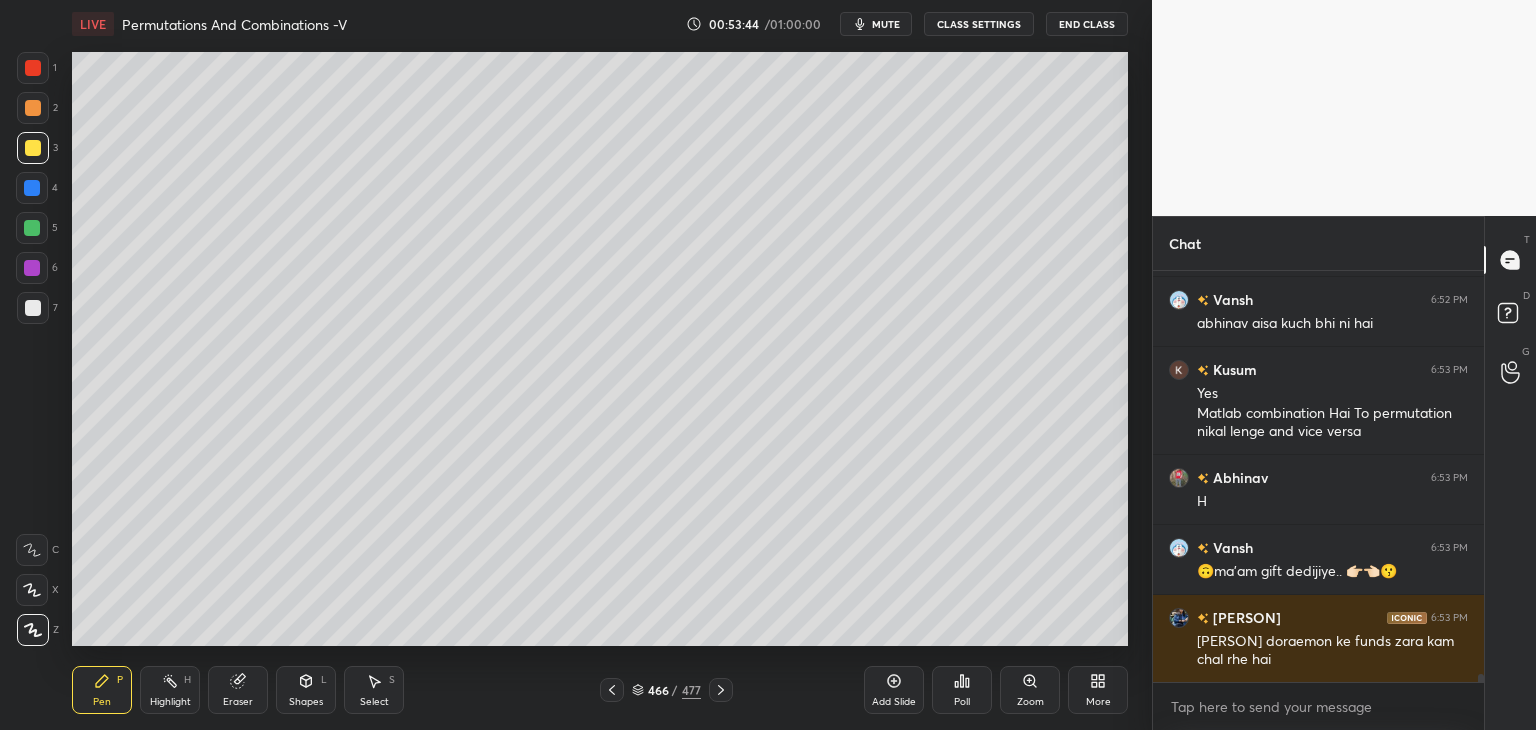 scroll, scrollTop: 19828, scrollLeft: 0, axis: vertical 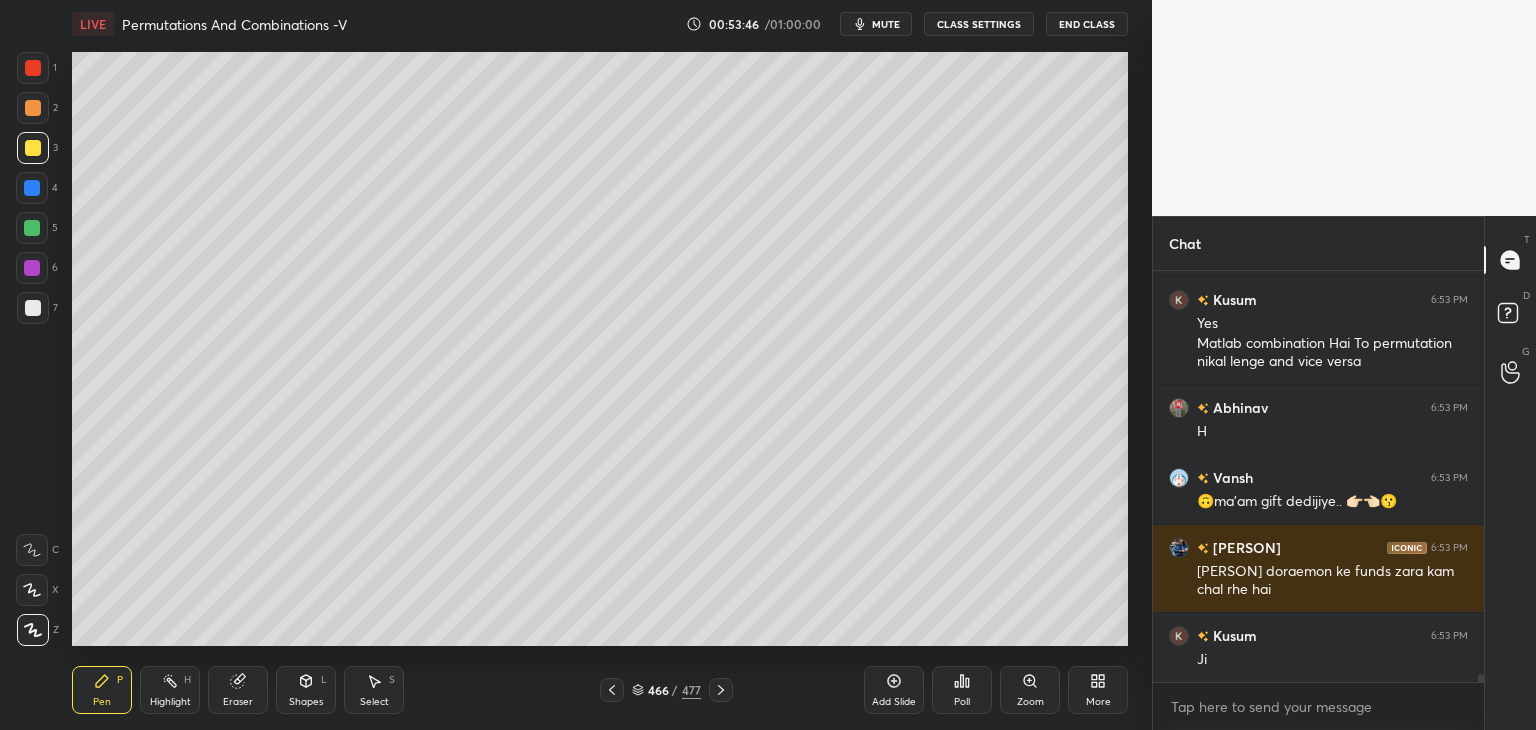 click at bounding box center [33, 308] 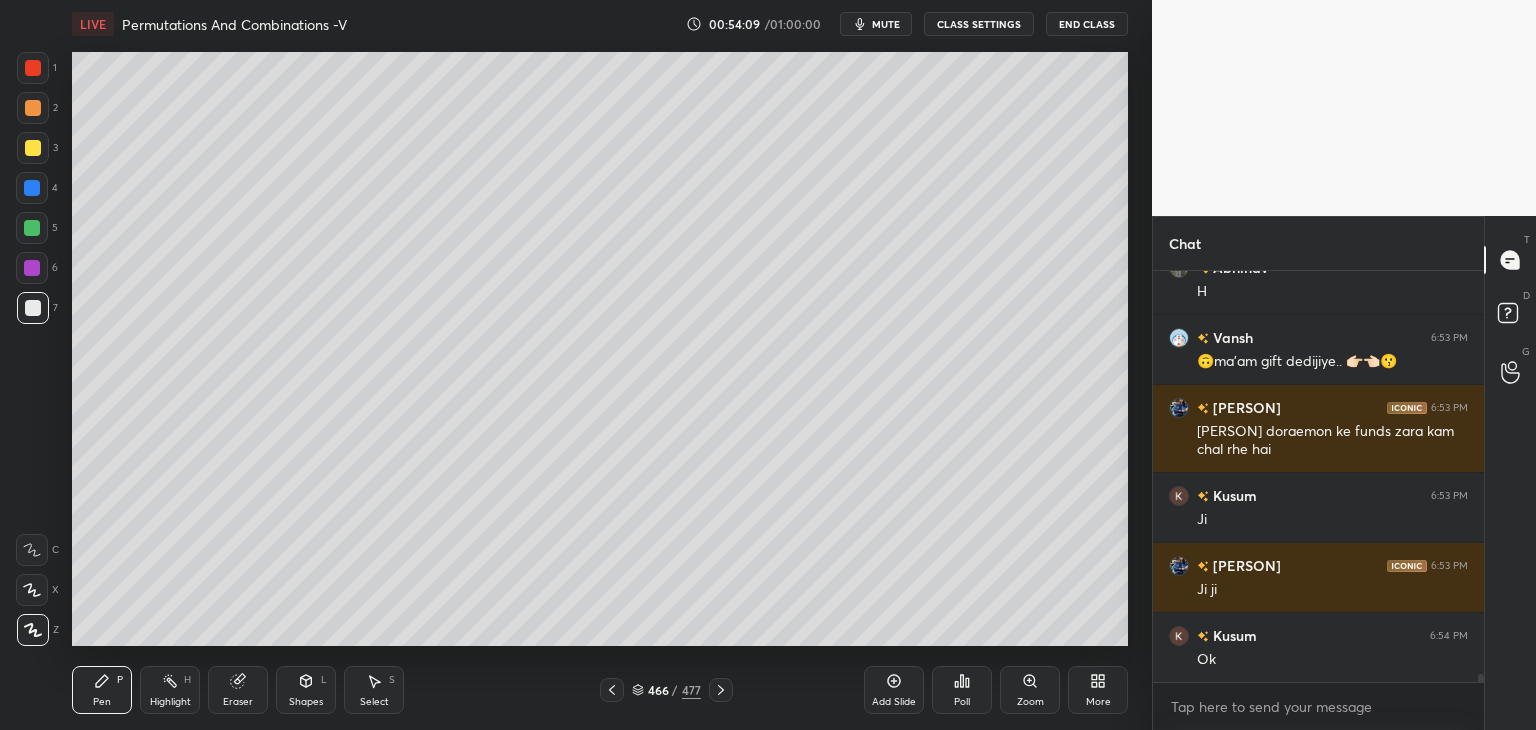 scroll, scrollTop: 20038, scrollLeft: 0, axis: vertical 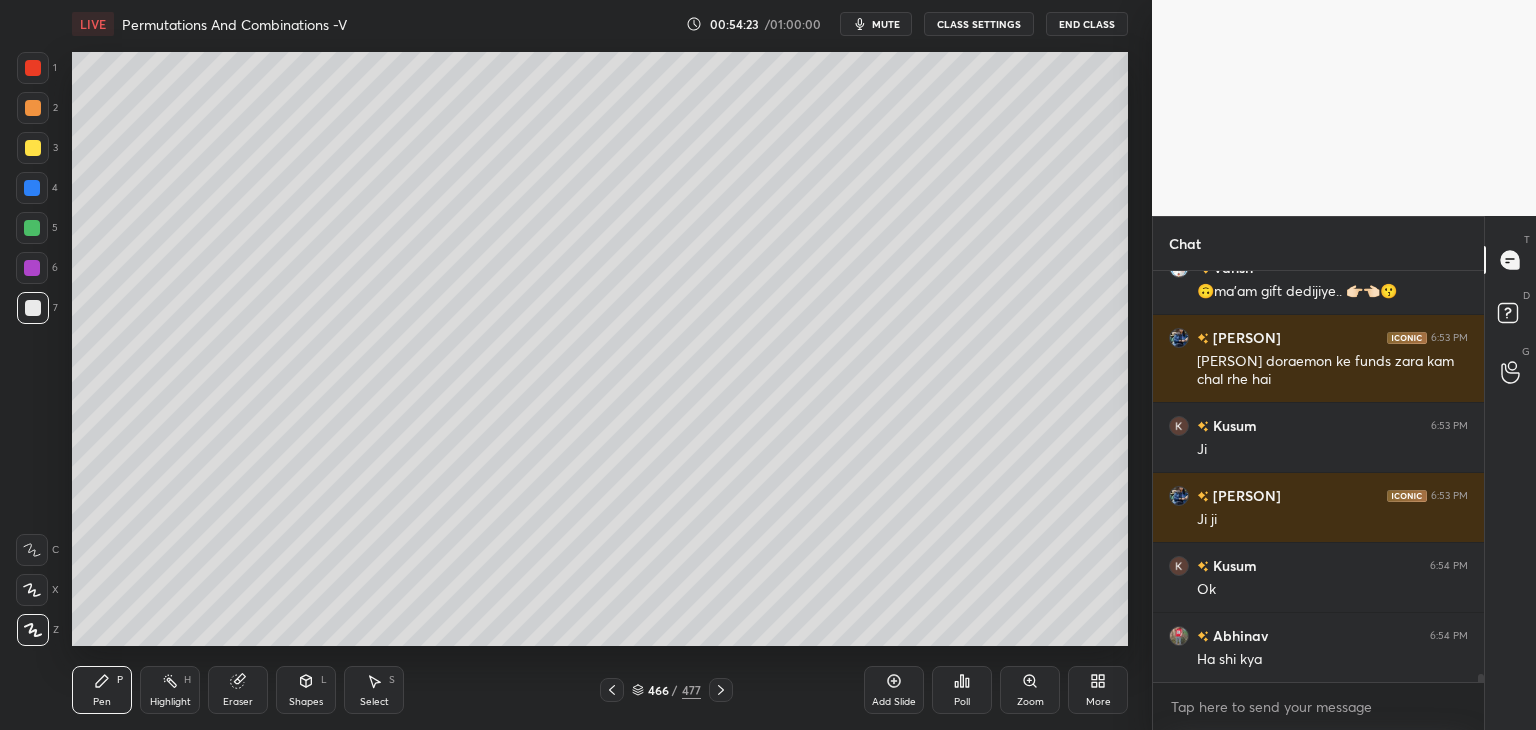 drag, startPoint x: 611, startPoint y: 690, endPoint x: 607, endPoint y: 668, distance: 22.36068 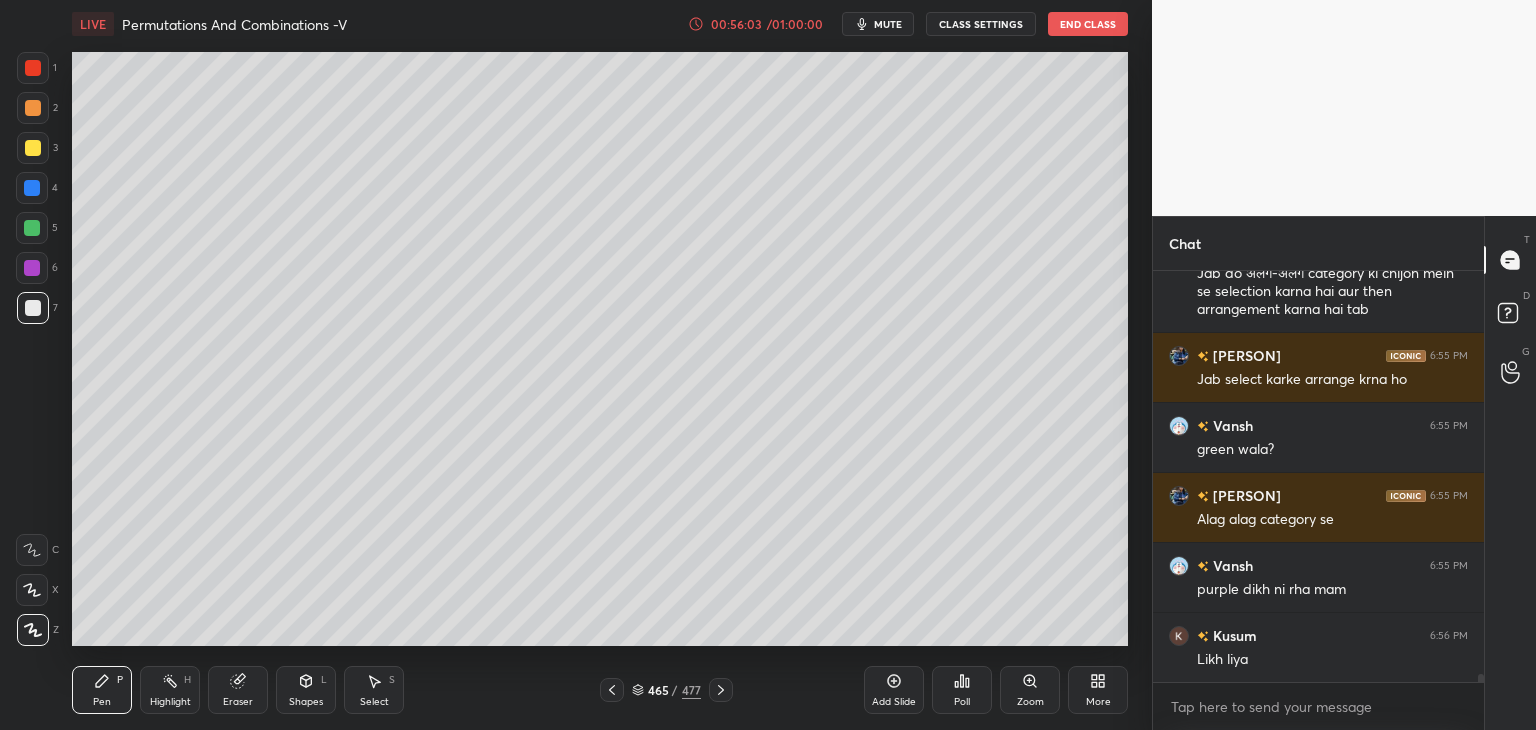 scroll, scrollTop: 21114, scrollLeft: 0, axis: vertical 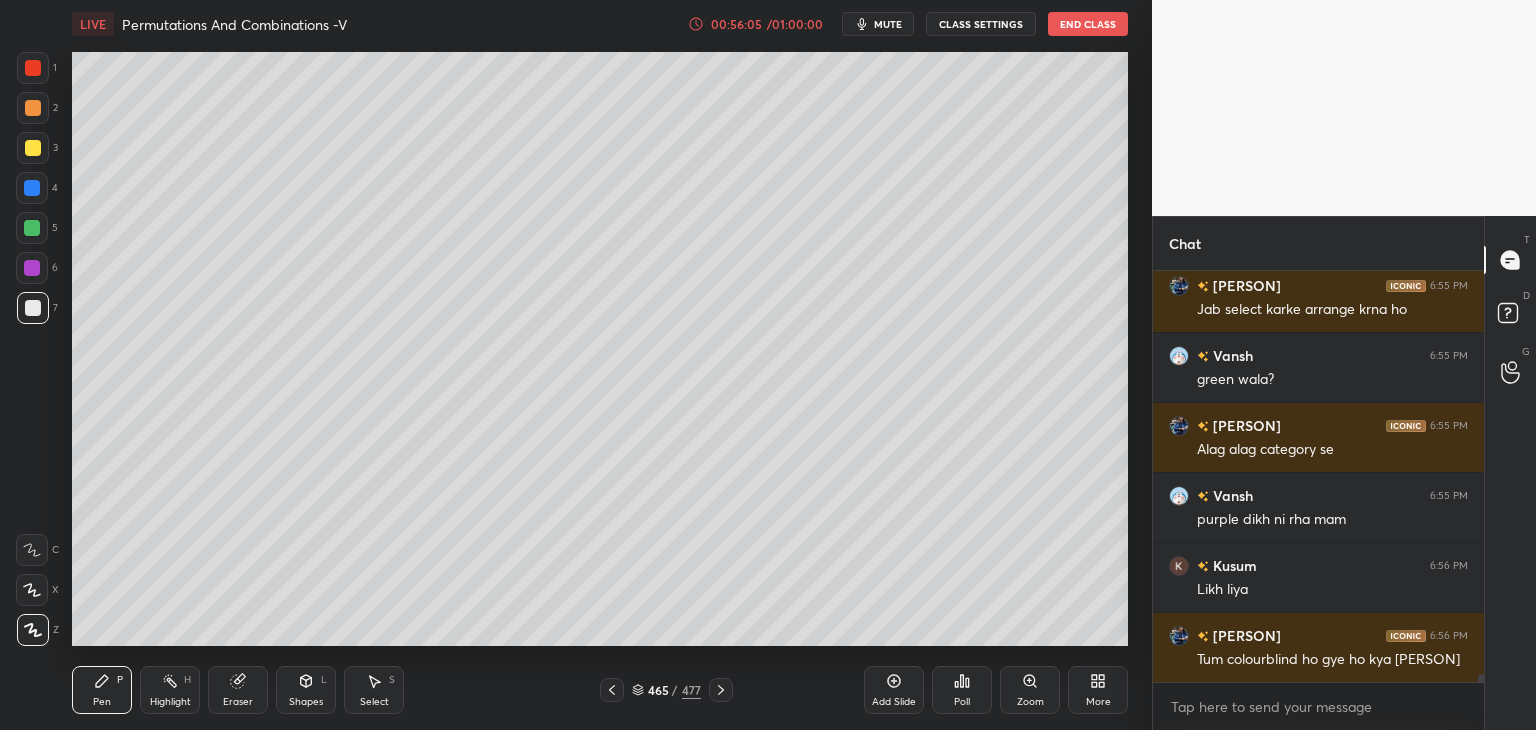 click on "Add Slide" at bounding box center (894, 702) 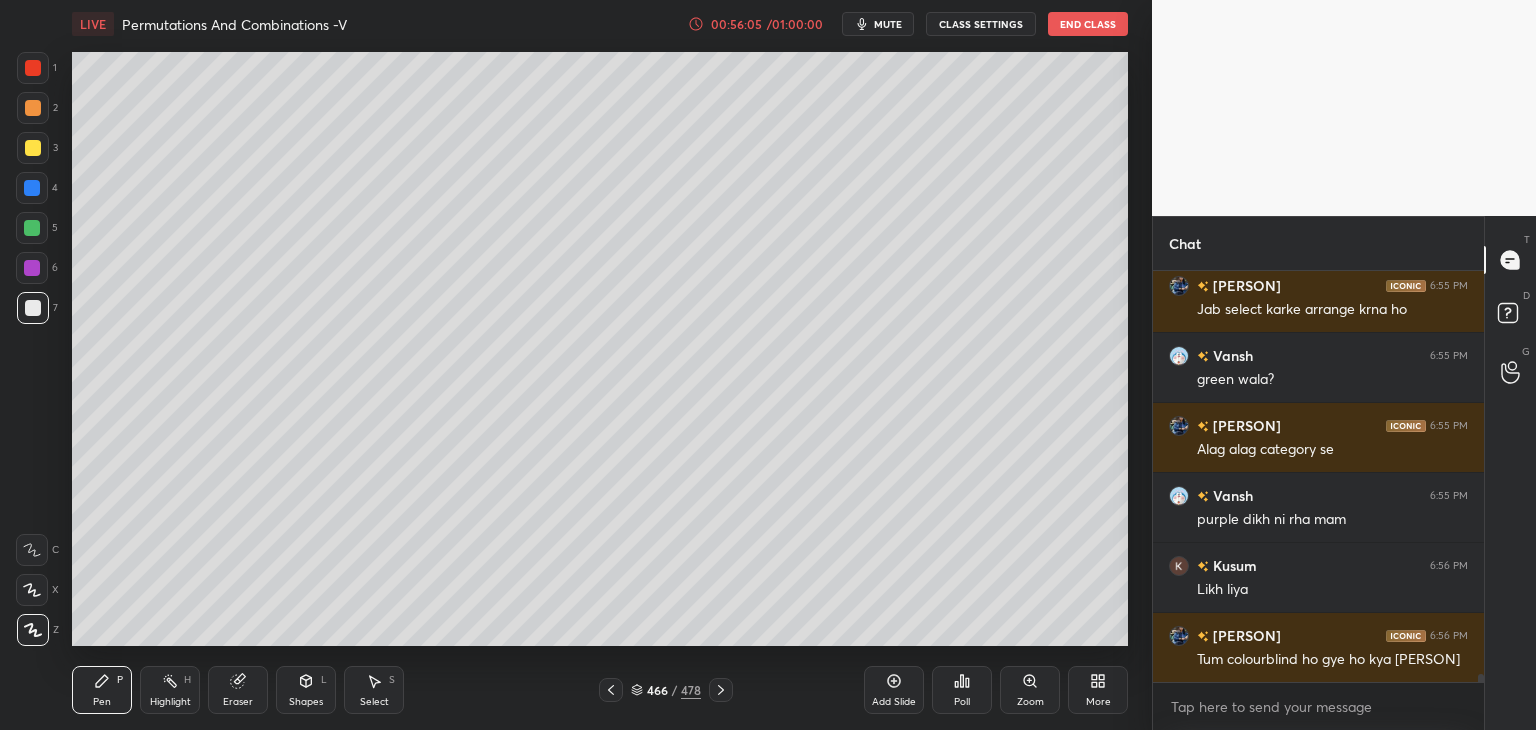 scroll, scrollTop: 21184, scrollLeft: 0, axis: vertical 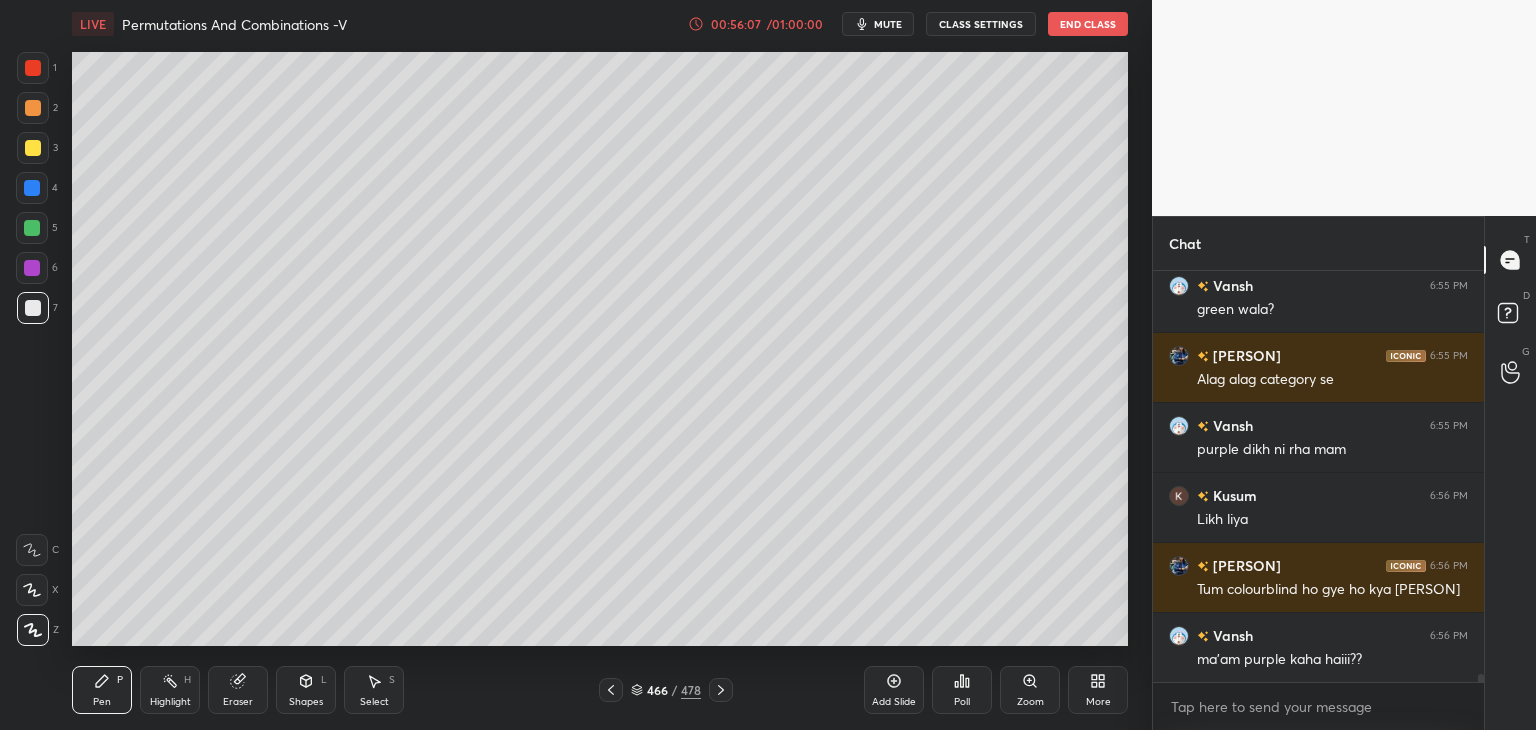 drag, startPoint x: 38, startPoint y: 309, endPoint x: 50, endPoint y: 303, distance: 13.416408 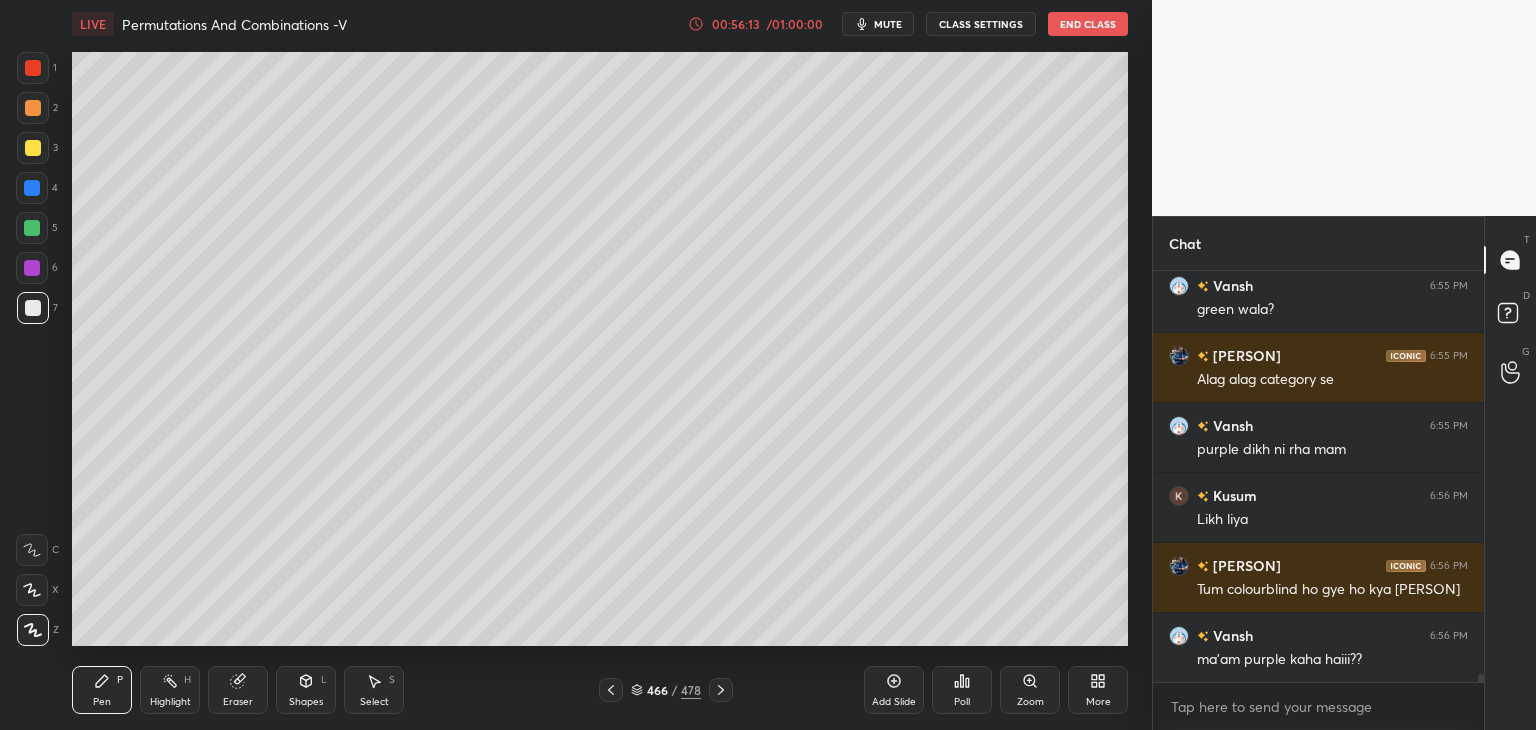 drag, startPoint x: 604, startPoint y: 693, endPoint x: 625, endPoint y: 690, distance: 21.213203 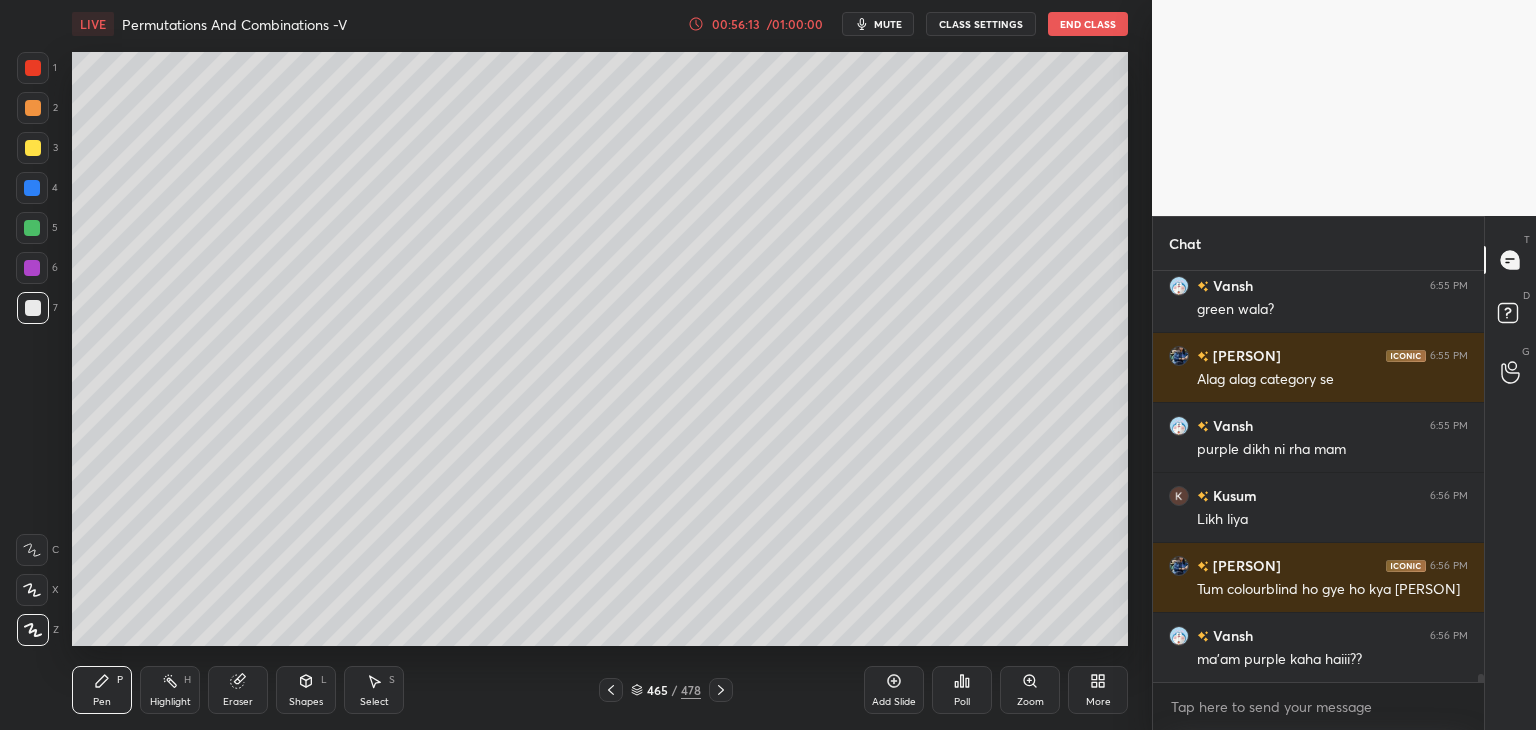 click 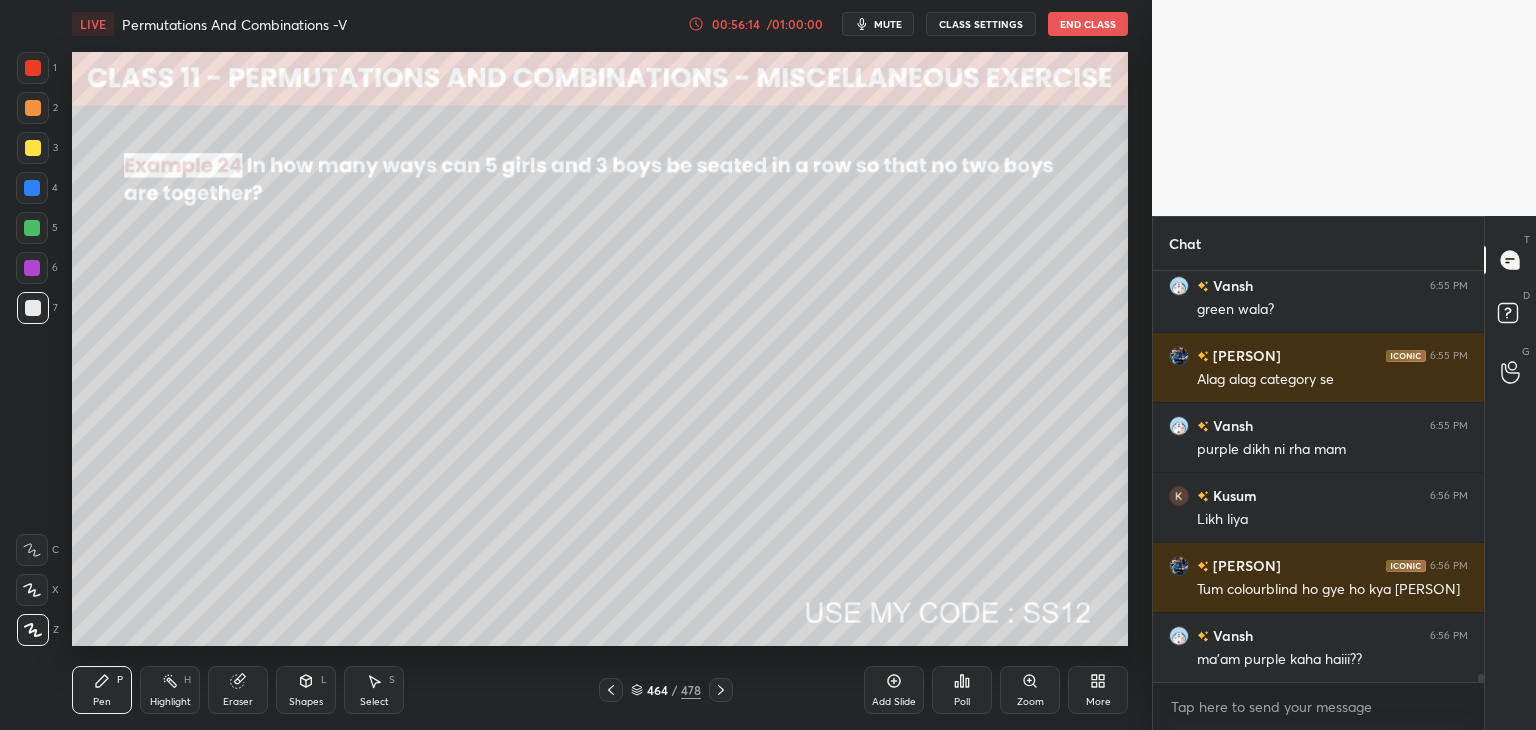 click 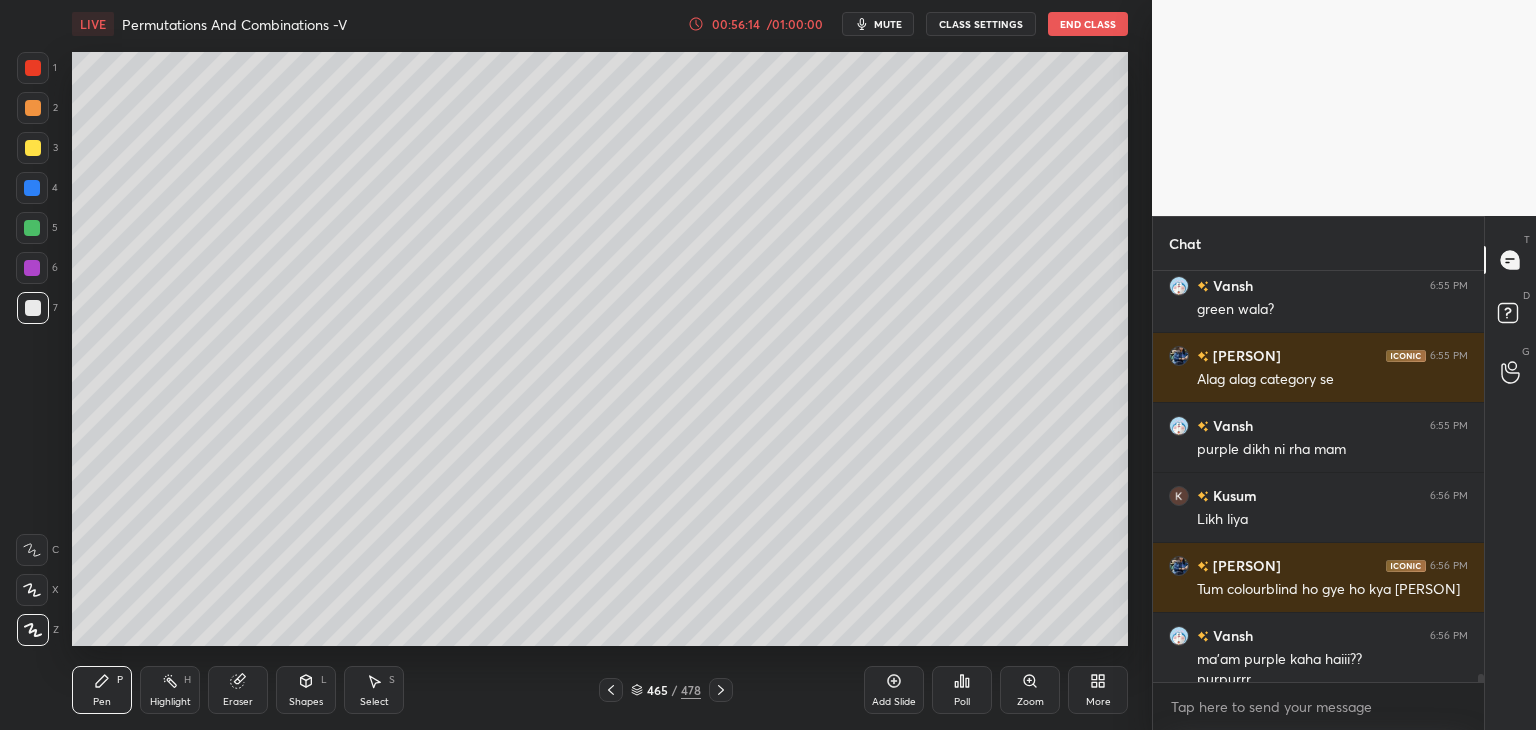 scroll, scrollTop: 21204, scrollLeft: 0, axis: vertical 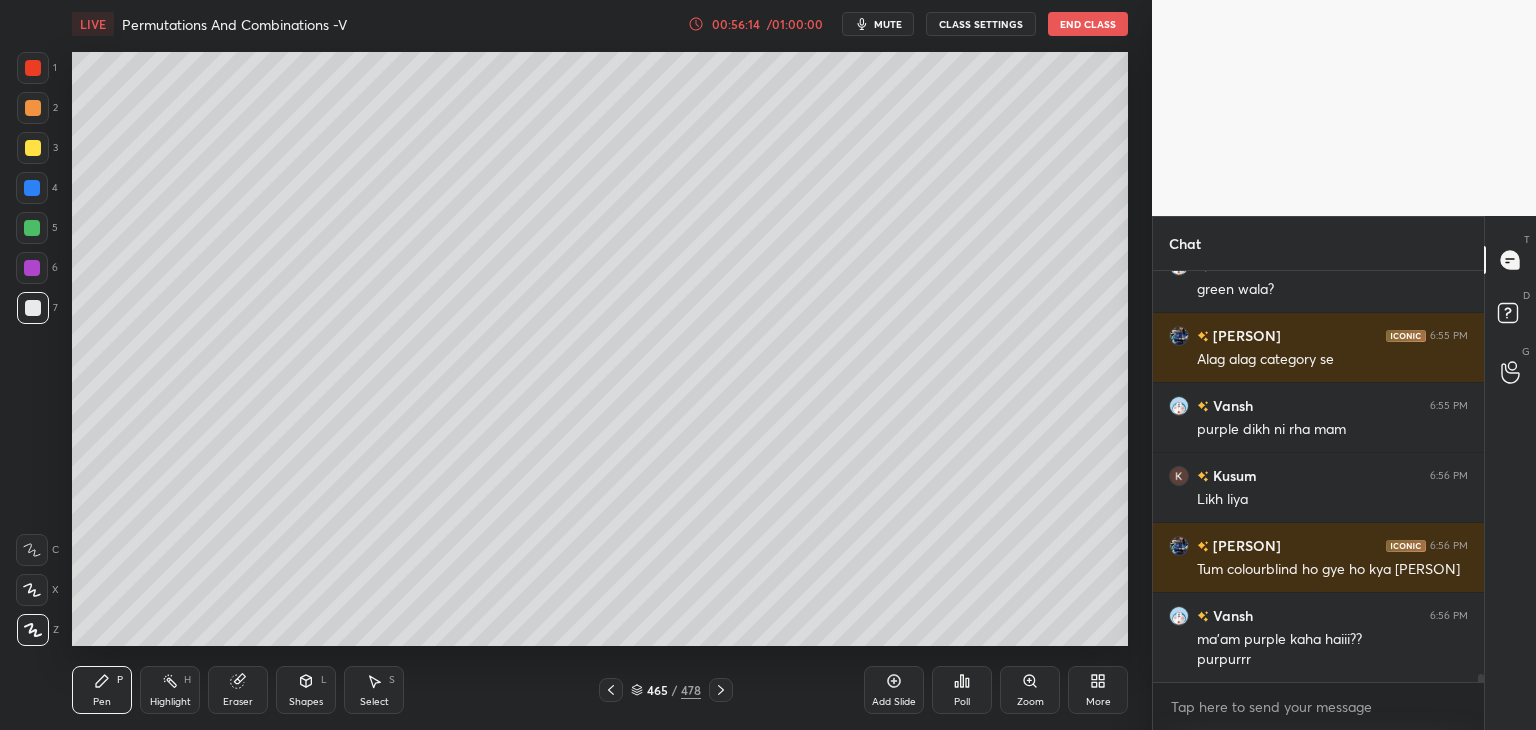click 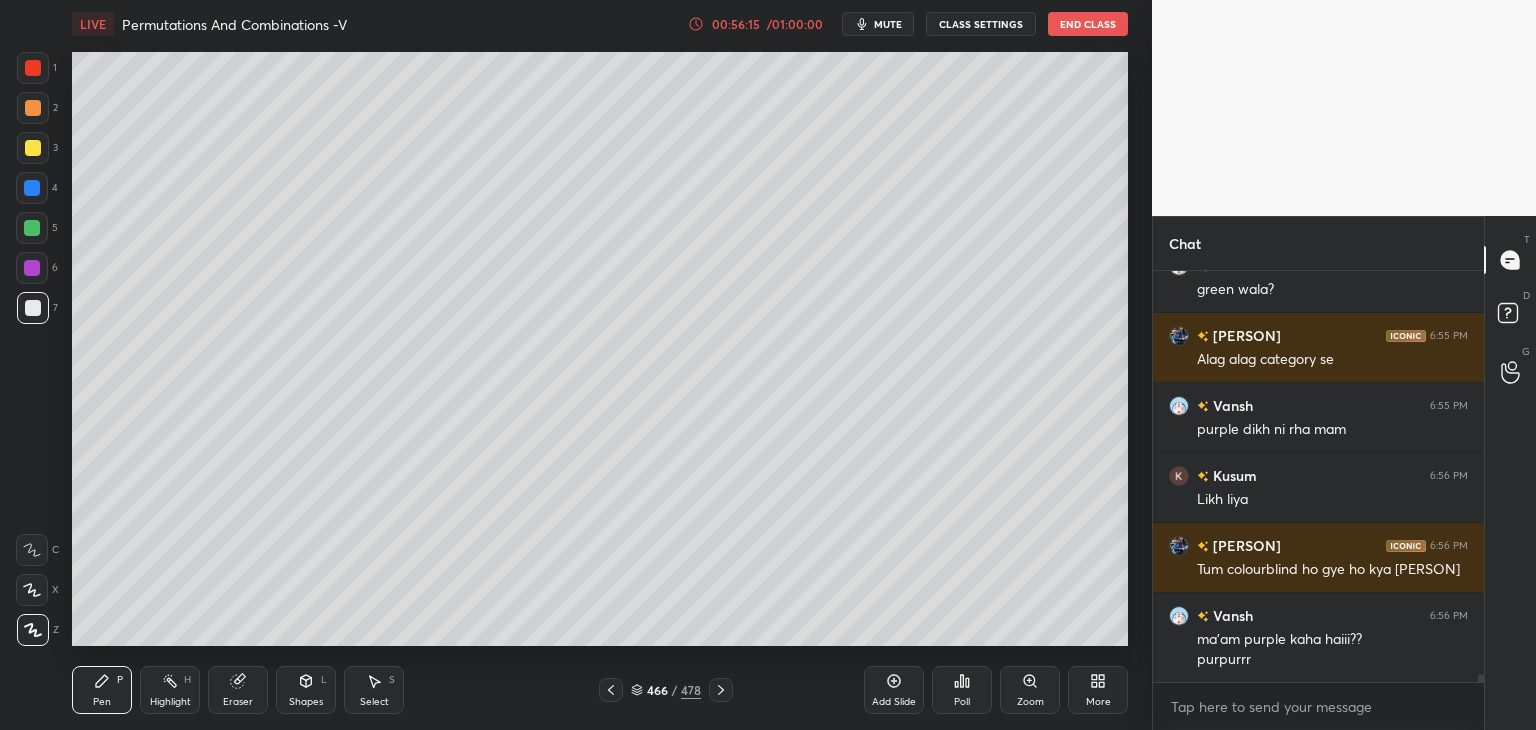 click 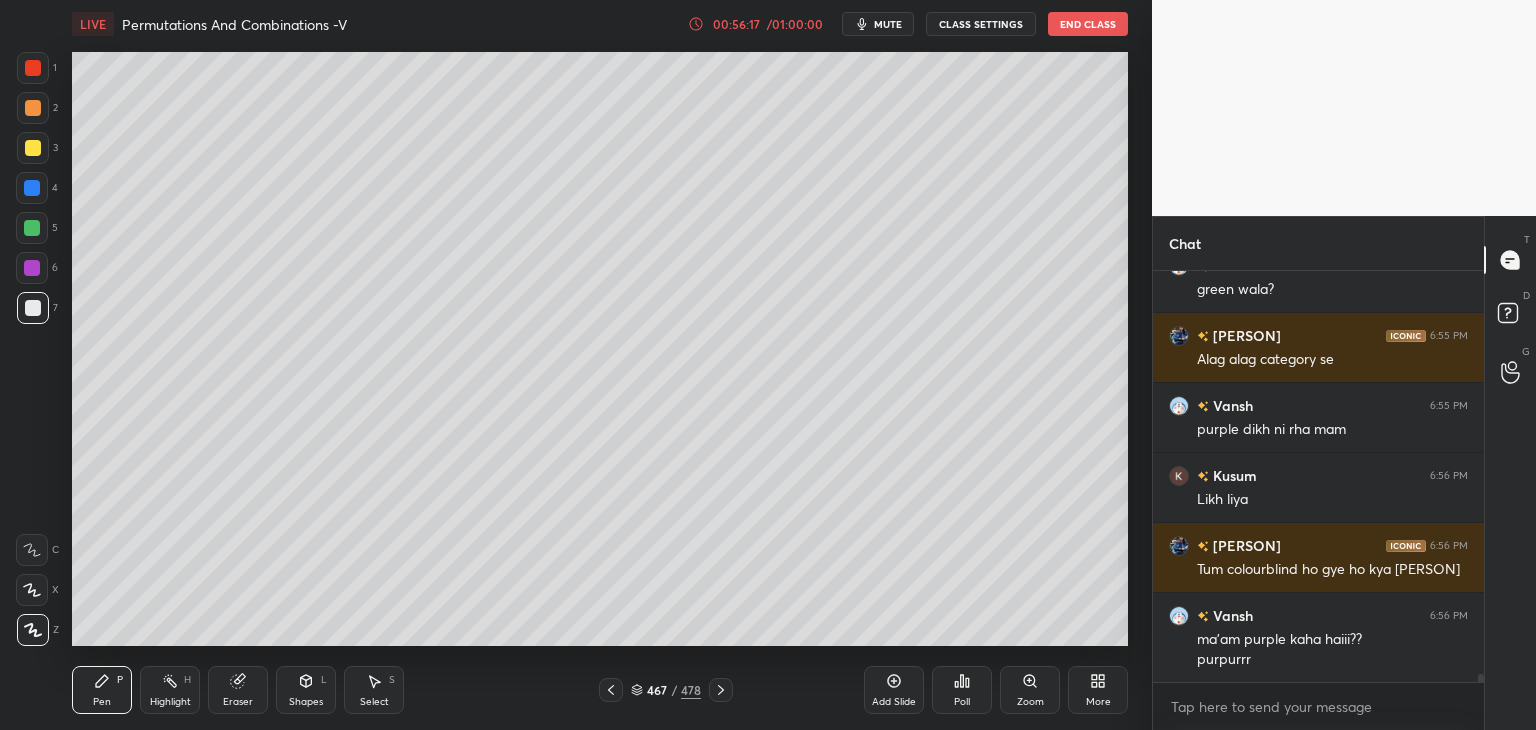 click on "Add Slide" at bounding box center (894, 702) 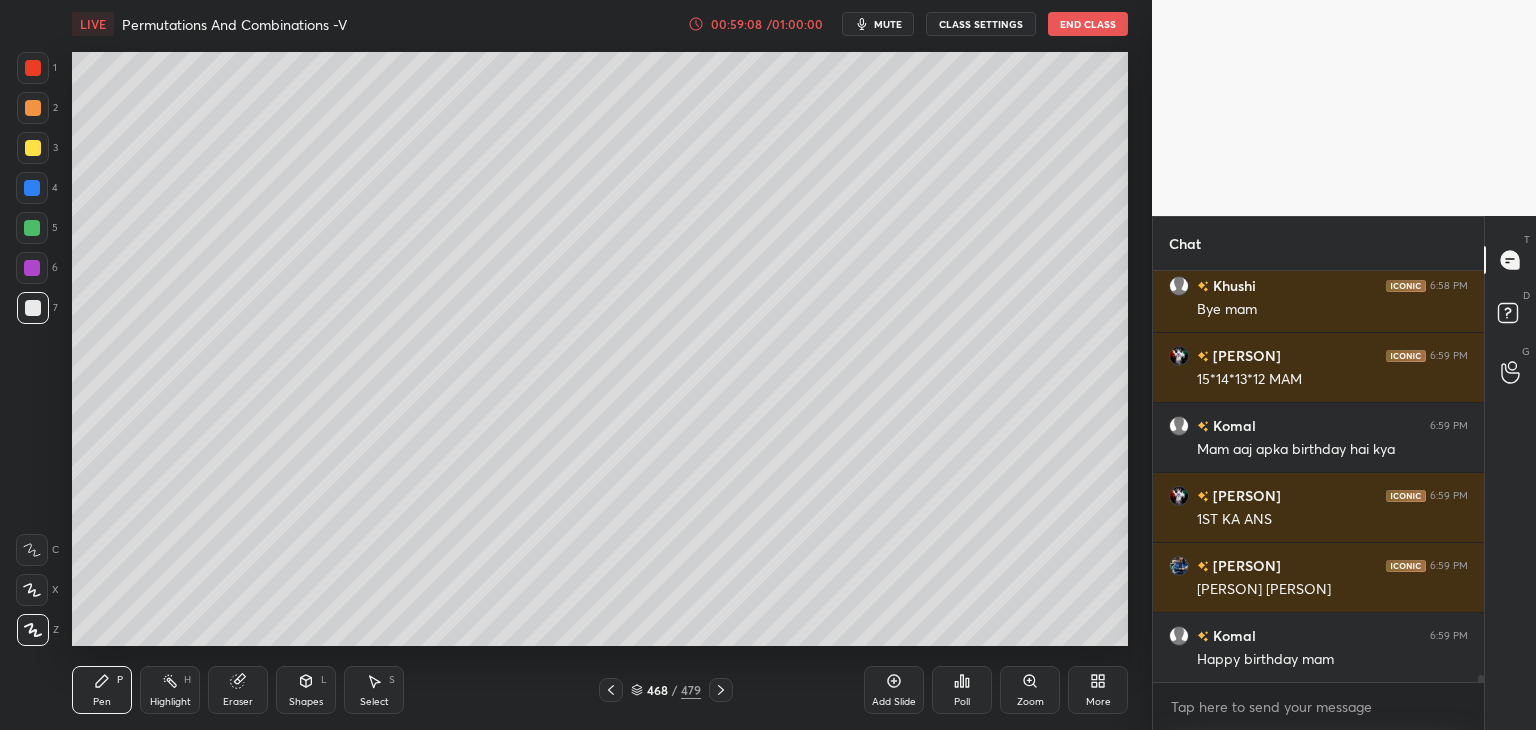 scroll, scrollTop: 22458, scrollLeft: 0, axis: vertical 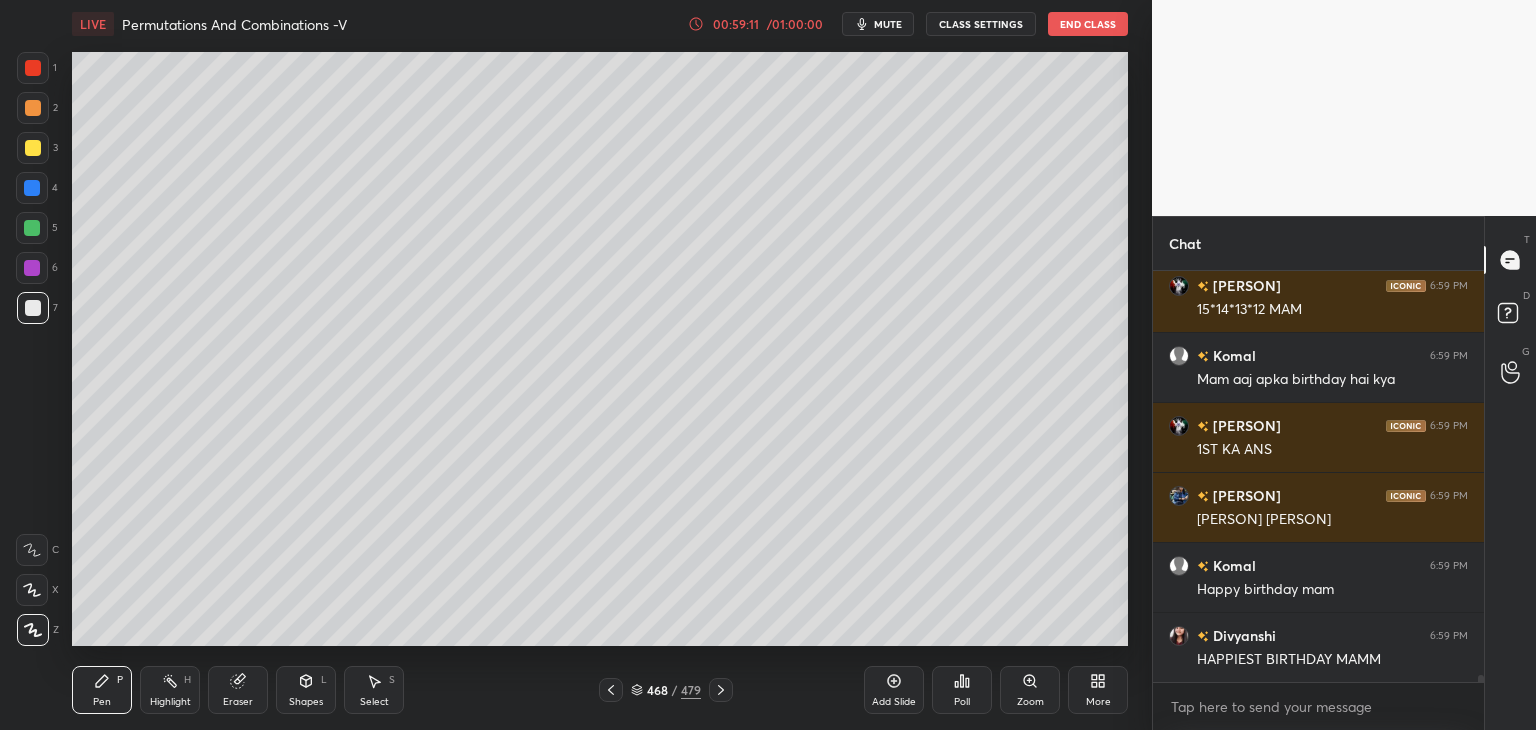 click 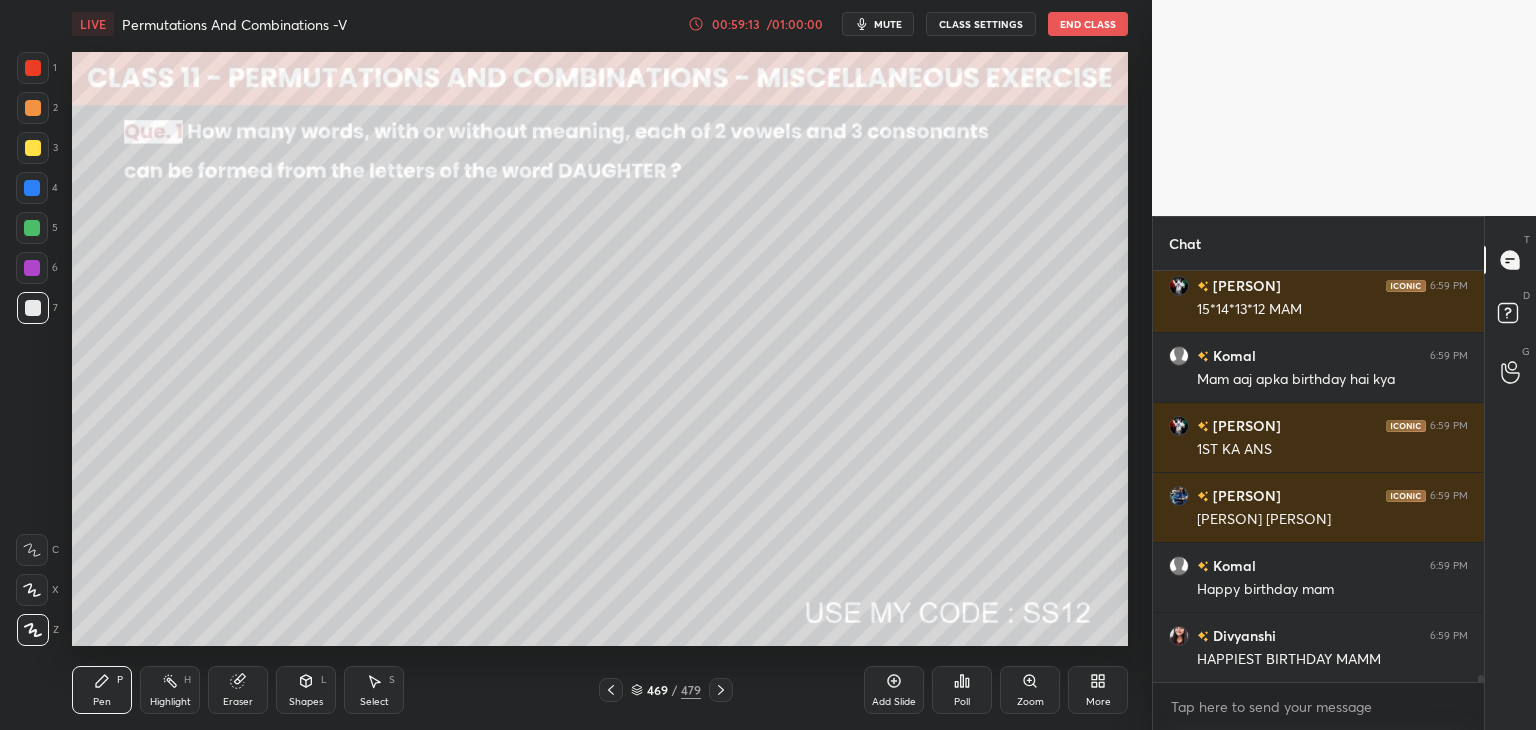 click 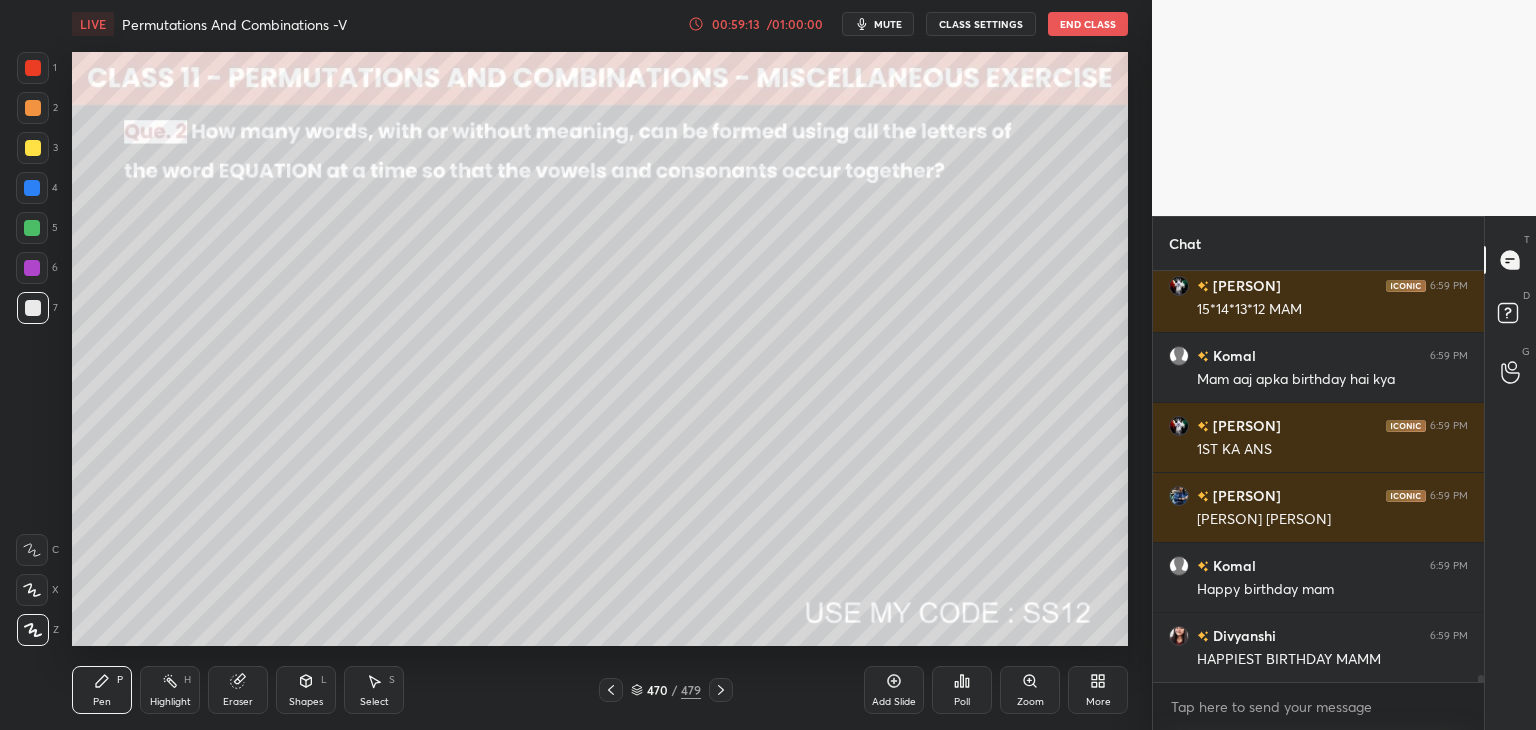 click 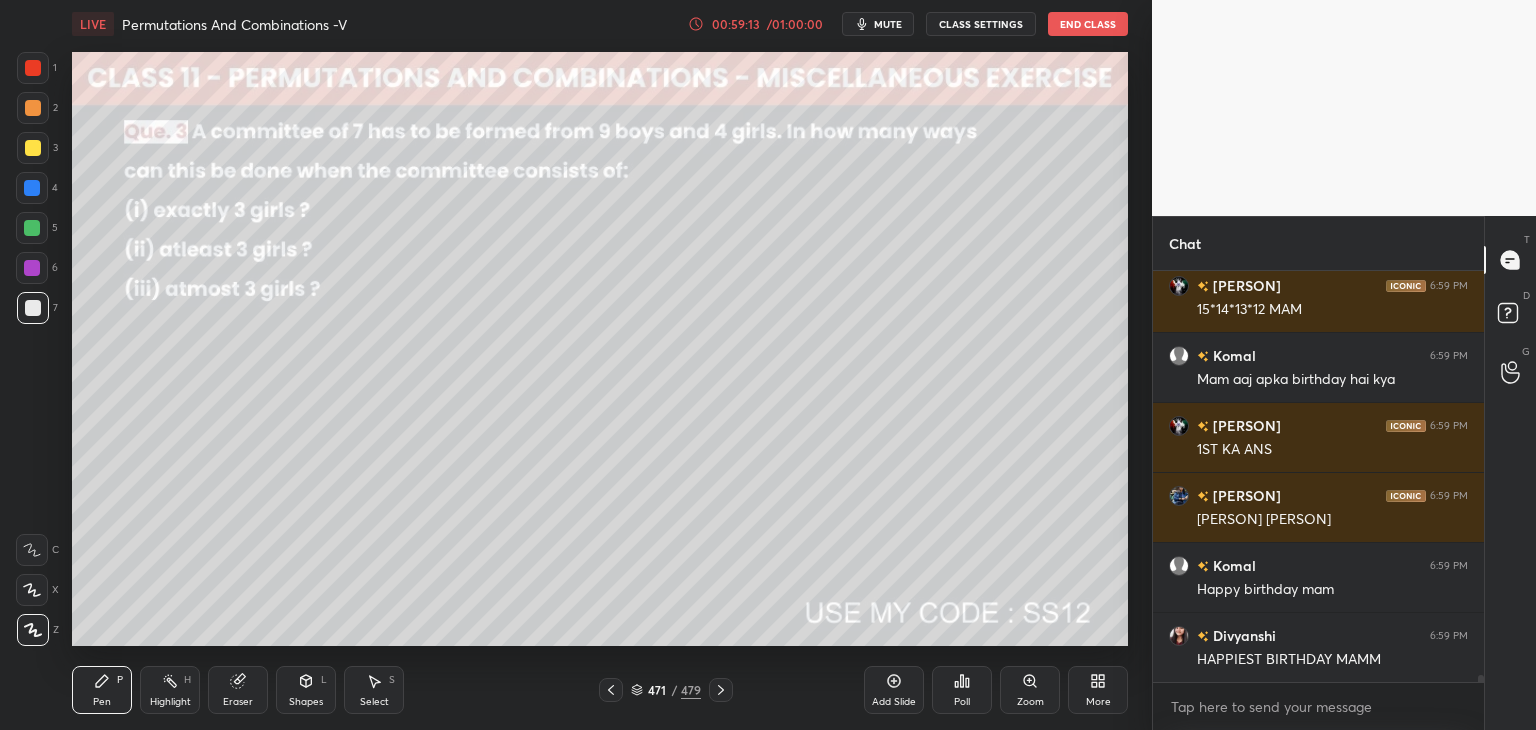 click 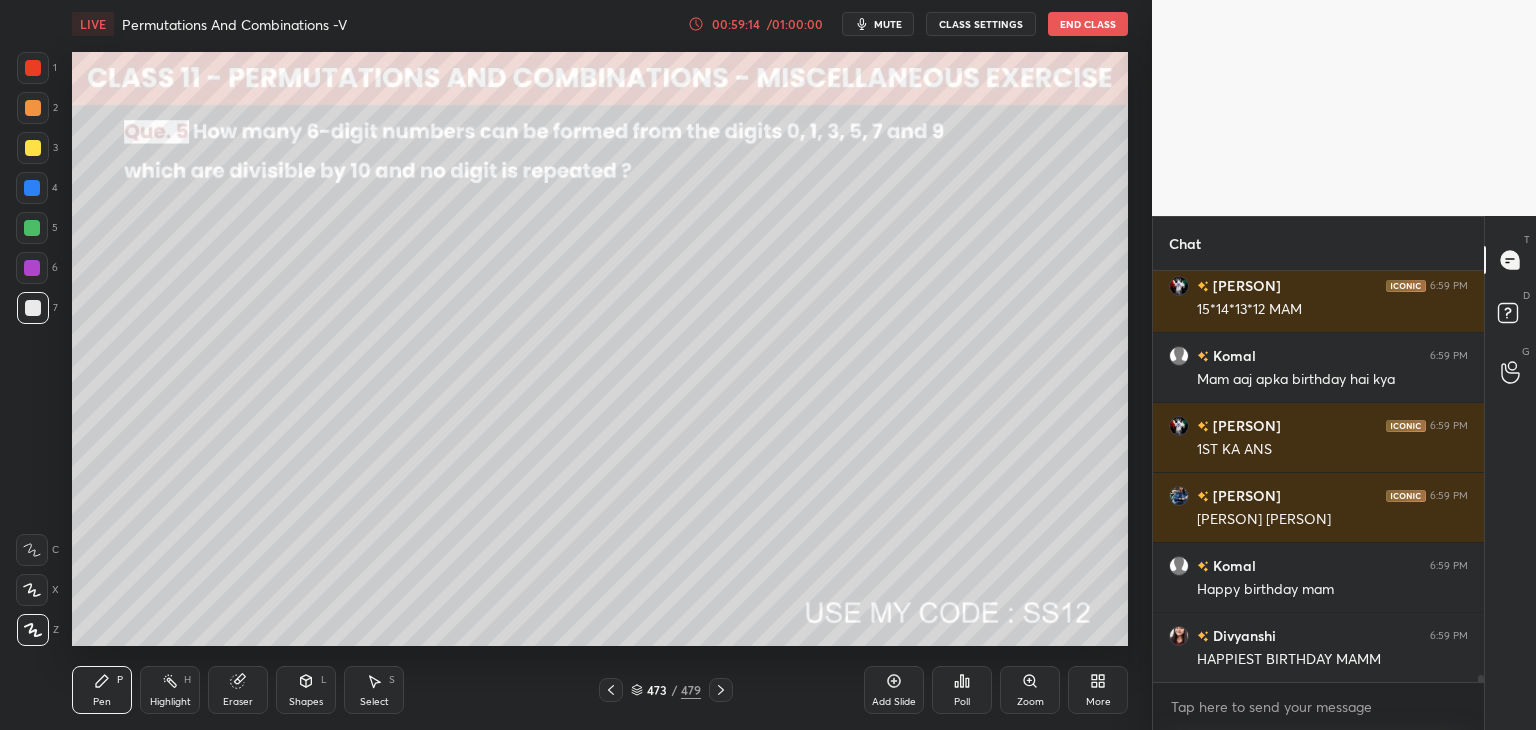 click 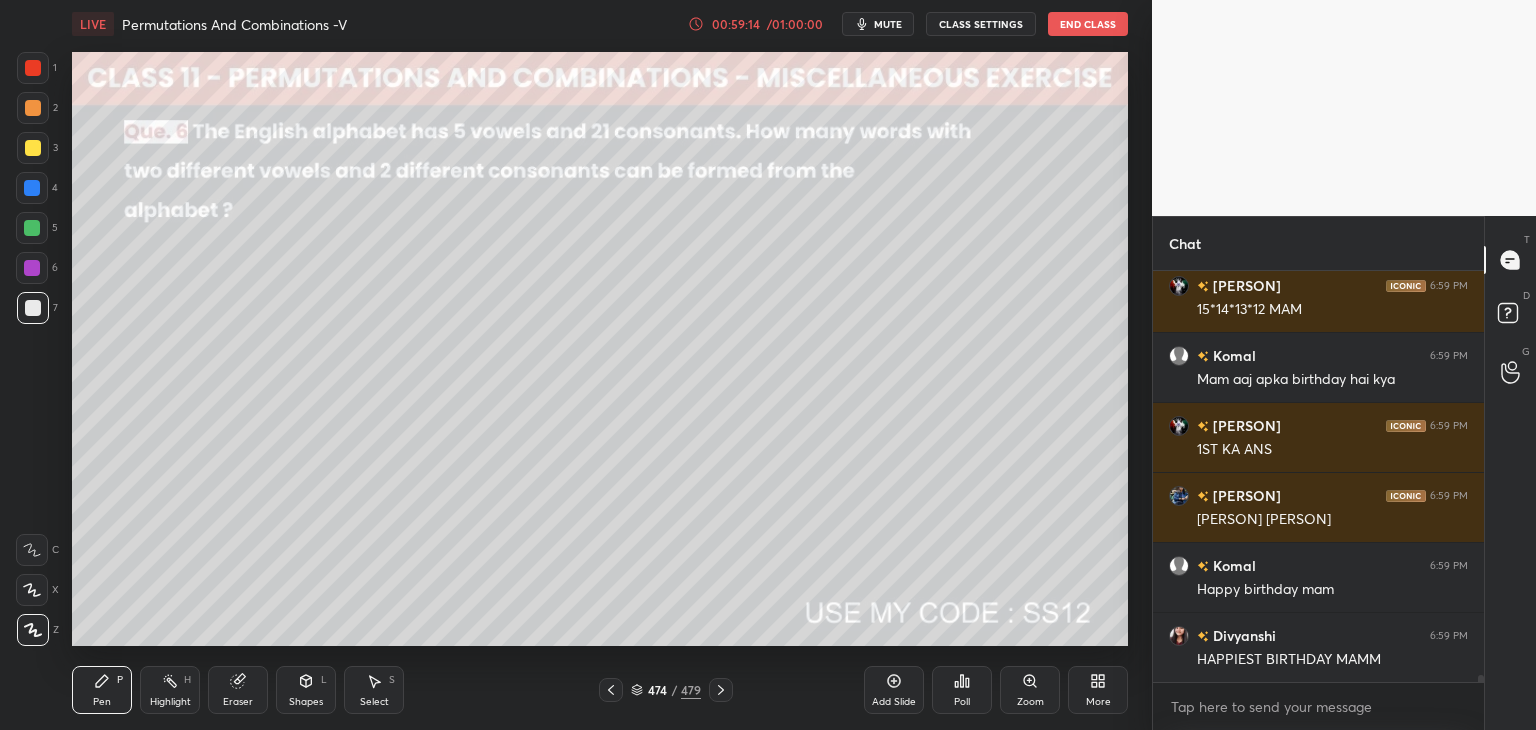 click 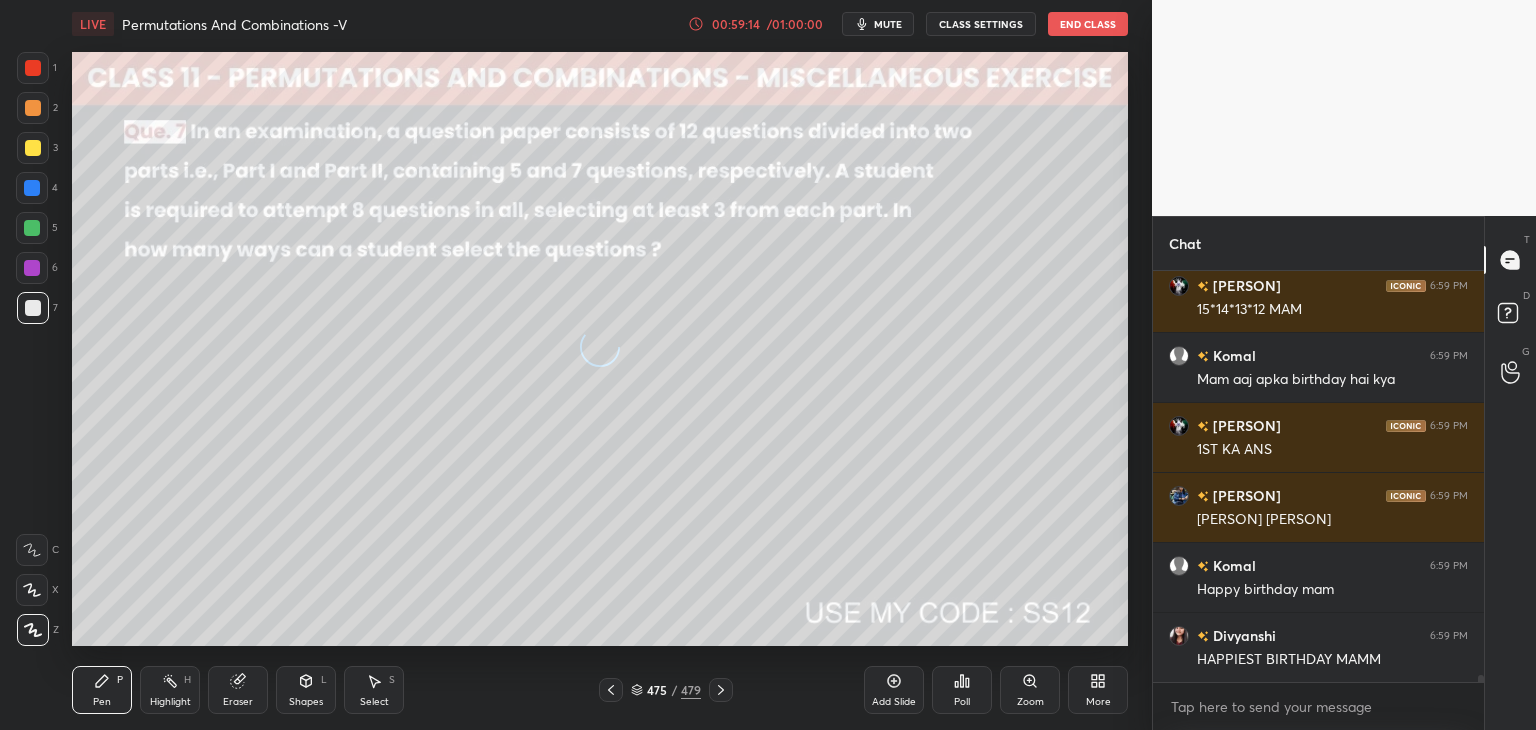 click 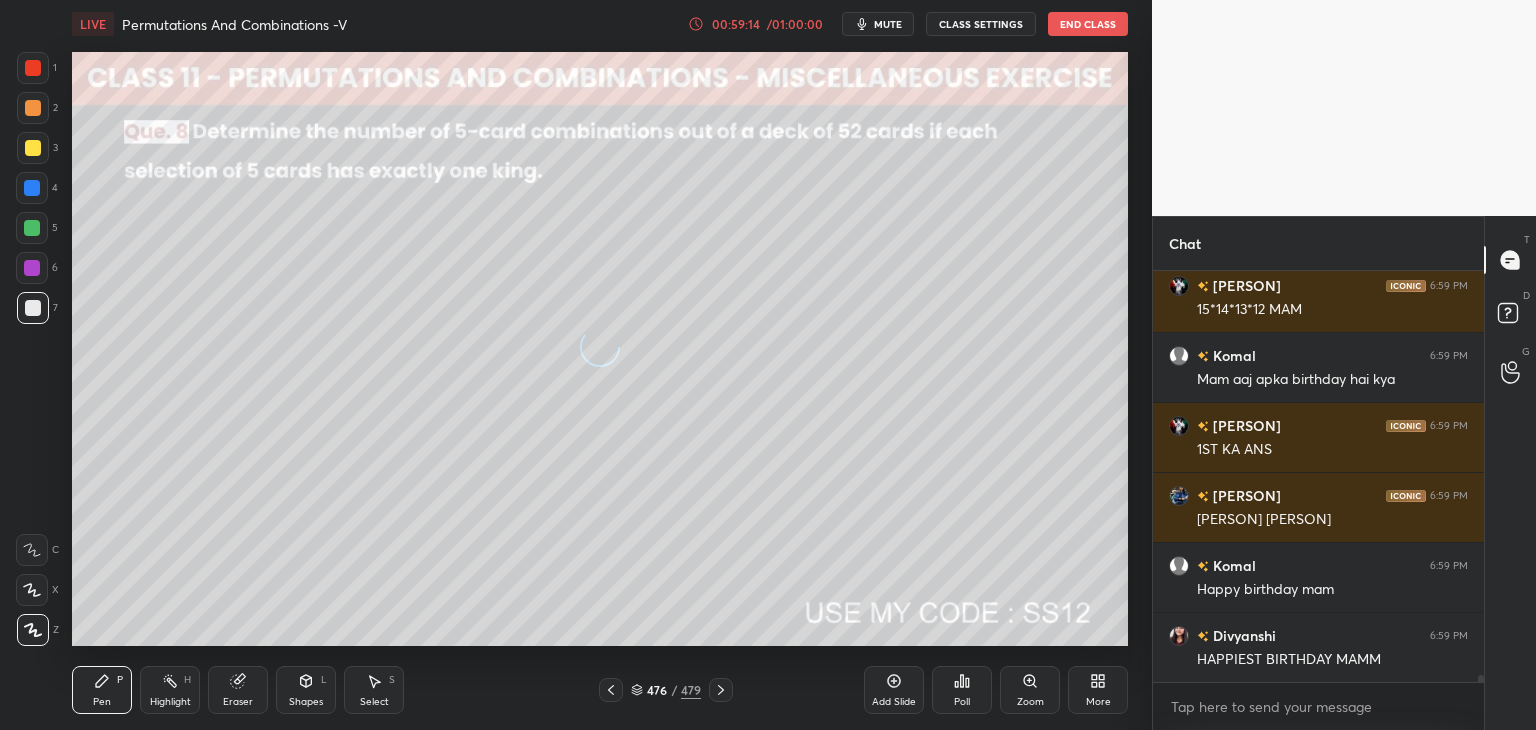 click 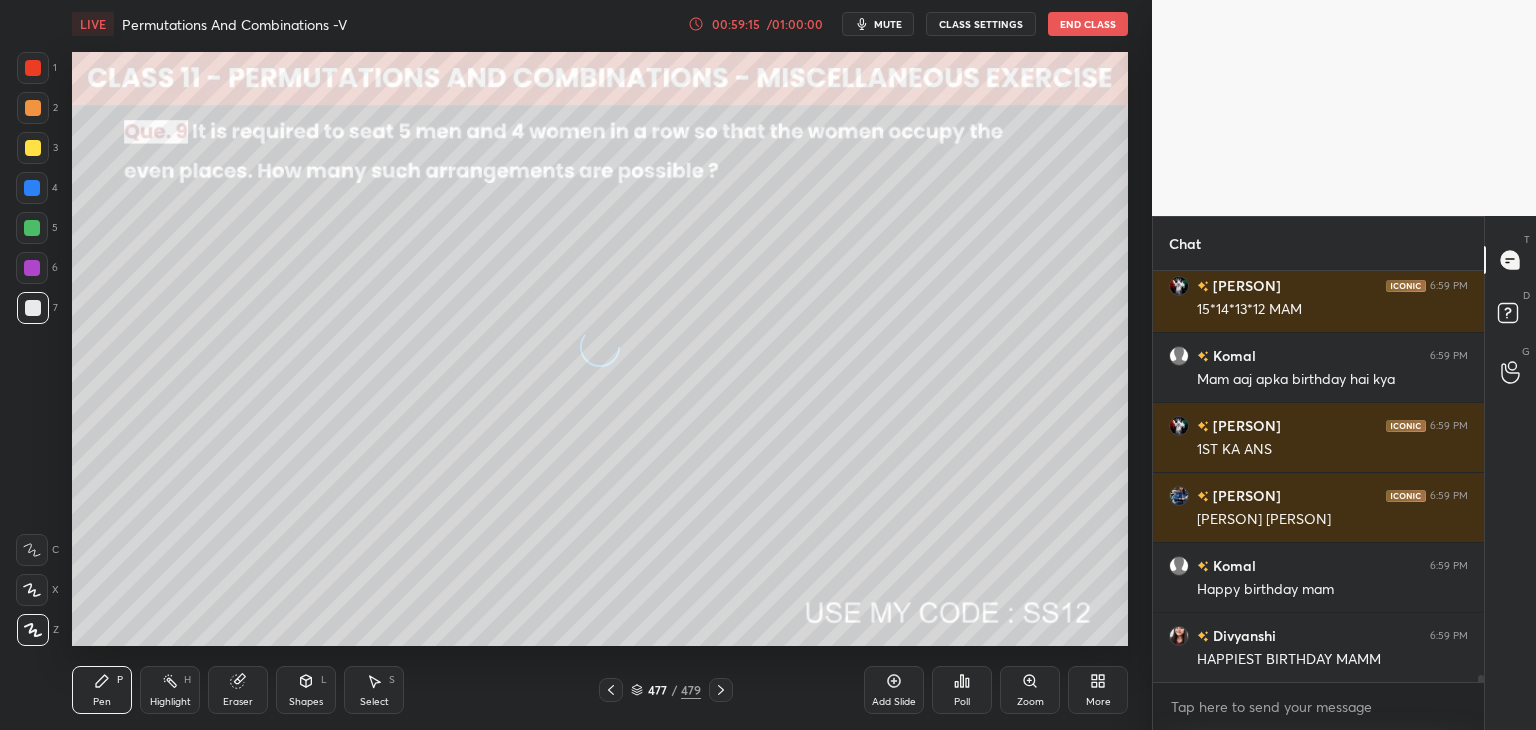 click 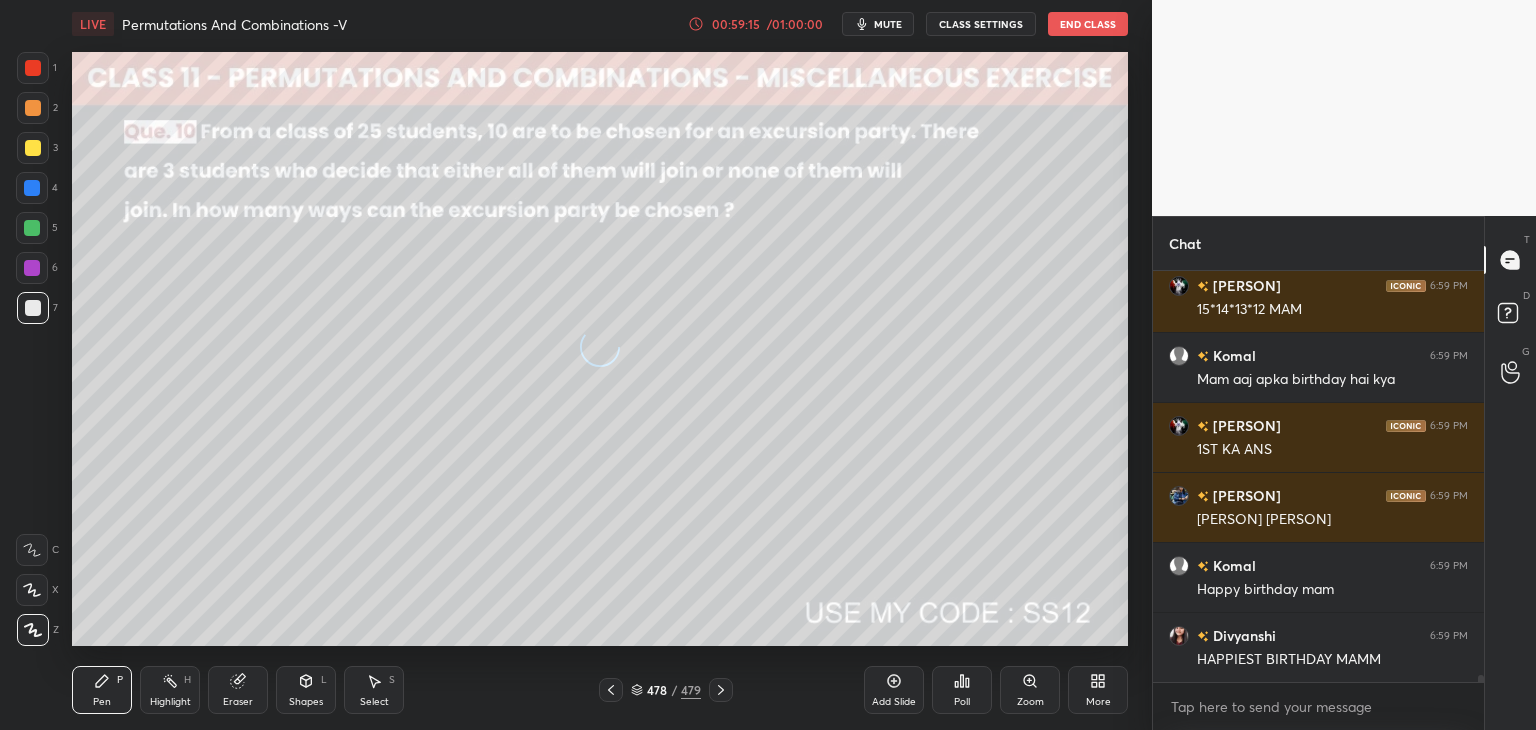 click 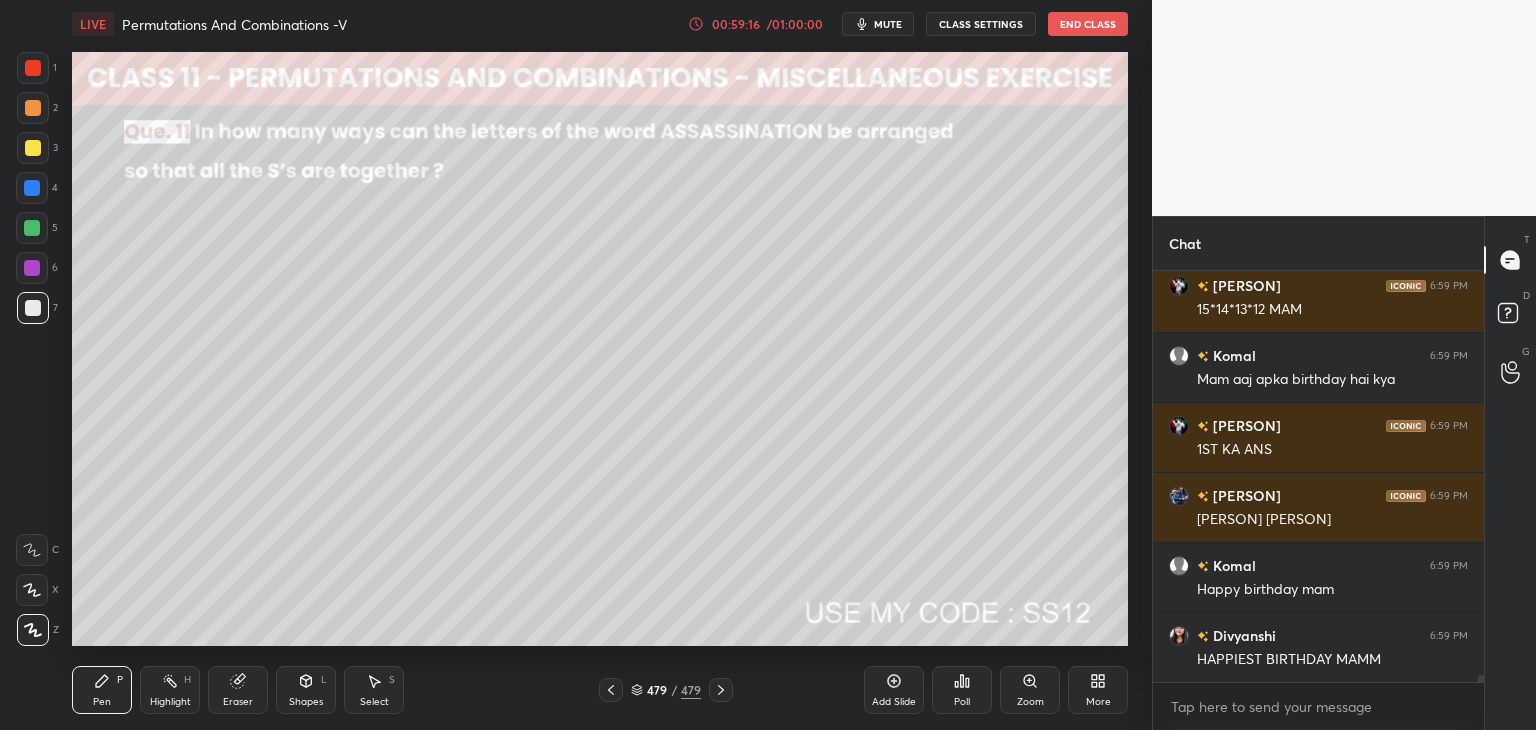 click 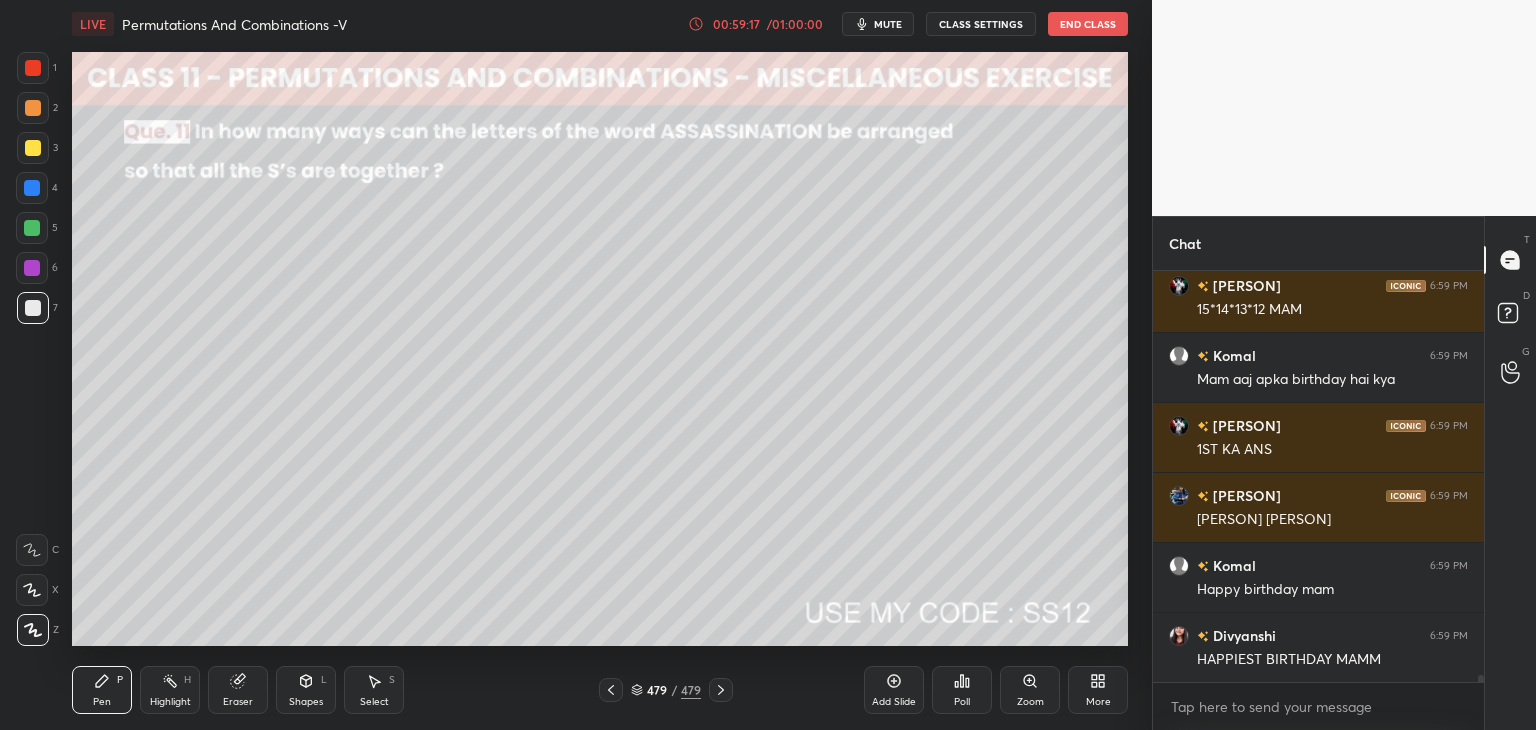 click 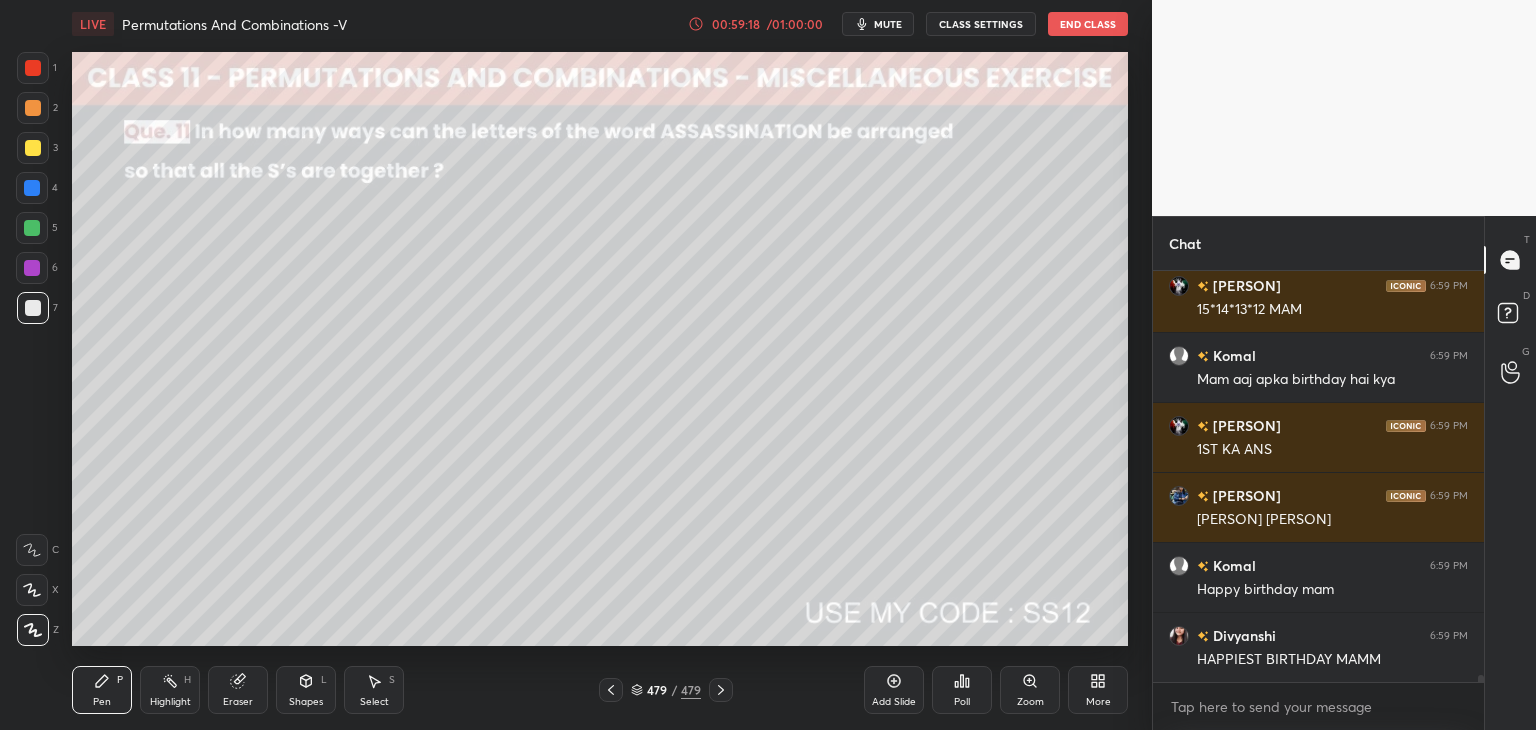 click 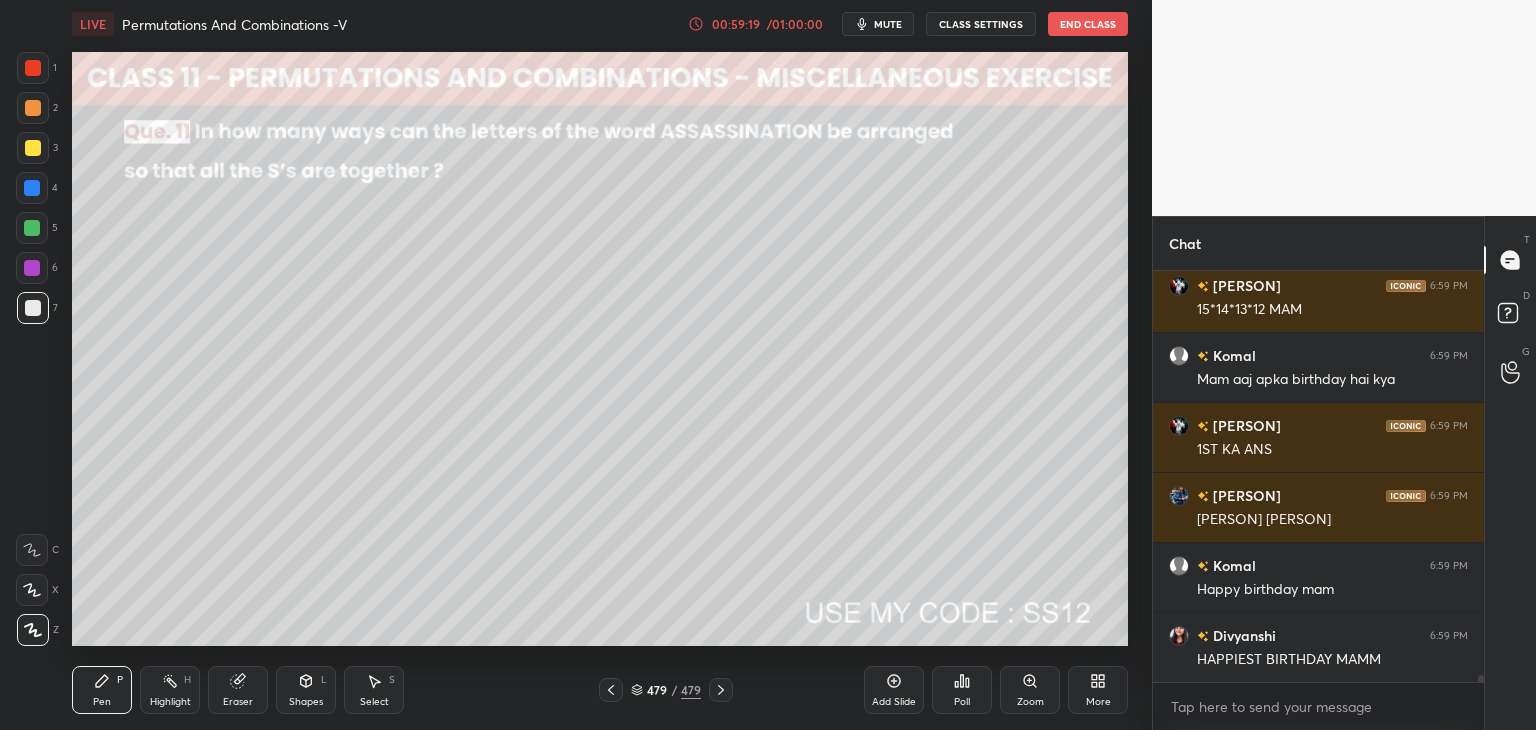 scroll, scrollTop: 22528, scrollLeft: 0, axis: vertical 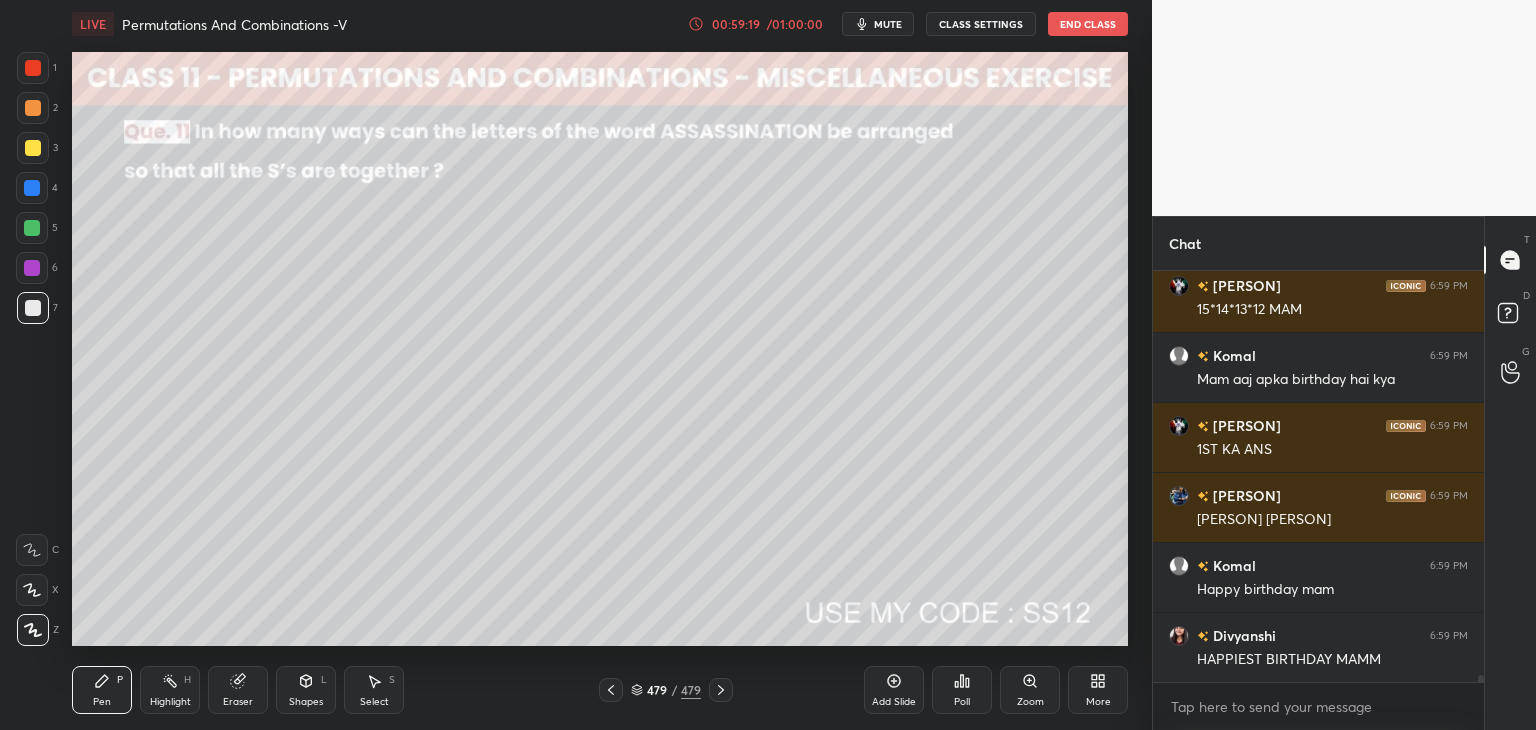 click 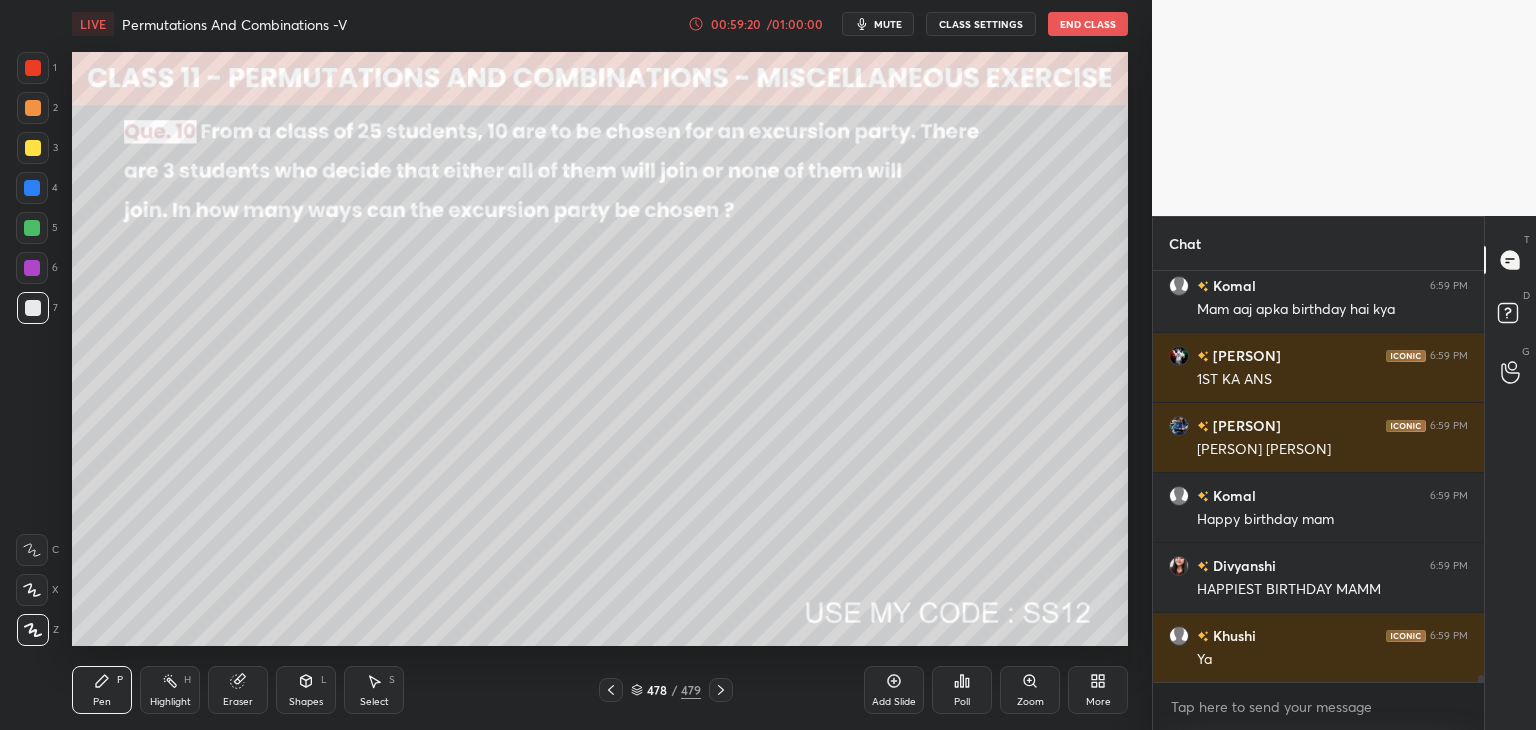 click 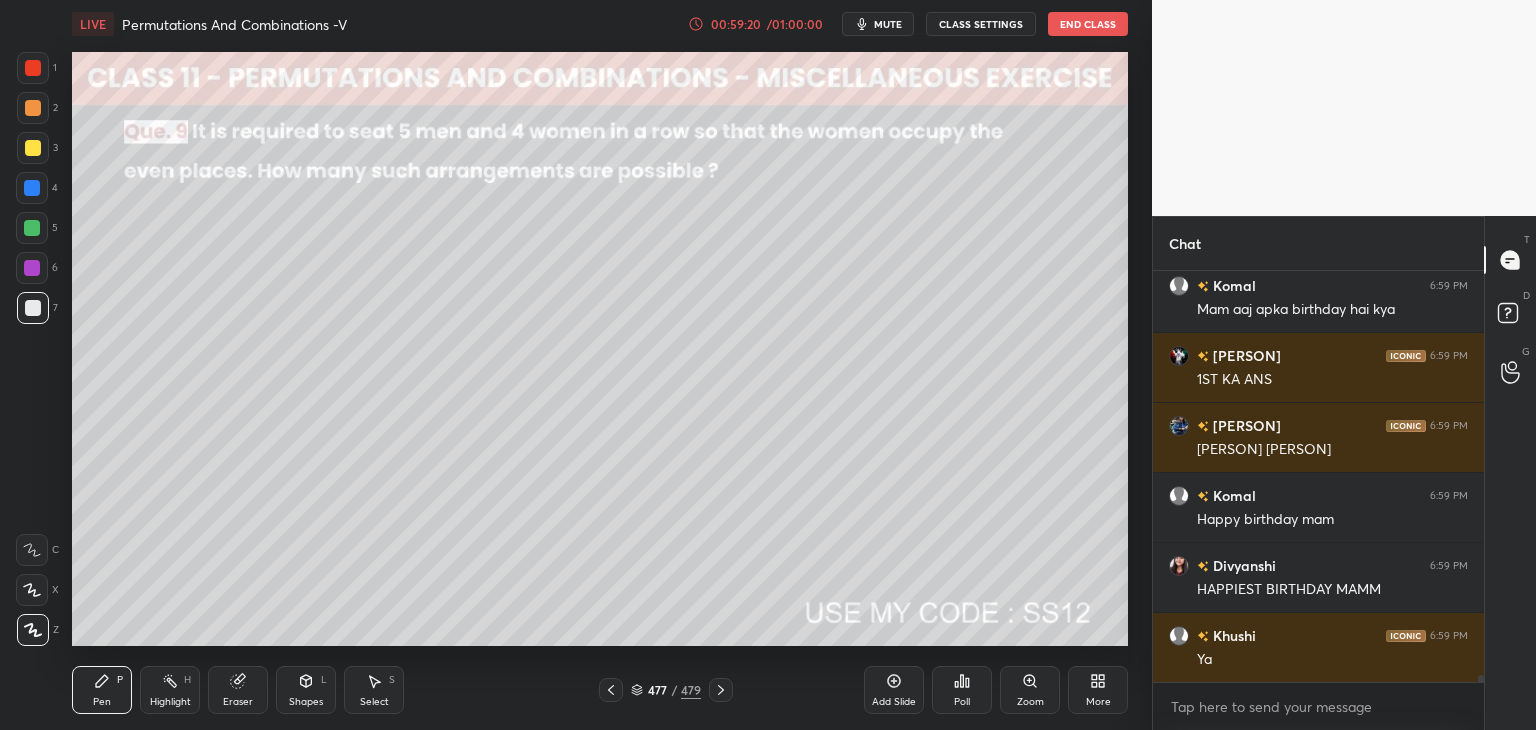 click 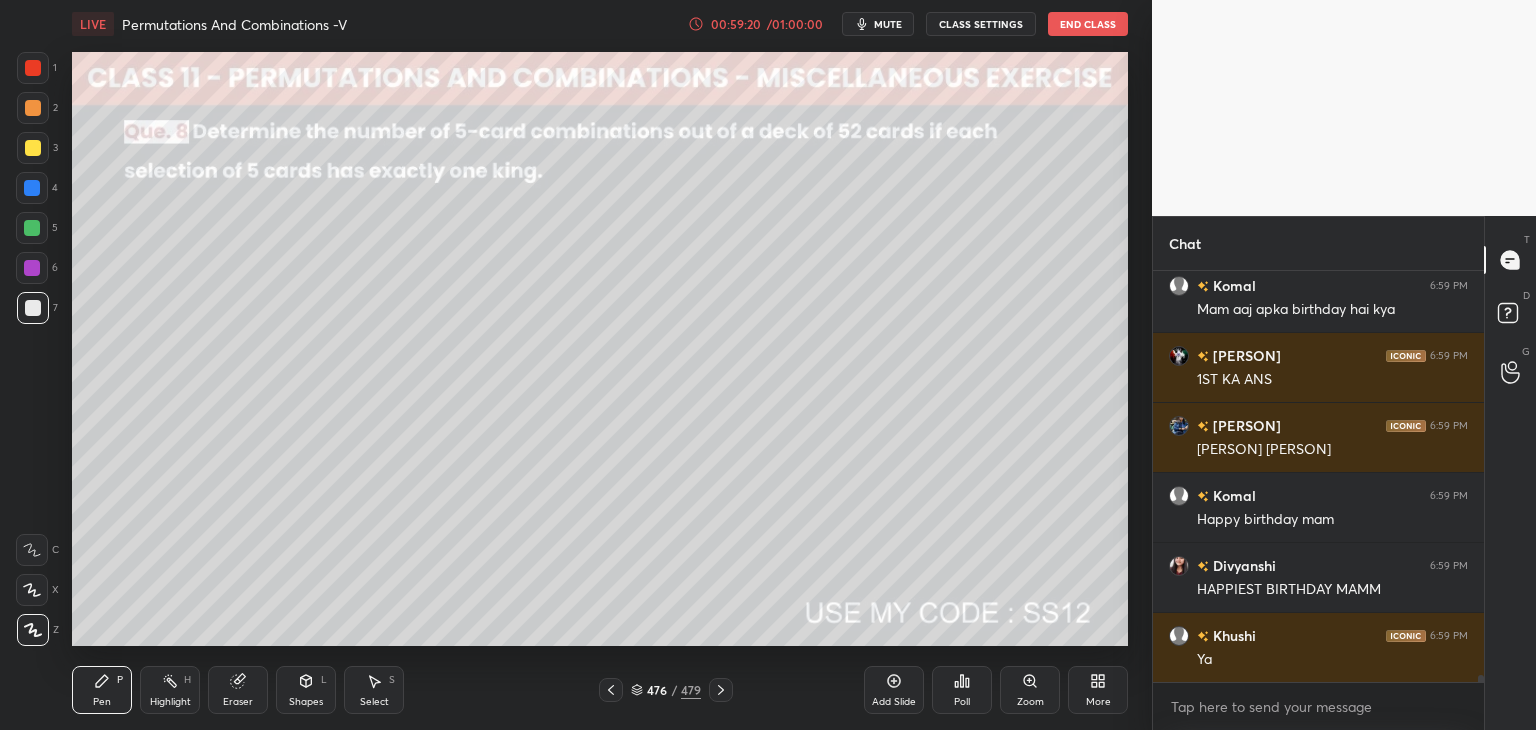 click 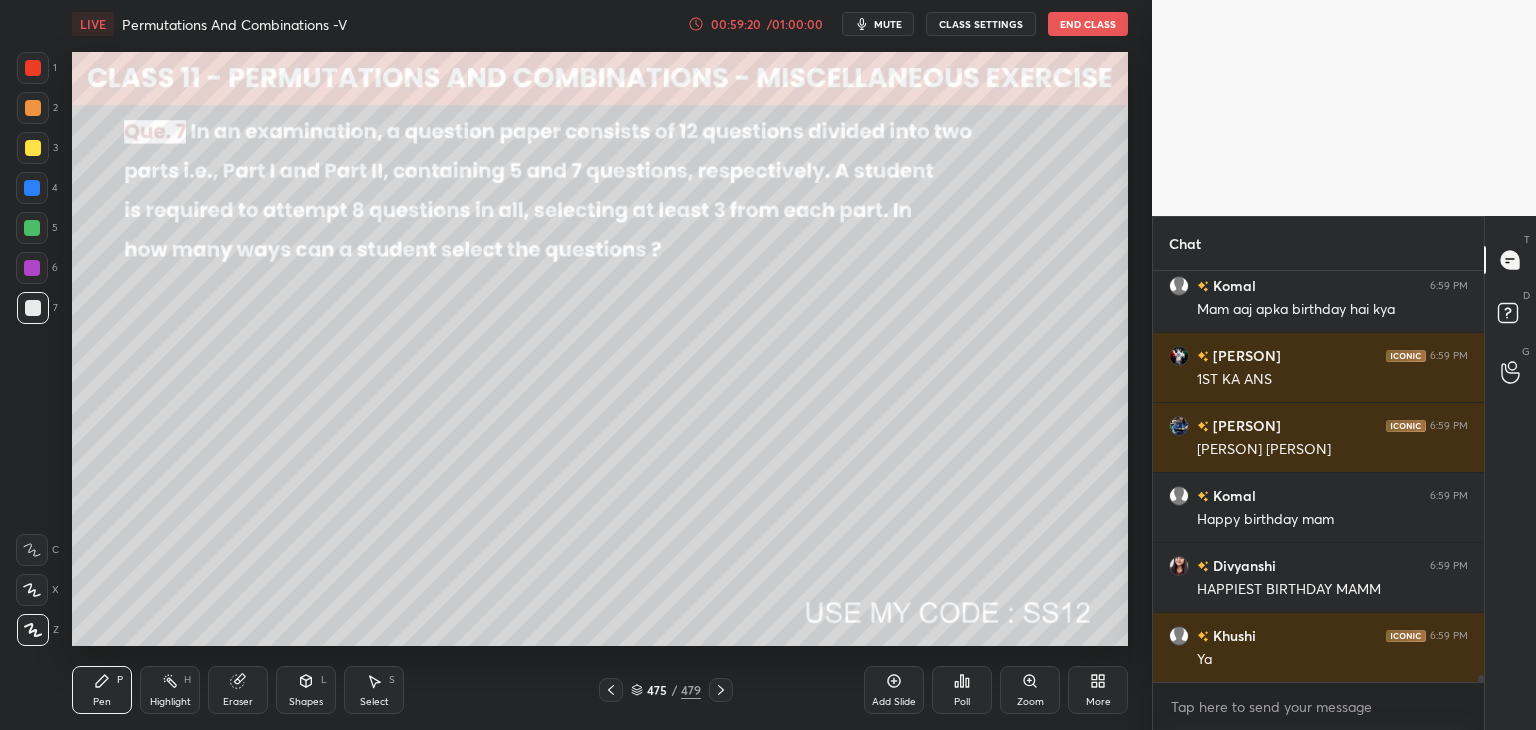 click 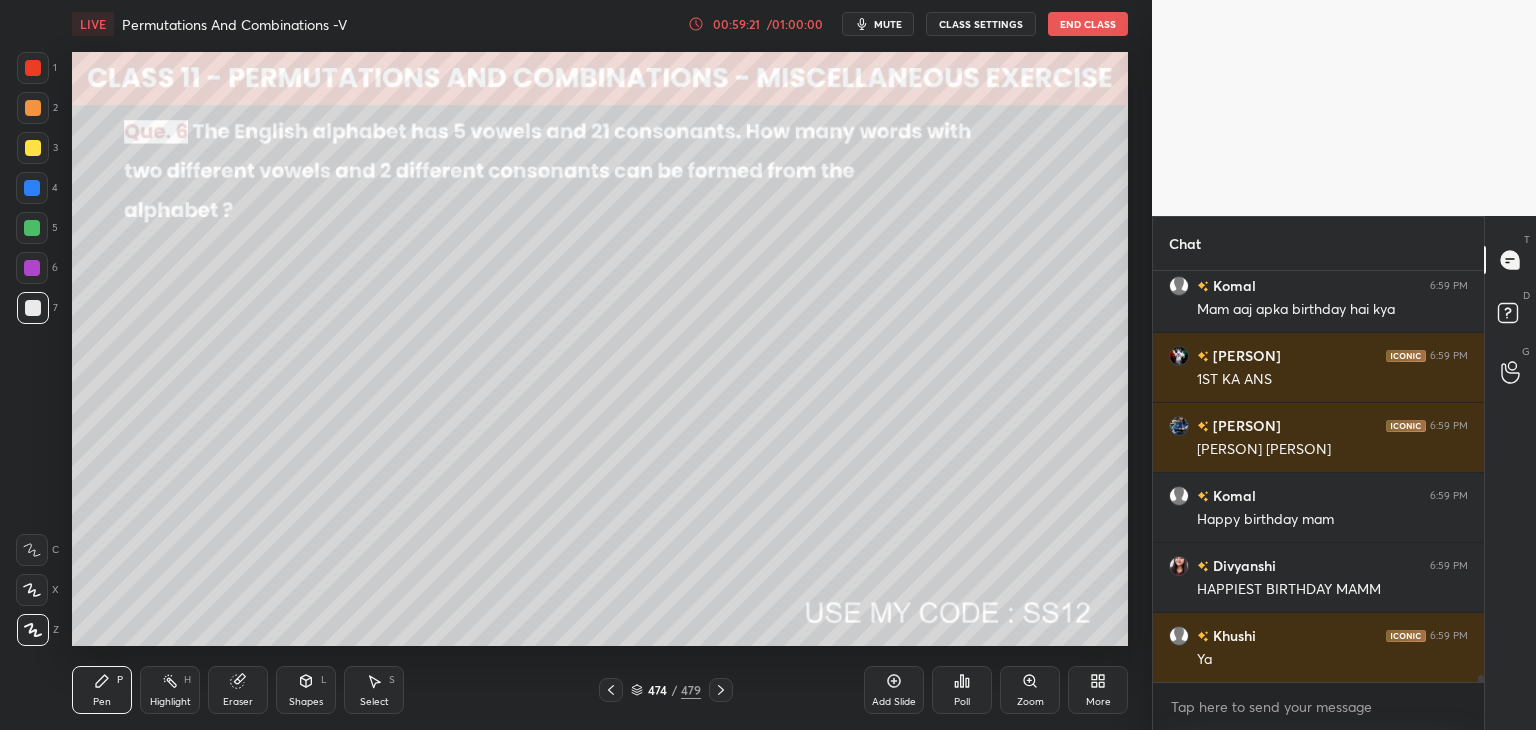 click 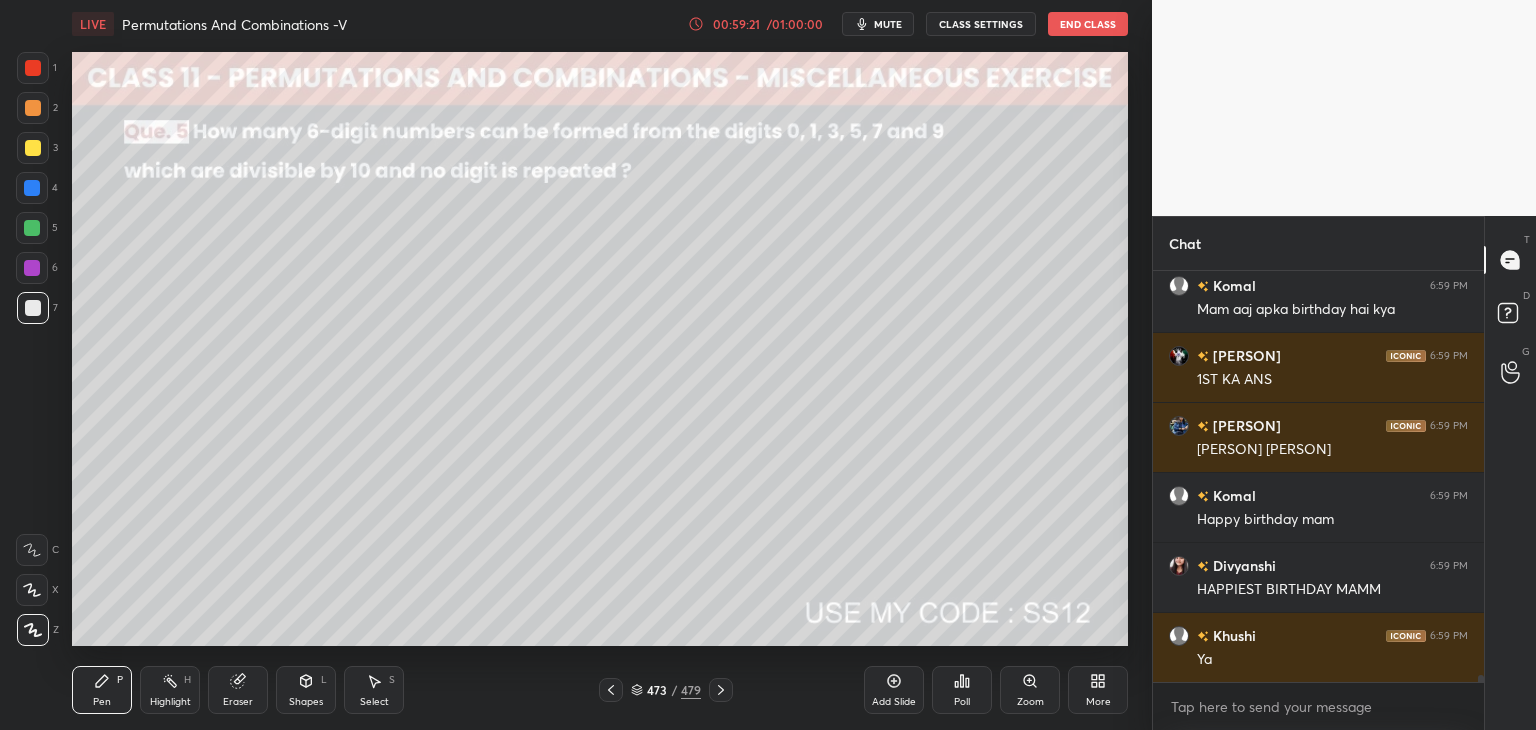 click 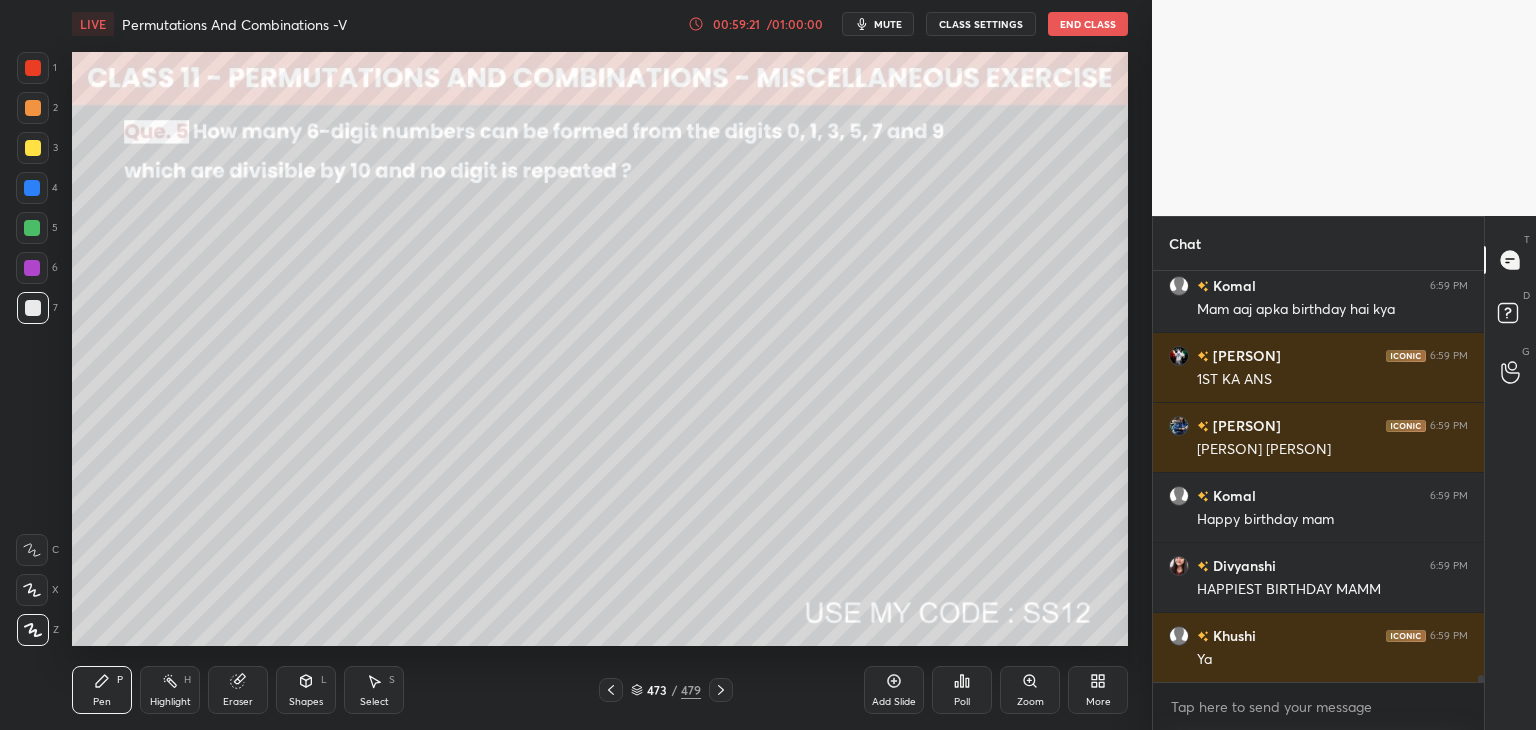 click 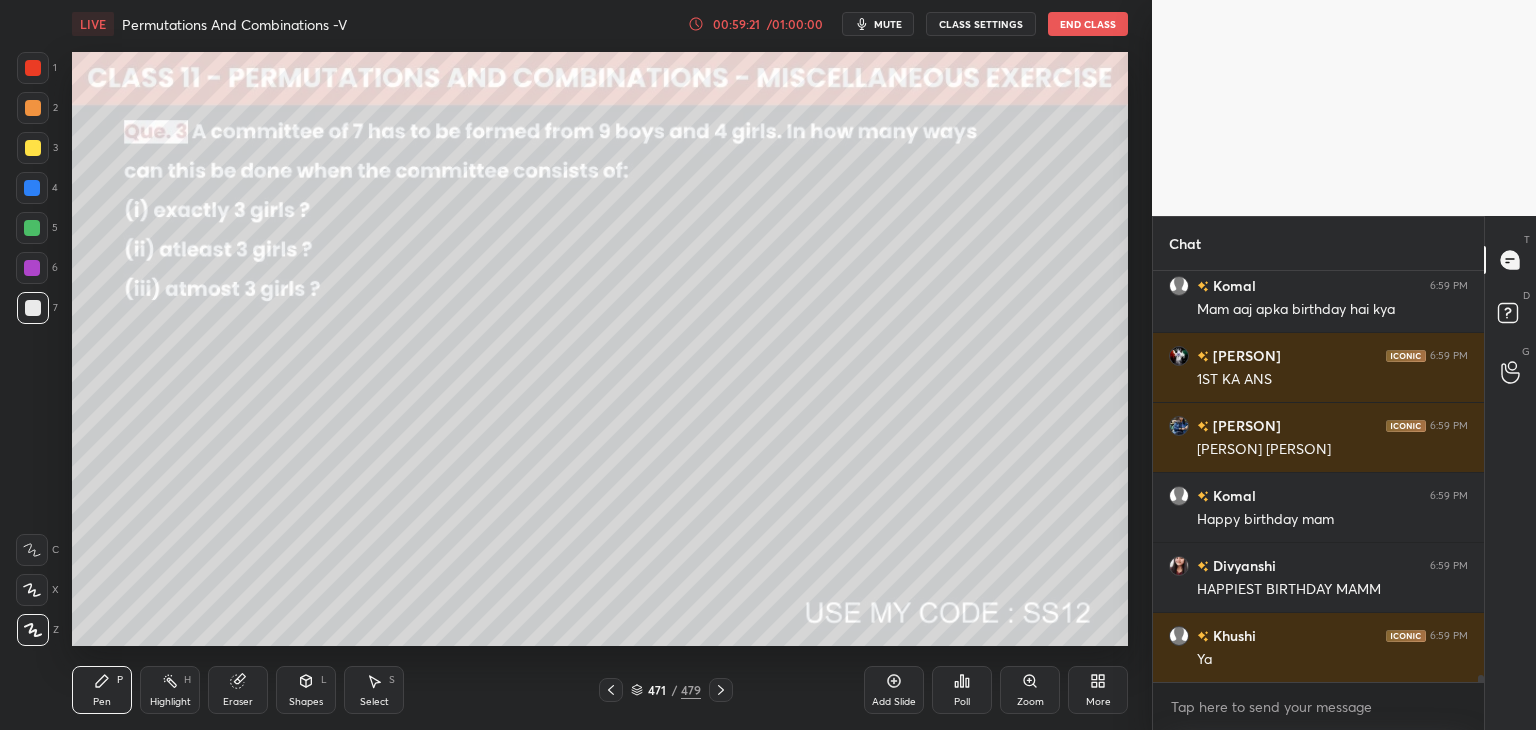 click 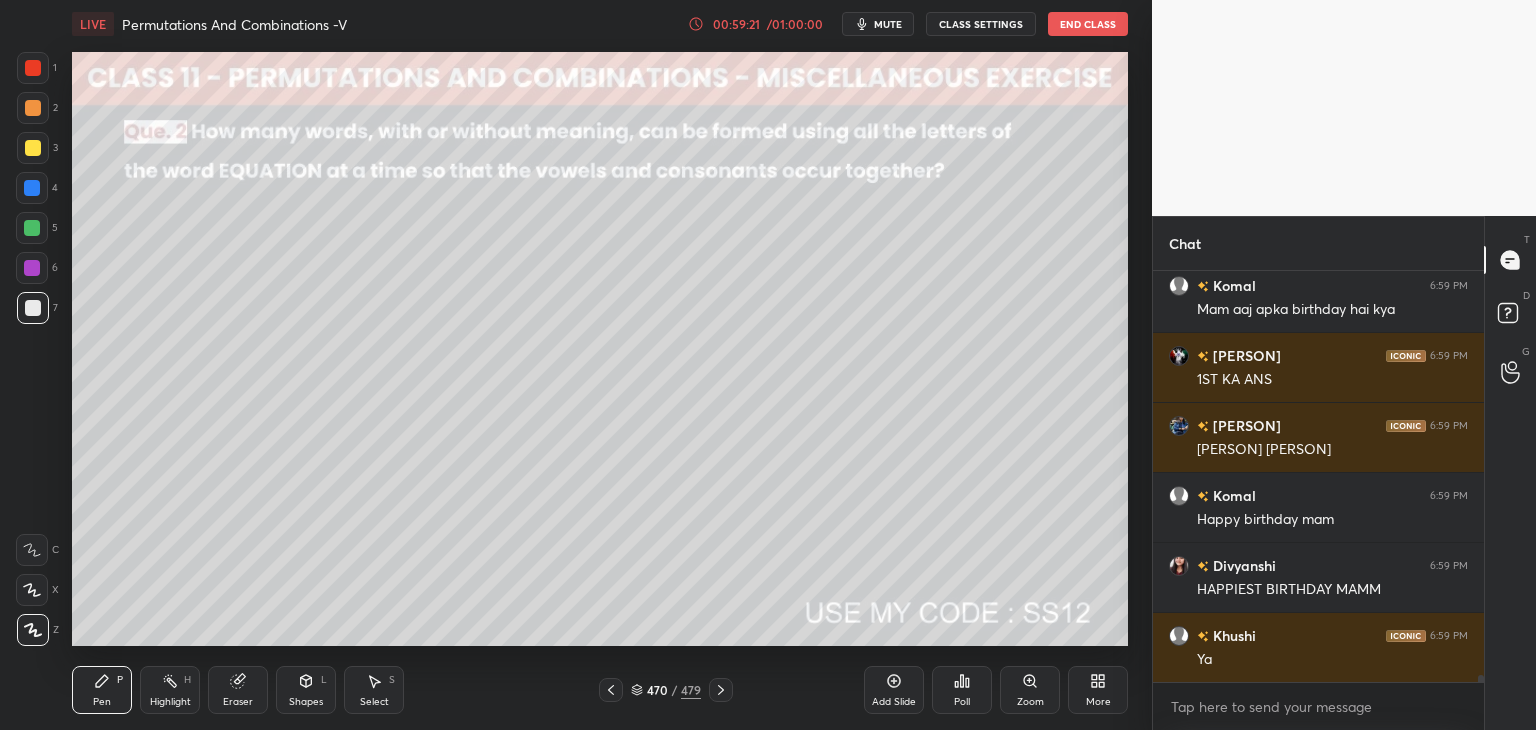 scroll, scrollTop: 22598, scrollLeft: 0, axis: vertical 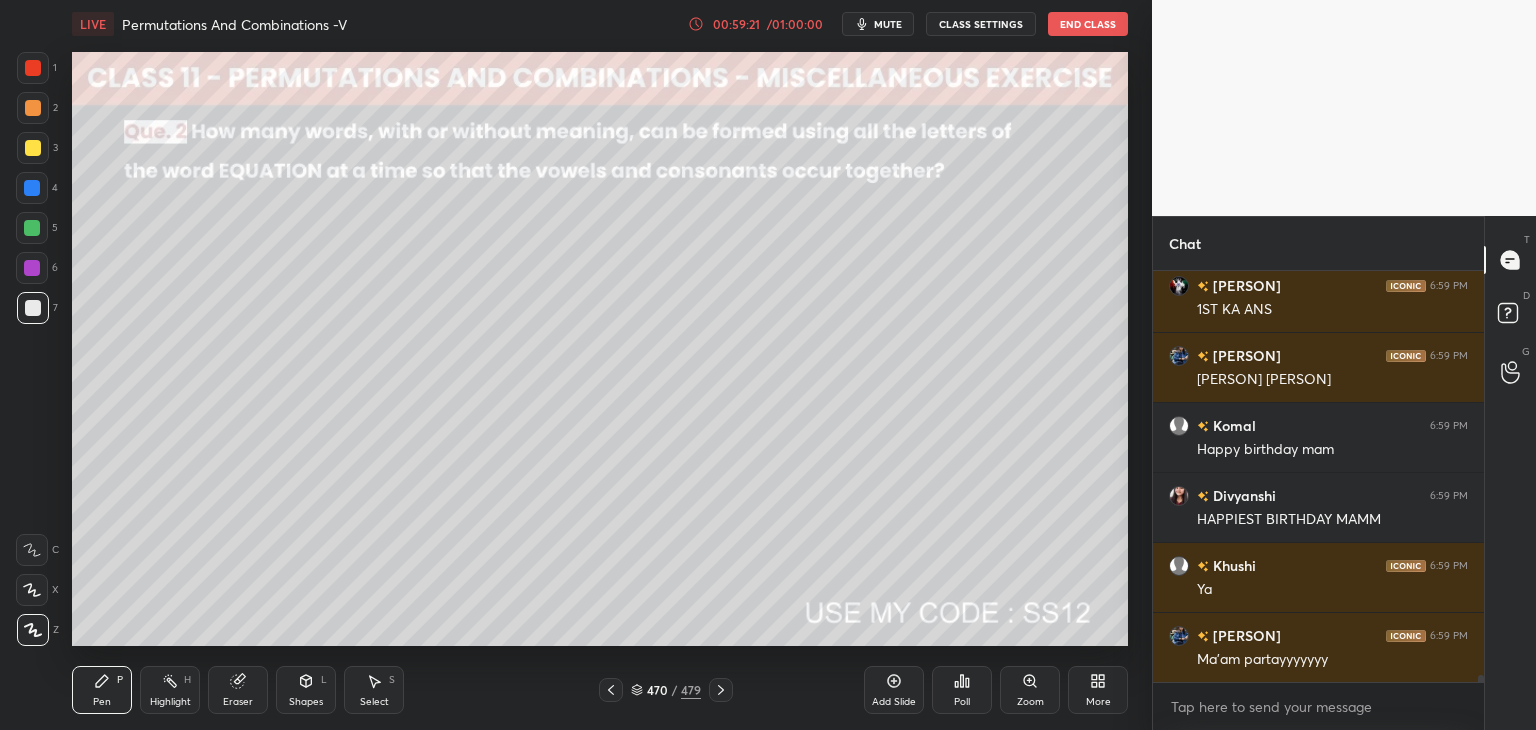 click 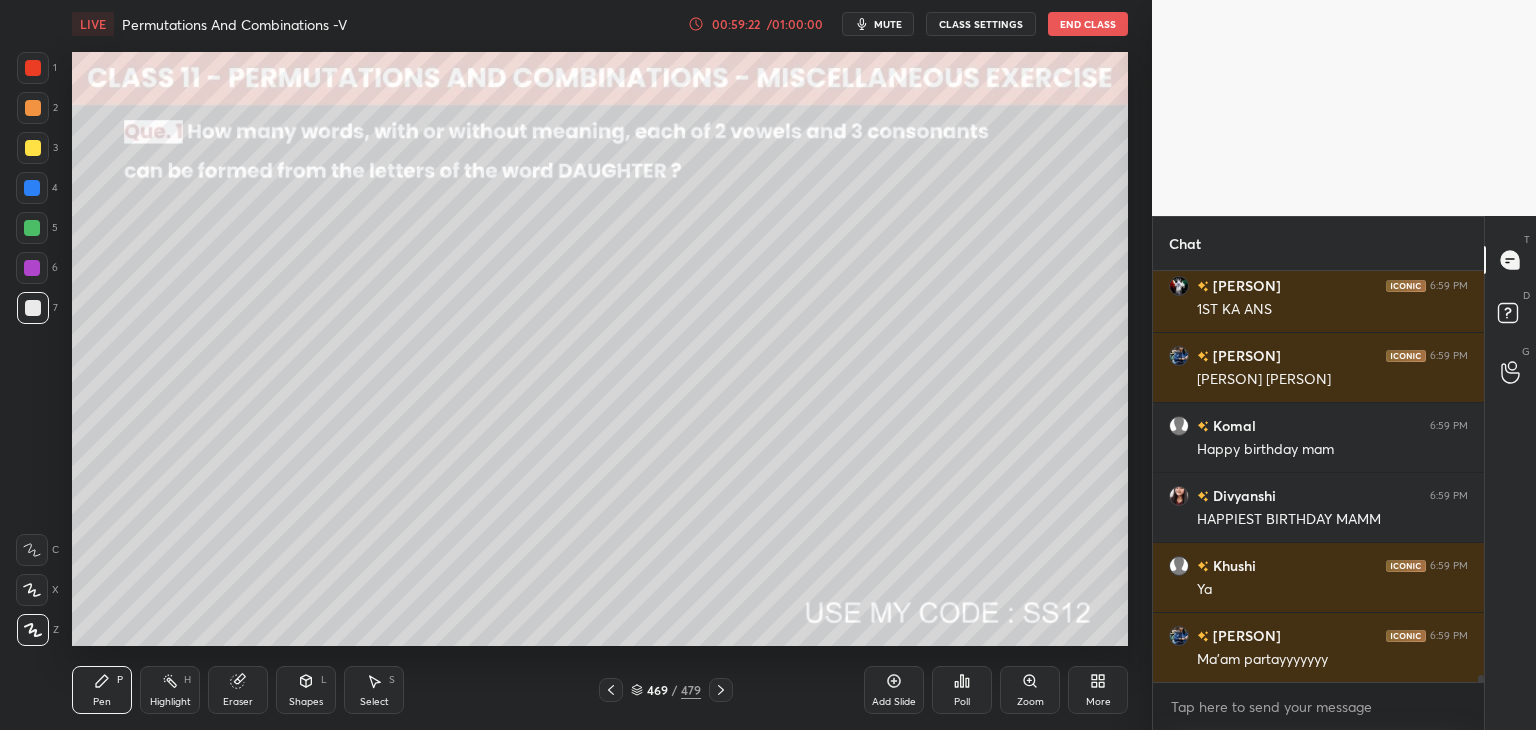 click 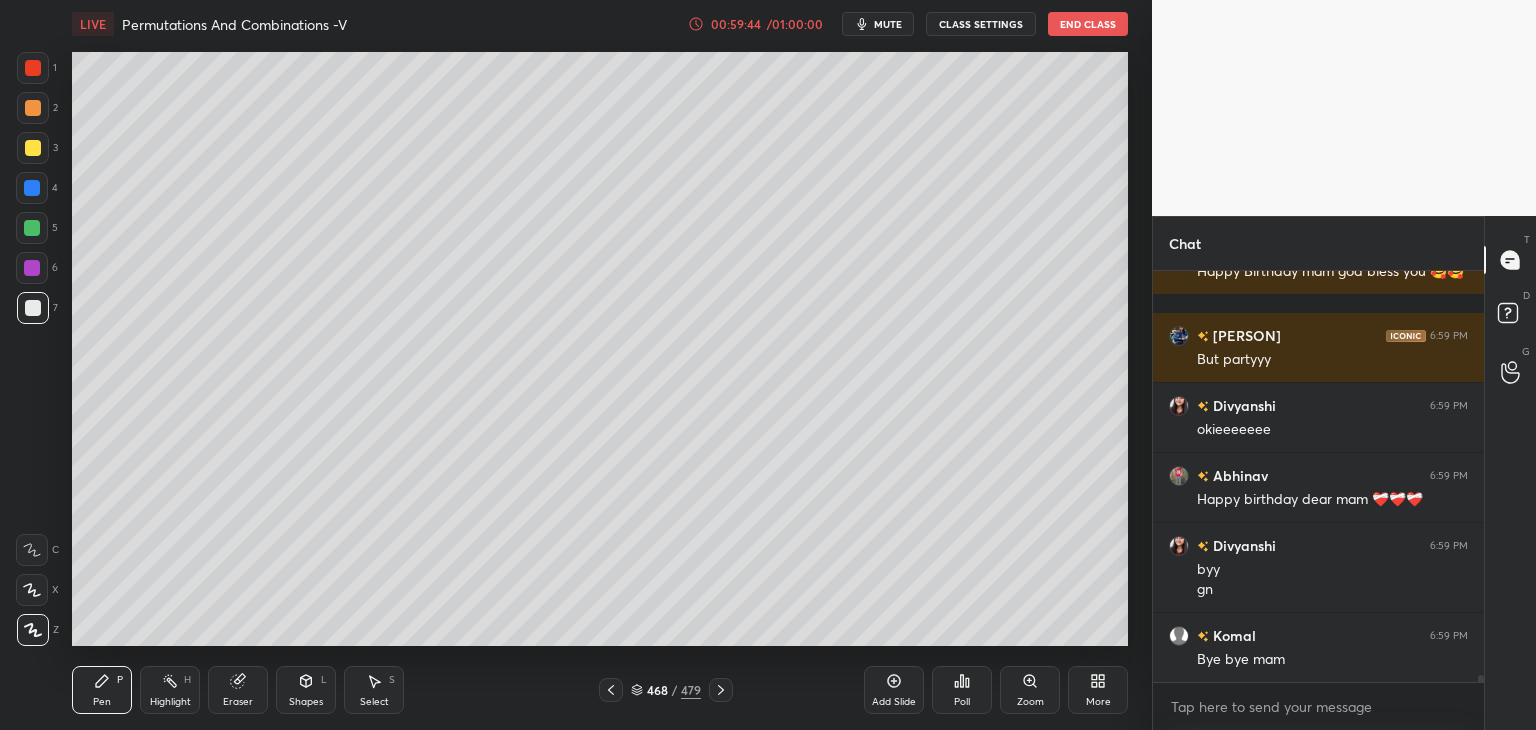 scroll, scrollTop: 23336, scrollLeft: 0, axis: vertical 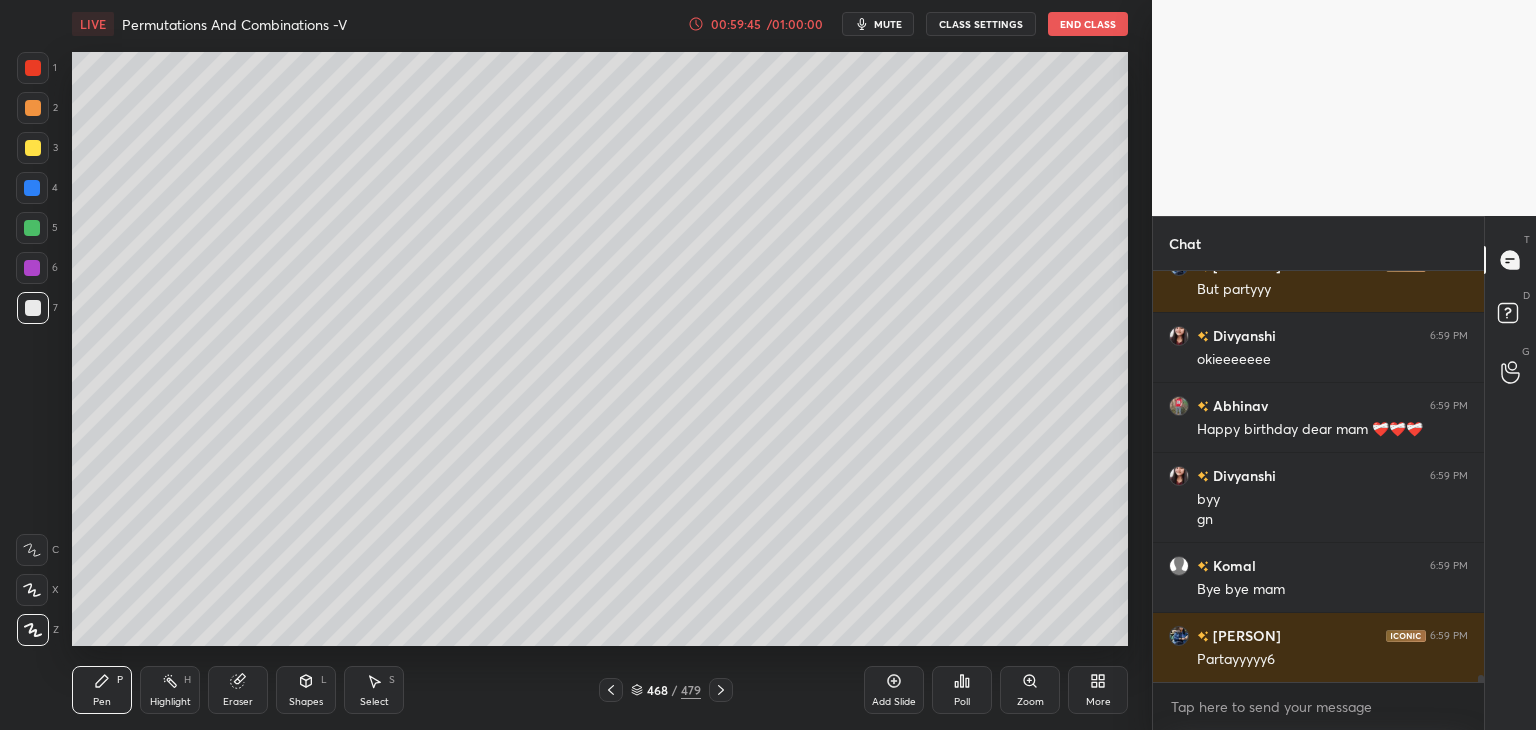 click 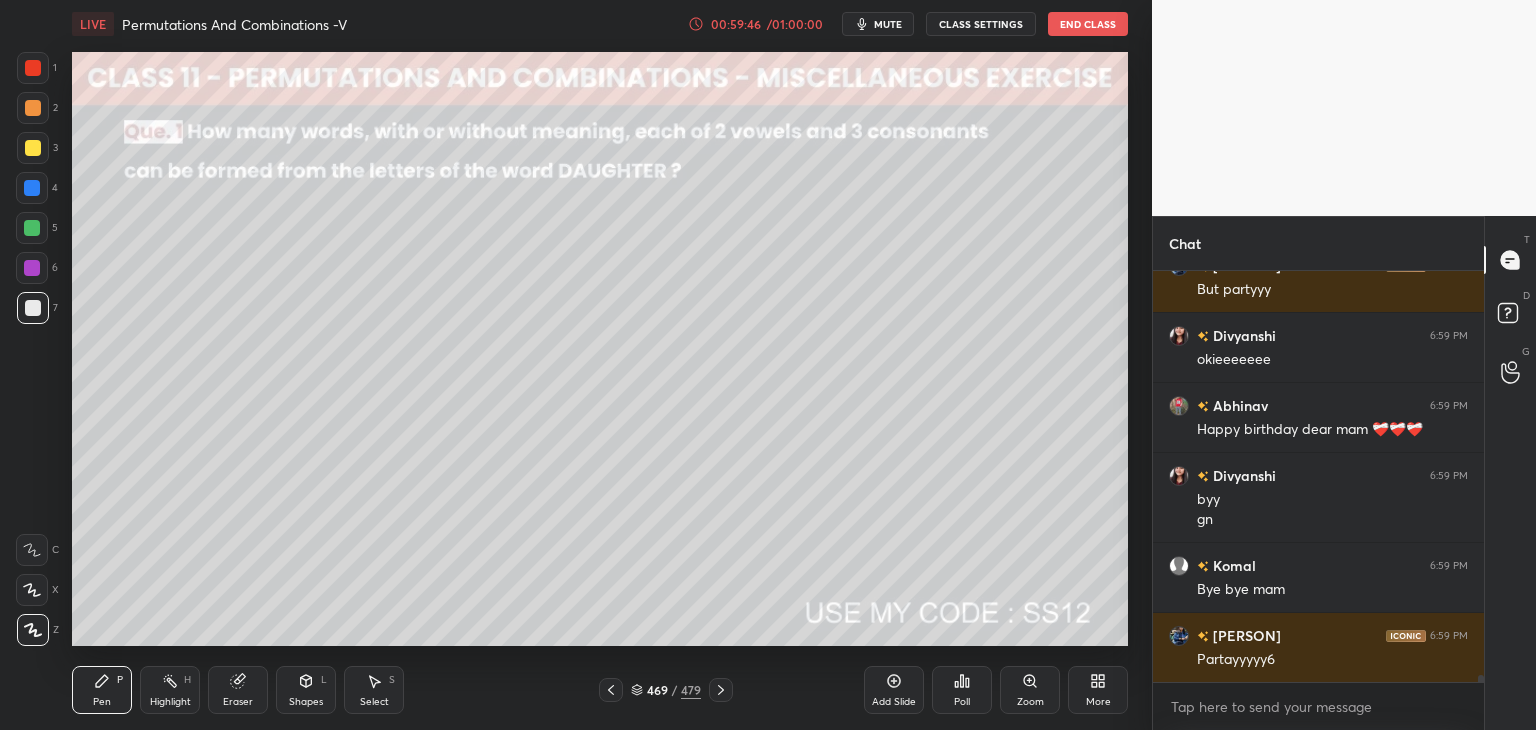 click 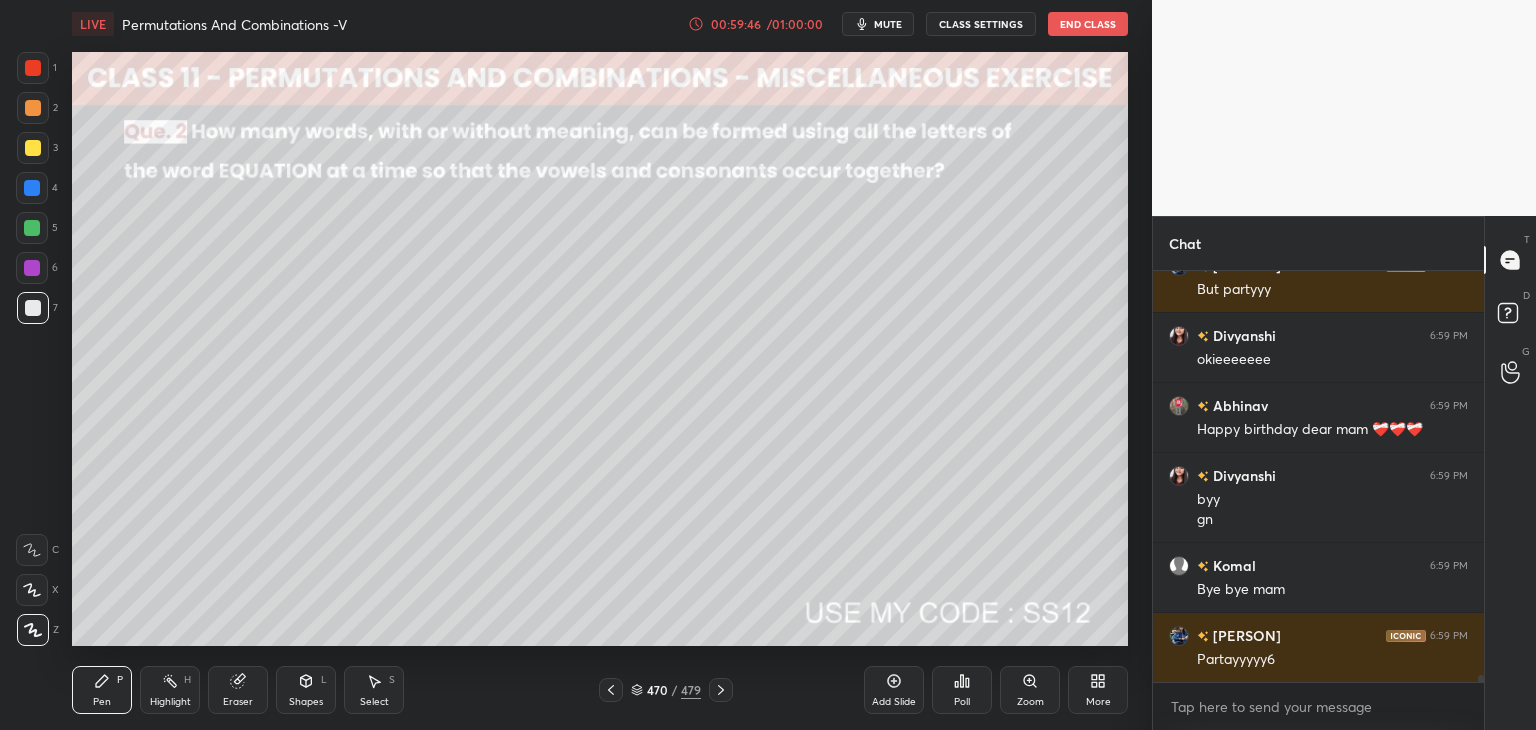 click 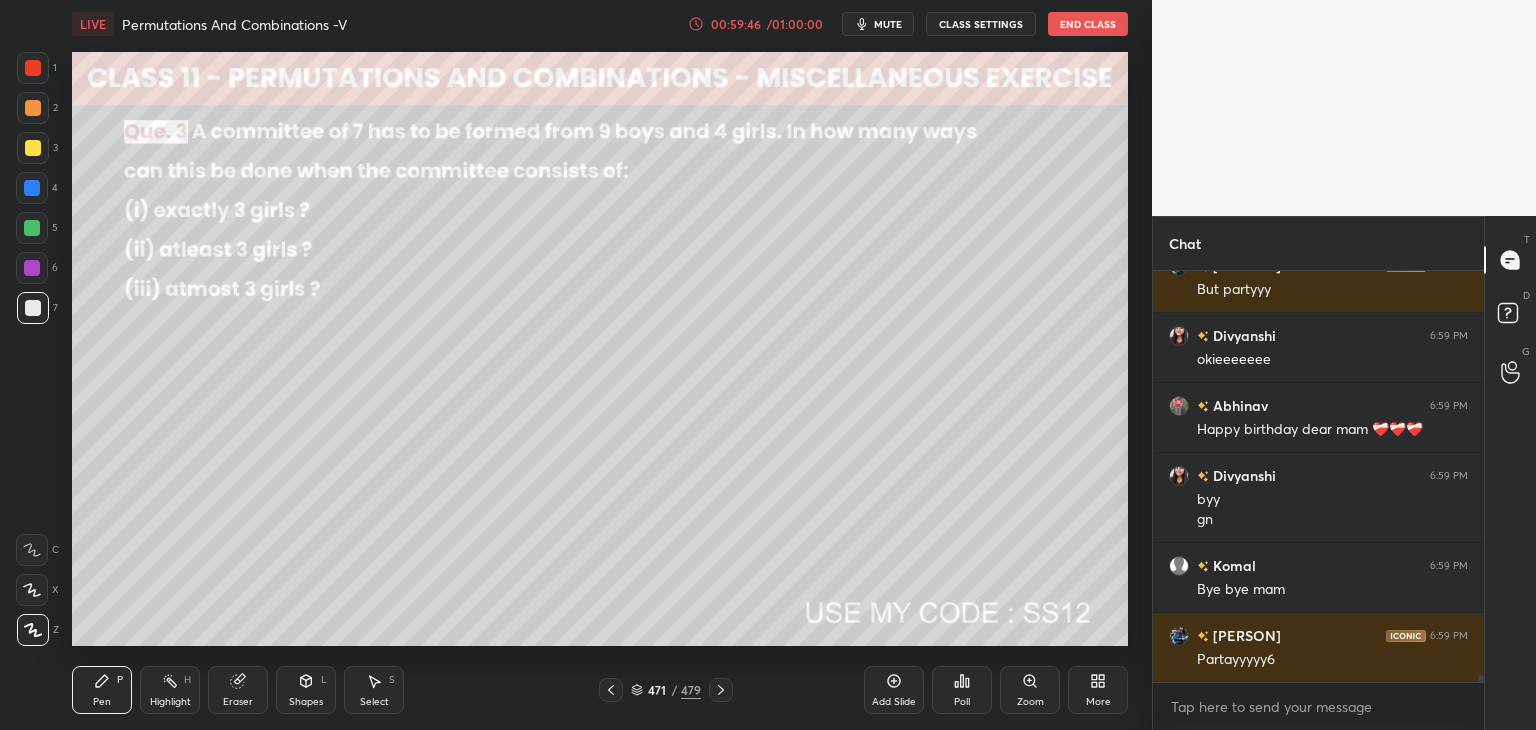 click 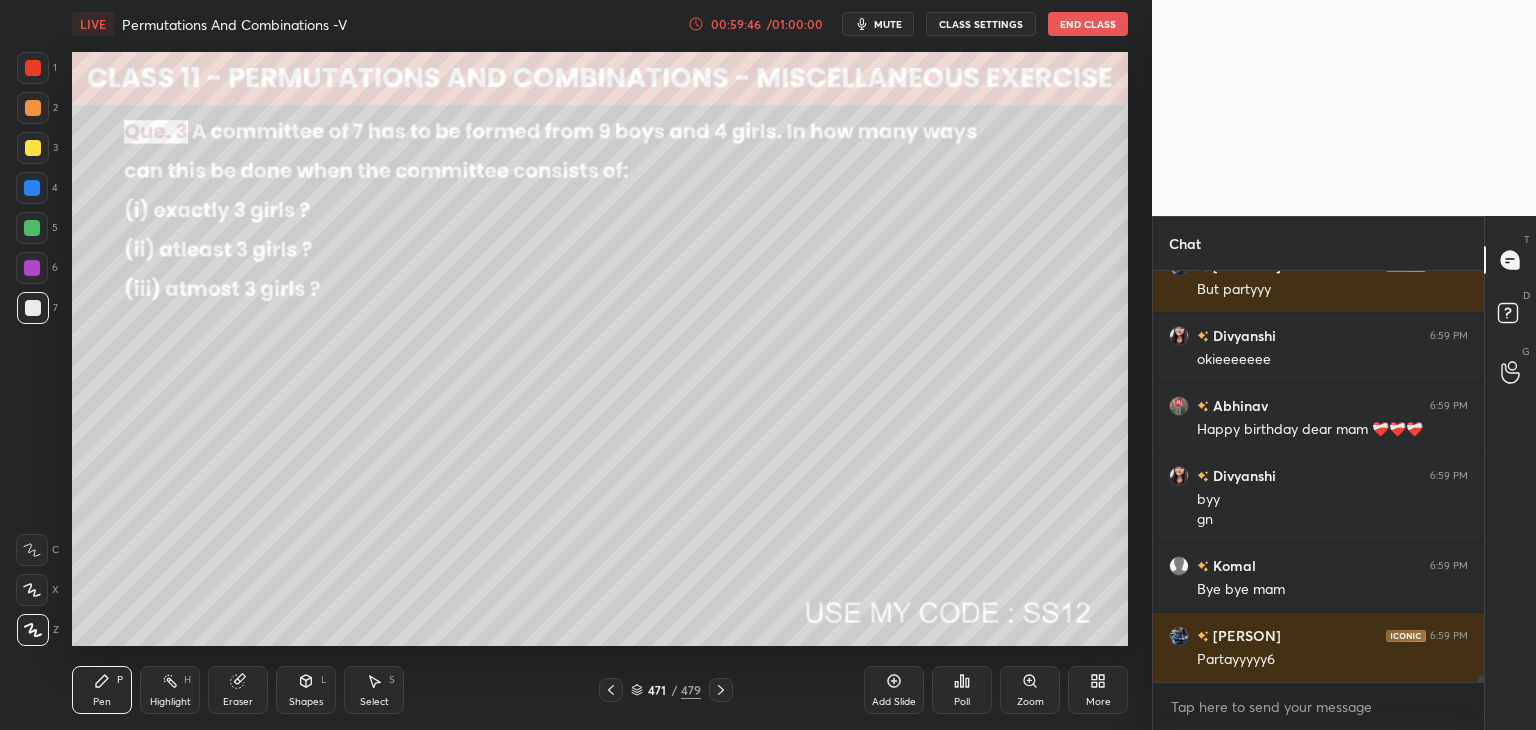 click 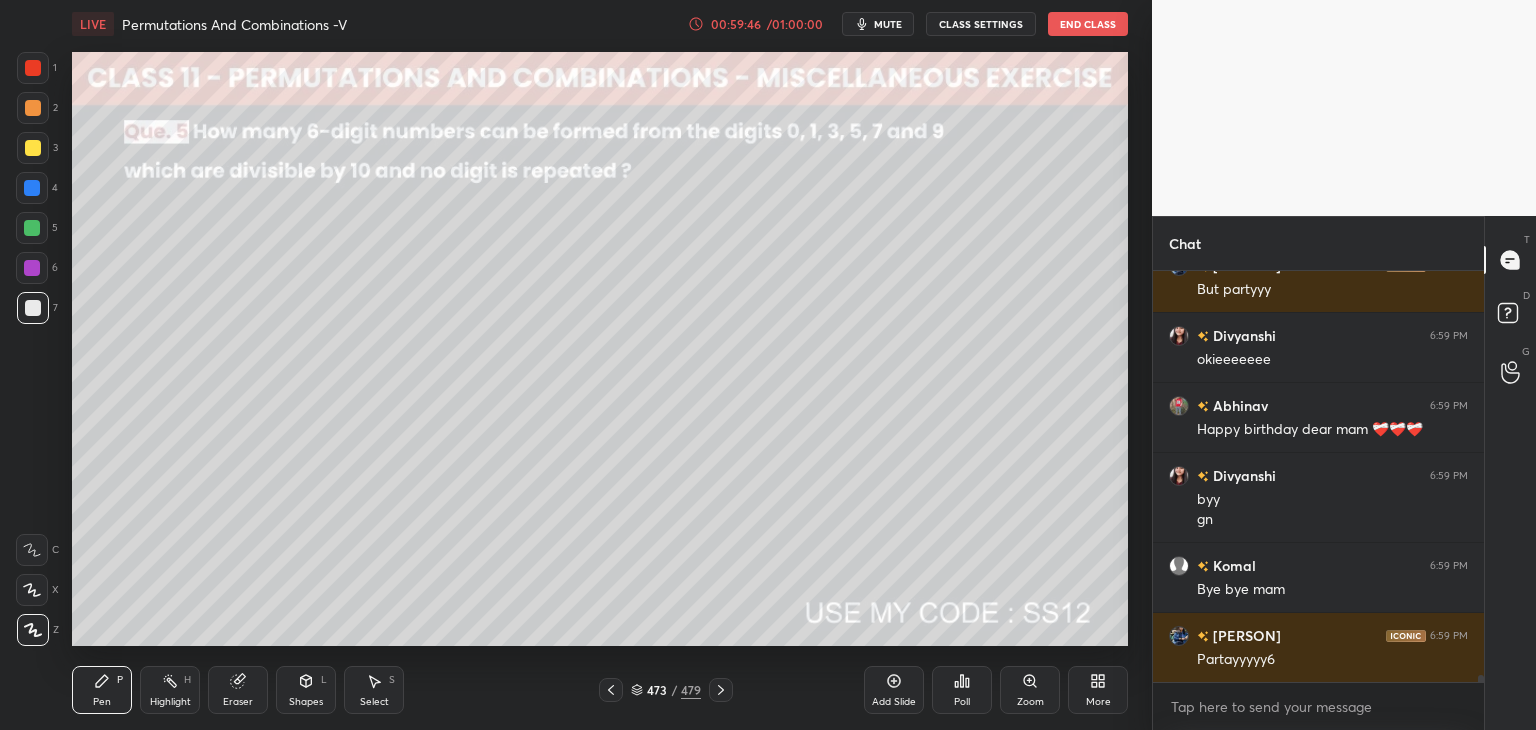 click 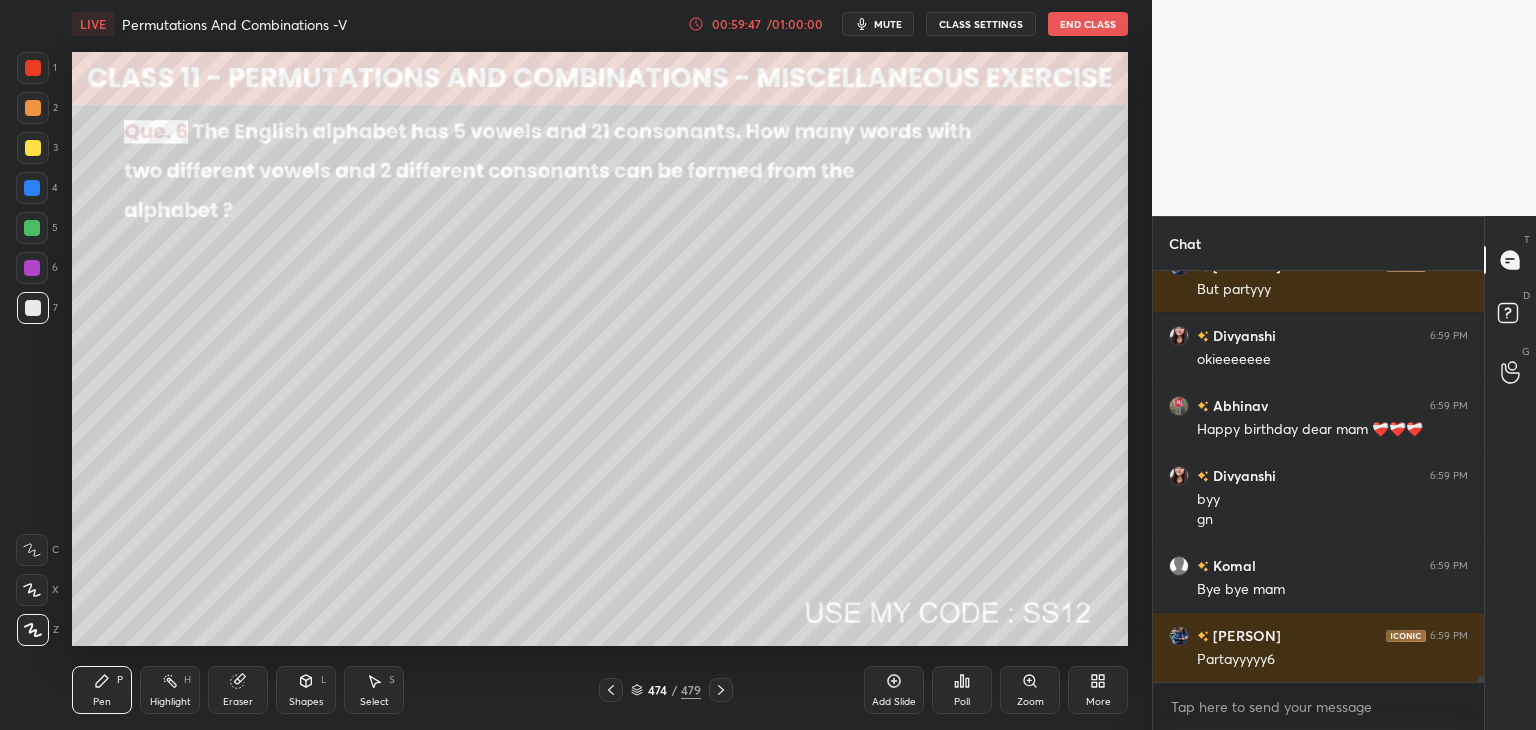 click 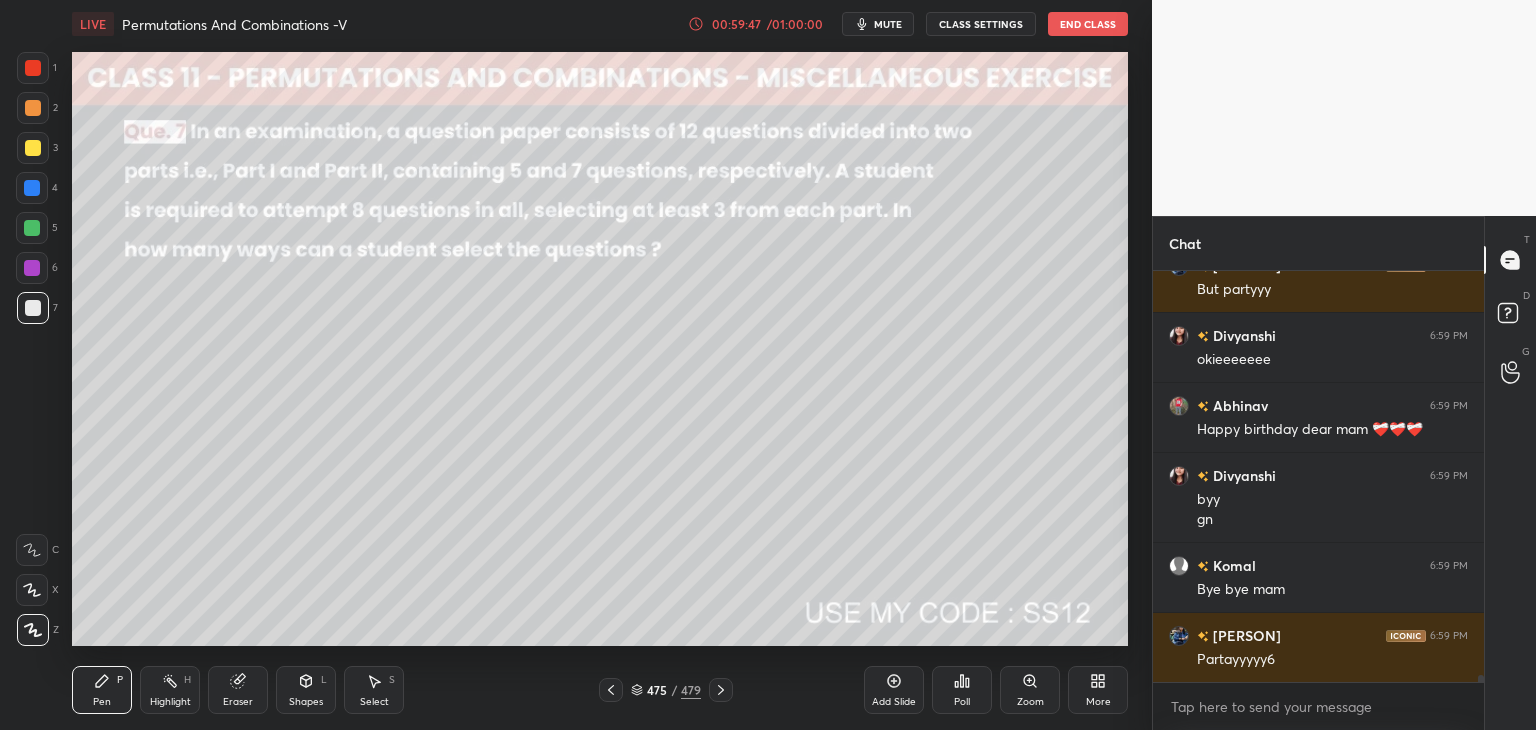 click 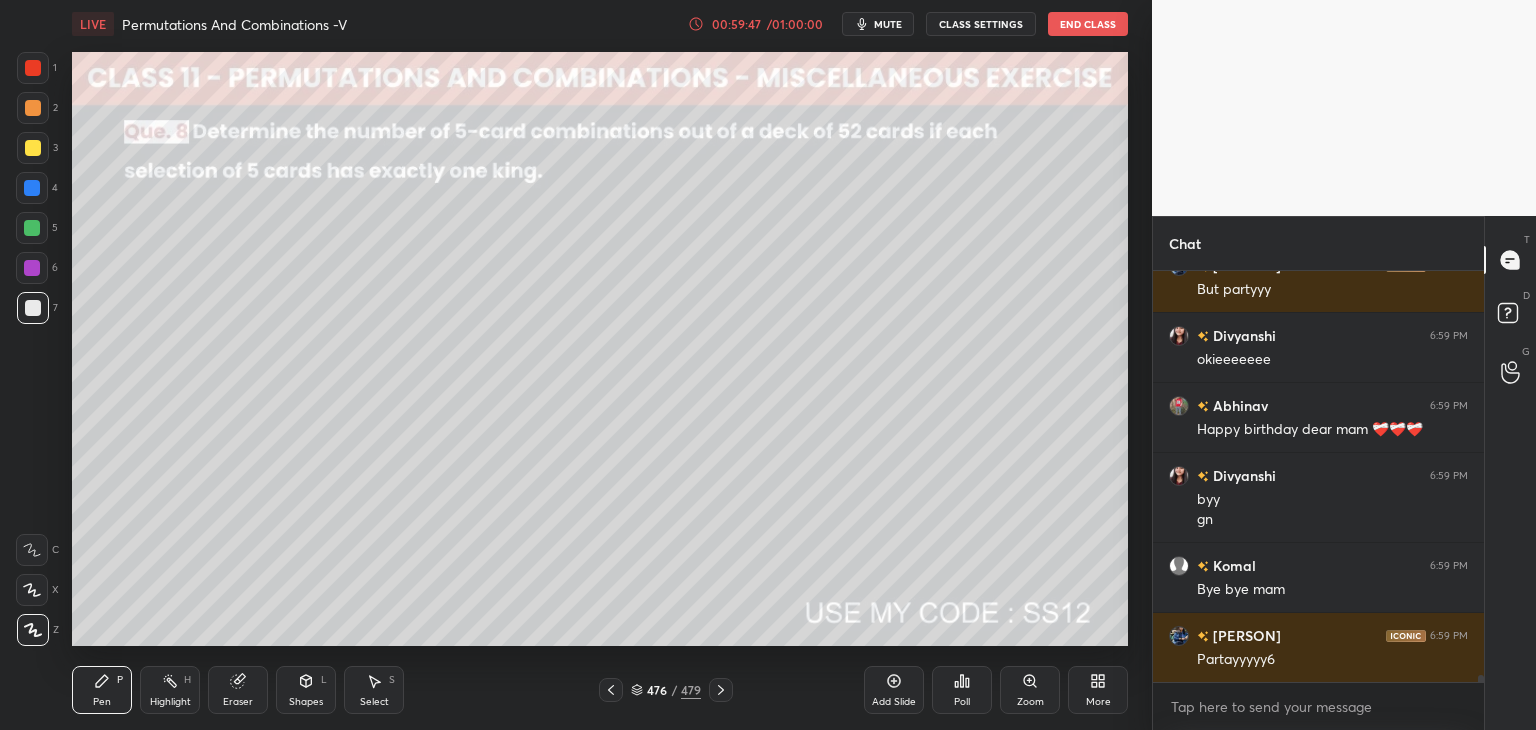 click 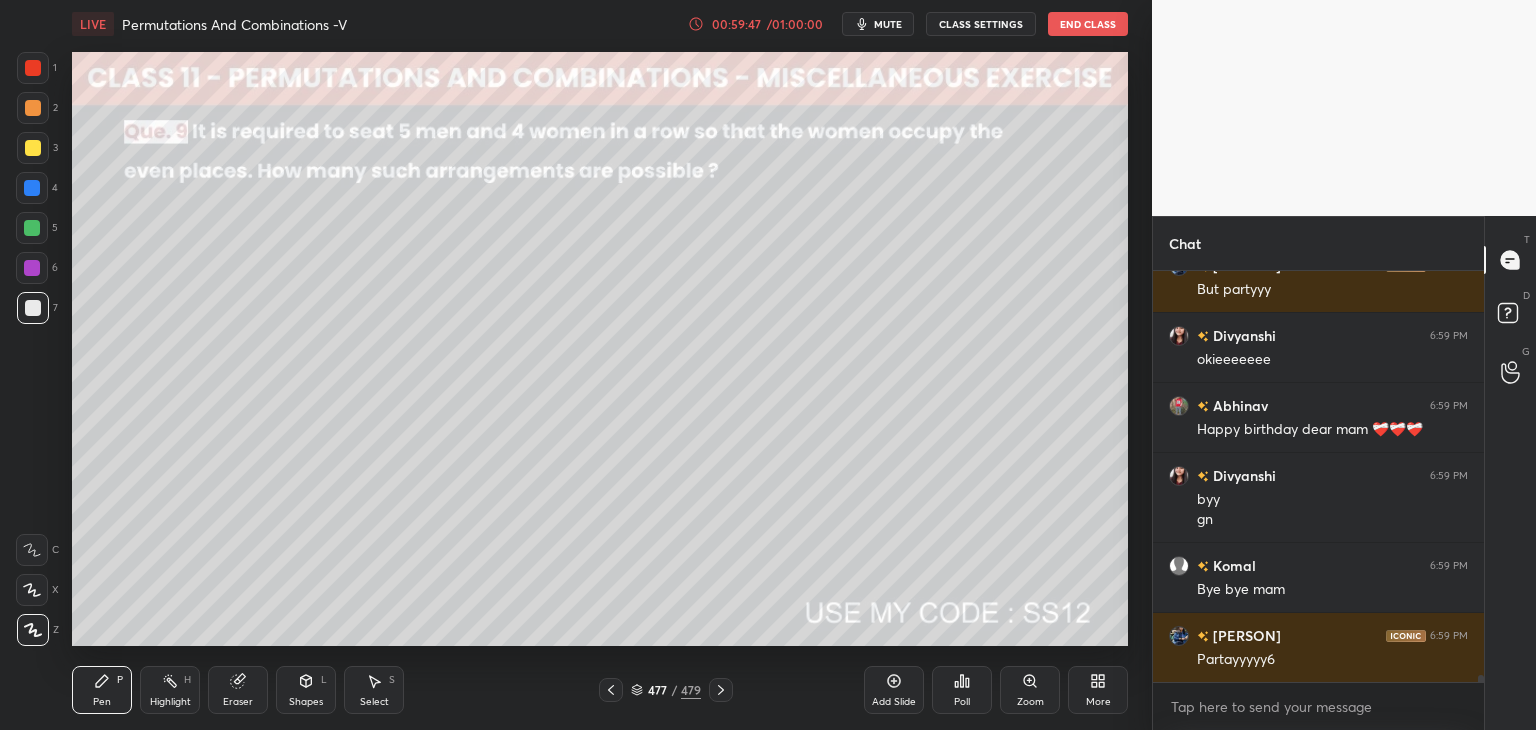 click 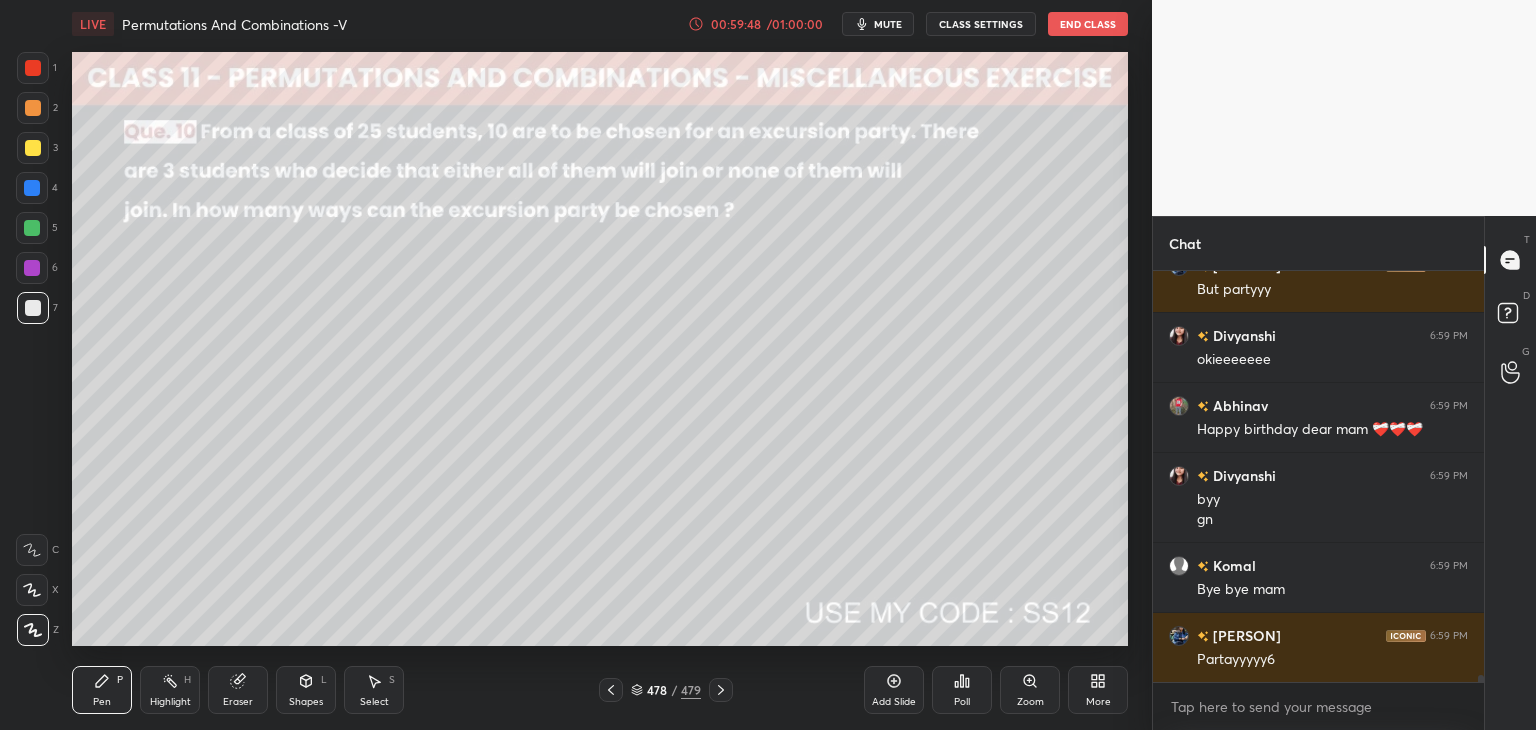 click 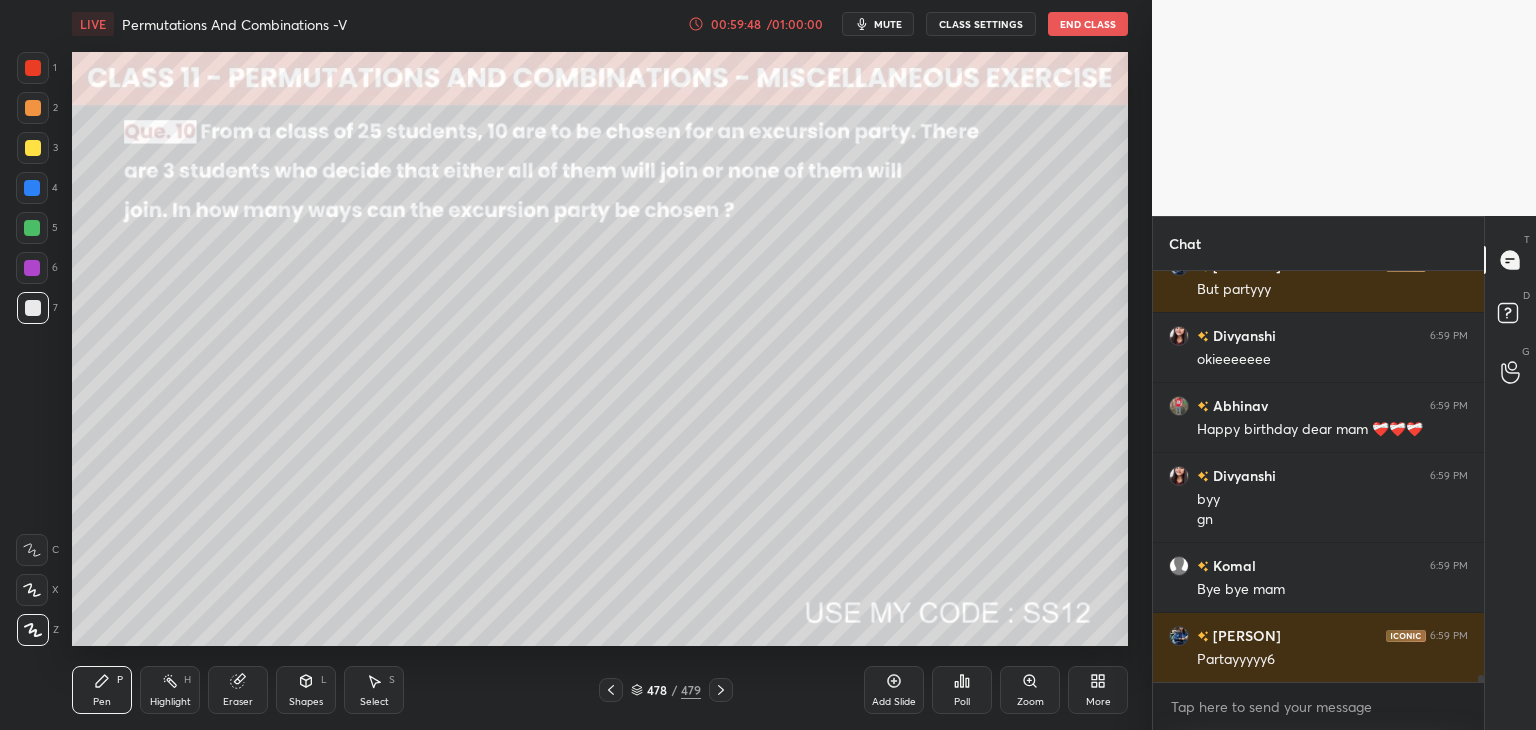 click 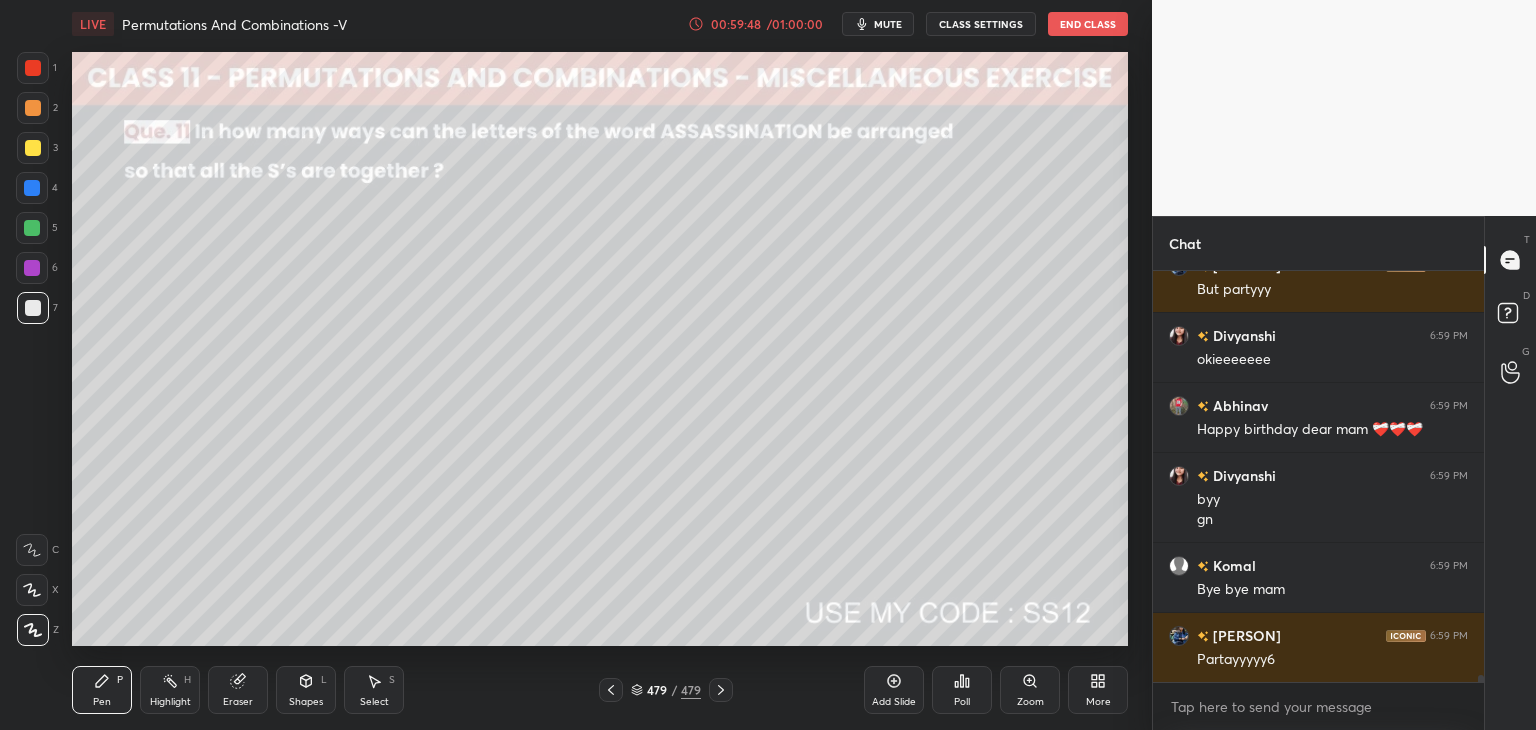 click 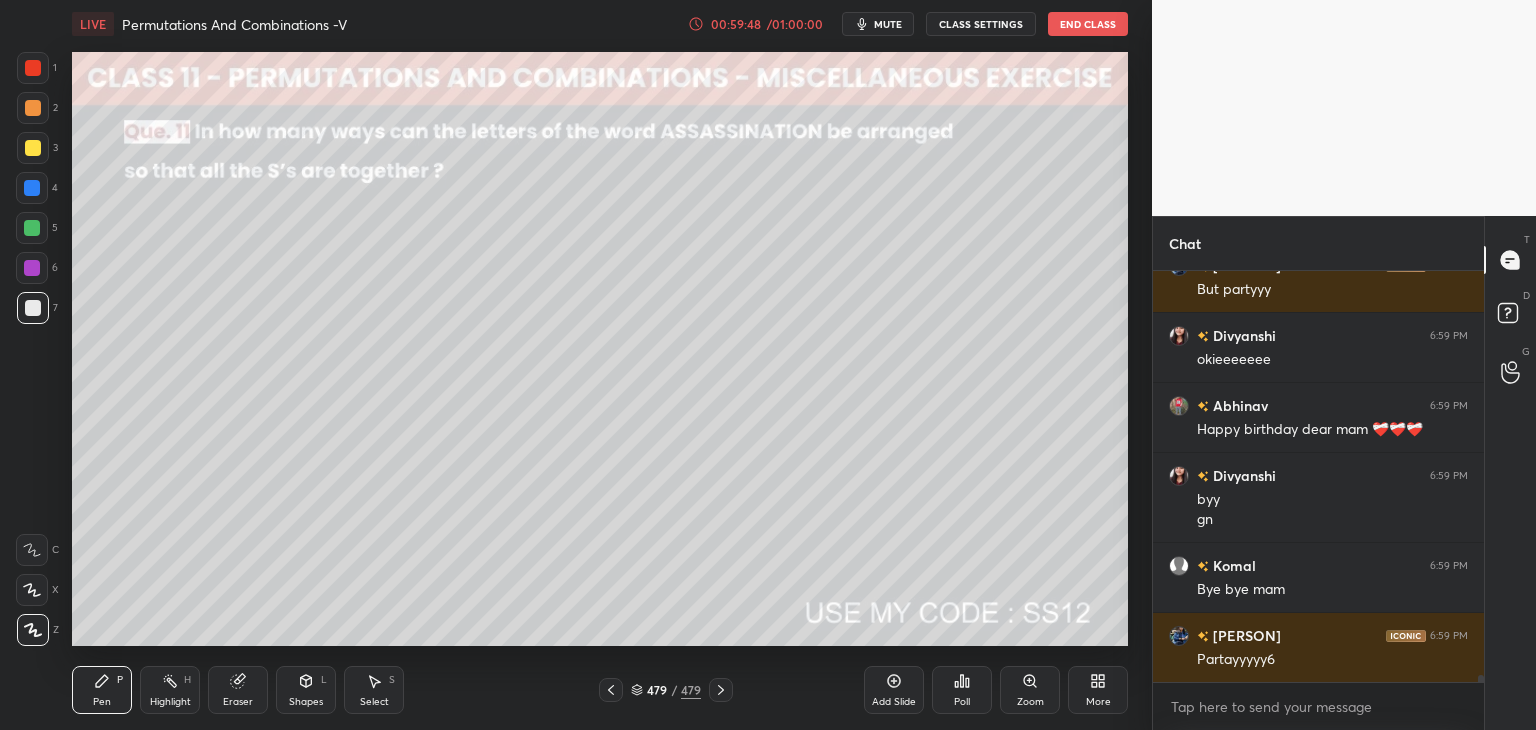 click 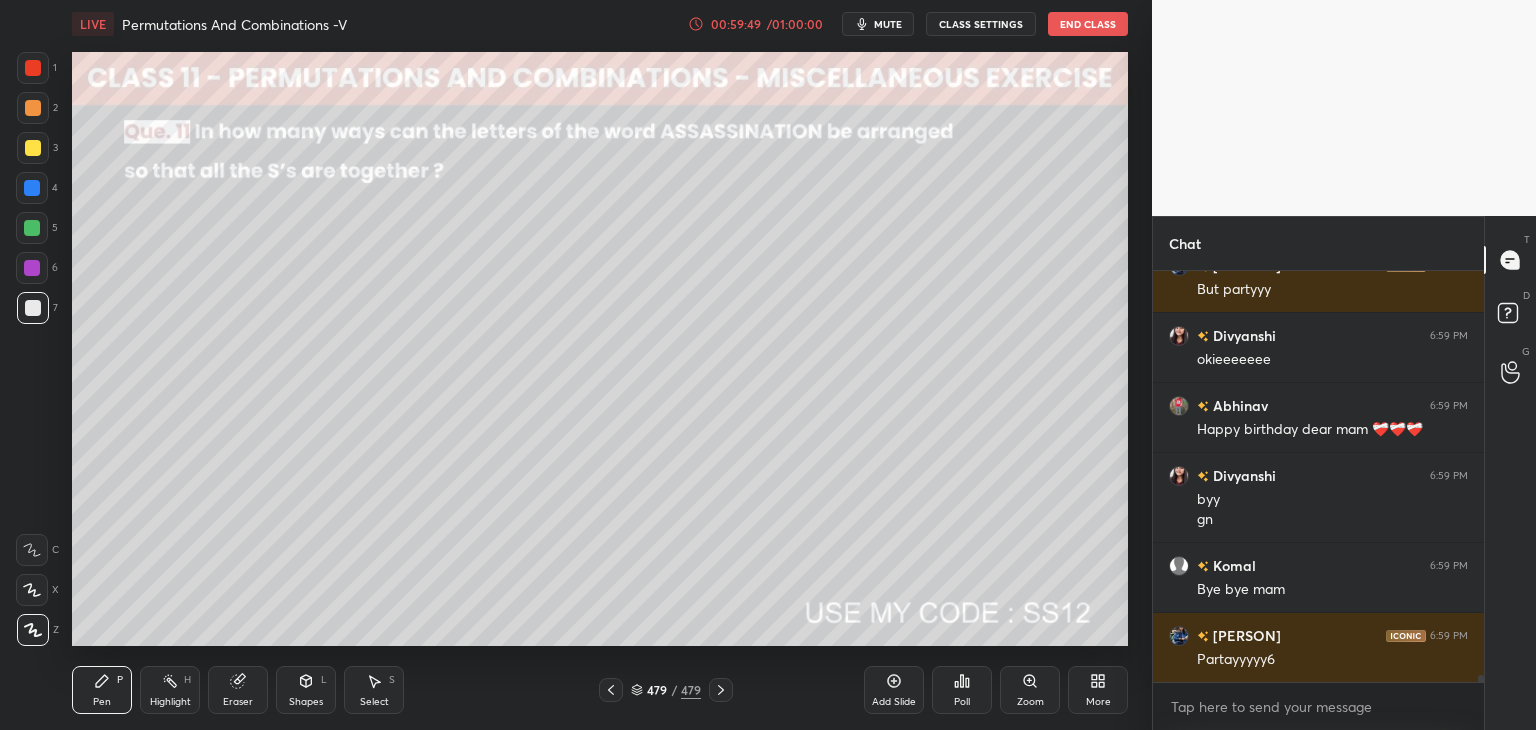 click 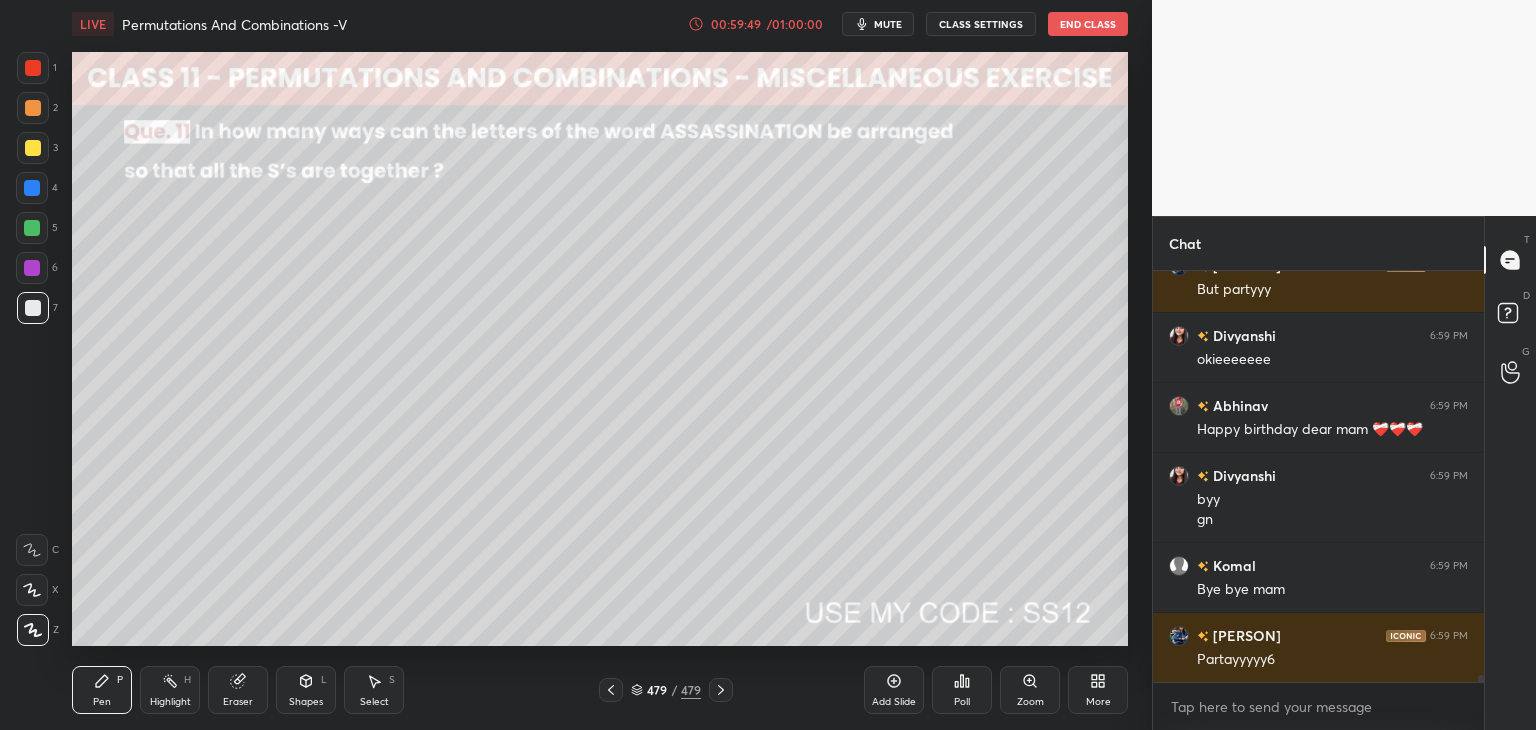 click 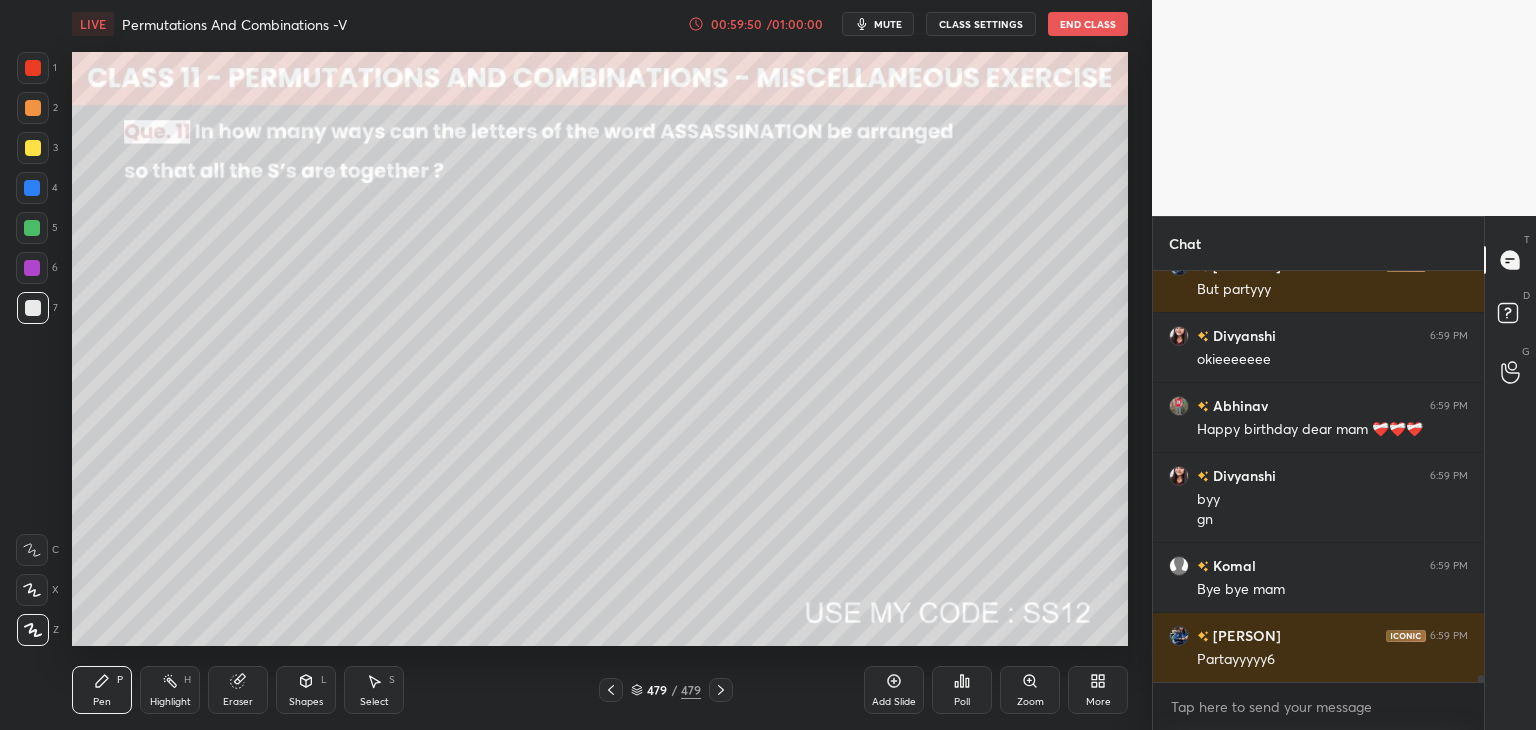 drag, startPoint x: 716, startPoint y: 691, endPoint x: 679, endPoint y: 686, distance: 37.336308 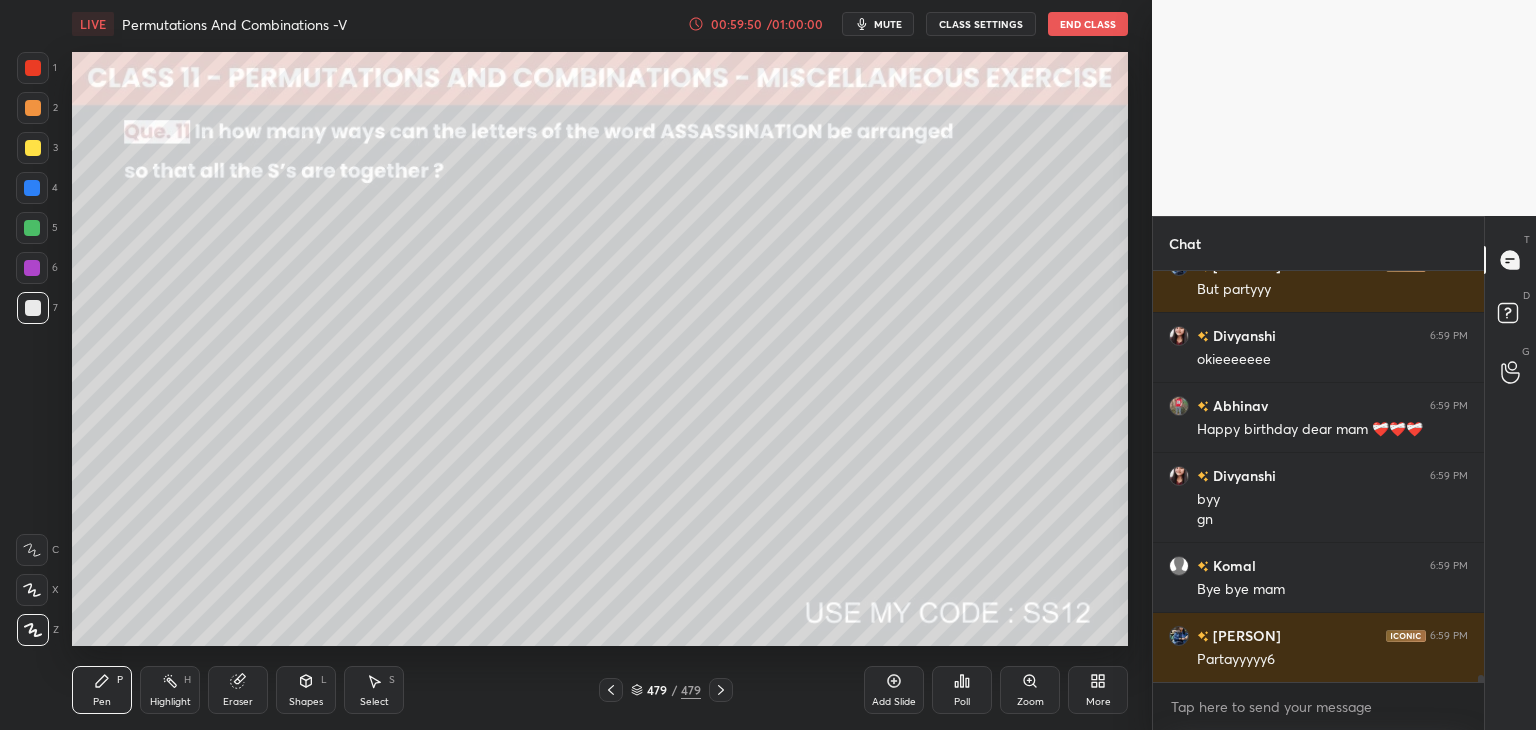 click on "479 / 479" at bounding box center [666, 690] 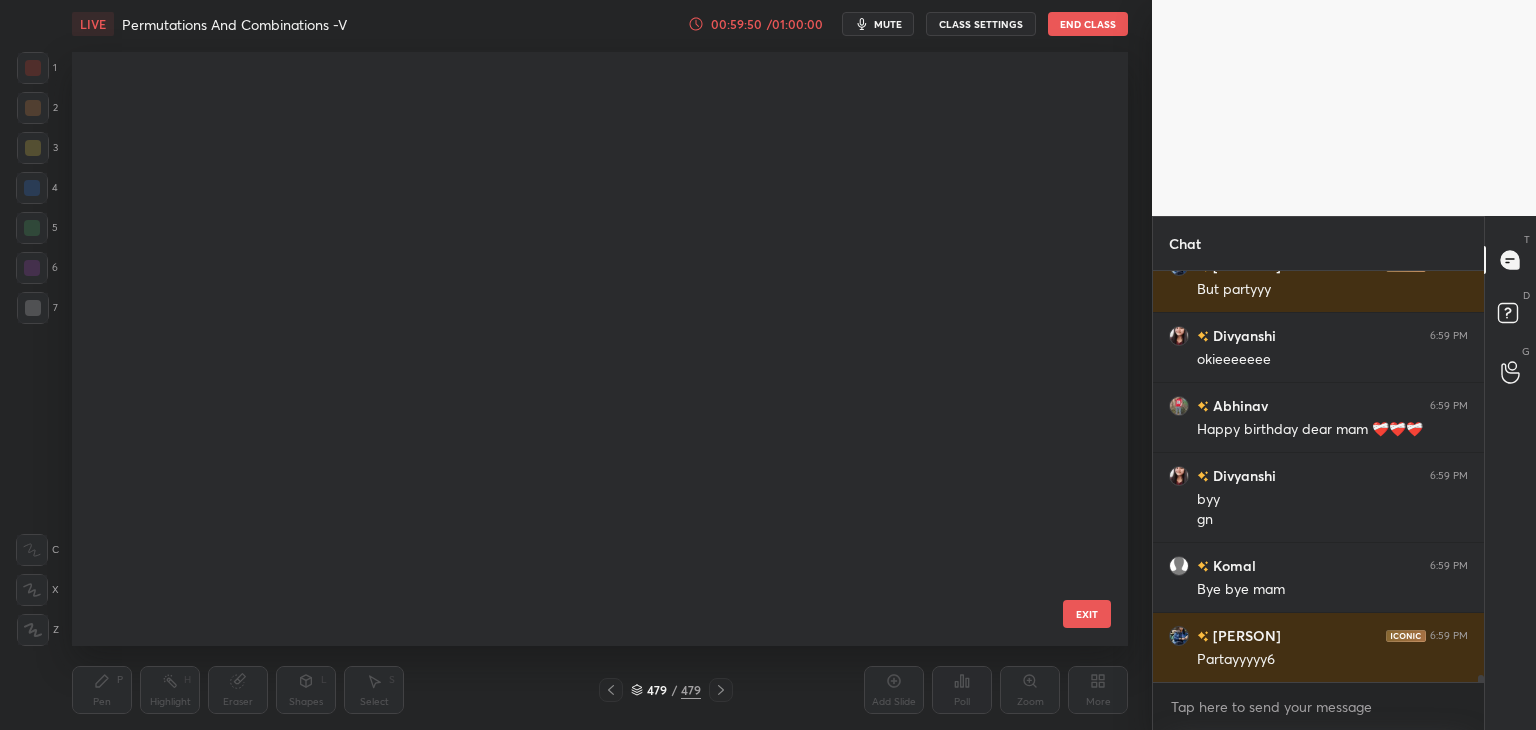 scroll, scrollTop: 28685, scrollLeft: 0, axis: vertical 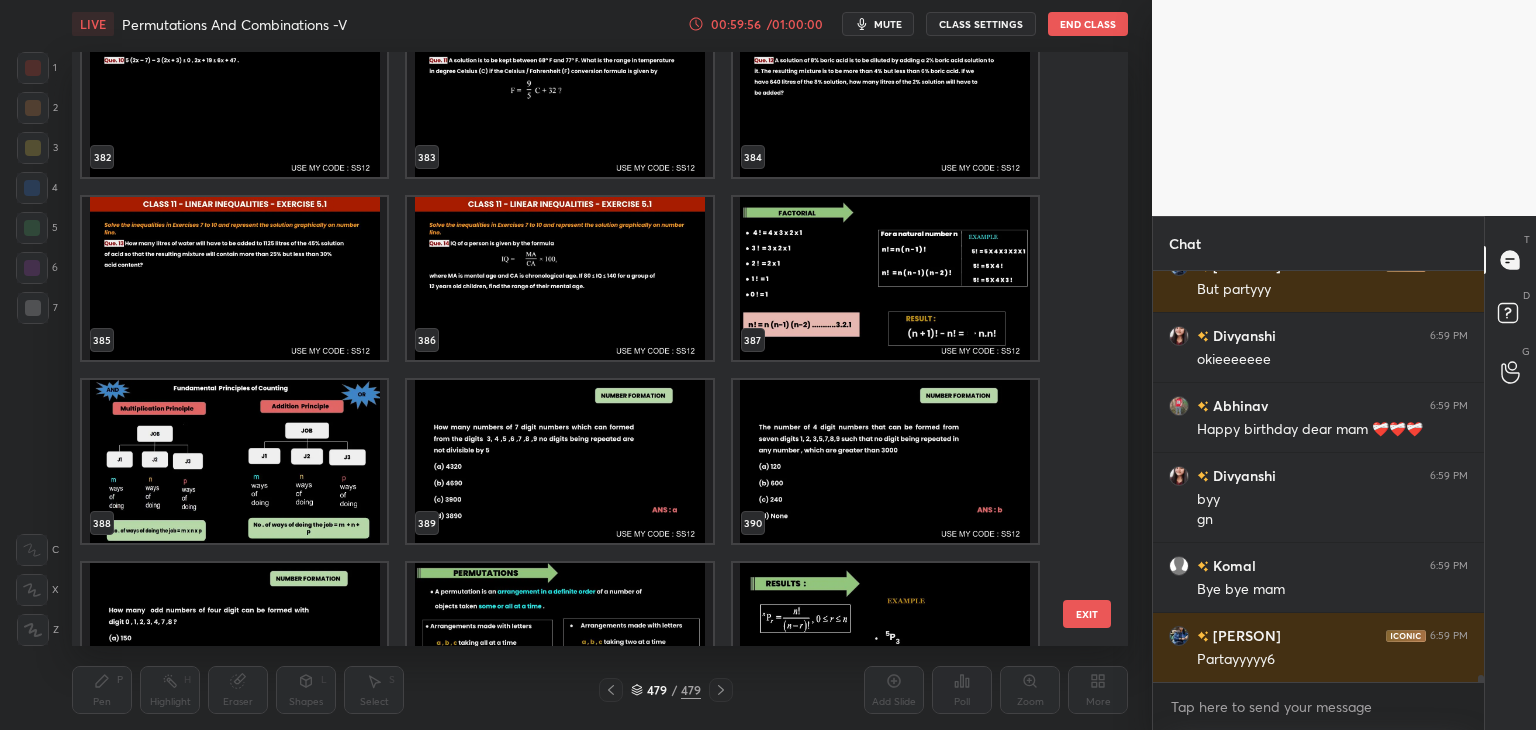 click at bounding box center (885, 278) 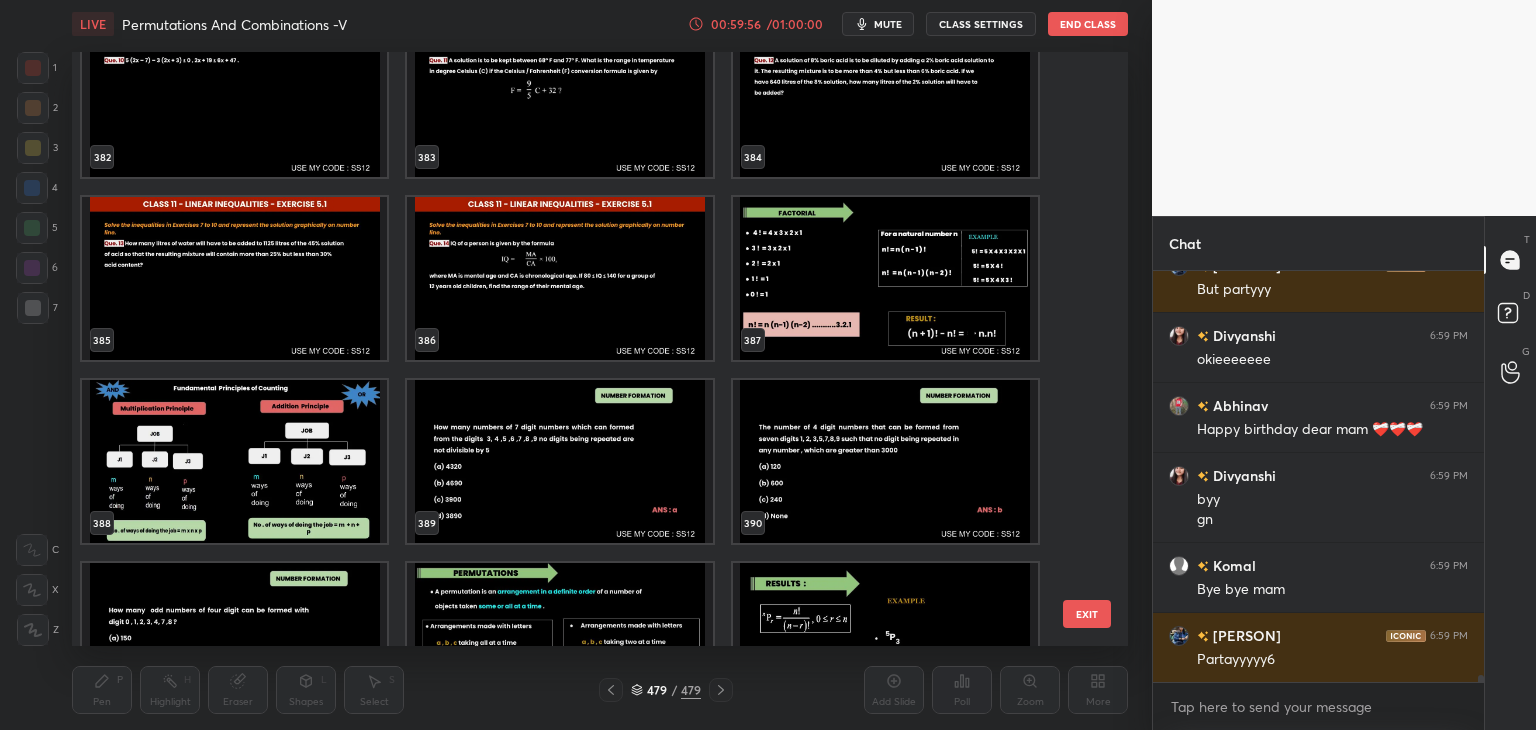 click at bounding box center [885, 278] 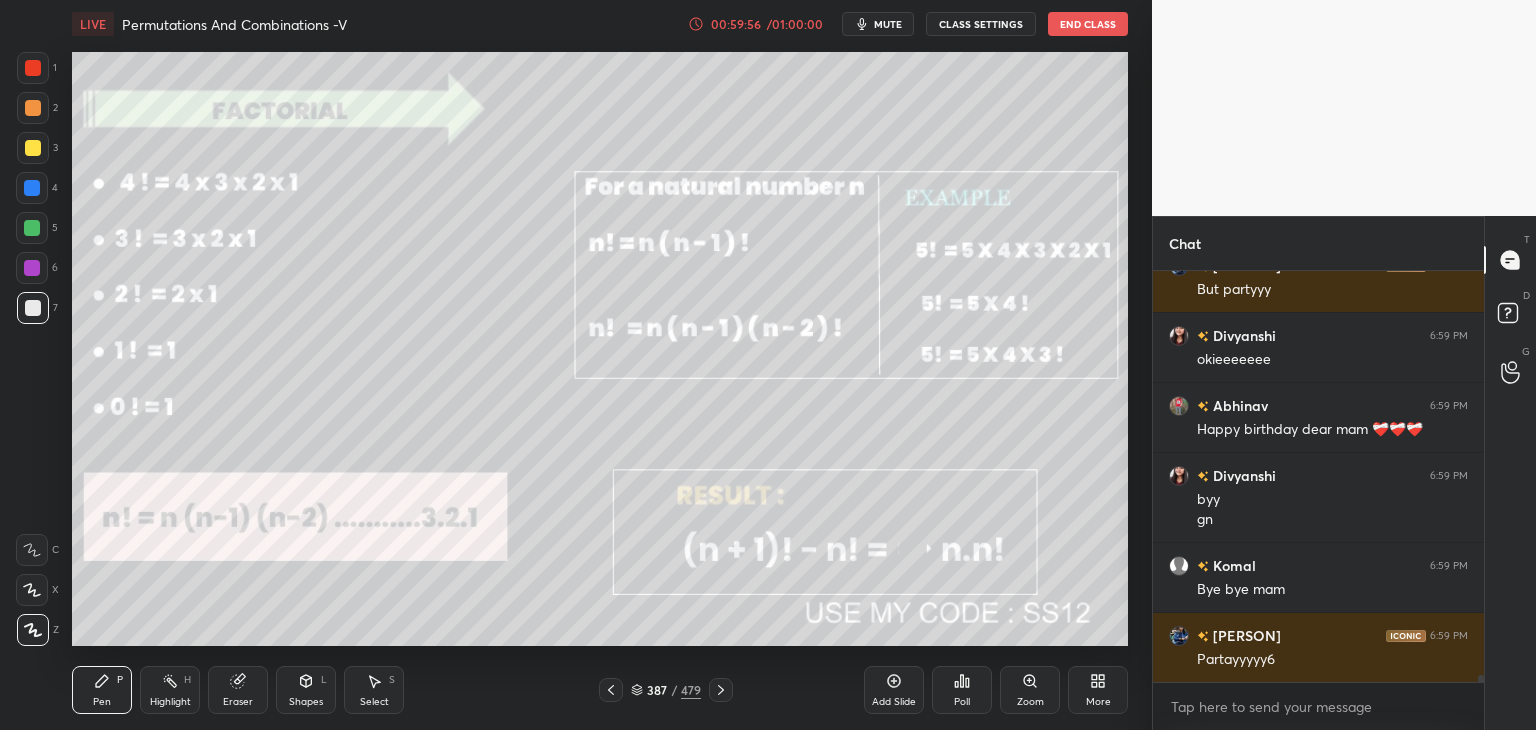 click at bounding box center [885, 278] 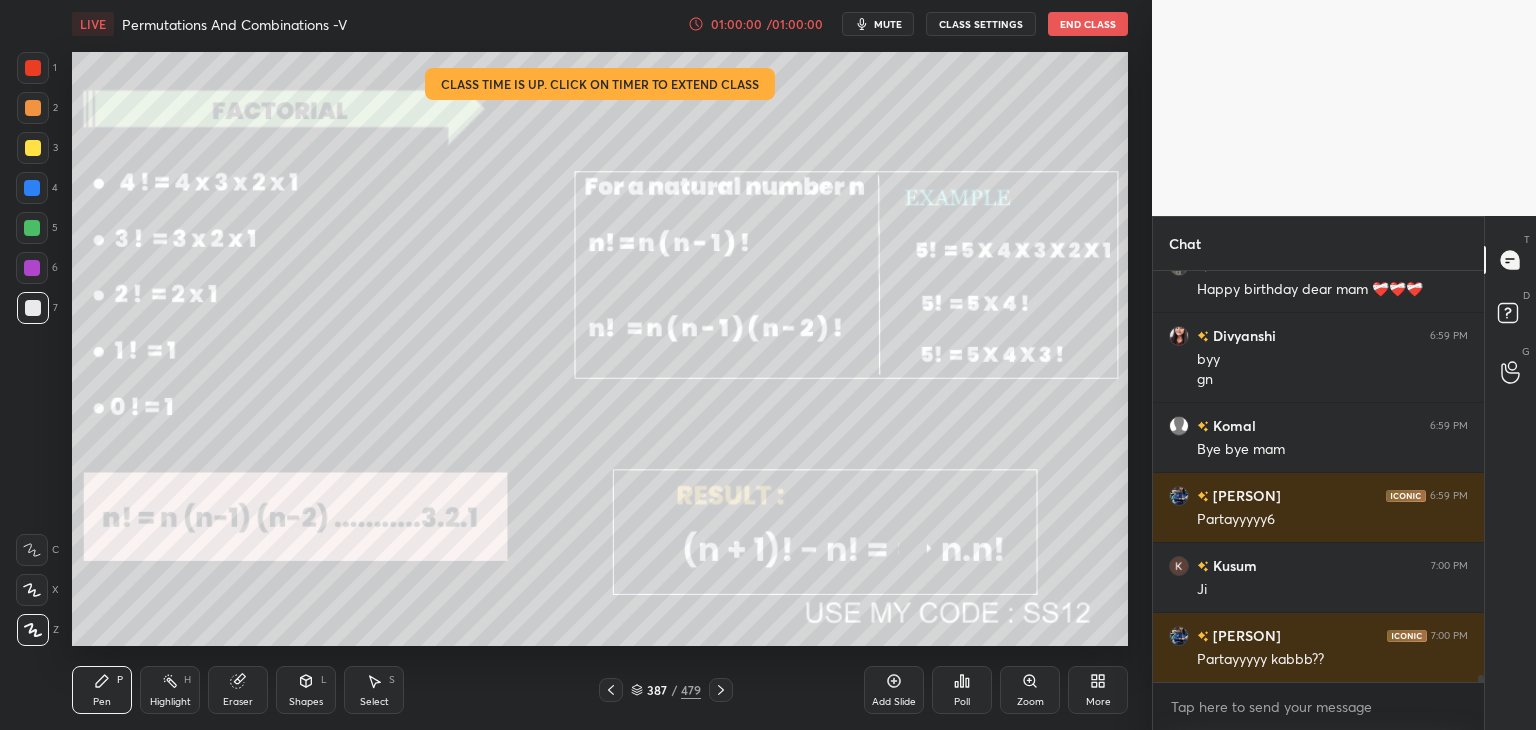 scroll, scrollTop: 23546, scrollLeft: 0, axis: vertical 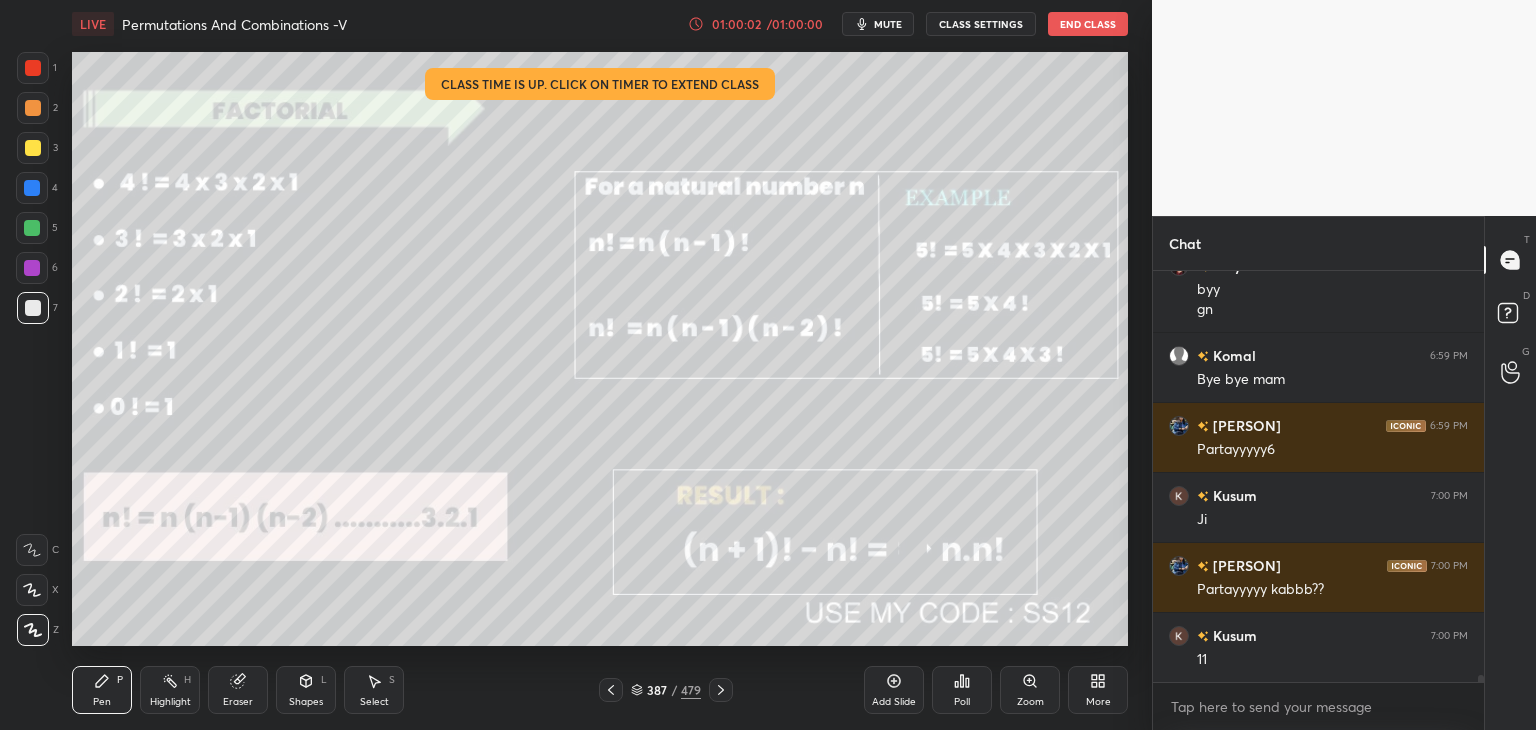 click on "End Class" at bounding box center [1088, 24] 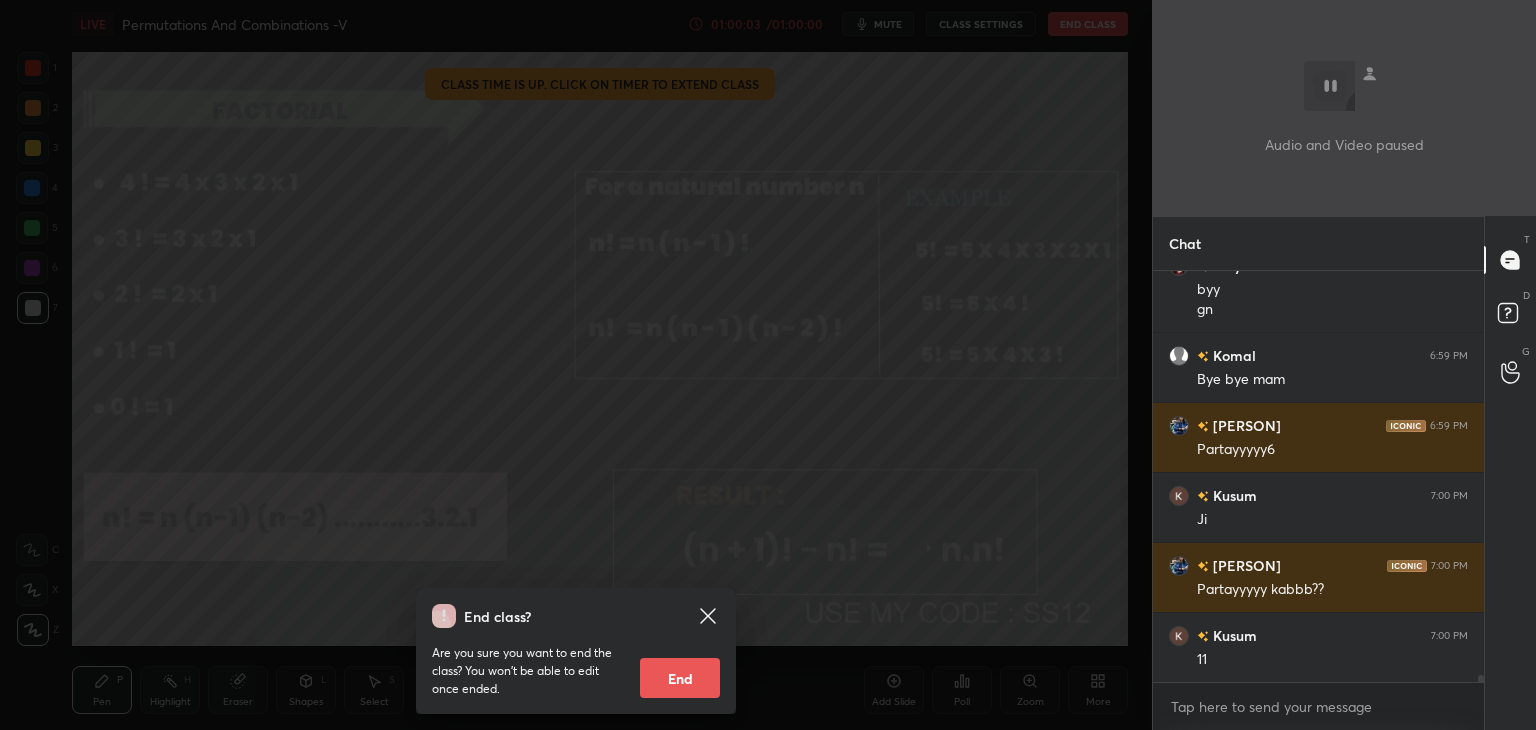 click on "End" at bounding box center [680, 678] 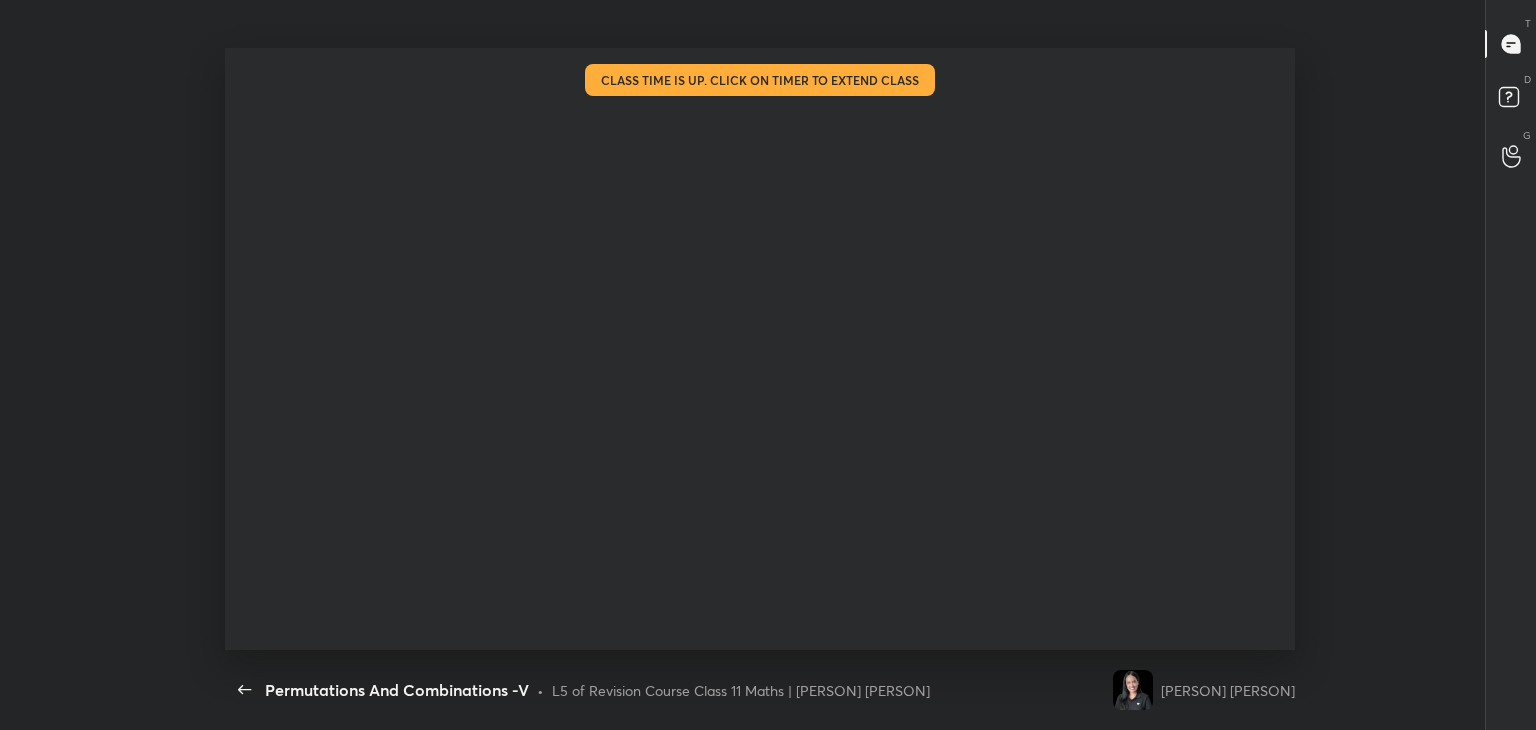 scroll, scrollTop: 99397, scrollLeft: 98856, axis: both 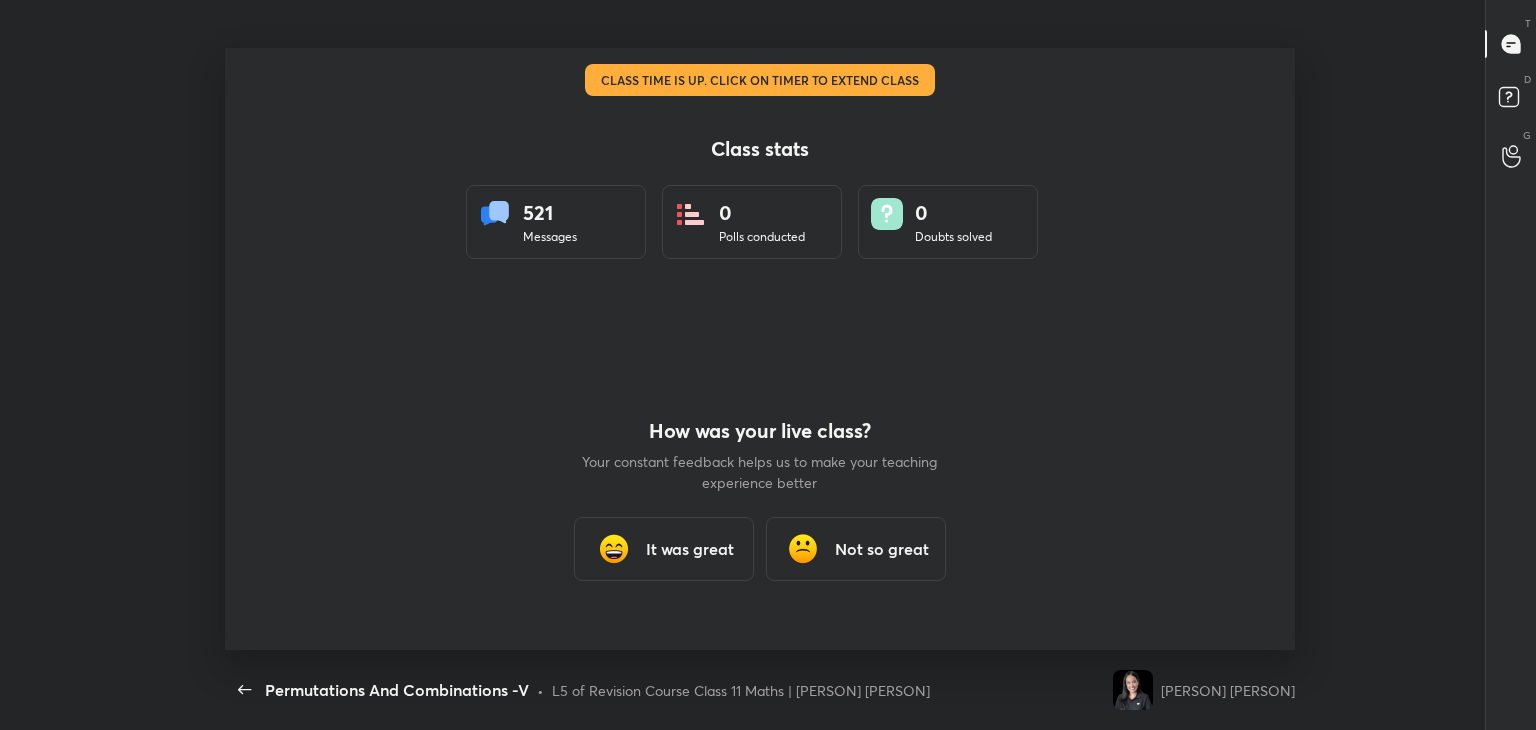click at bounding box center (614, 549) 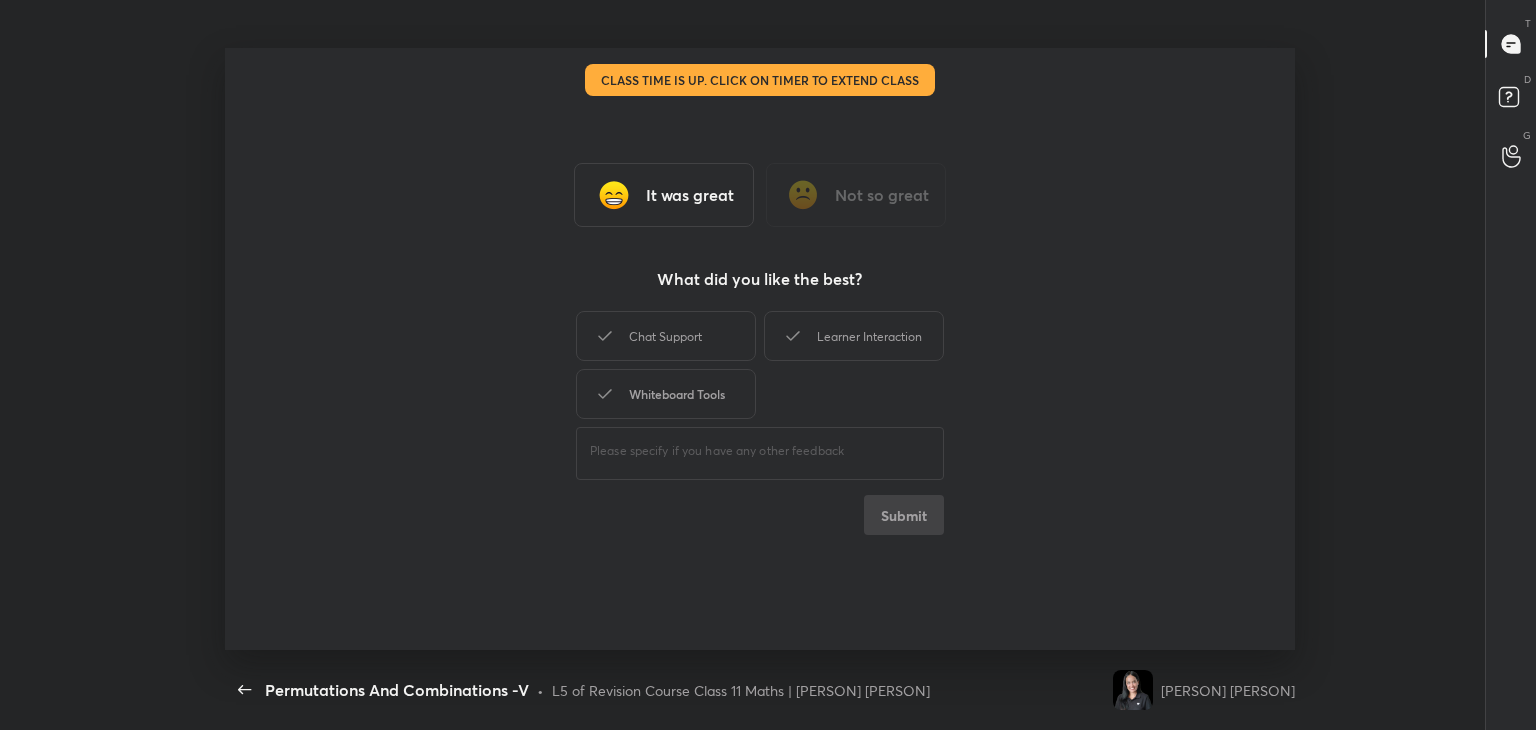 click on "Whiteboard Tools" at bounding box center [666, 394] 